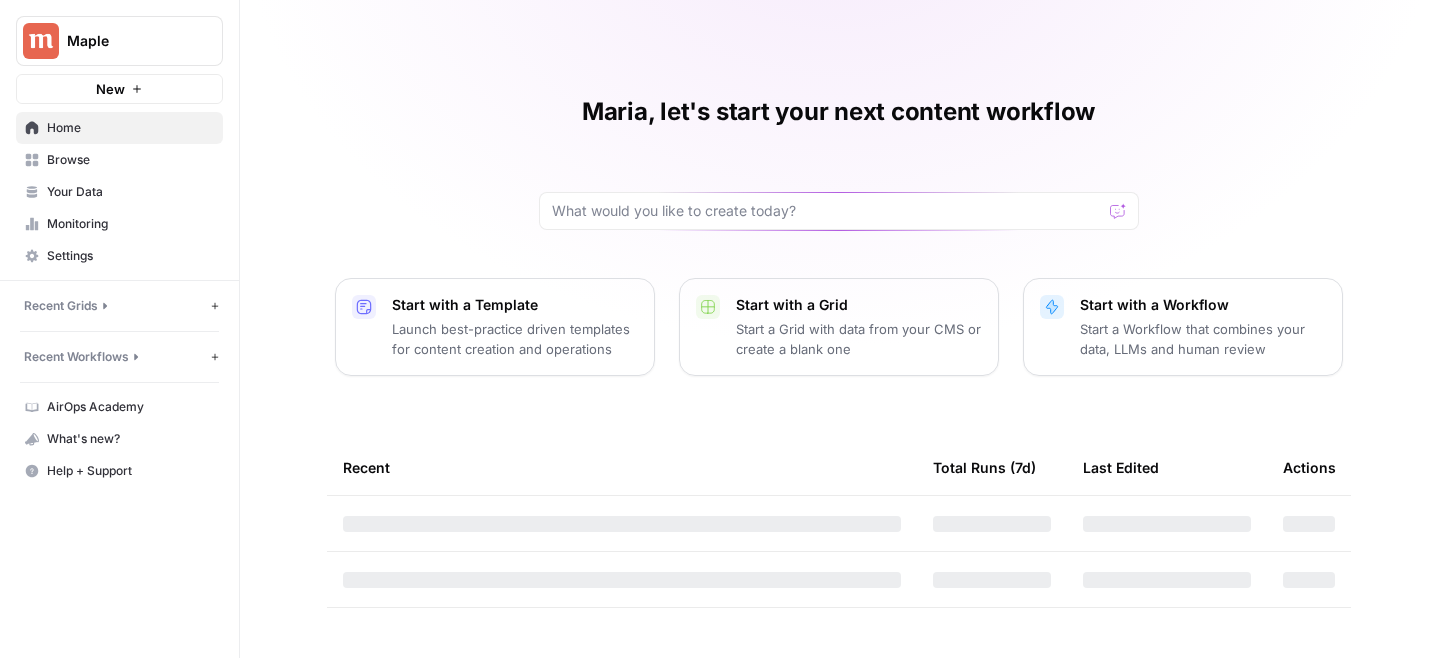 scroll, scrollTop: 0, scrollLeft: 0, axis: both 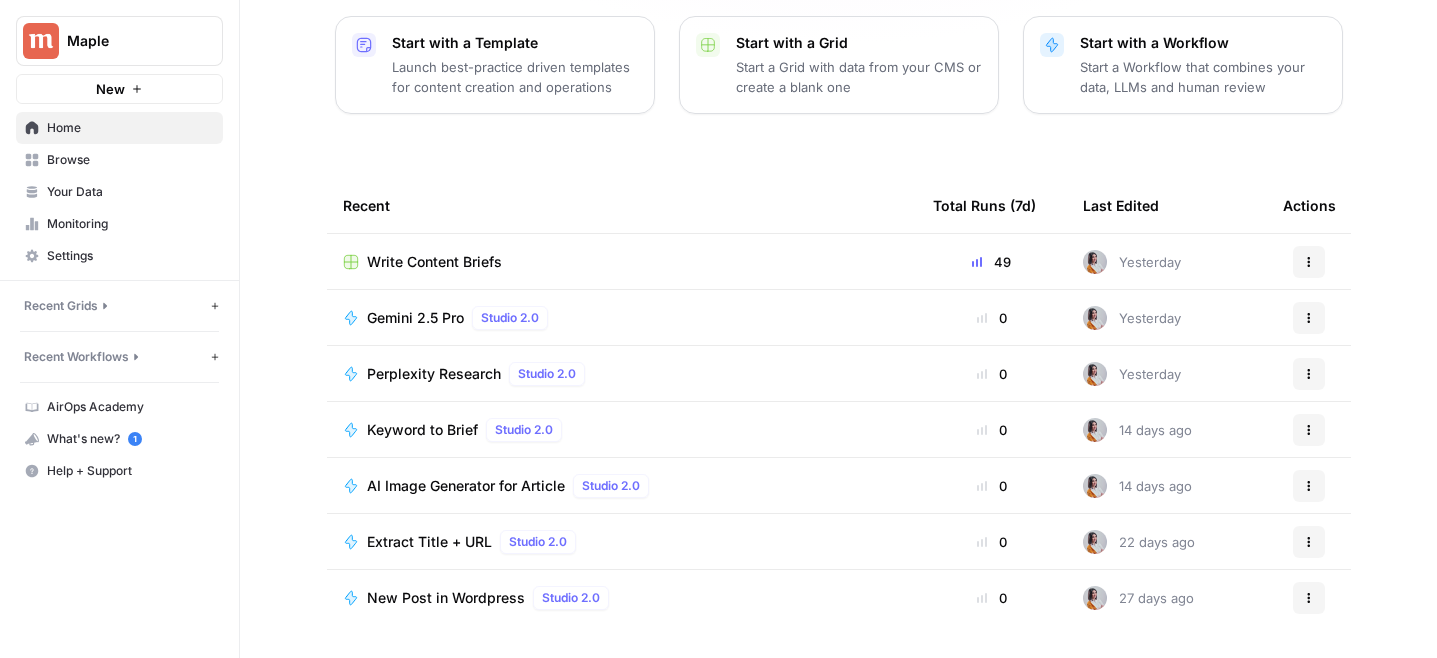 click on "Browse" at bounding box center (130, 160) 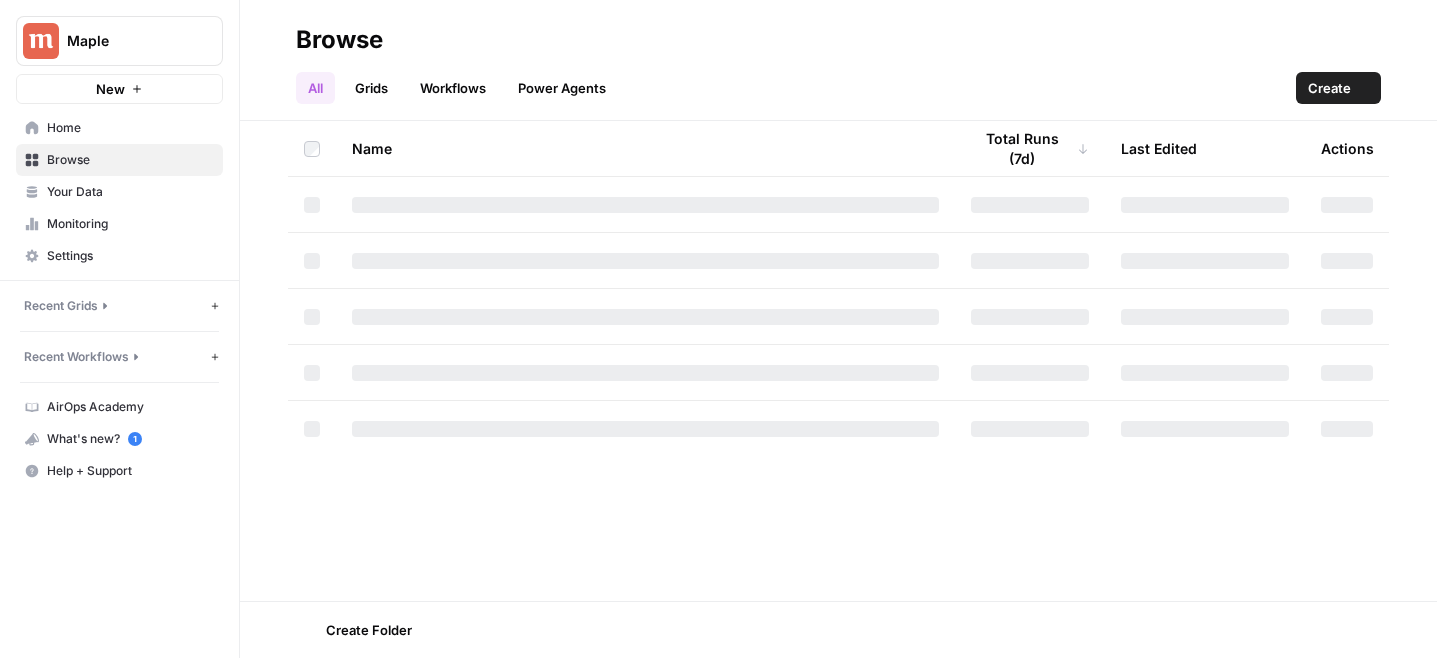 scroll, scrollTop: 0, scrollLeft: 0, axis: both 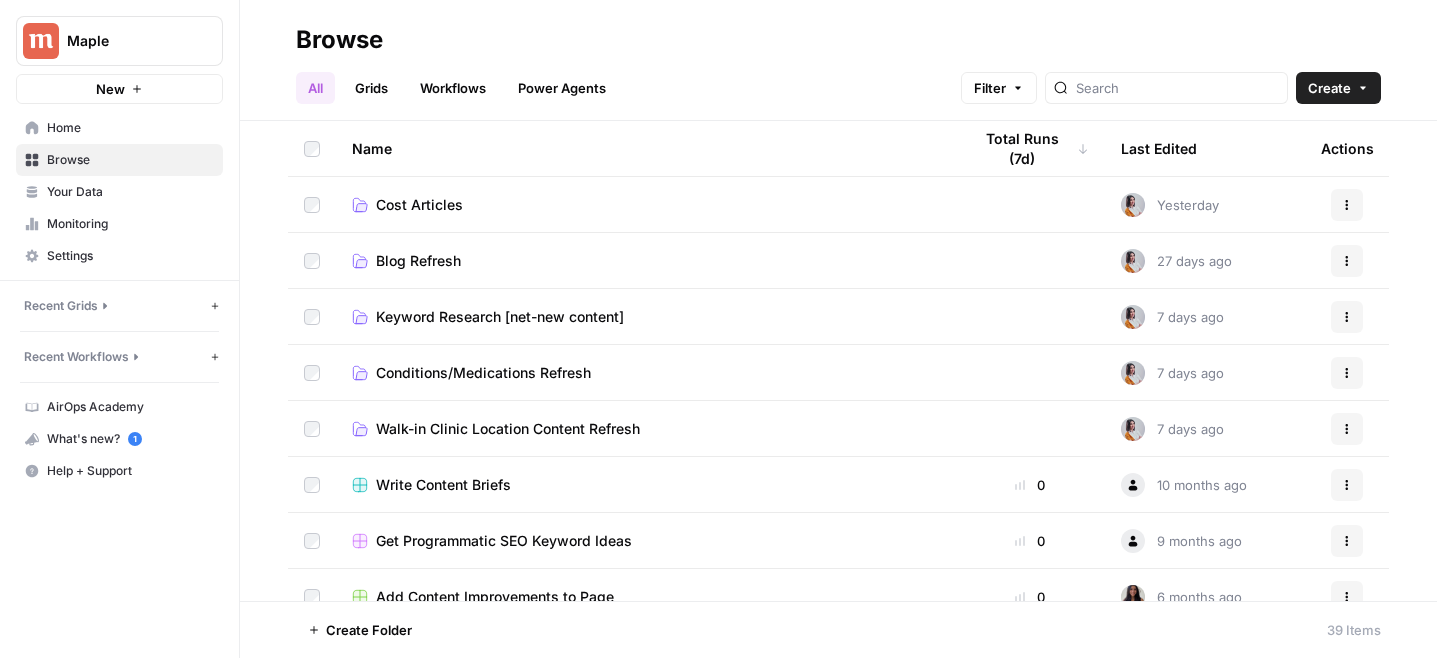 click on "Cost Articles" at bounding box center (645, 205) 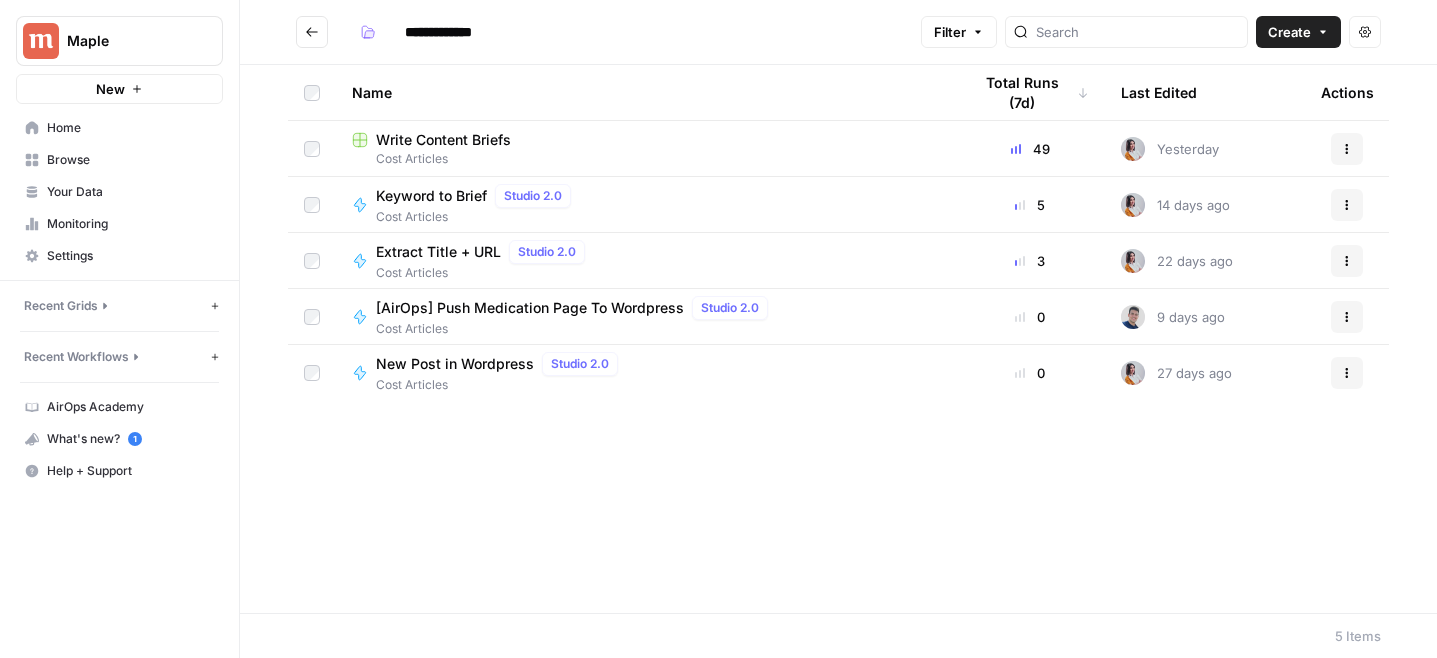 click on "Write Content Briefs" at bounding box center [443, 140] 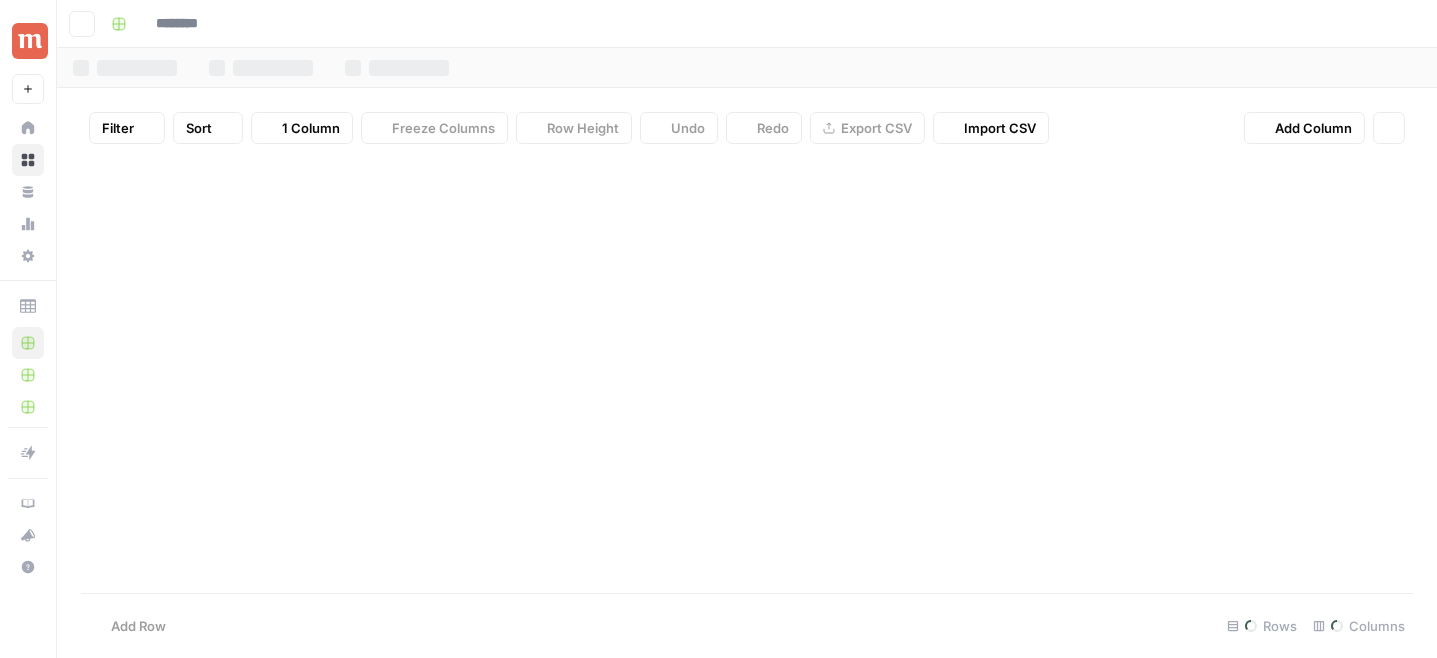 type on "**********" 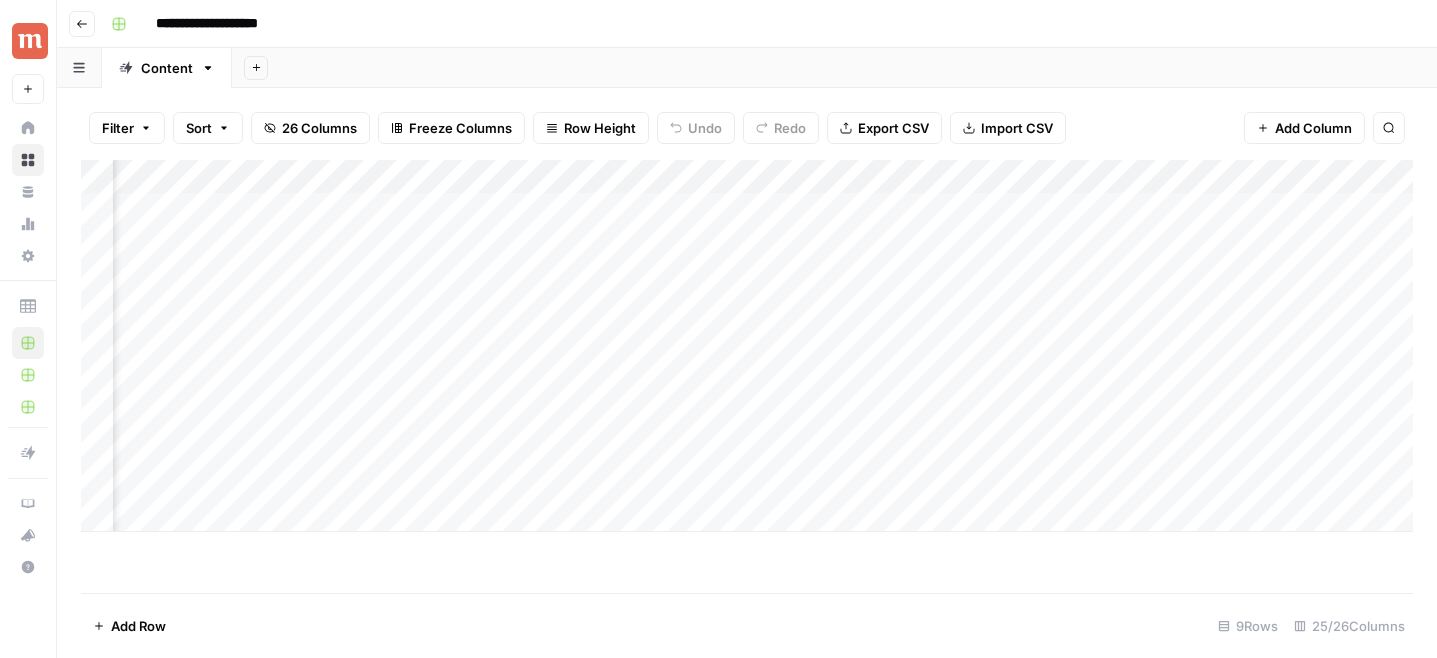 scroll, scrollTop: 0, scrollLeft: 2029, axis: horizontal 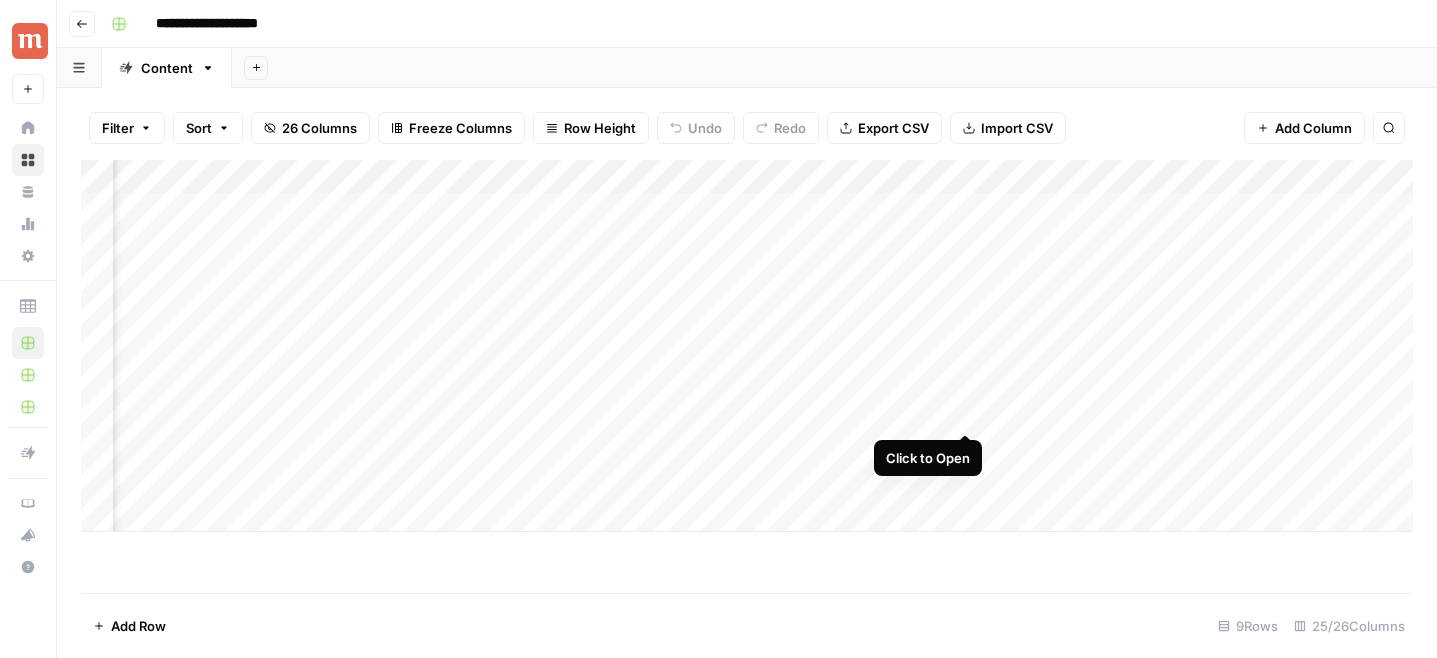 click on "Add Column" at bounding box center (747, 346) 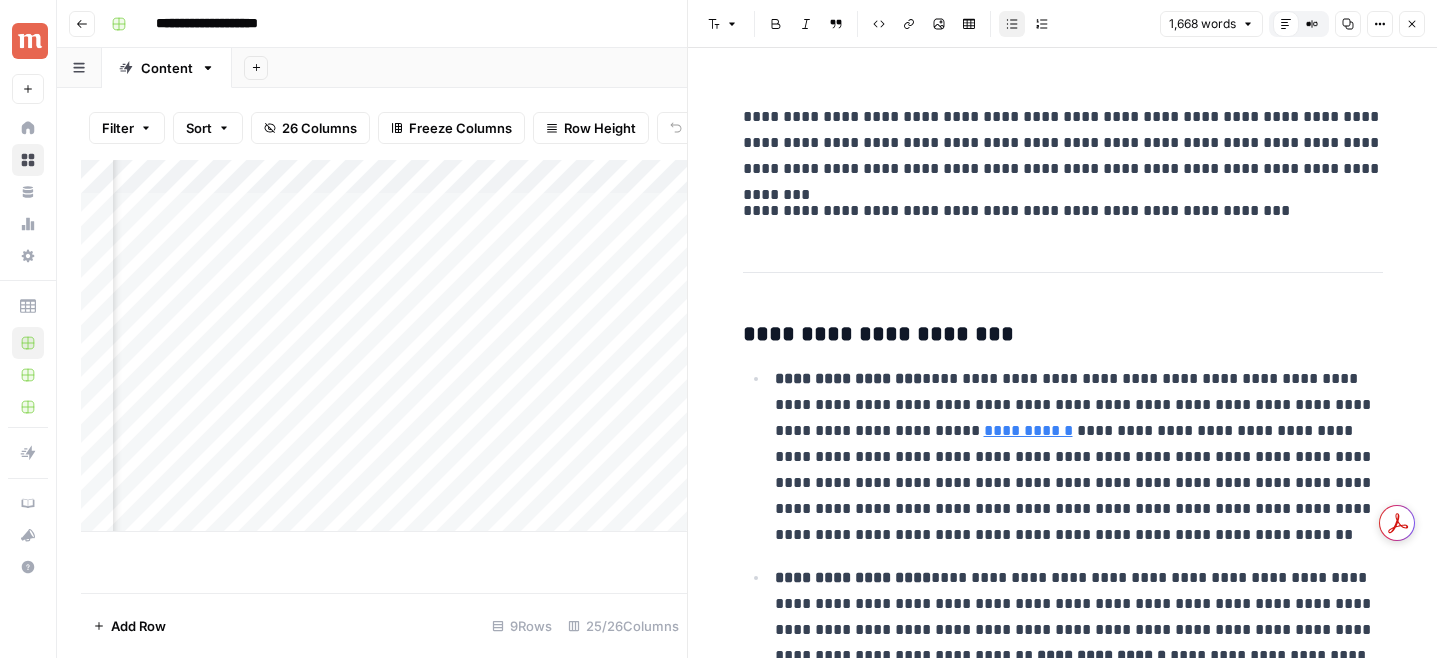 click on "Font style Bold Italic Block quote Code block Link Image Insert Table Bulleted list Numbered list 1,668 words Default Editor Compare Old vs New Content Copy Options Close" at bounding box center [1062, 24] 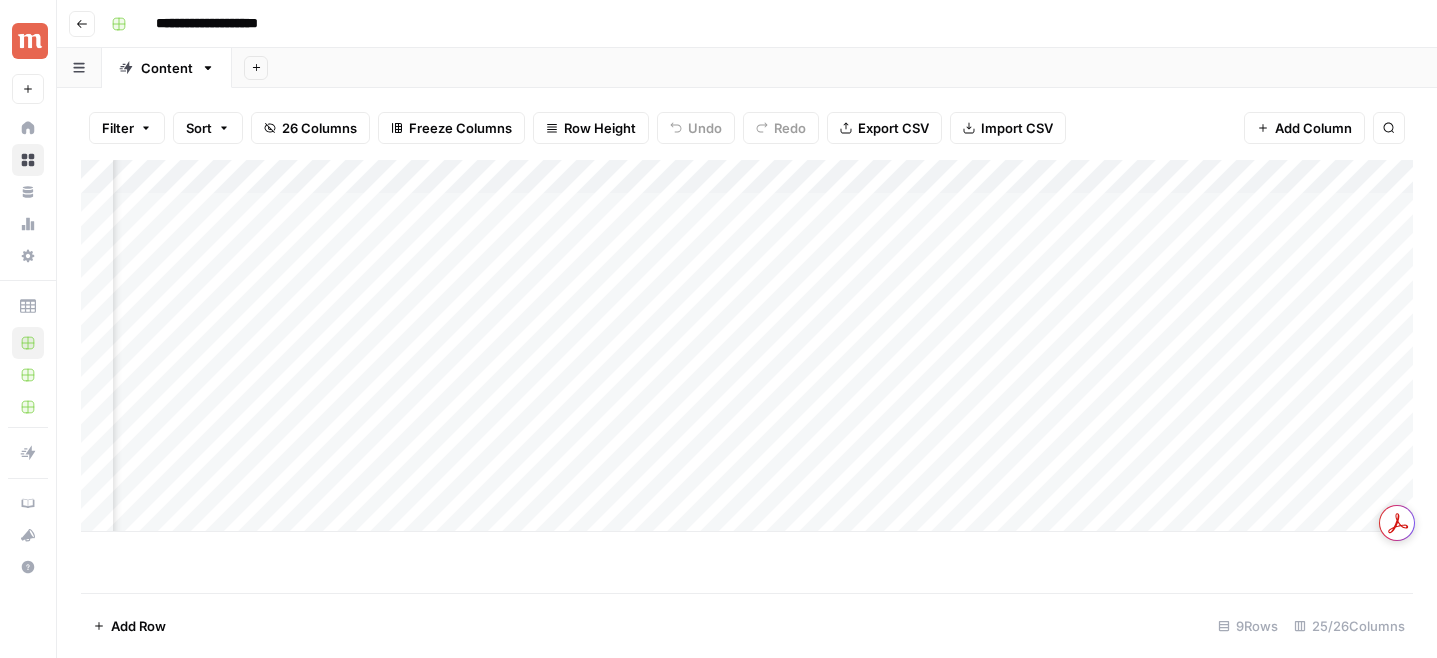 scroll, scrollTop: 0, scrollLeft: 2127, axis: horizontal 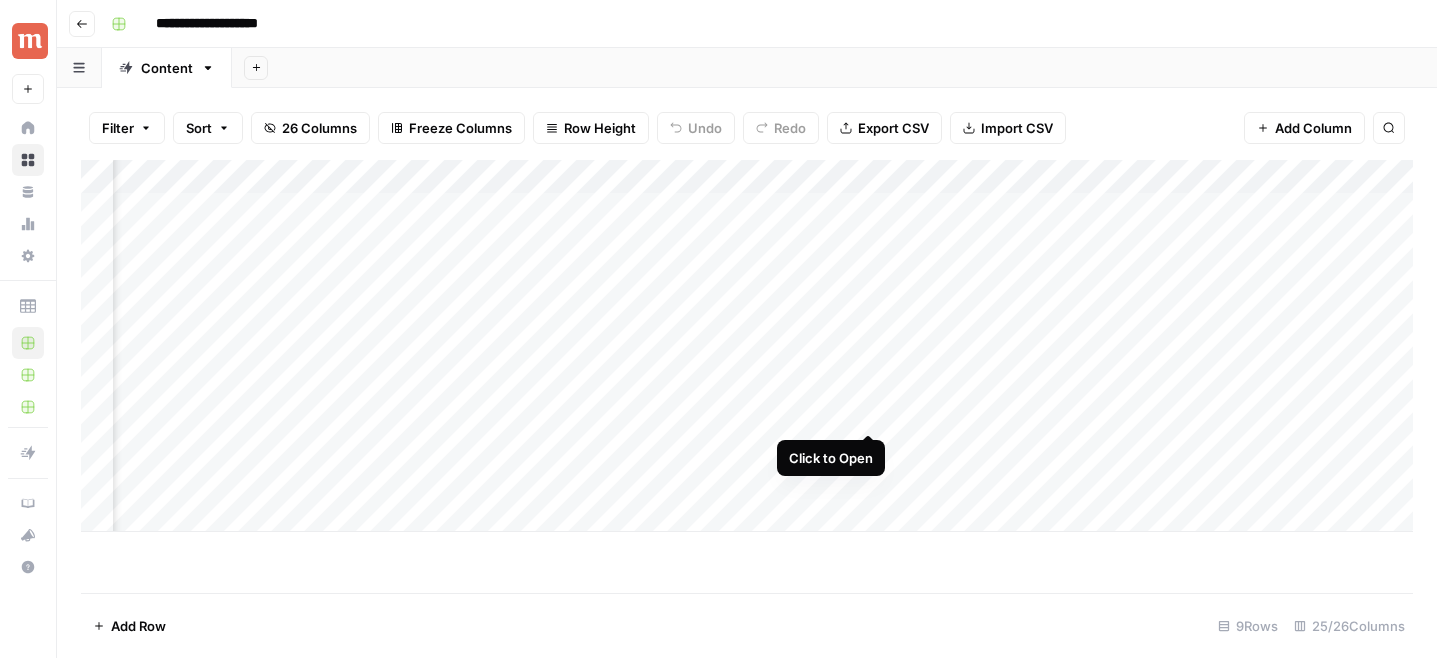 click on "Add Column" at bounding box center [747, 346] 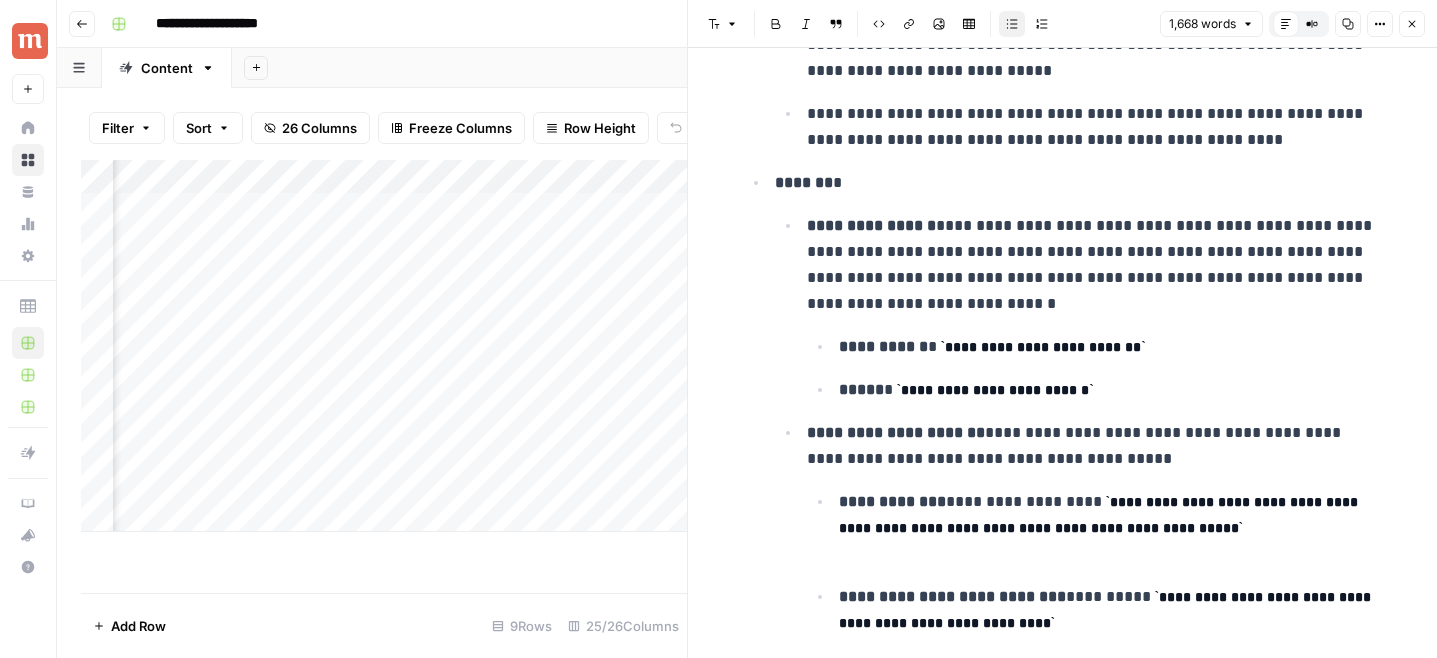 scroll, scrollTop: 0, scrollLeft: 0, axis: both 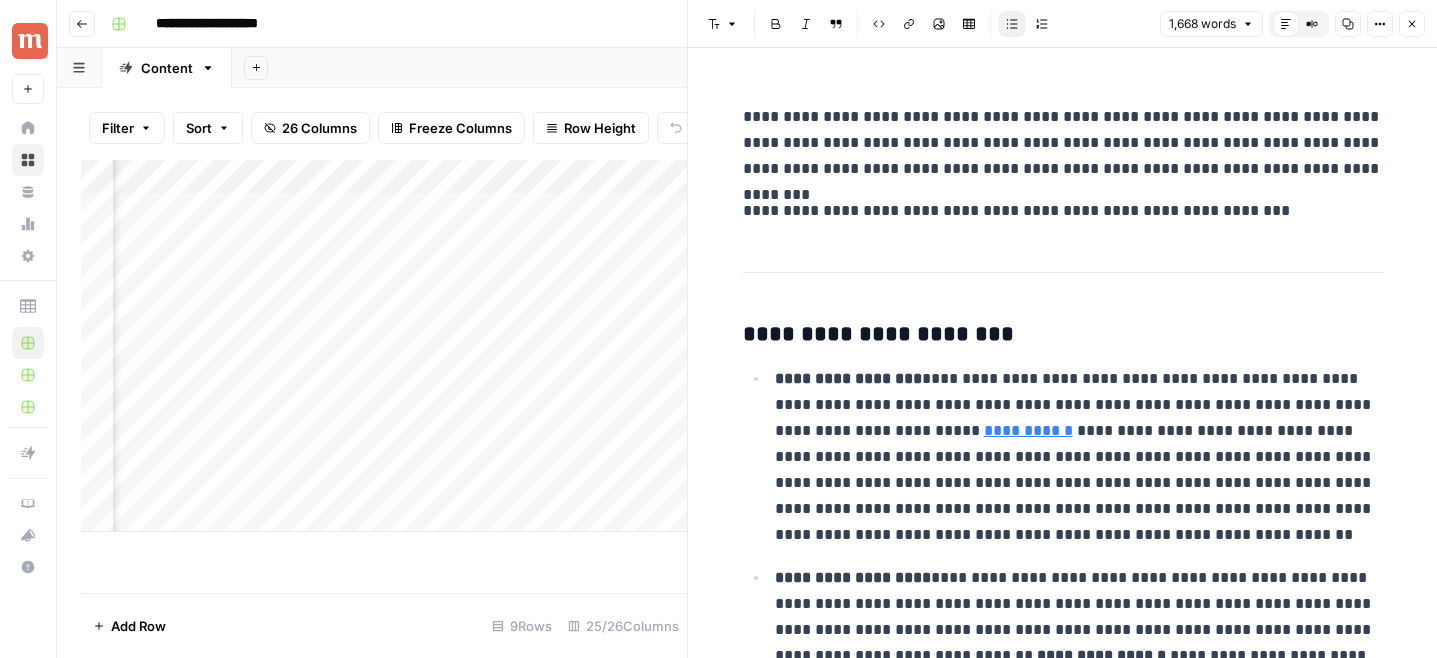 click 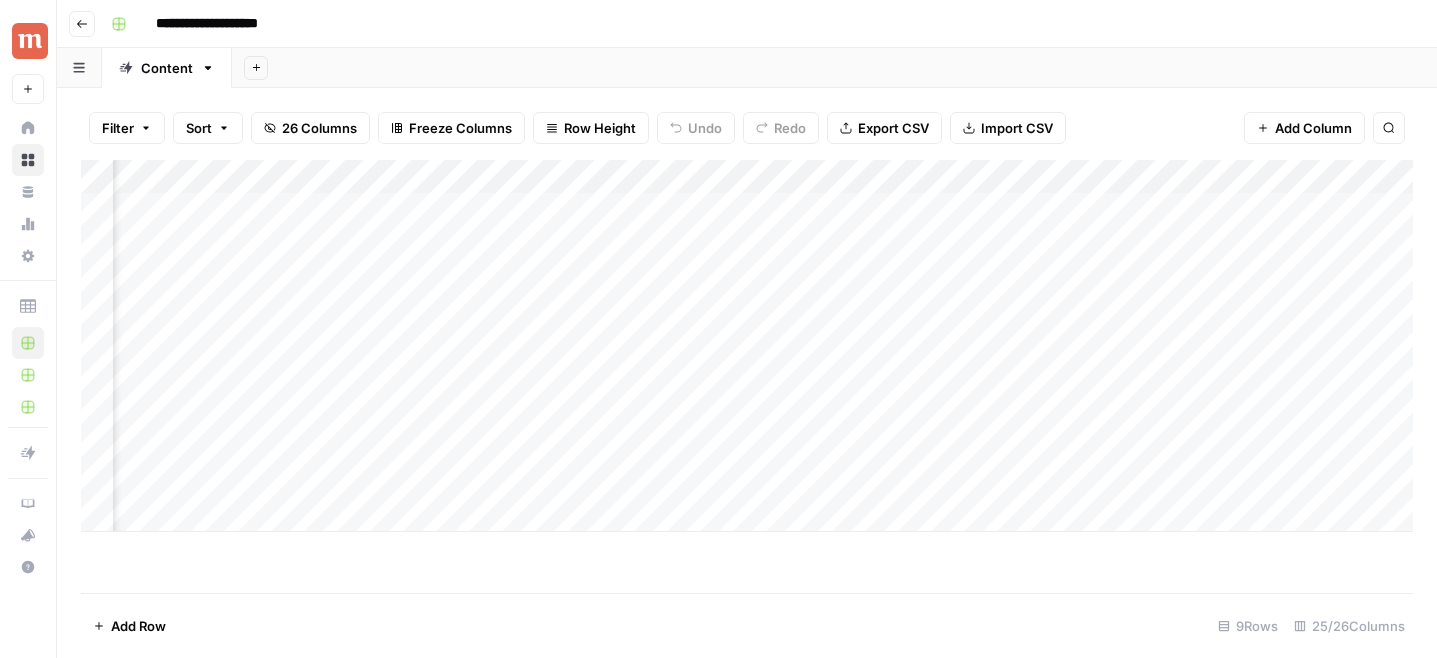 scroll, scrollTop: 0, scrollLeft: 1411, axis: horizontal 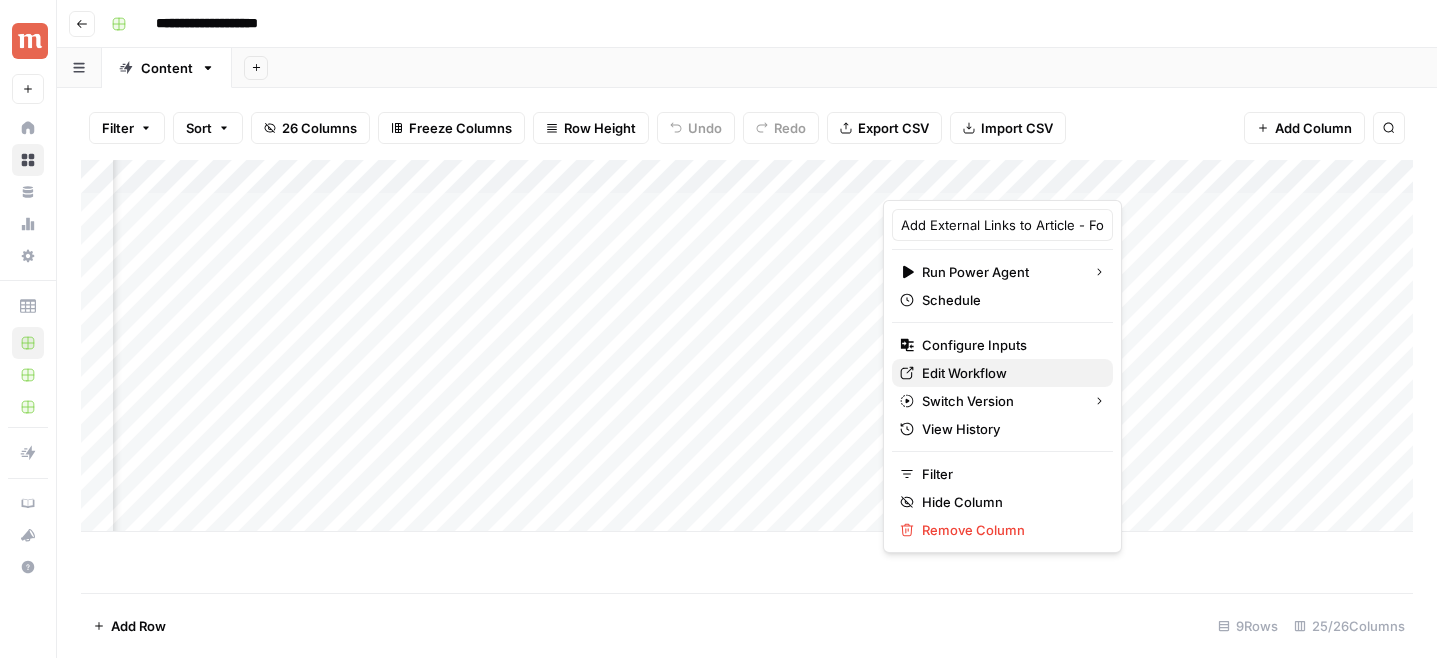 click on "Edit Workflow" at bounding box center (1009, 373) 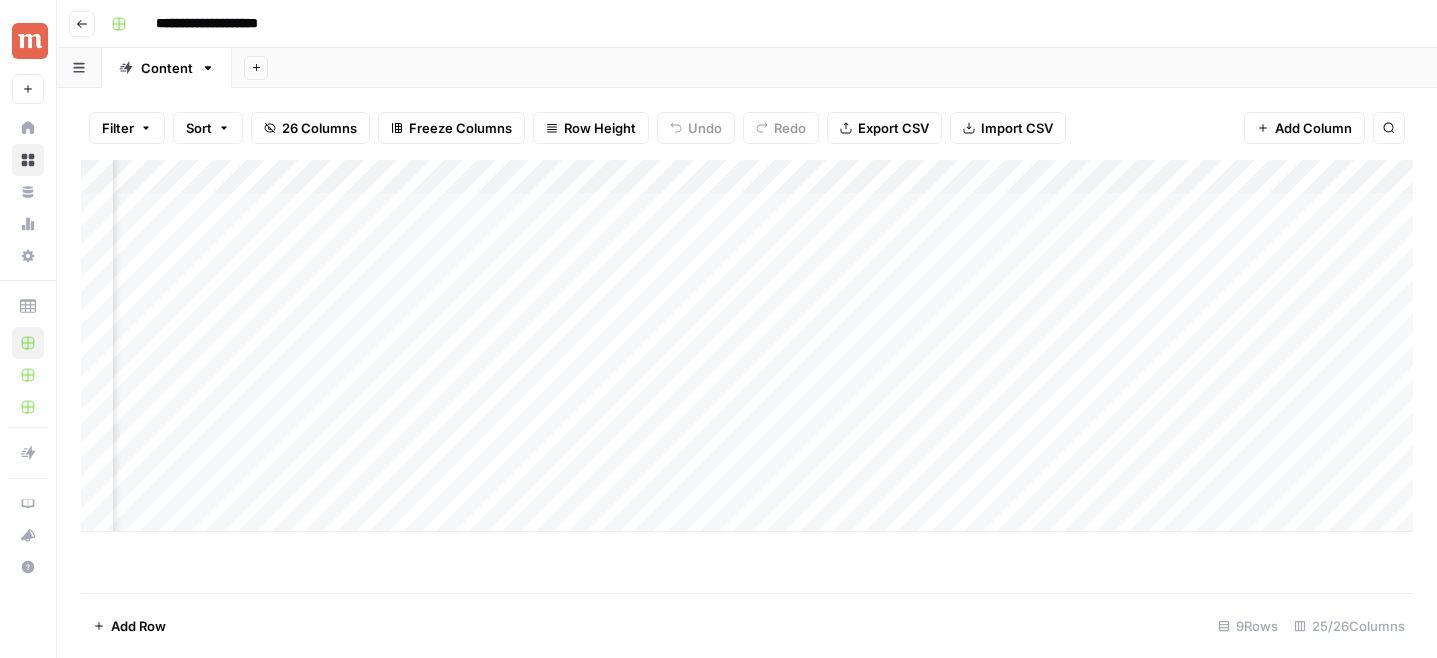 scroll, scrollTop: 0, scrollLeft: 1907, axis: horizontal 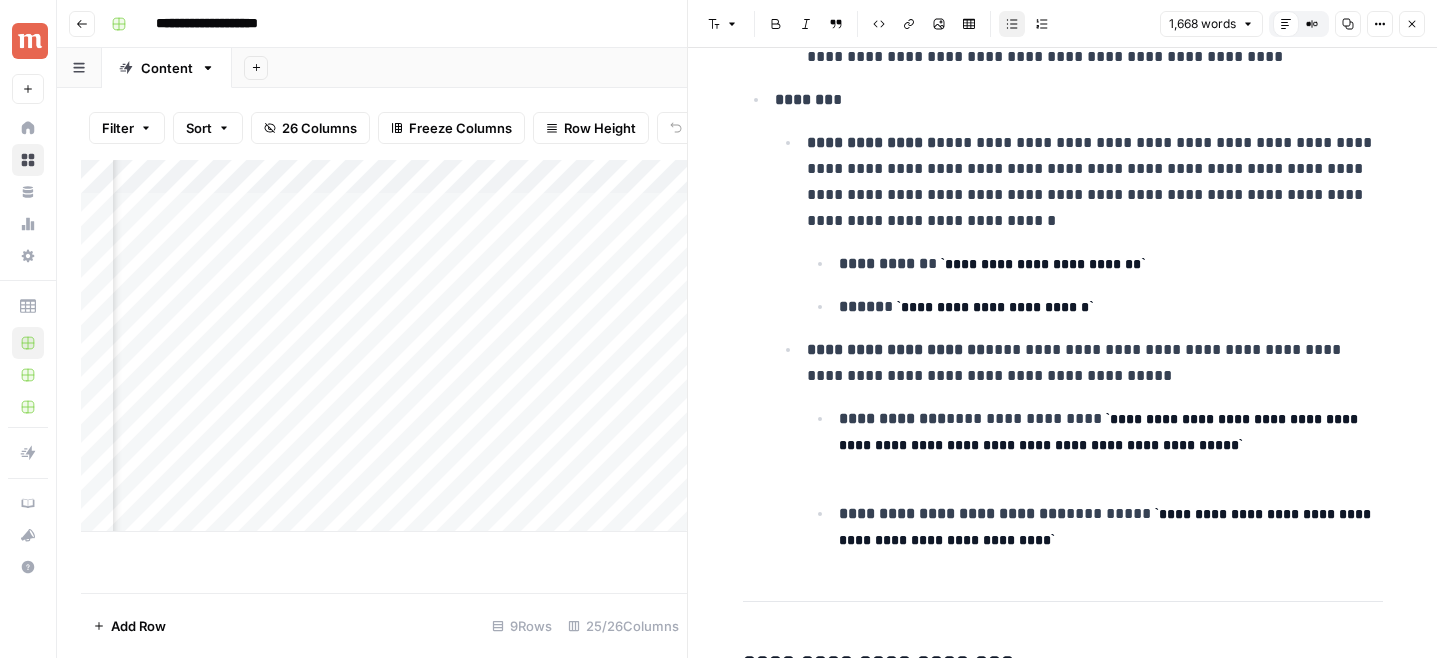 click on "**********" at bounding box center (995, 307) 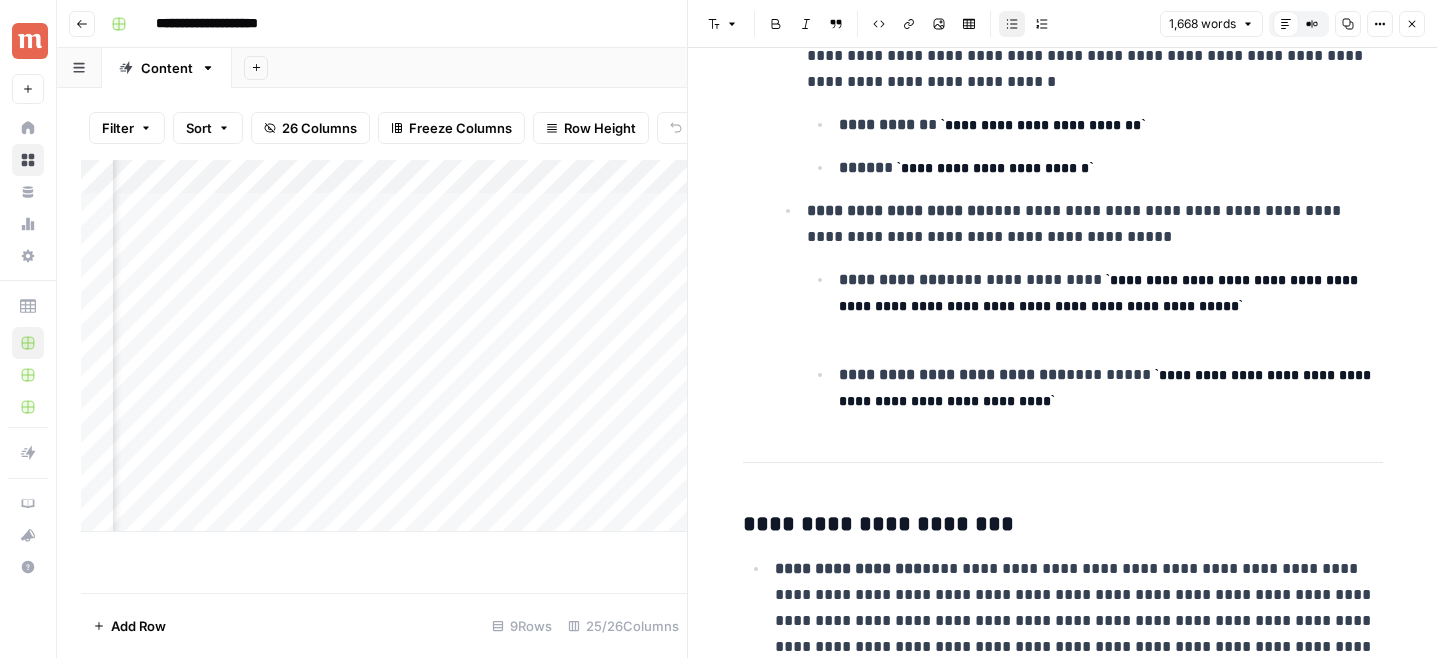 click on "**********" at bounding box center (1101, 293) 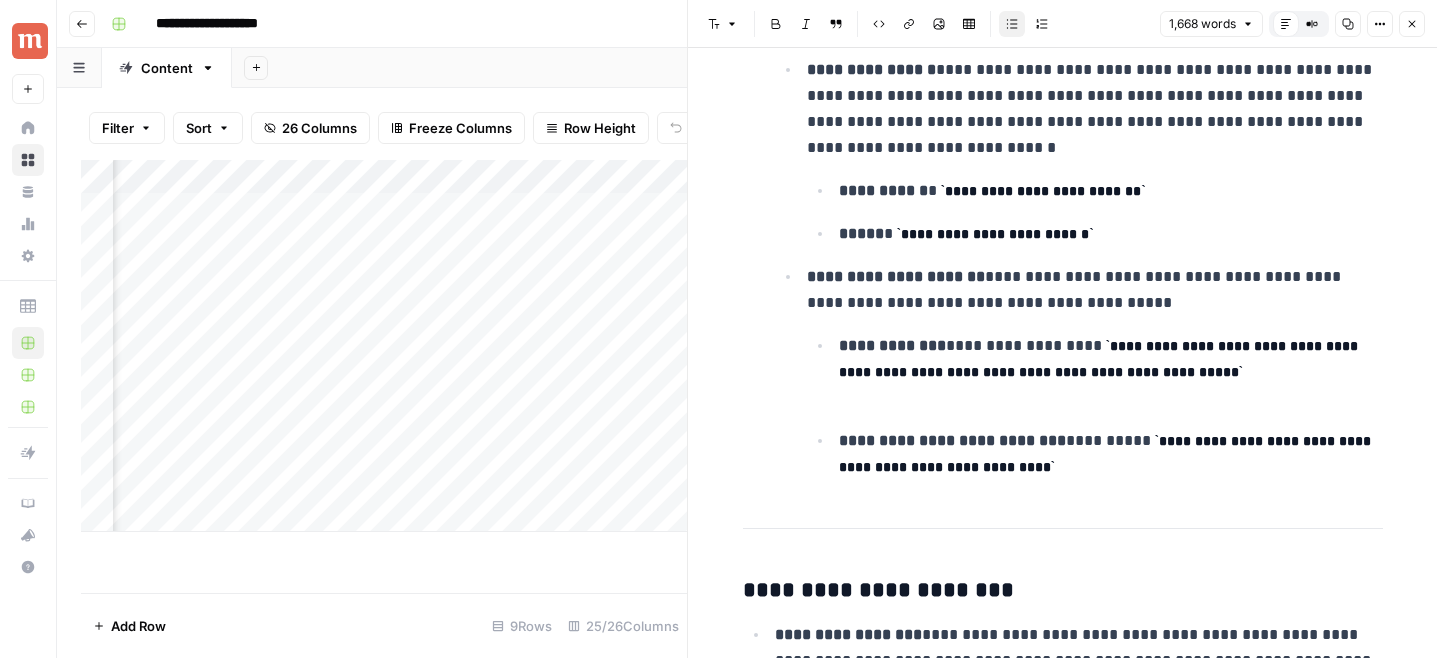 scroll, scrollTop: 1099, scrollLeft: 0, axis: vertical 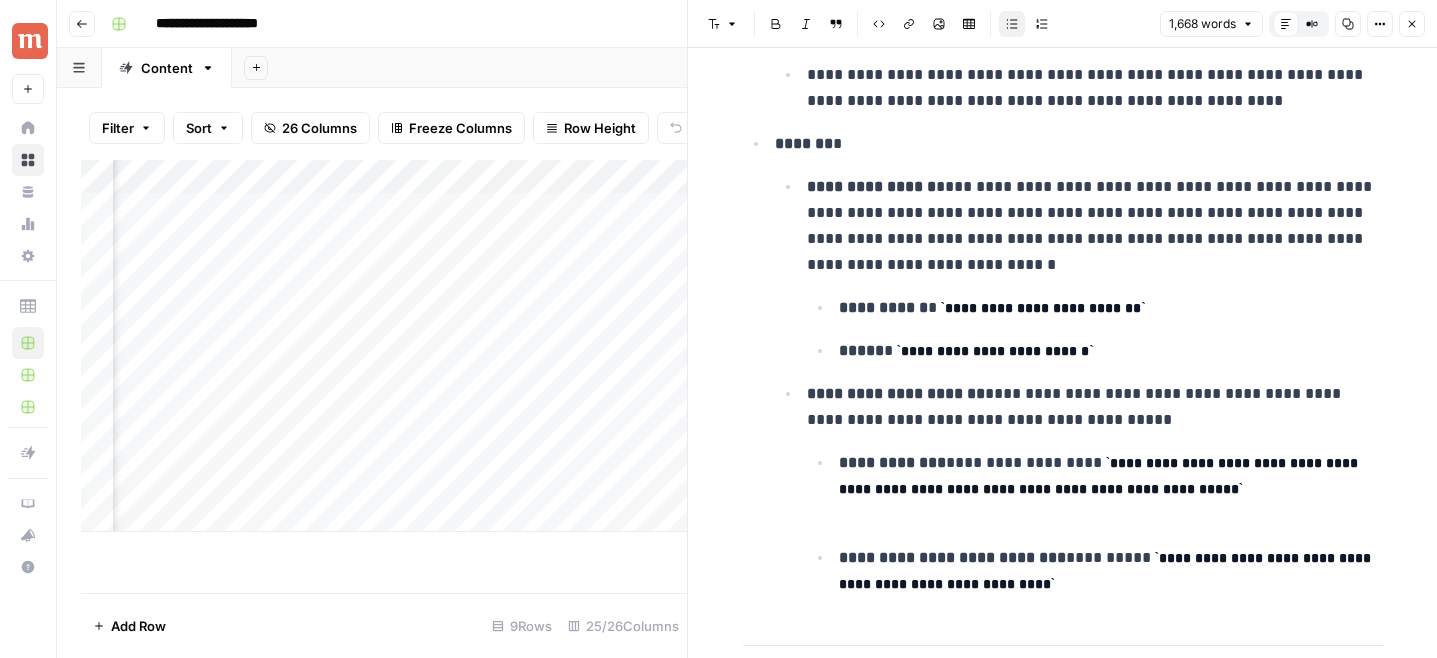 click on "**********" at bounding box center (1079, 385) 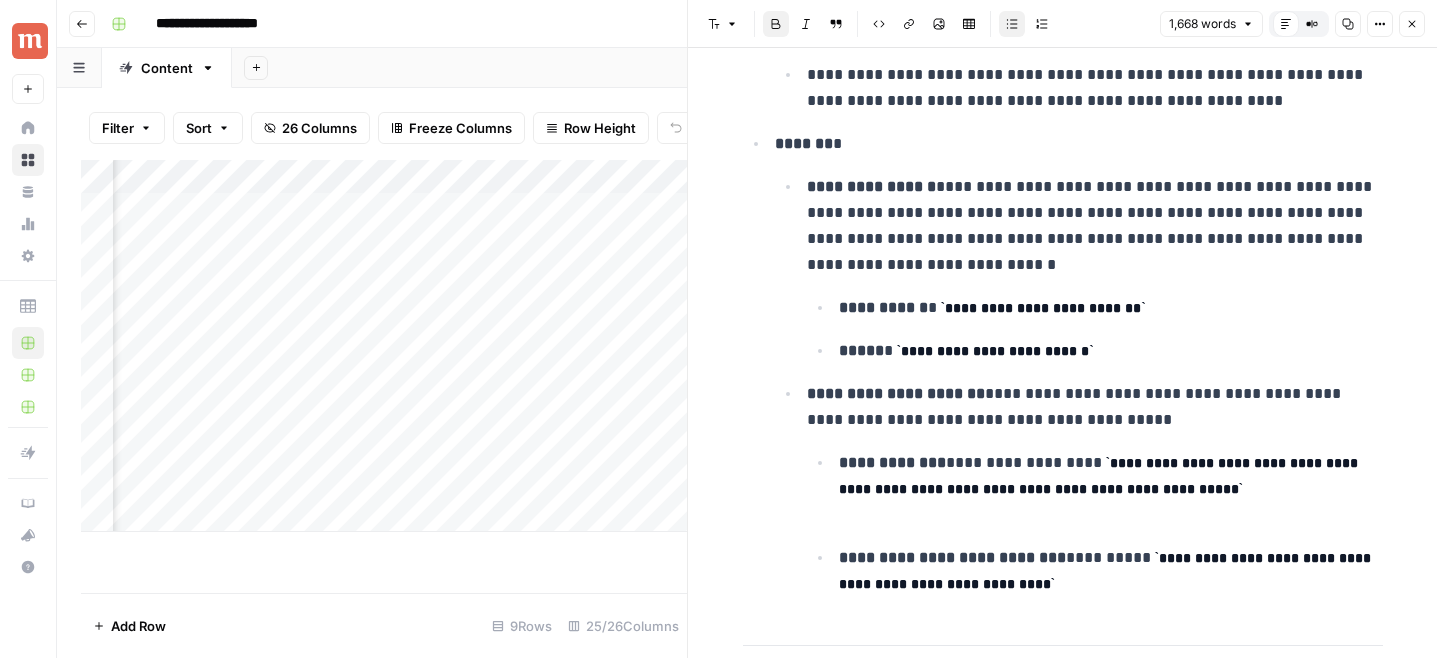 click on "**********" at bounding box center [1095, 226] 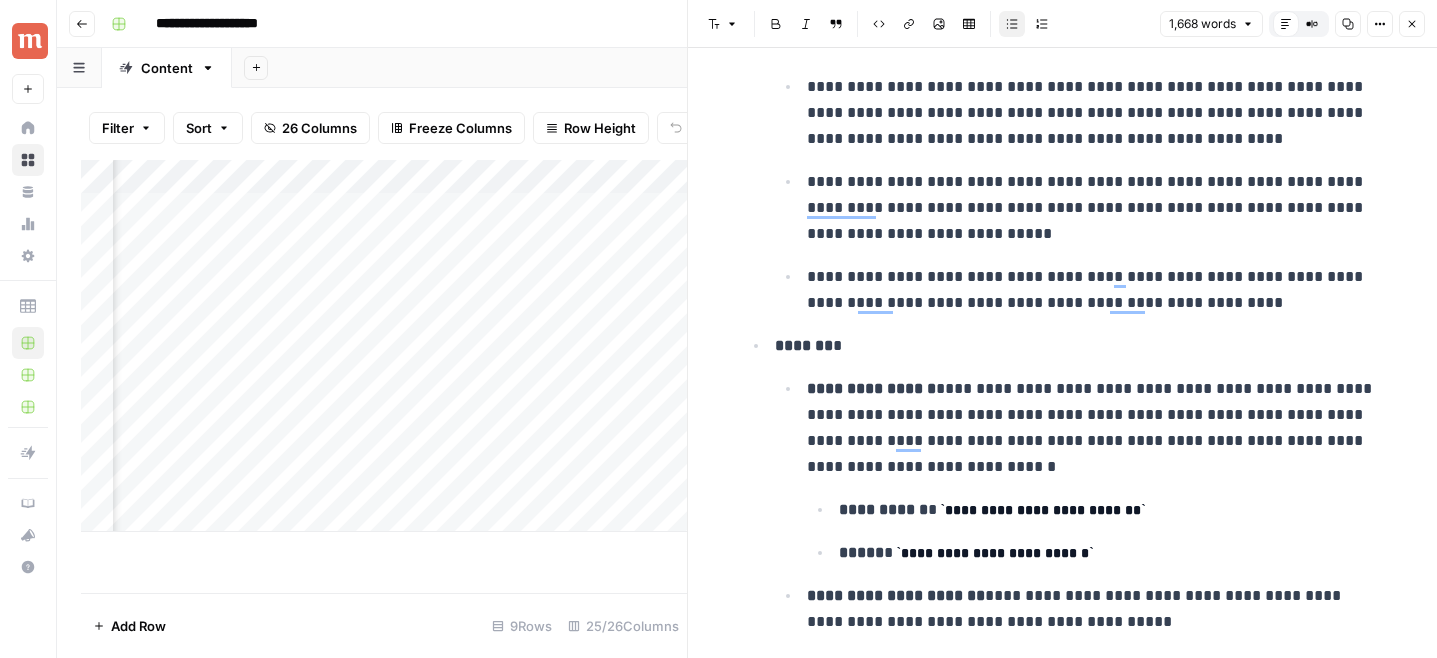 scroll, scrollTop: 896, scrollLeft: 0, axis: vertical 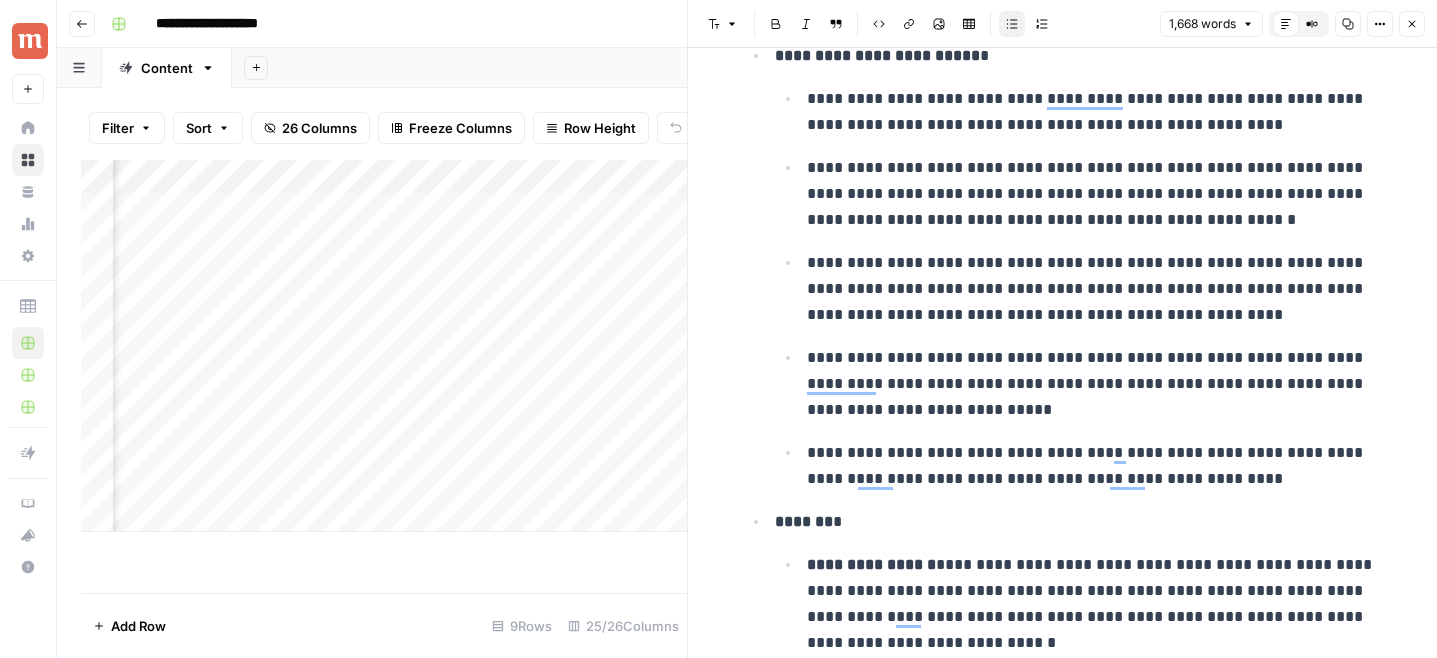 click on "**********" at bounding box center [1095, 289] 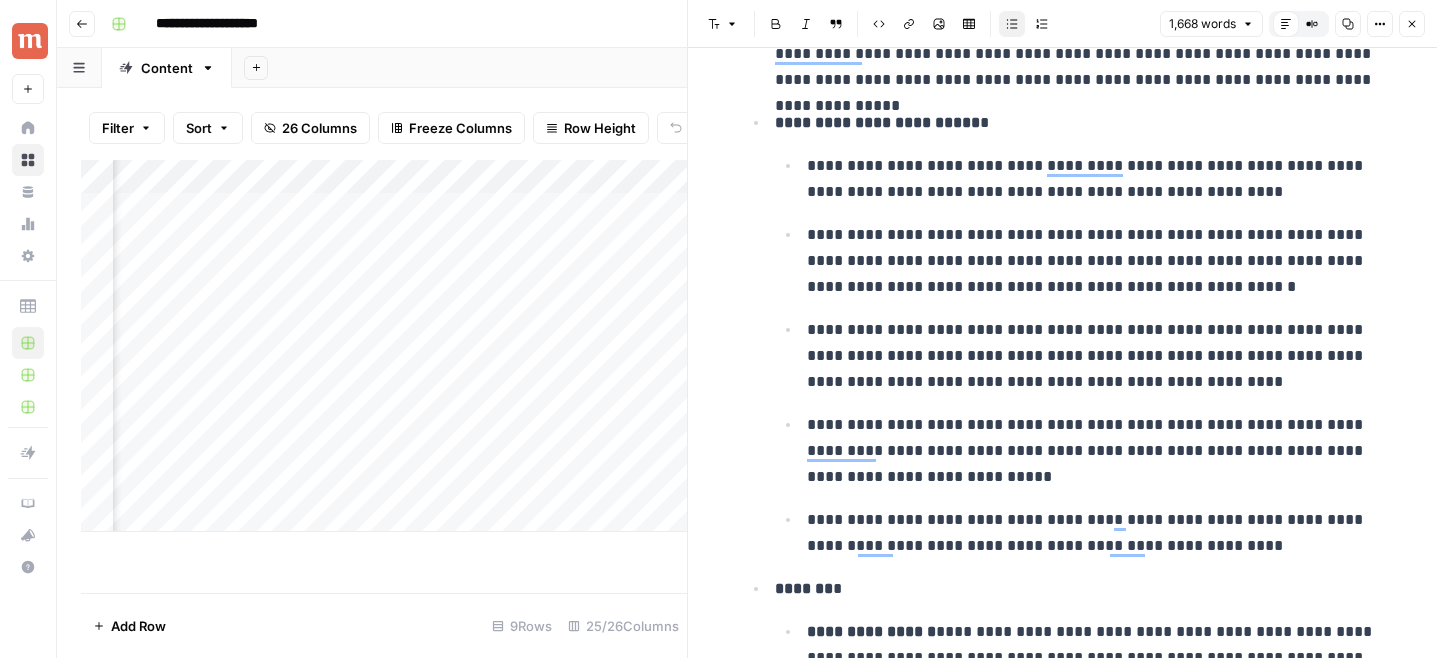 scroll, scrollTop: 576, scrollLeft: 0, axis: vertical 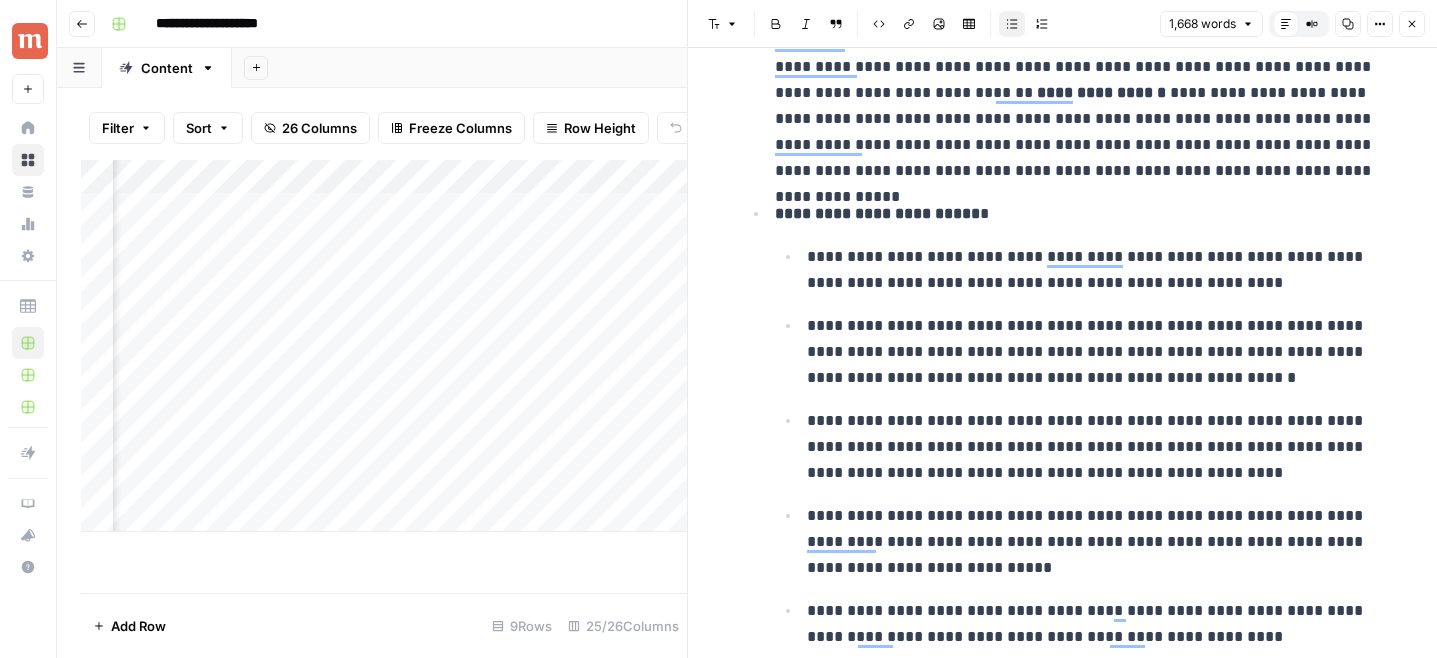 click on "**********" at bounding box center (1095, 270) 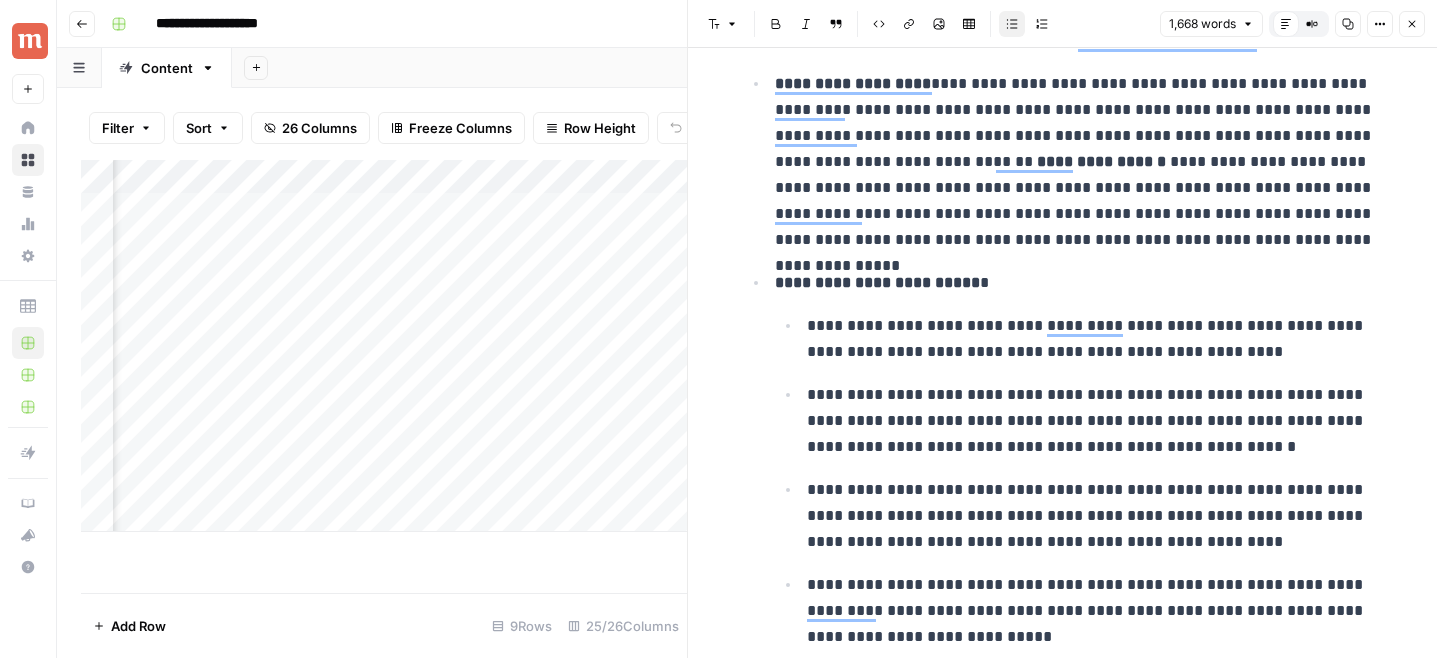 scroll, scrollTop: 494, scrollLeft: 0, axis: vertical 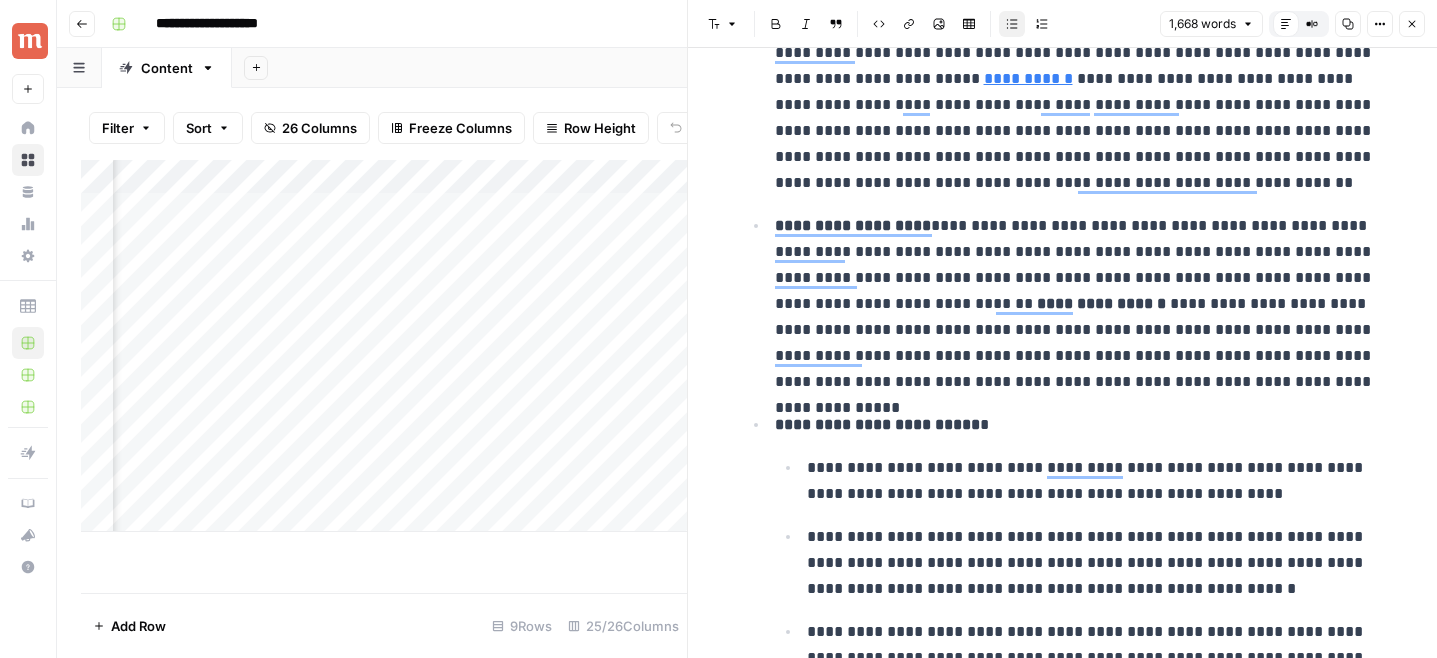 click on "**********" at bounding box center [1079, 304] 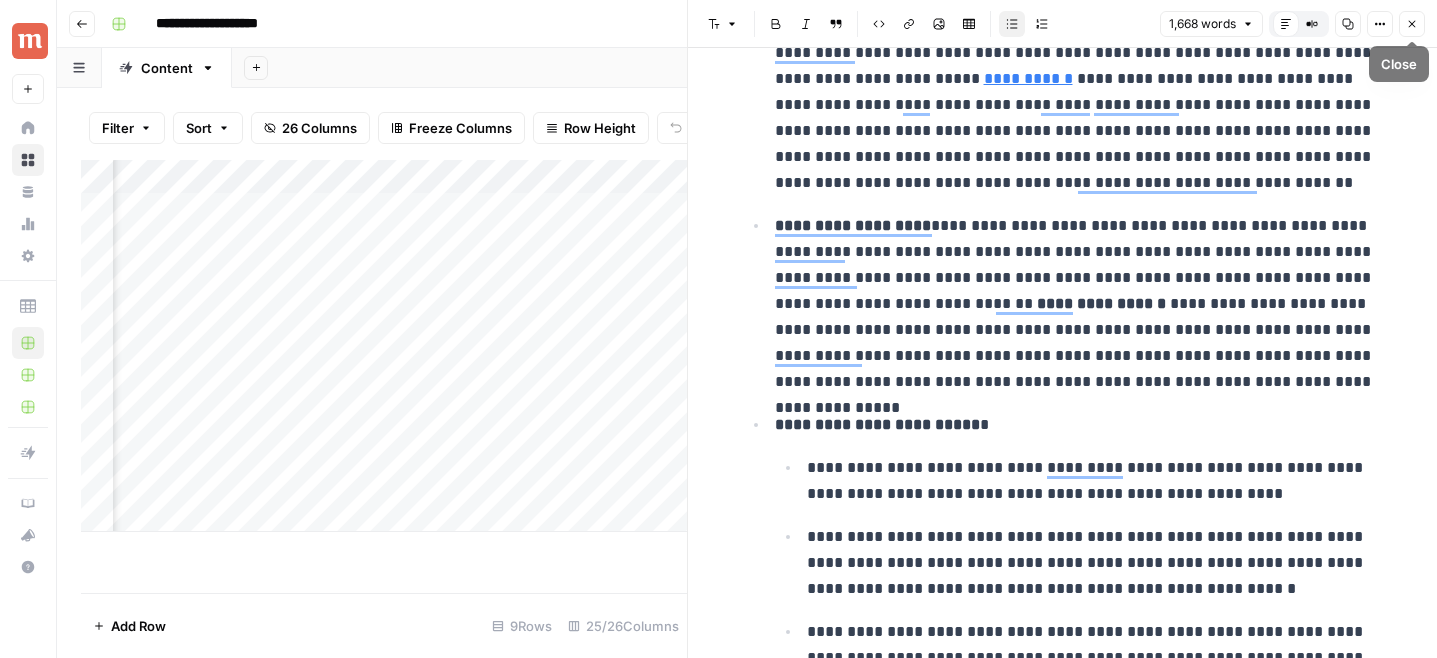 scroll, scrollTop: 284, scrollLeft: 0, axis: vertical 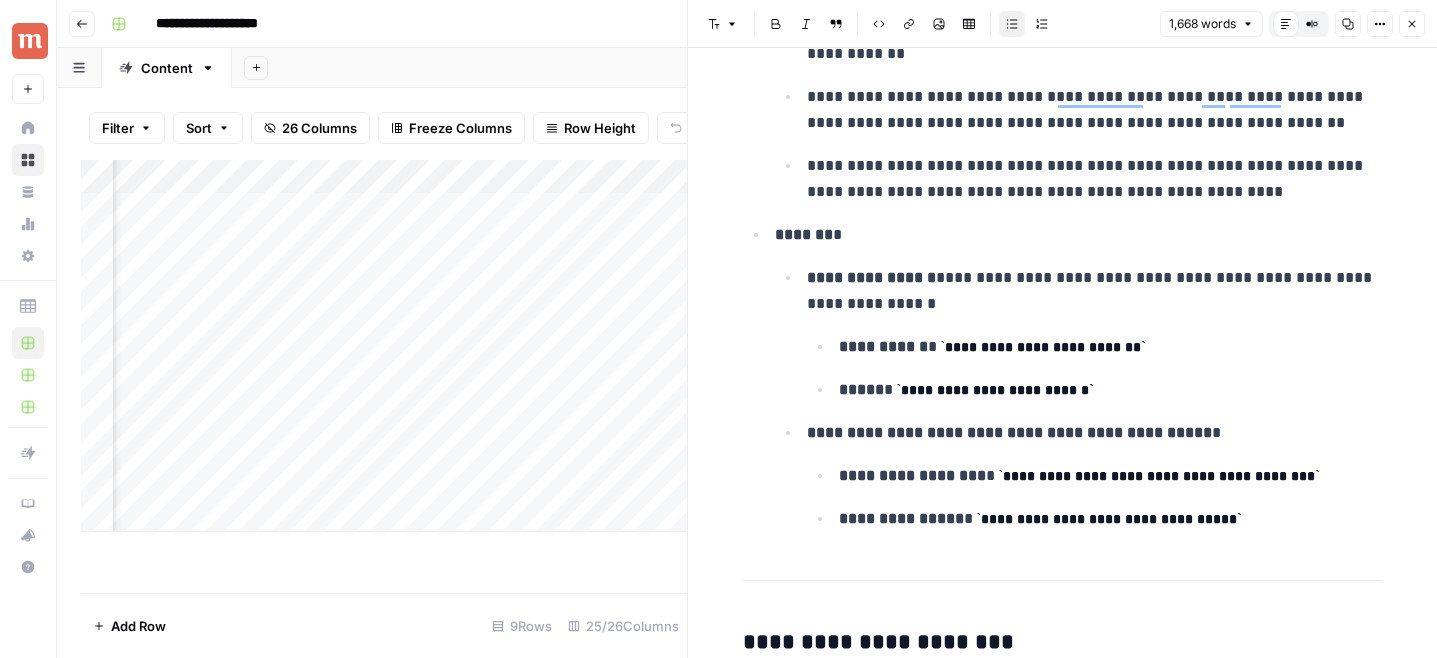 click on "**********" at bounding box center (1095, 291) 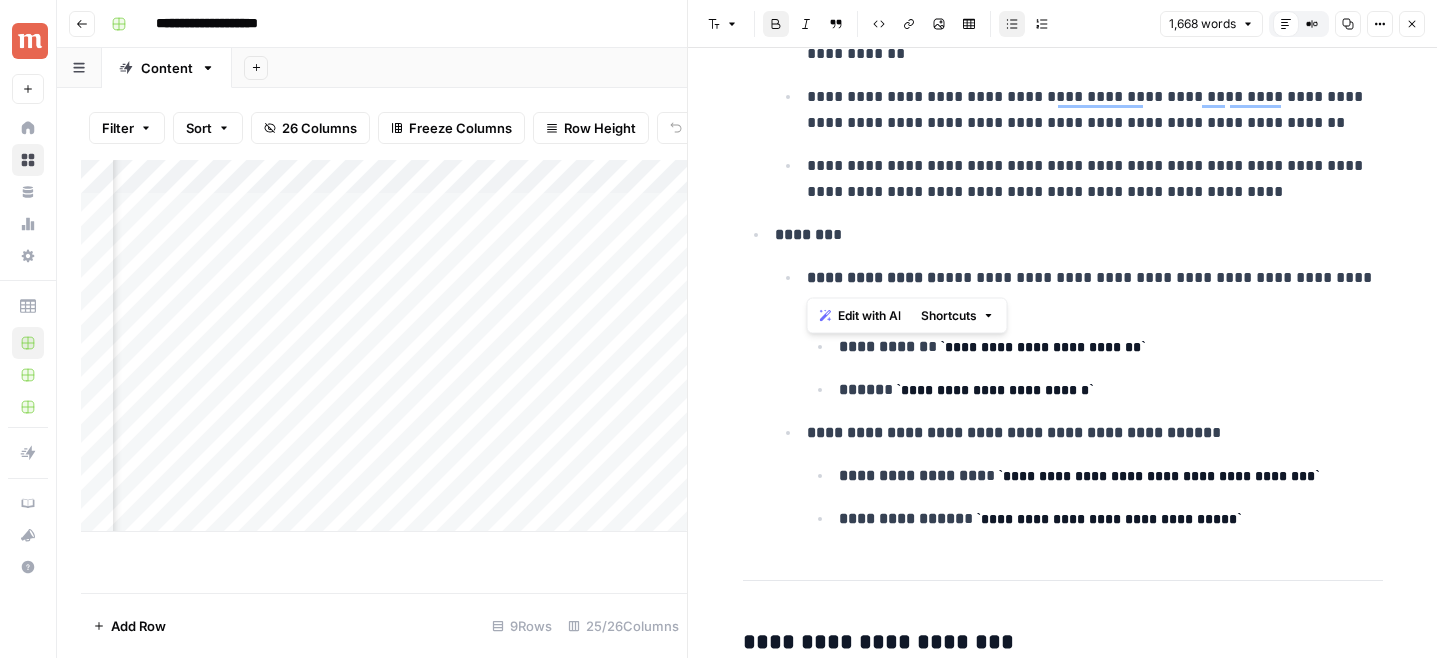 drag, startPoint x: 806, startPoint y: 276, endPoint x: 931, endPoint y: 275, distance: 125.004 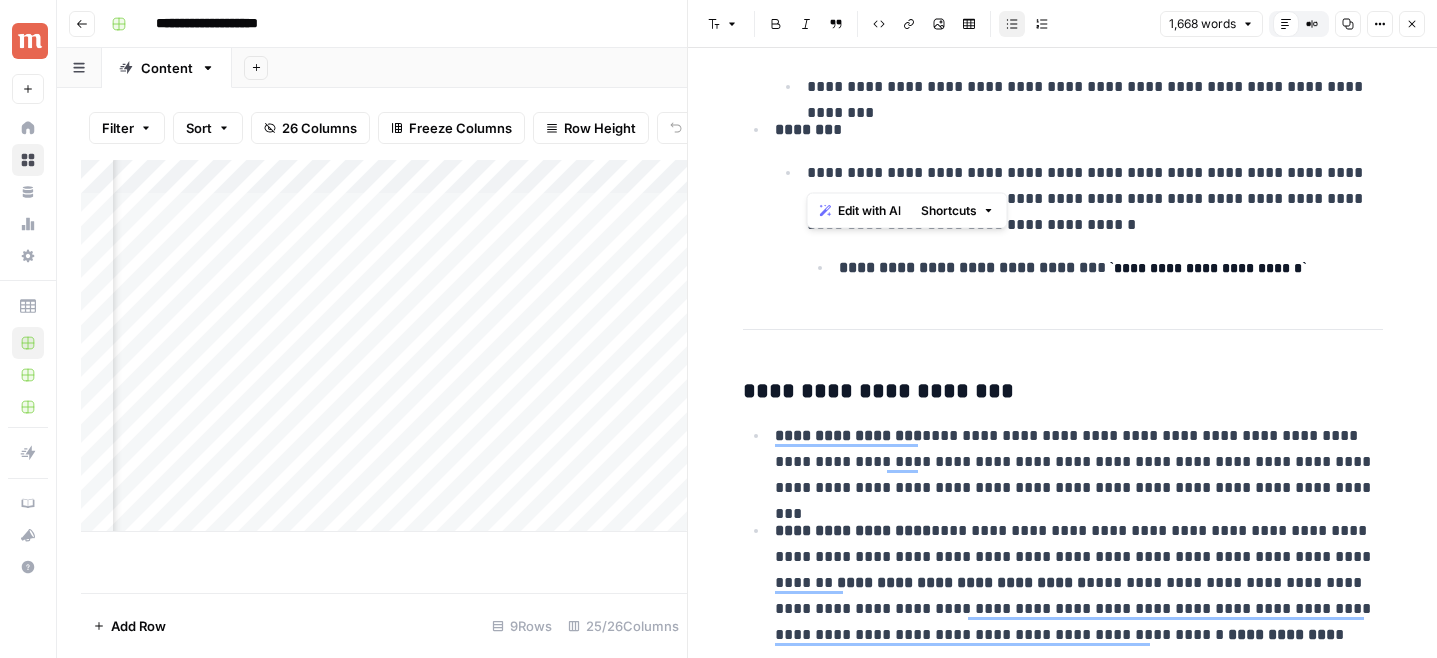 drag, startPoint x: 810, startPoint y: 166, endPoint x: 1015, endPoint y: 166, distance: 205 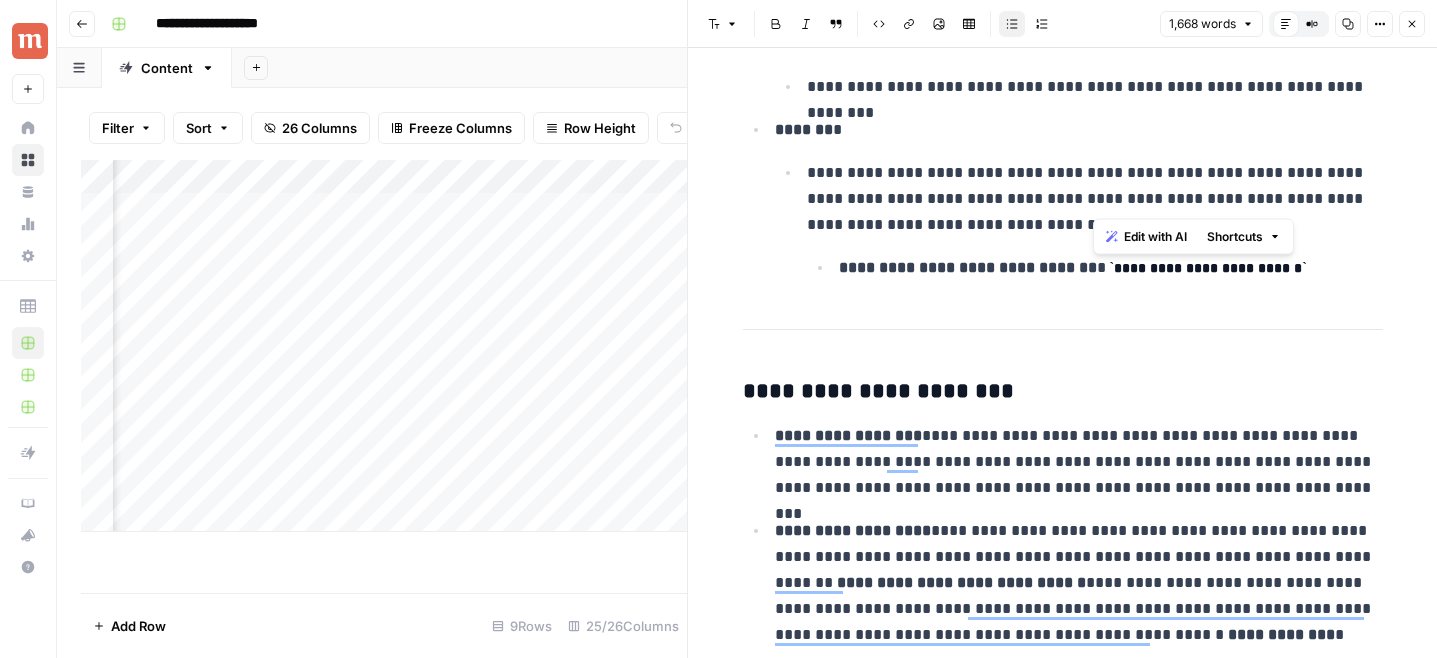 drag, startPoint x: 1094, startPoint y: 173, endPoint x: 1244, endPoint y: 203, distance: 152.97058 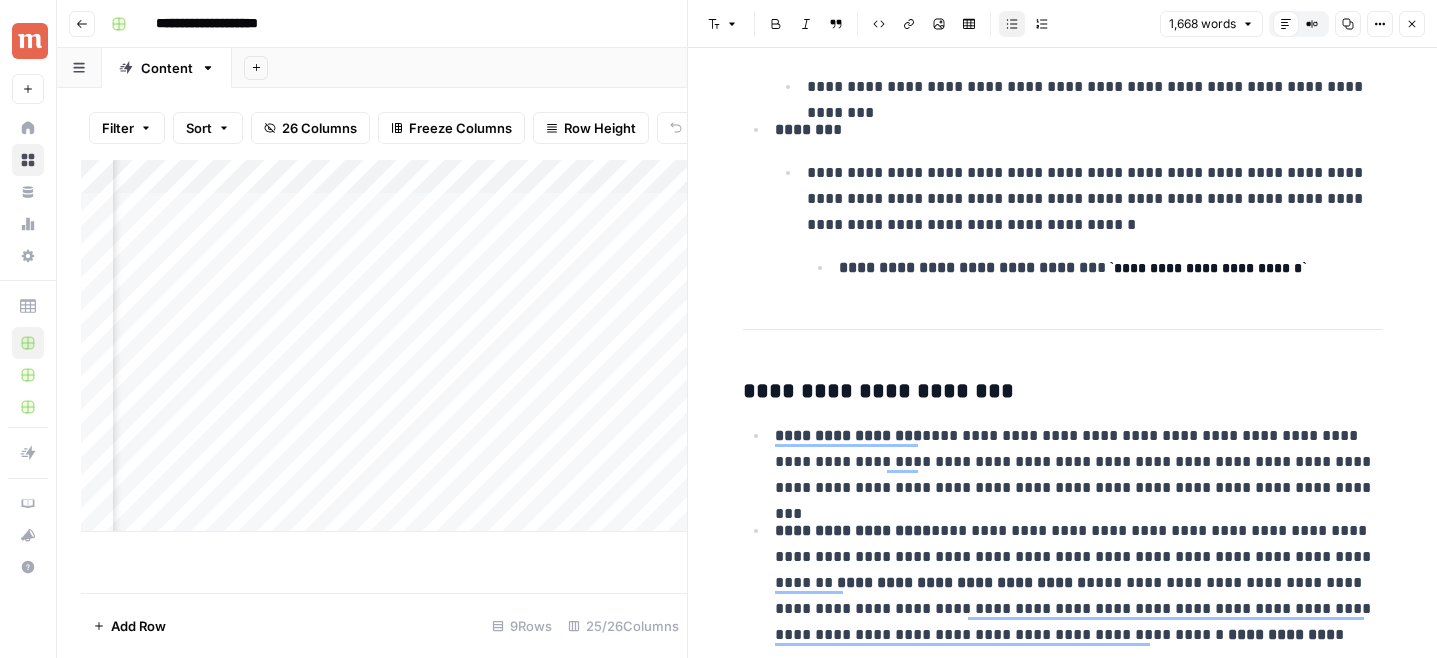 click on "**********" at bounding box center [1095, 199] 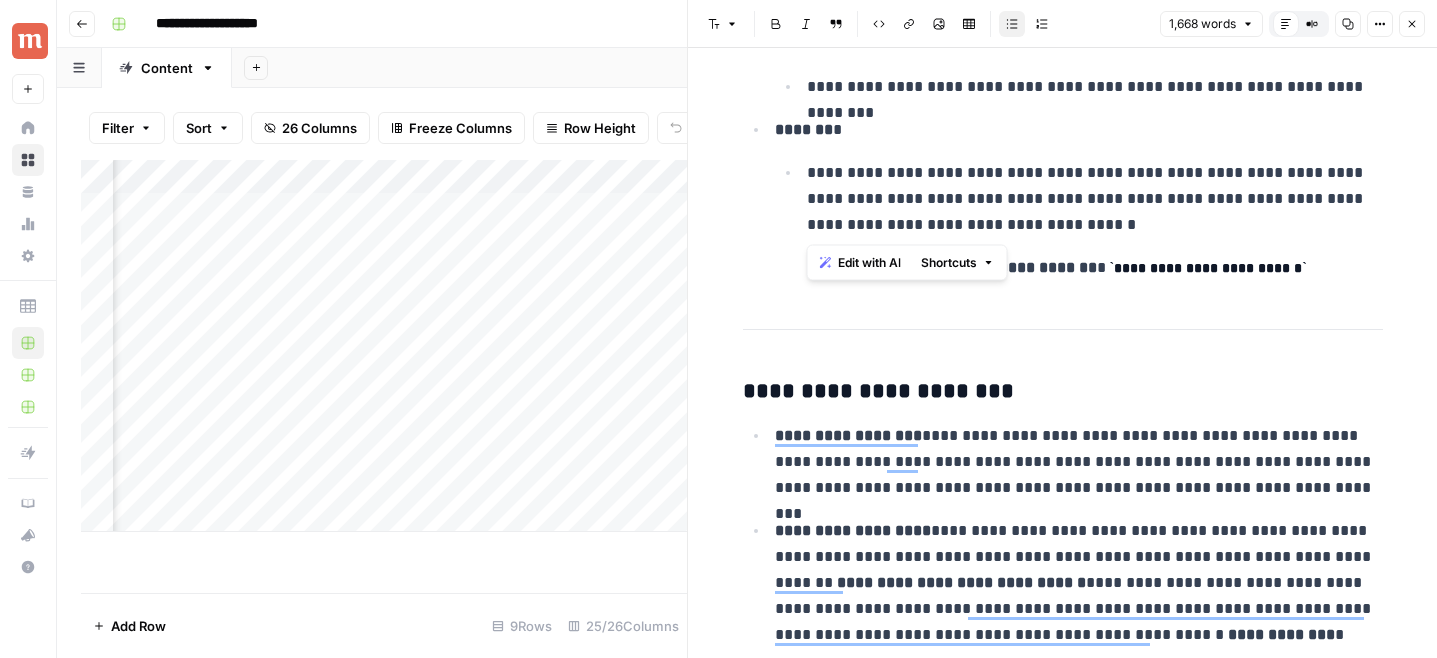 click on "**********" at bounding box center (1095, 199) 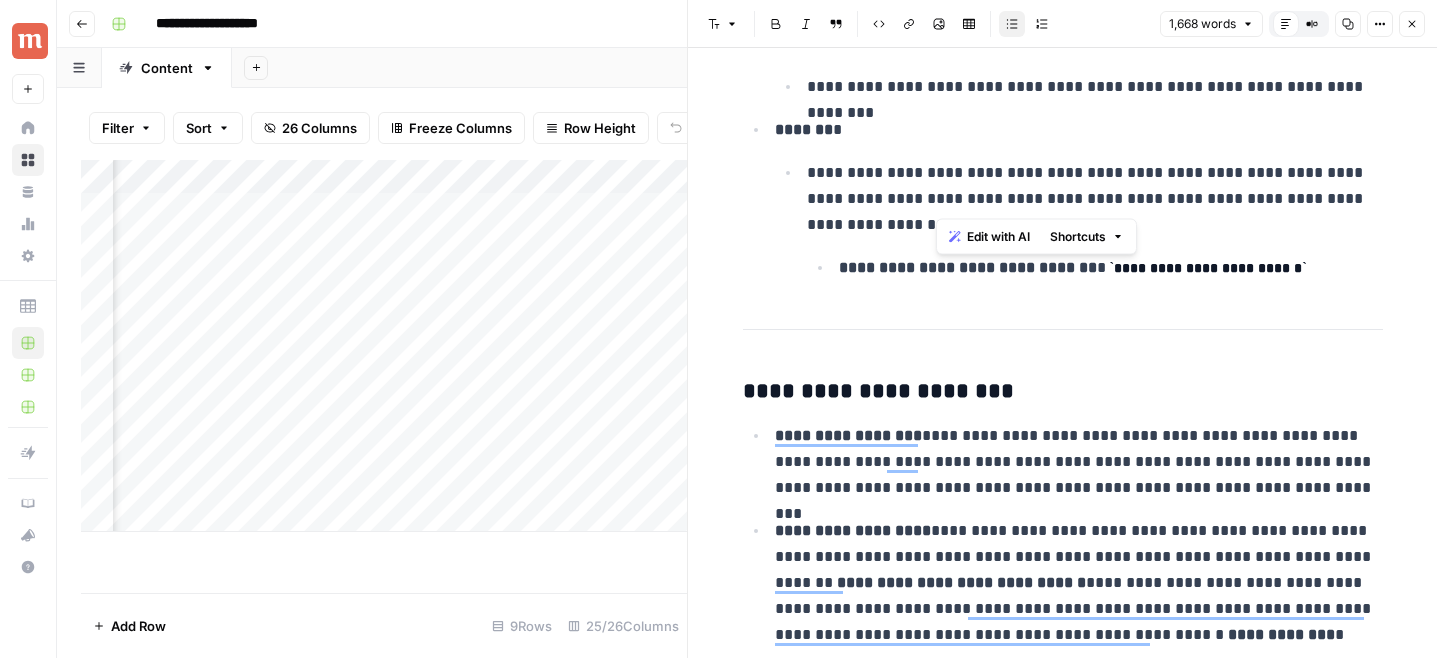 drag, startPoint x: 1150, startPoint y: 202, endPoint x: 932, endPoint y: 202, distance: 218 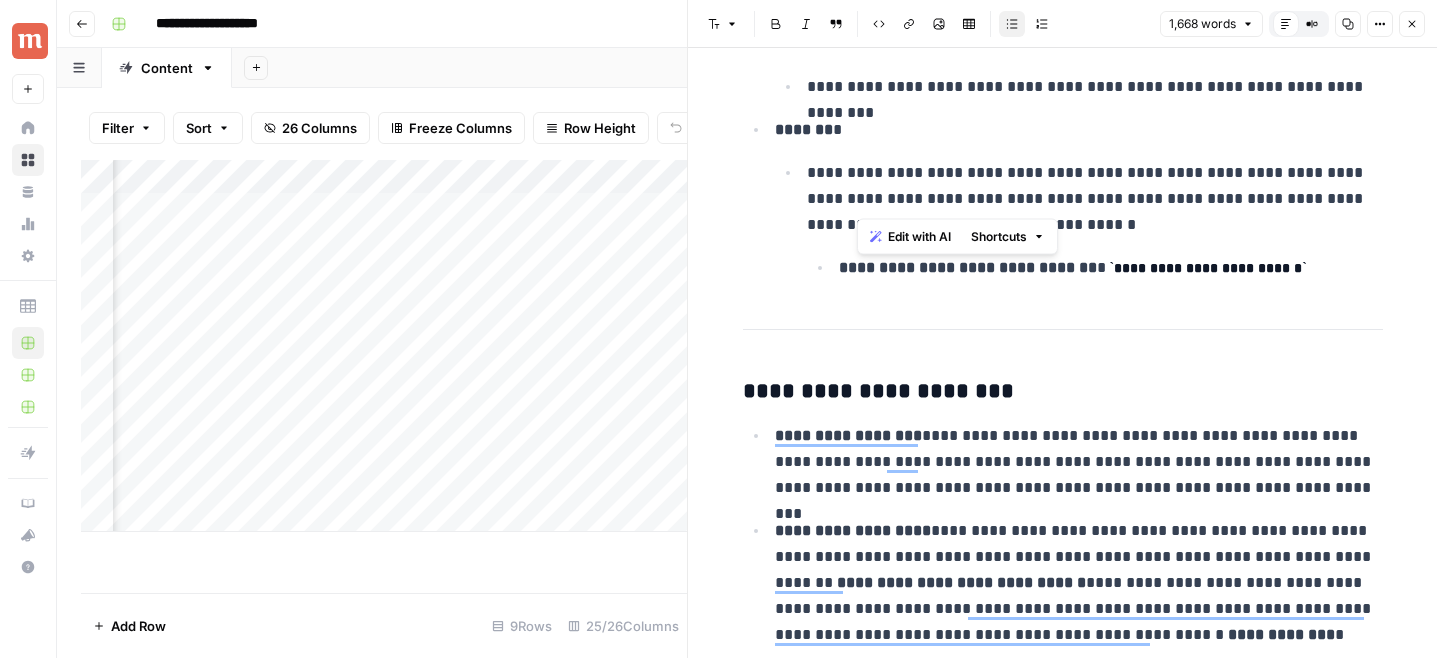 click on "**********" at bounding box center (1095, 199) 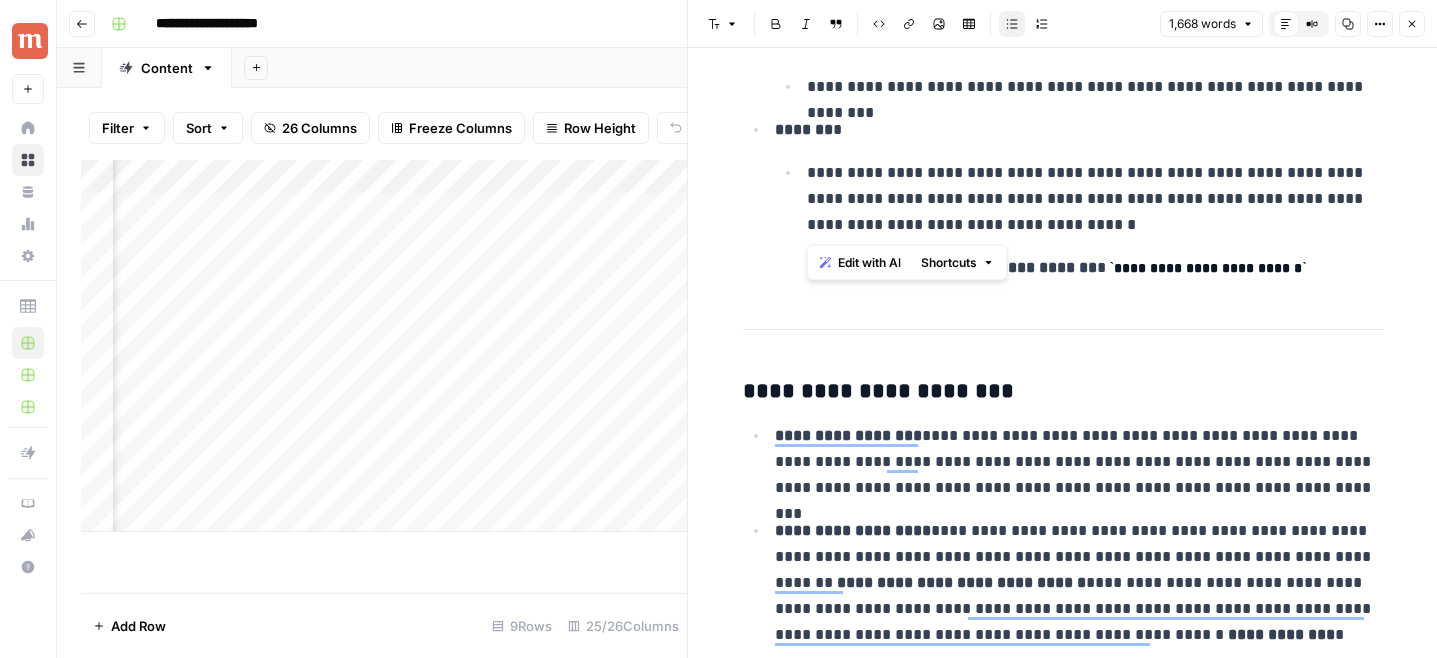 copy on "**********" 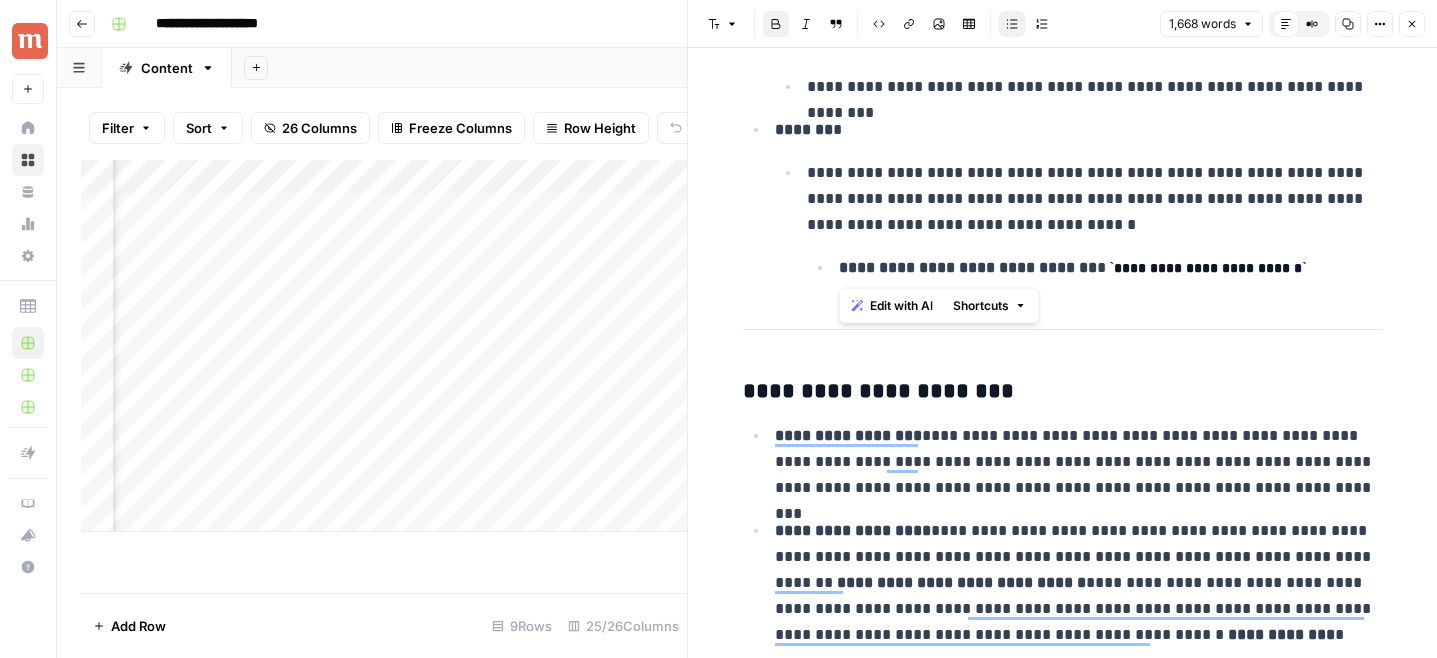 drag, startPoint x: 840, startPoint y: 269, endPoint x: 1089, endPoint y: 263, distance: 249.07228 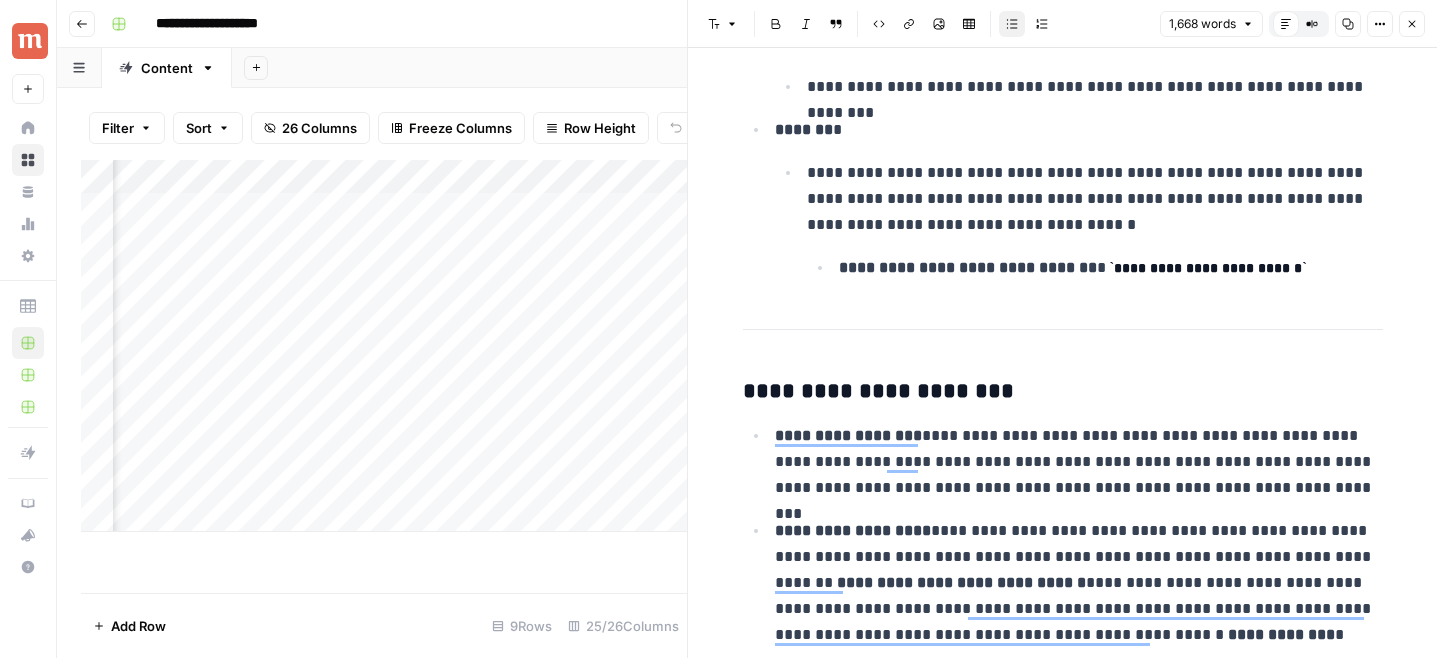 click on "**********" at bounding box center [1208, 268] 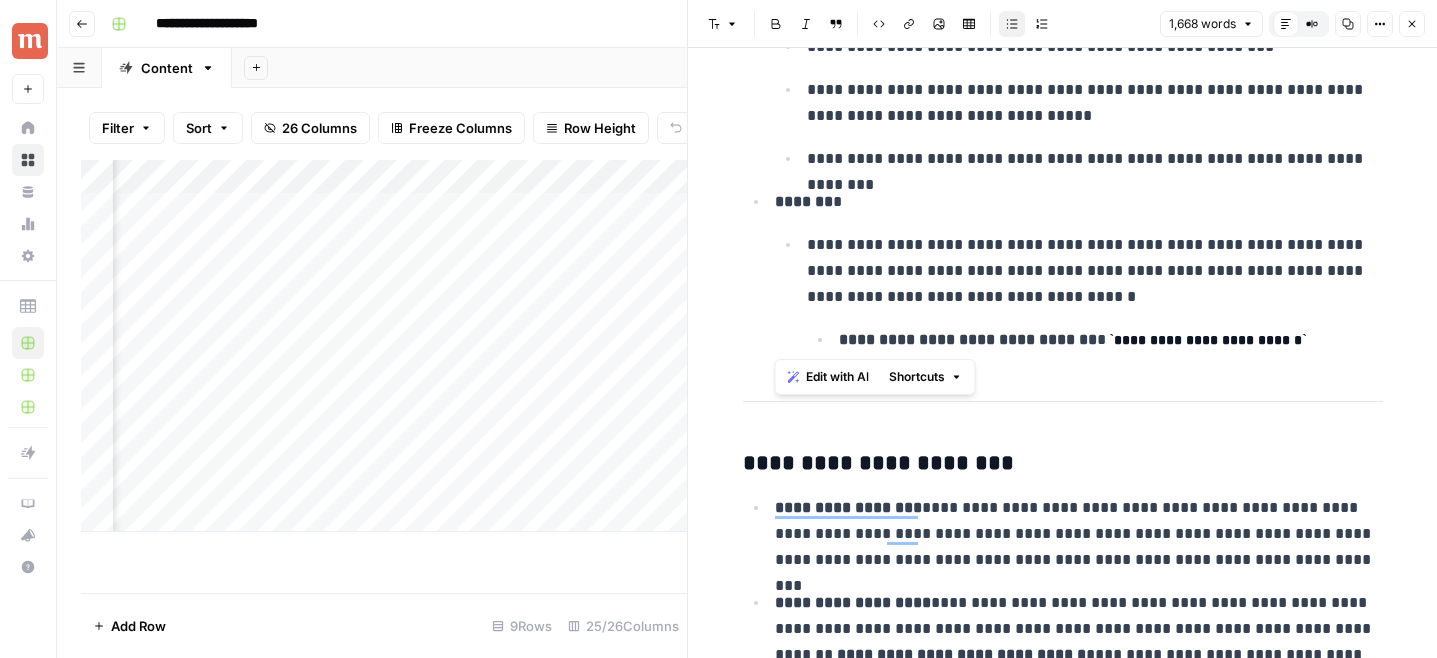 drag, startPoint x: 775, startPoint y: 205, endPoint x: 1326, endPoint y: 346, distance: 568.75476 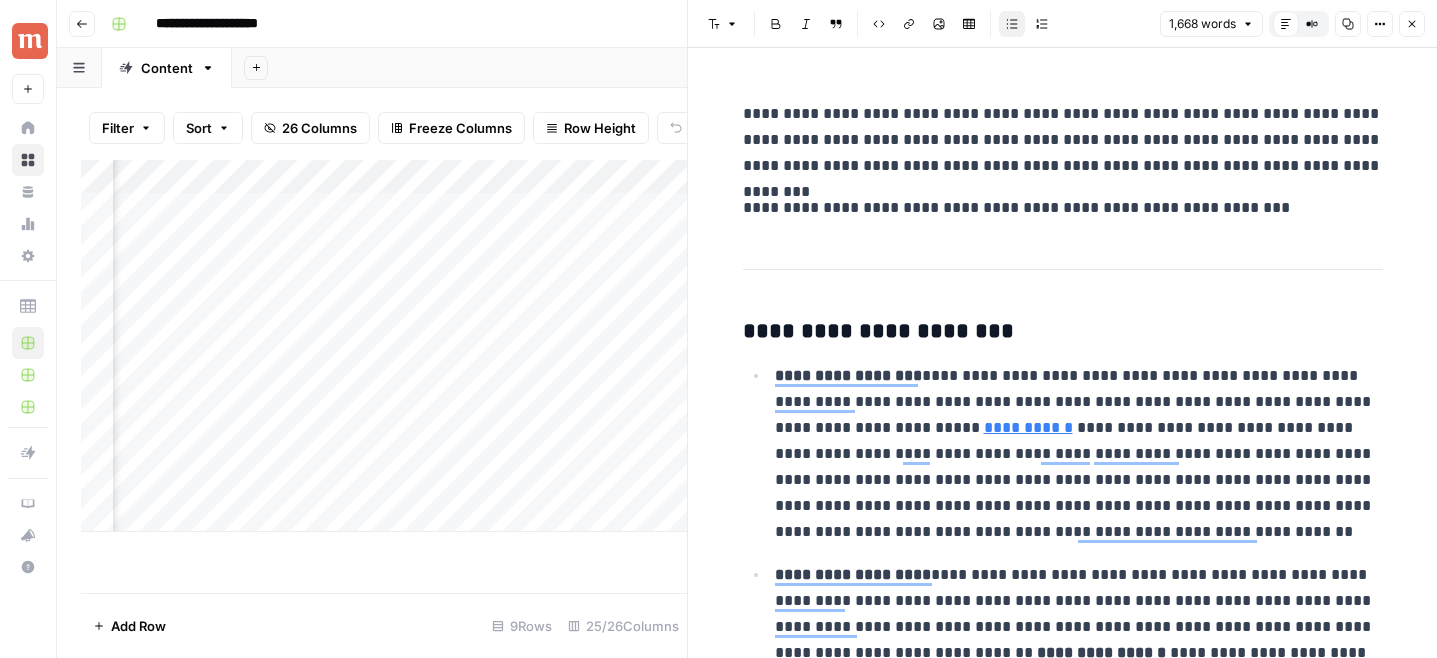 click on "Font style Bold Italic Block quote Code block Link Image Insert Table Bulleted list Numbered list 1,668 words Default Editor Compare Old vs New Content Copy Options Close" at bounding box center (1062, 24) 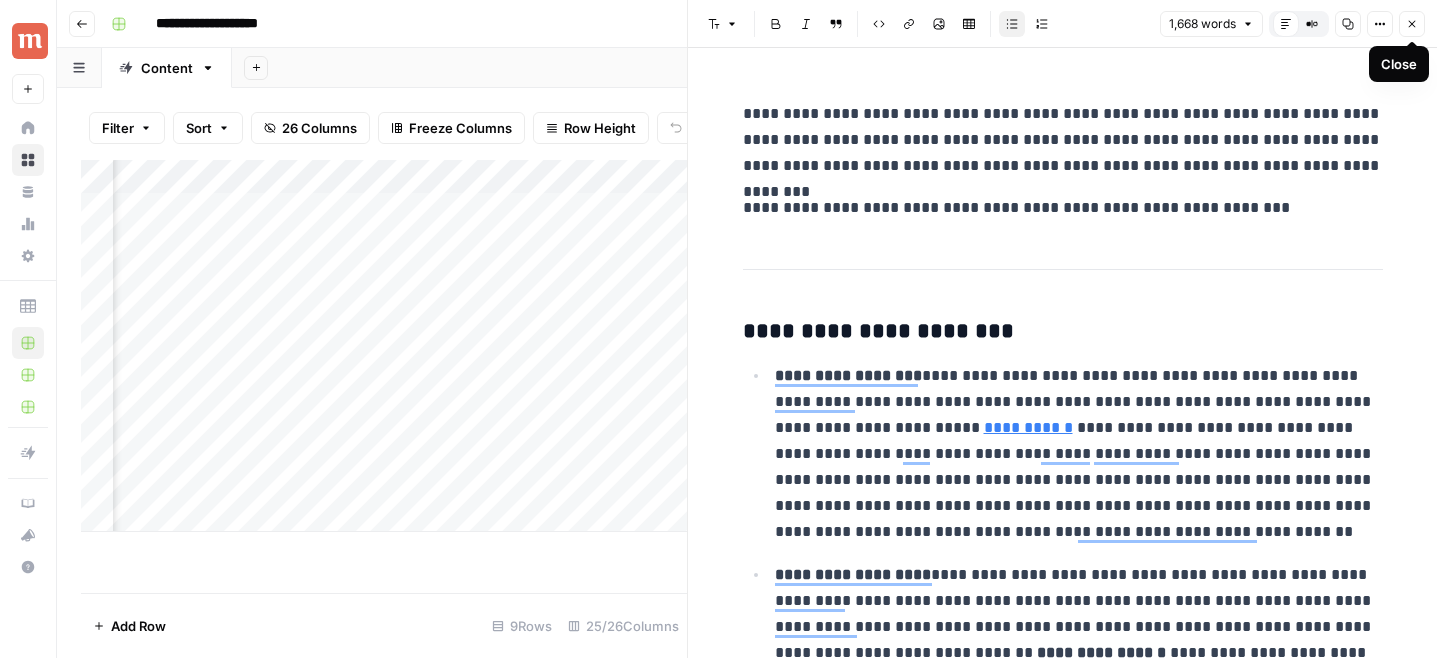 click on "Close" at bounding box center (1412, 24) 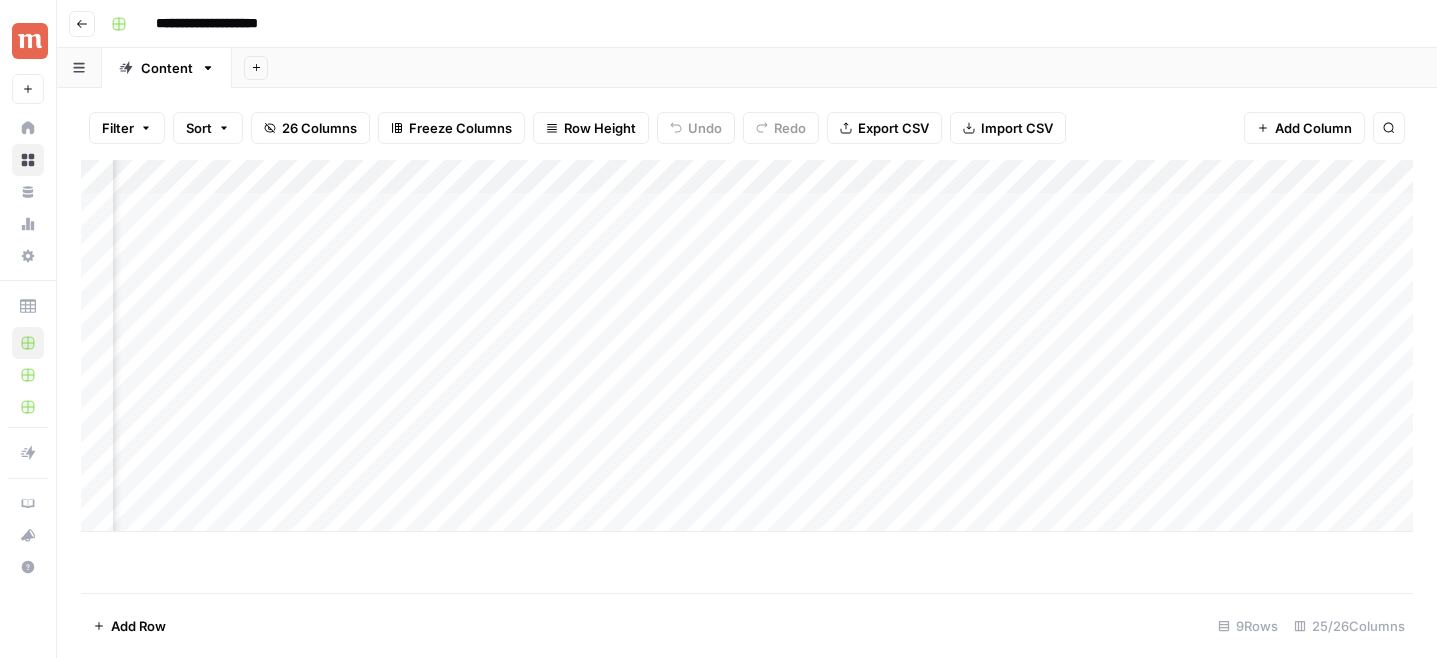 click on "Add Column" at bounding box center [747, 346] 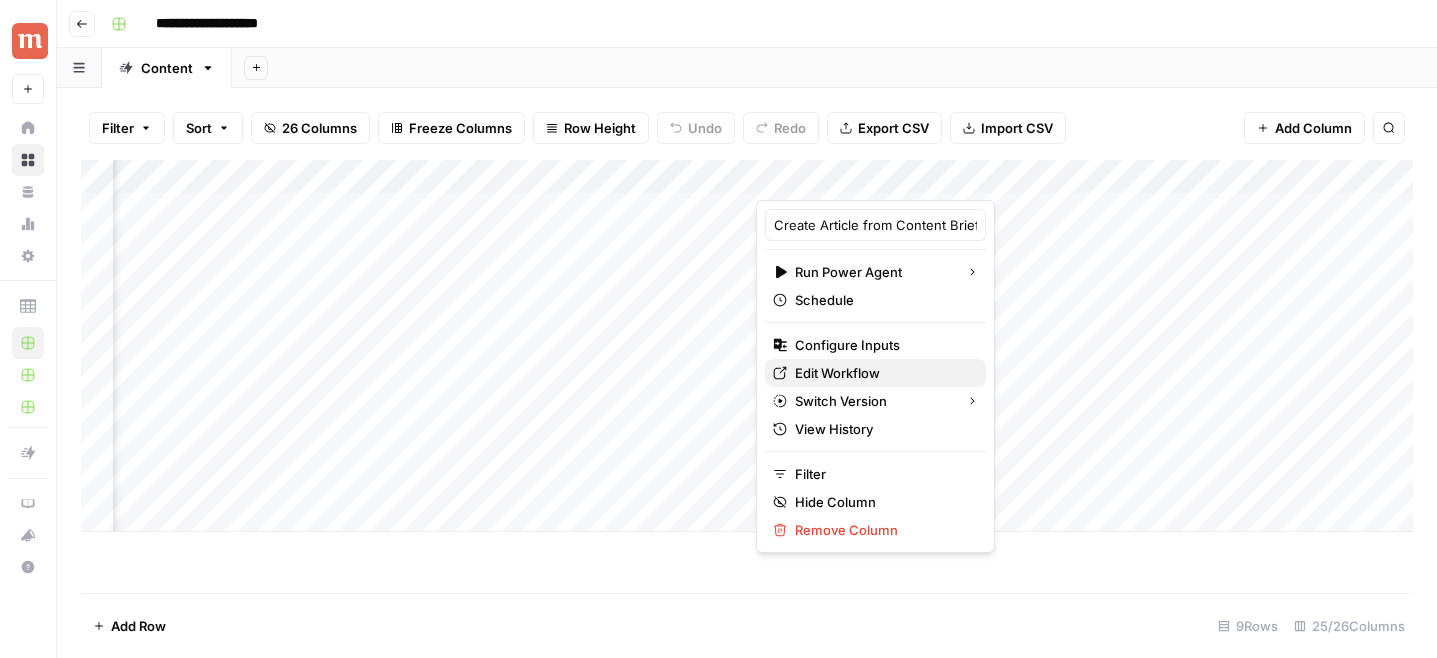 click on "Edit Workflow" at bounding box center [882, 373] 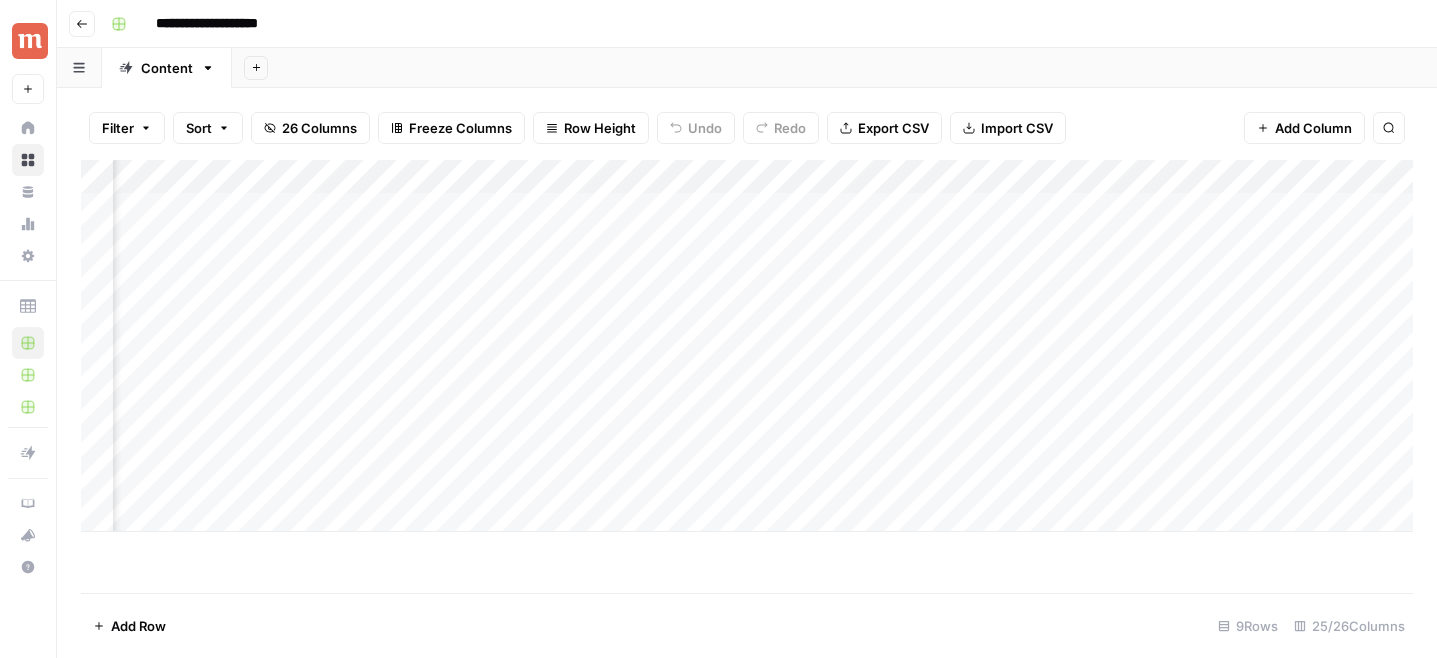 scroll, scrollTop: 0, scrollLeft: 2135, axis: horizontal 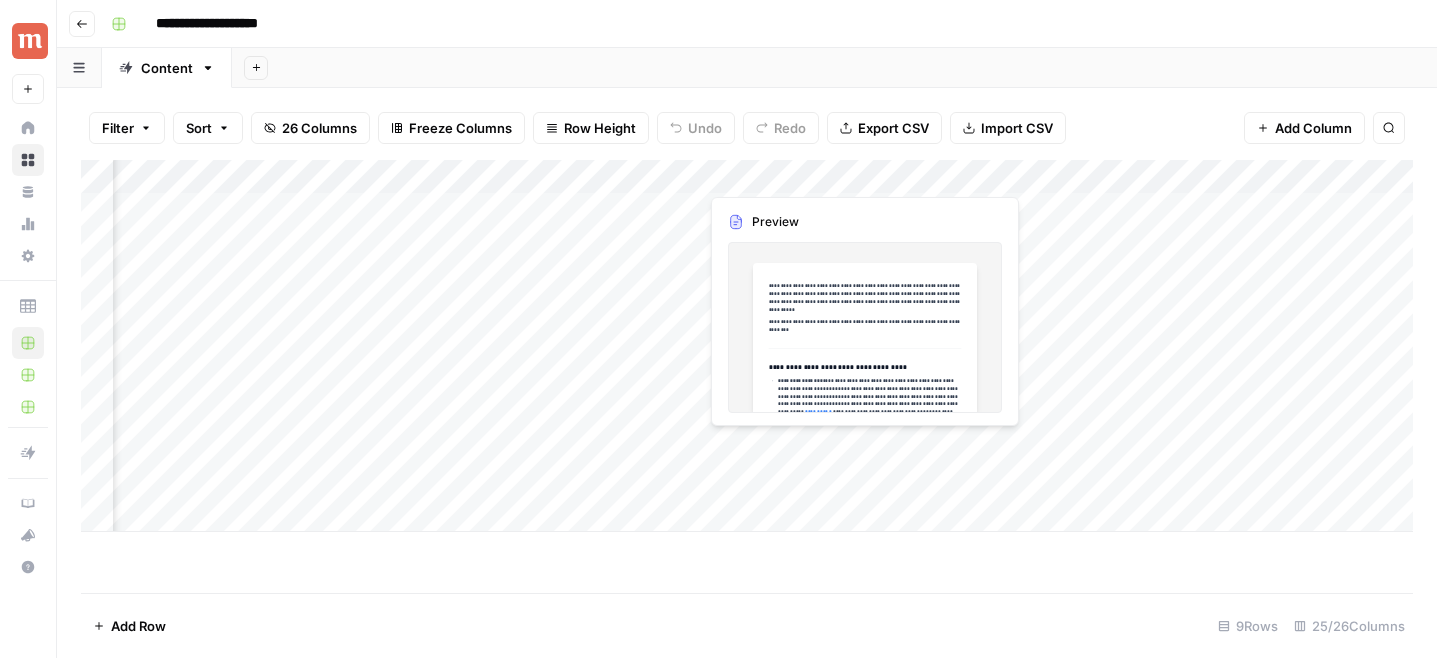 click on "Add Column" at bounding box center [747, 346] 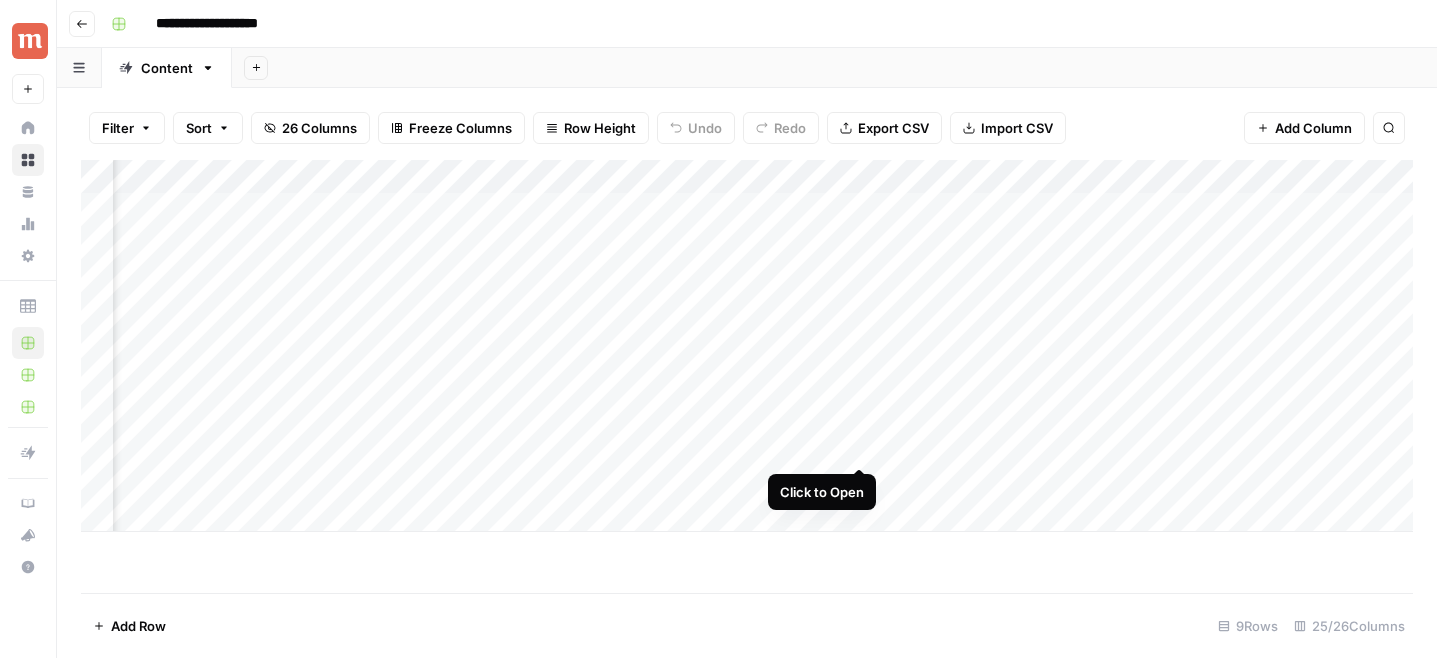 click on "Add Column" at bounding box center (747, 346) 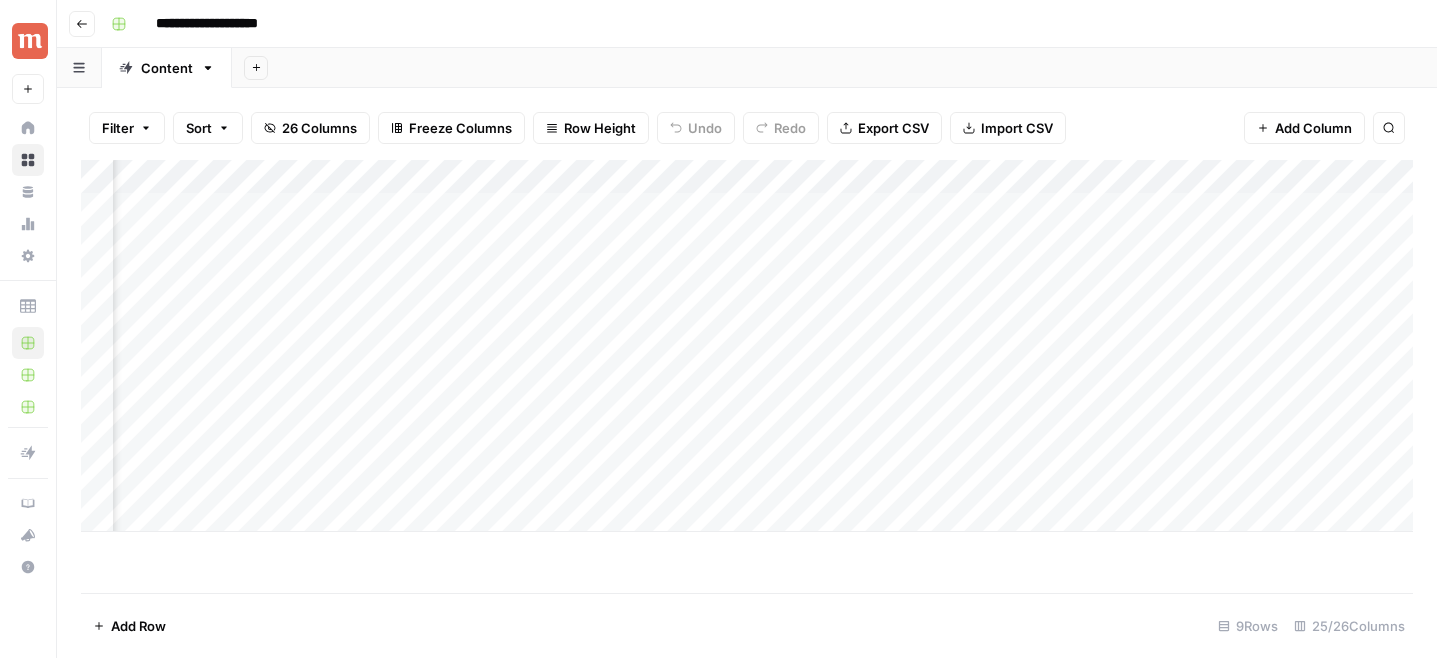 click on "Add Column" at bounding box center (747, 346) 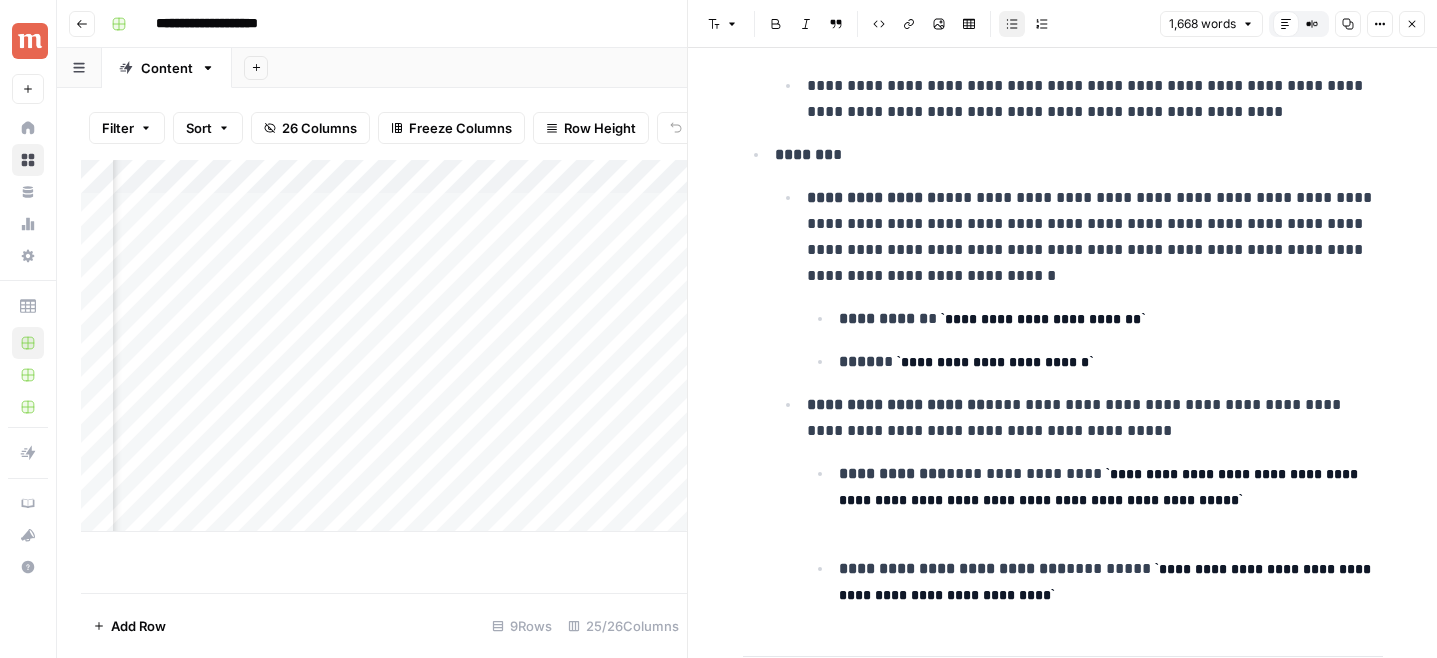 scroll, scrollTop: 1162, scrollLeft: 0, axis: vertical 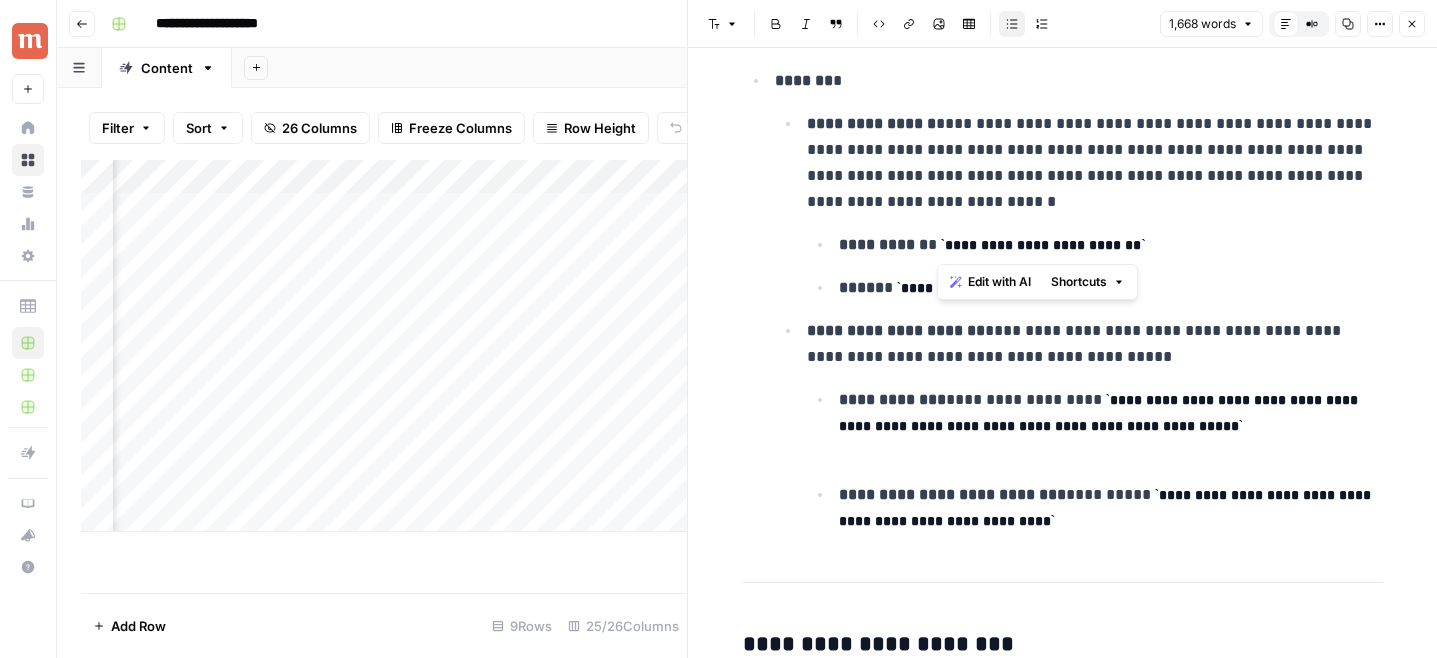 drag, startPoint x: 939, startPoint y: 243, endPoint x: 1176, endPoint y: 244, distance: 237.0021 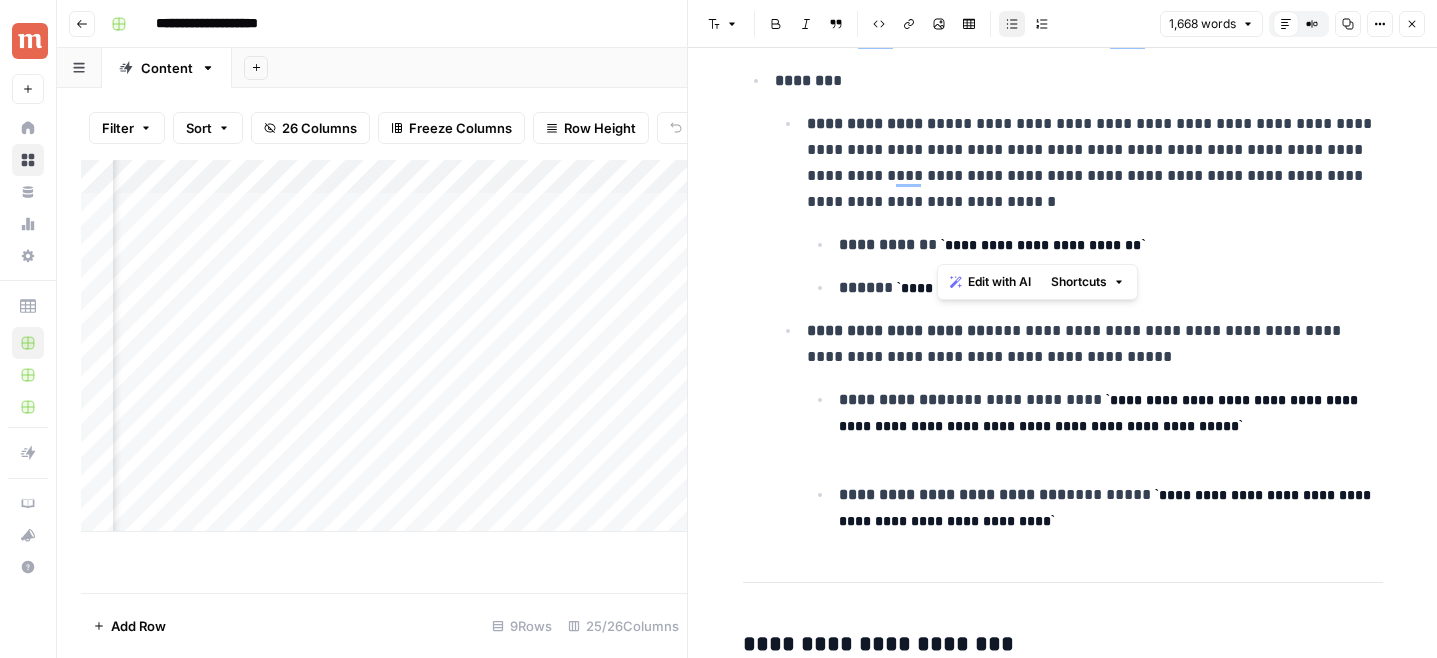 scroll, scrollTop: 1162, scrollLeft: 0, axis: vertical 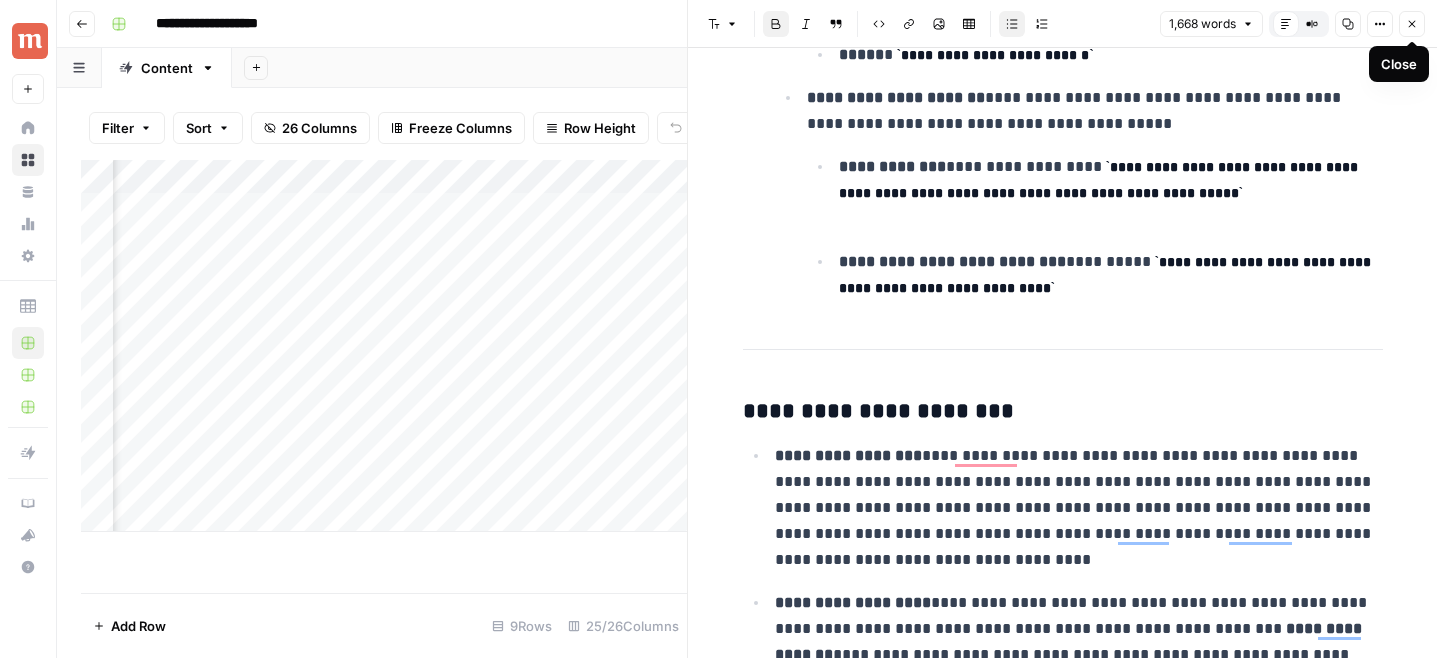 click 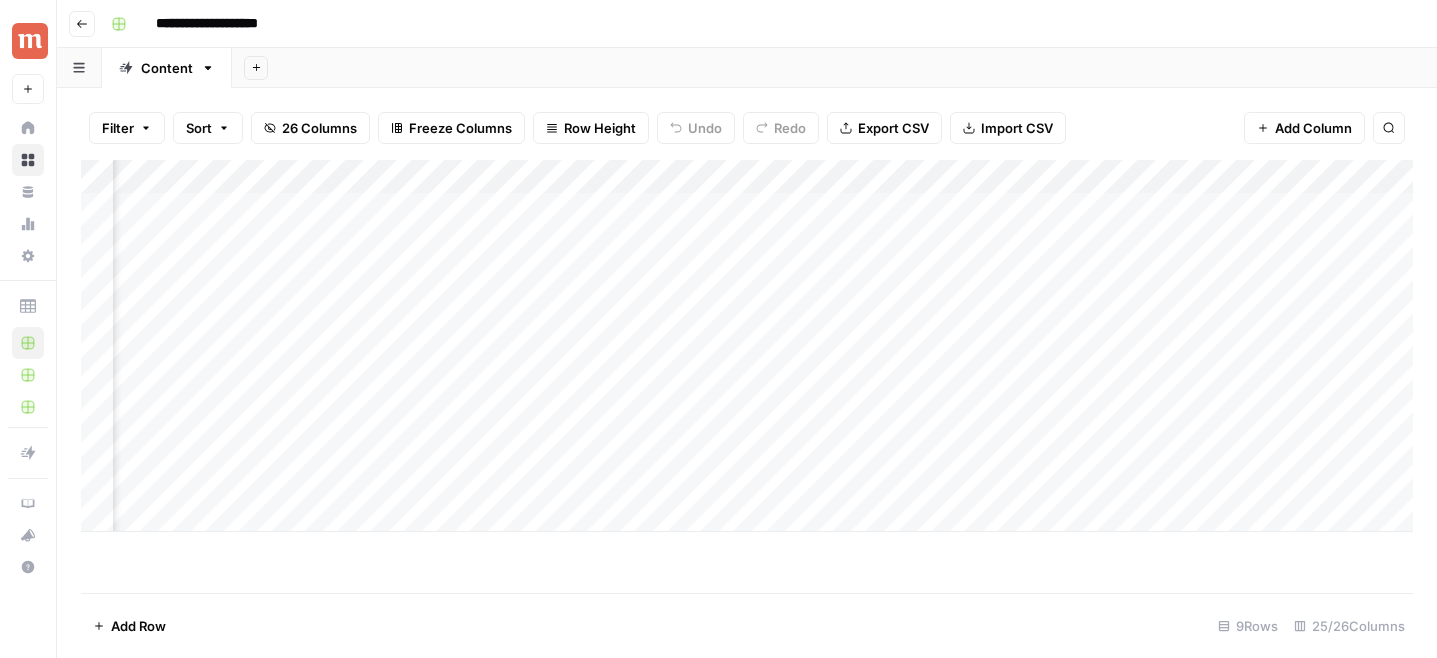 scroll, scrollTop: 0, scrollLeft: 565, axis: horizontal 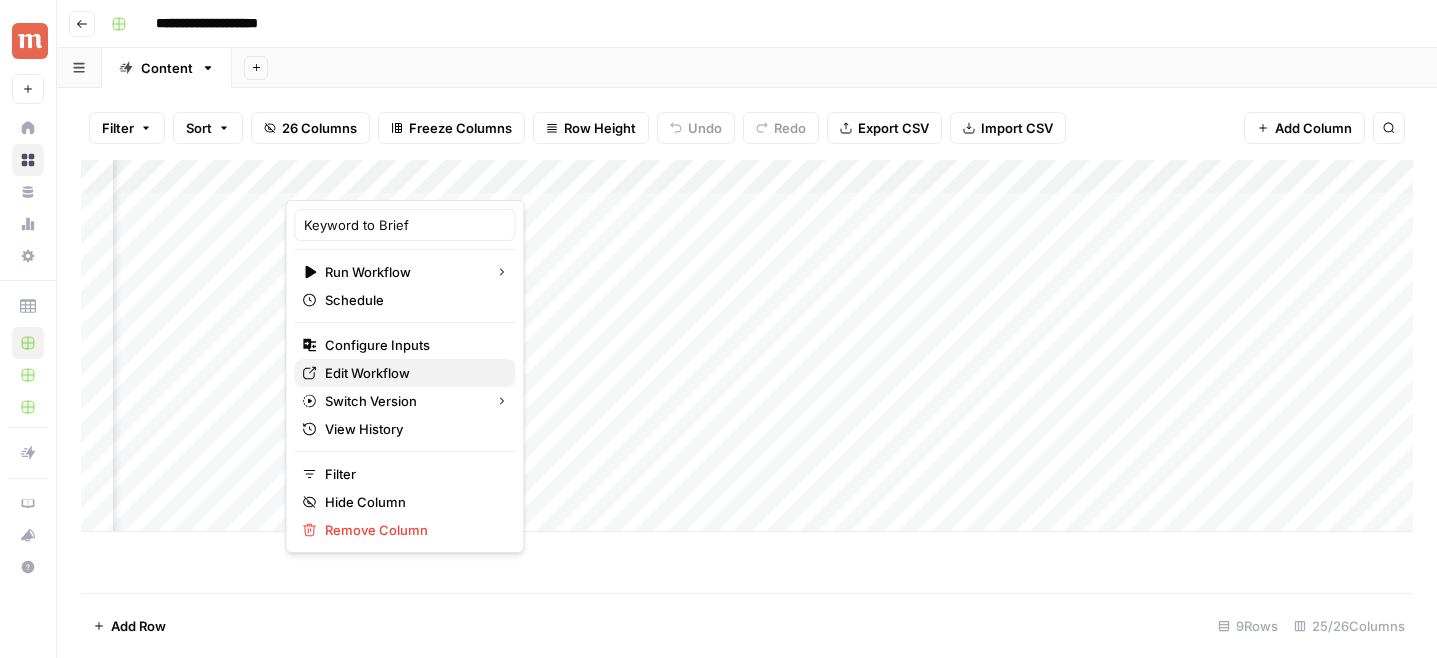 click on "Edit Workflow" at bounding box center (412, 373) 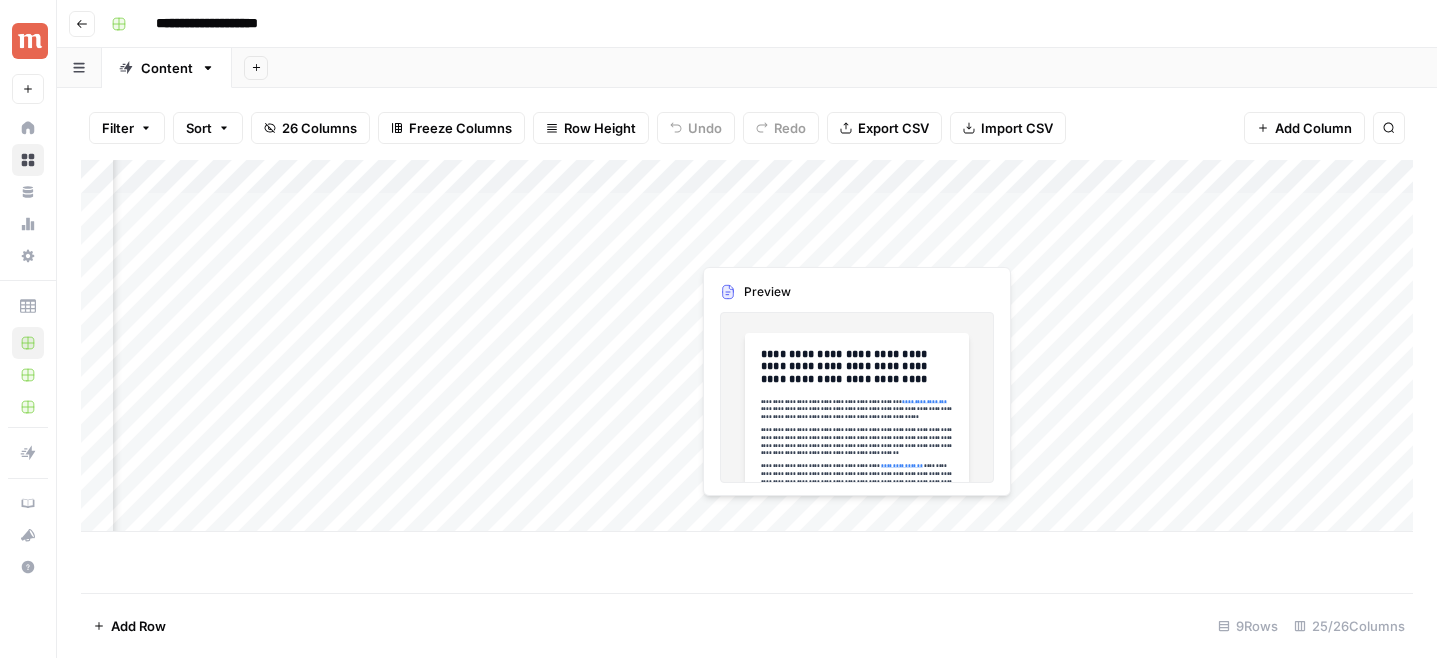 scroll, scrollTop: 0, scrollLeft: 2121, axis: horizontal 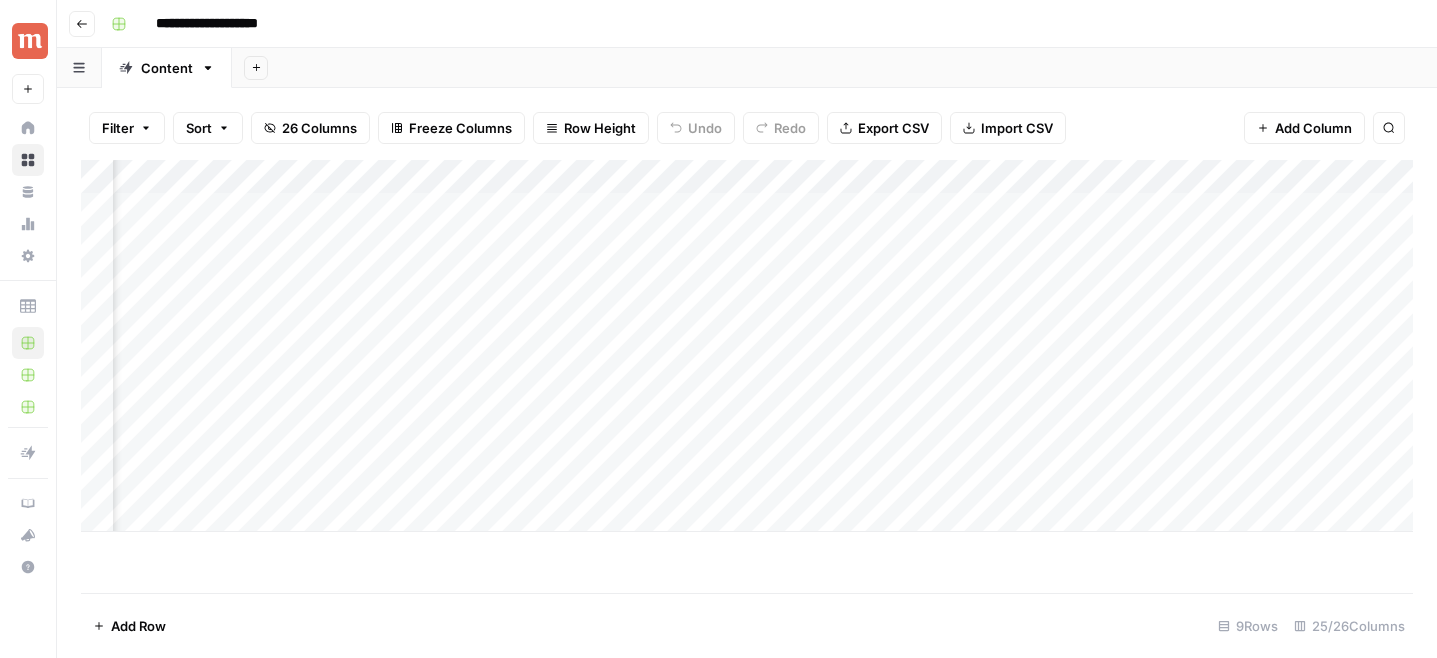 click on "Add Column" at bounding box center [747, 346] 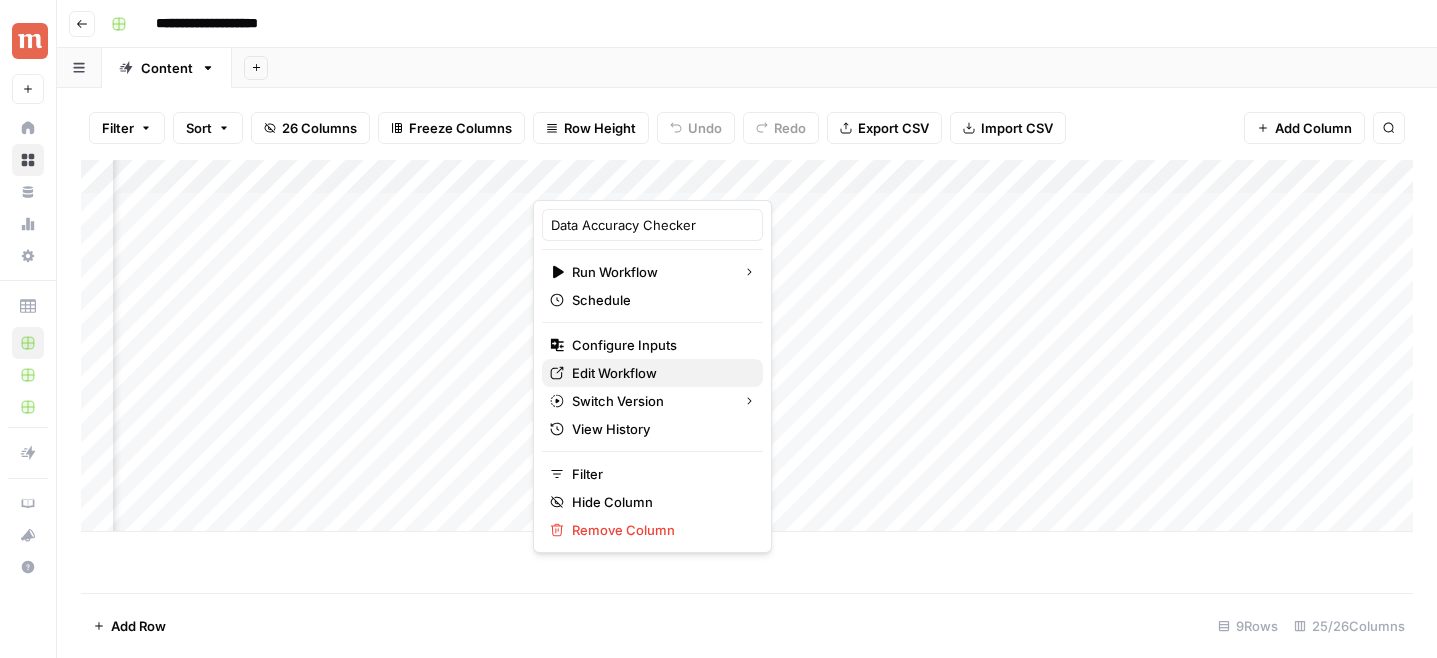 click on "Edit Workflow" at bounding box center [659, 373] 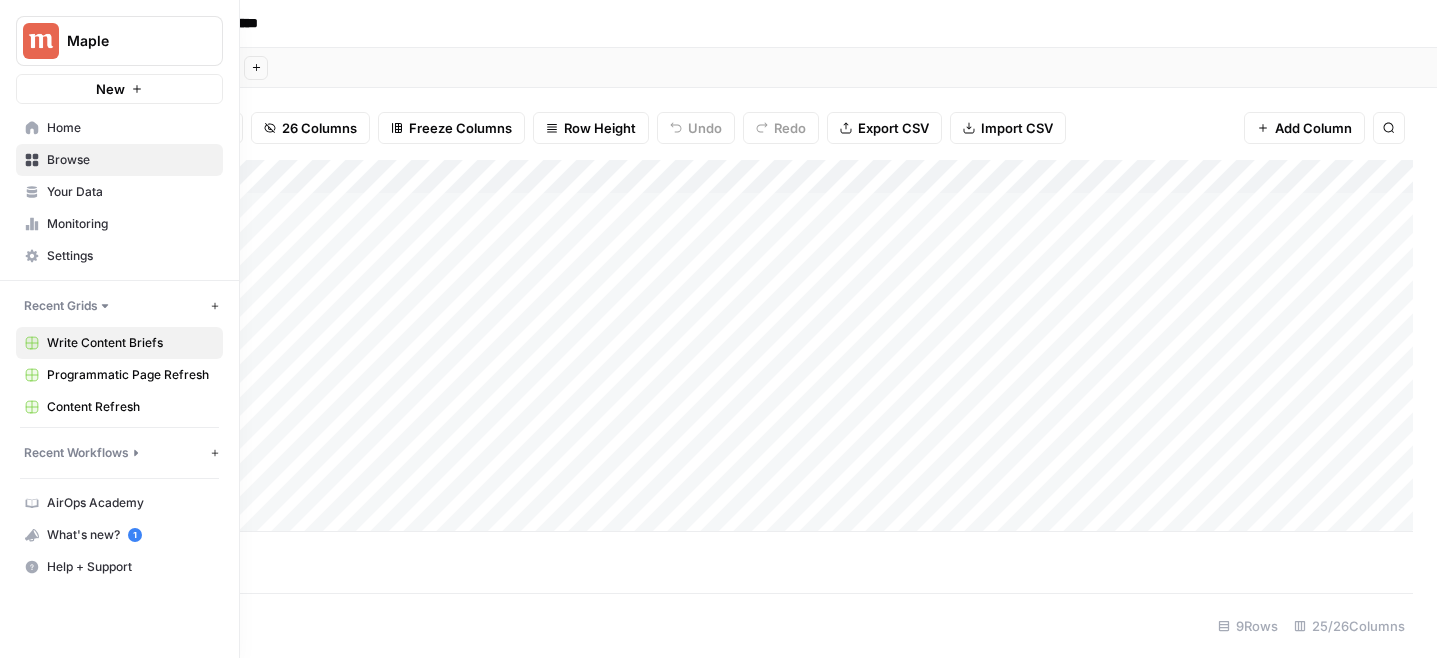 click on "Your Data" at bounding box center [130, 192] 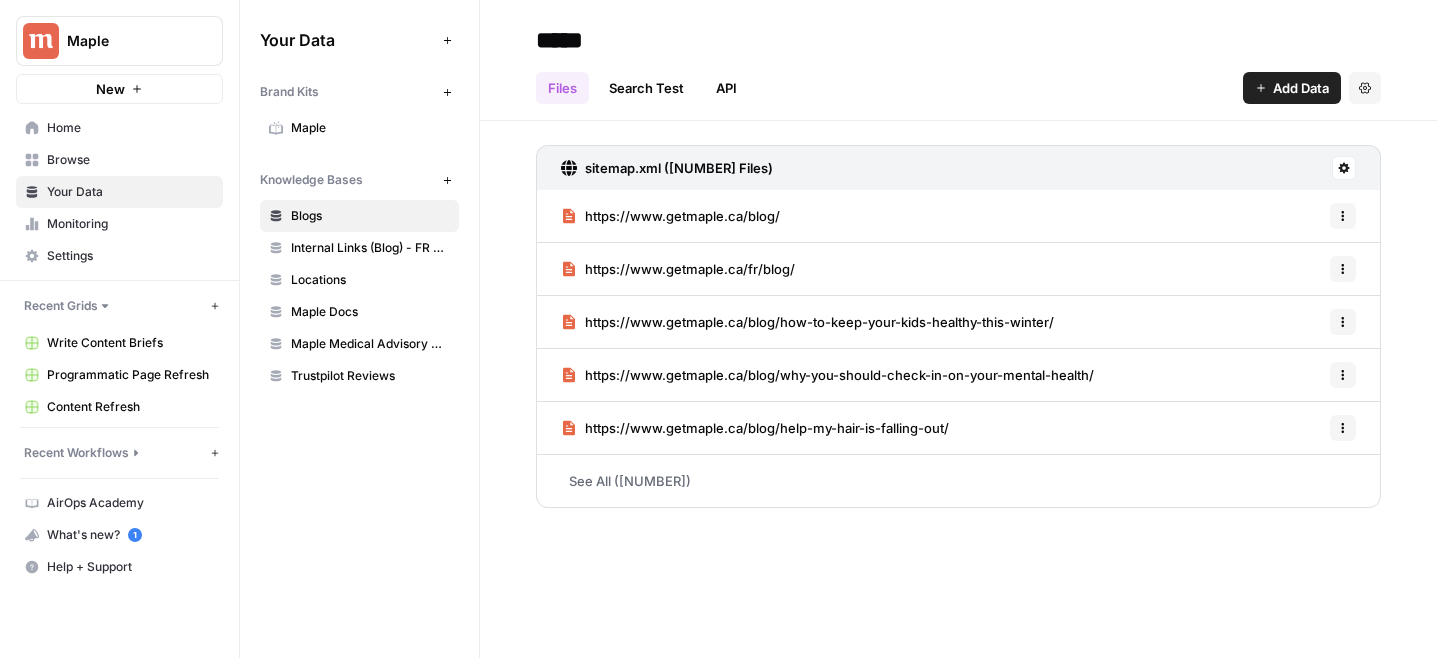 click on "New" at bounding box center (447, 180) 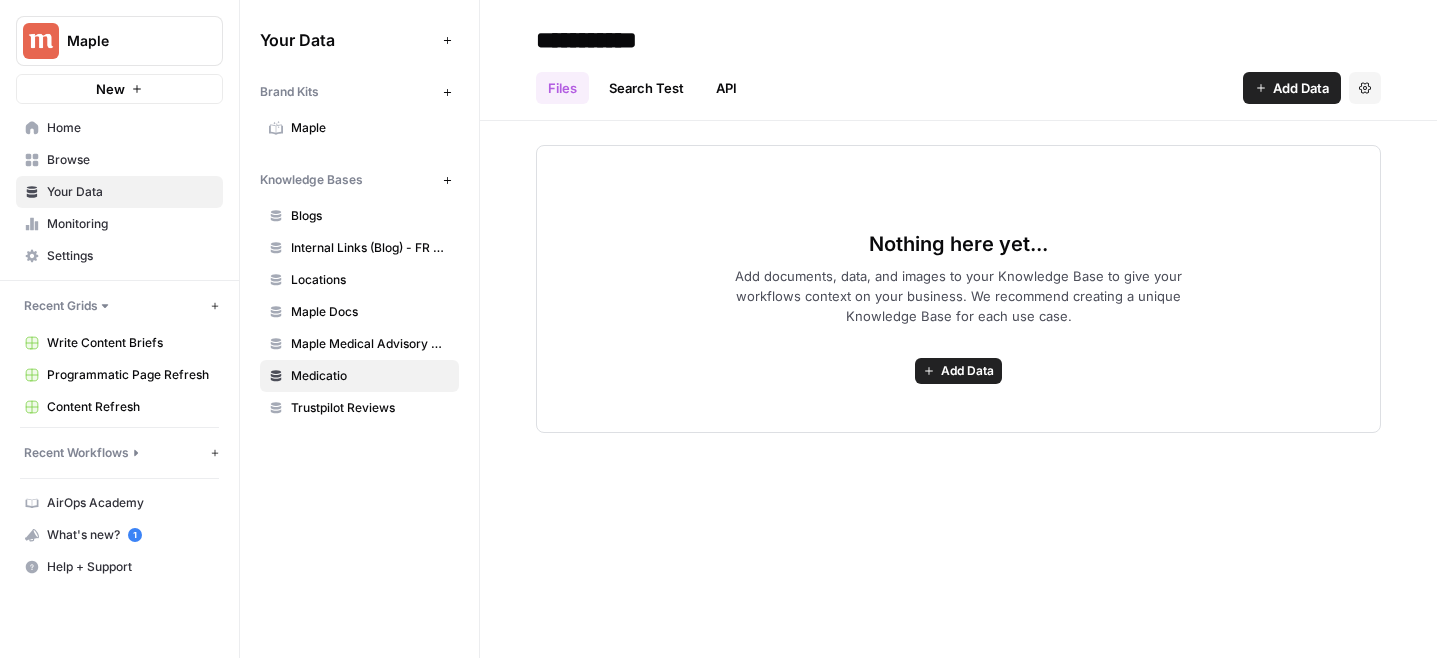 type on "**********" 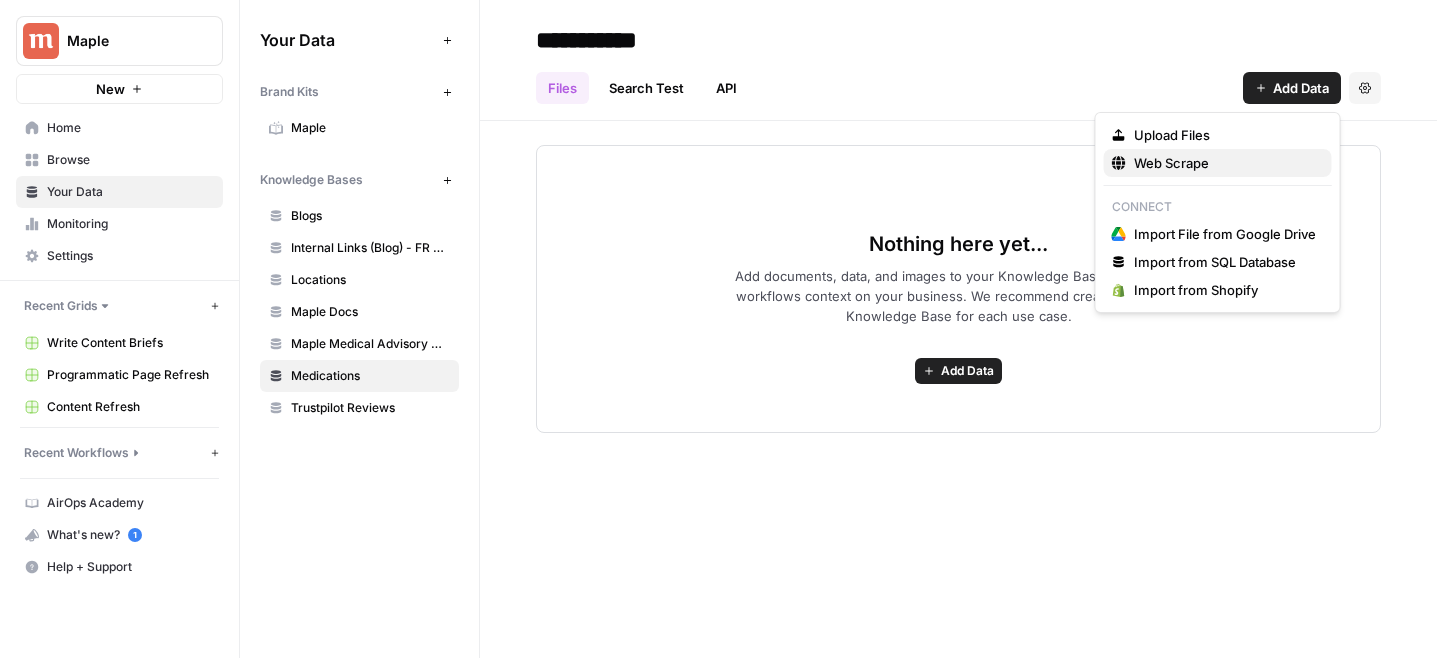 click on "Web Scrape" at bounding box center [1225, 163] 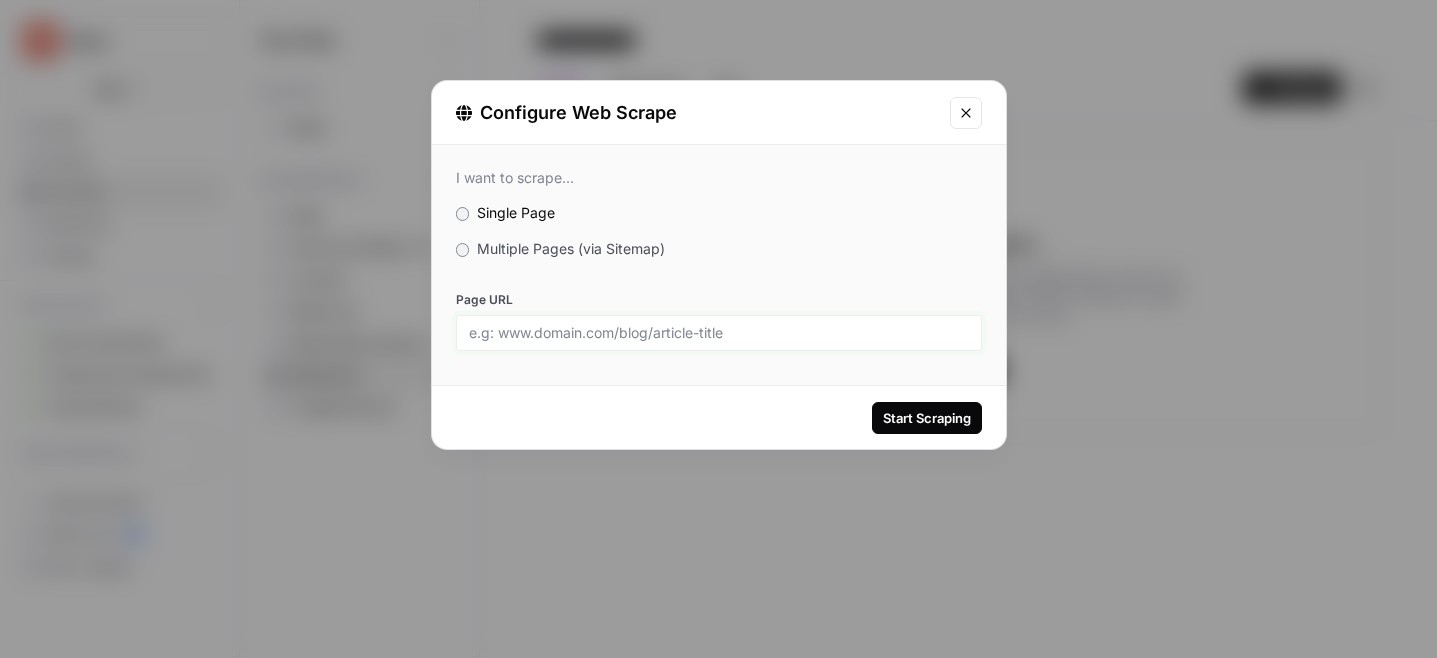 click on "Page URL" at bounding box center (719, 333) 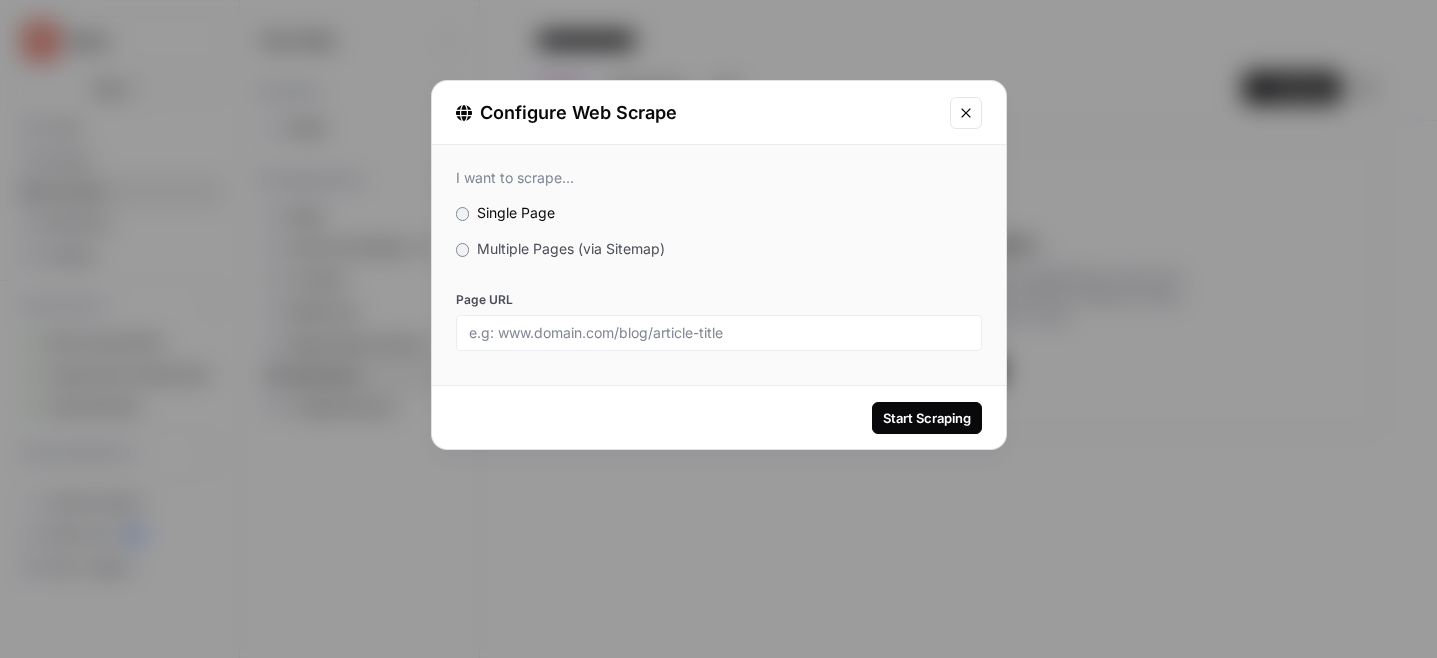 click on "Multiple Pages (via Sitemap)" at bounding box center [719, 249] 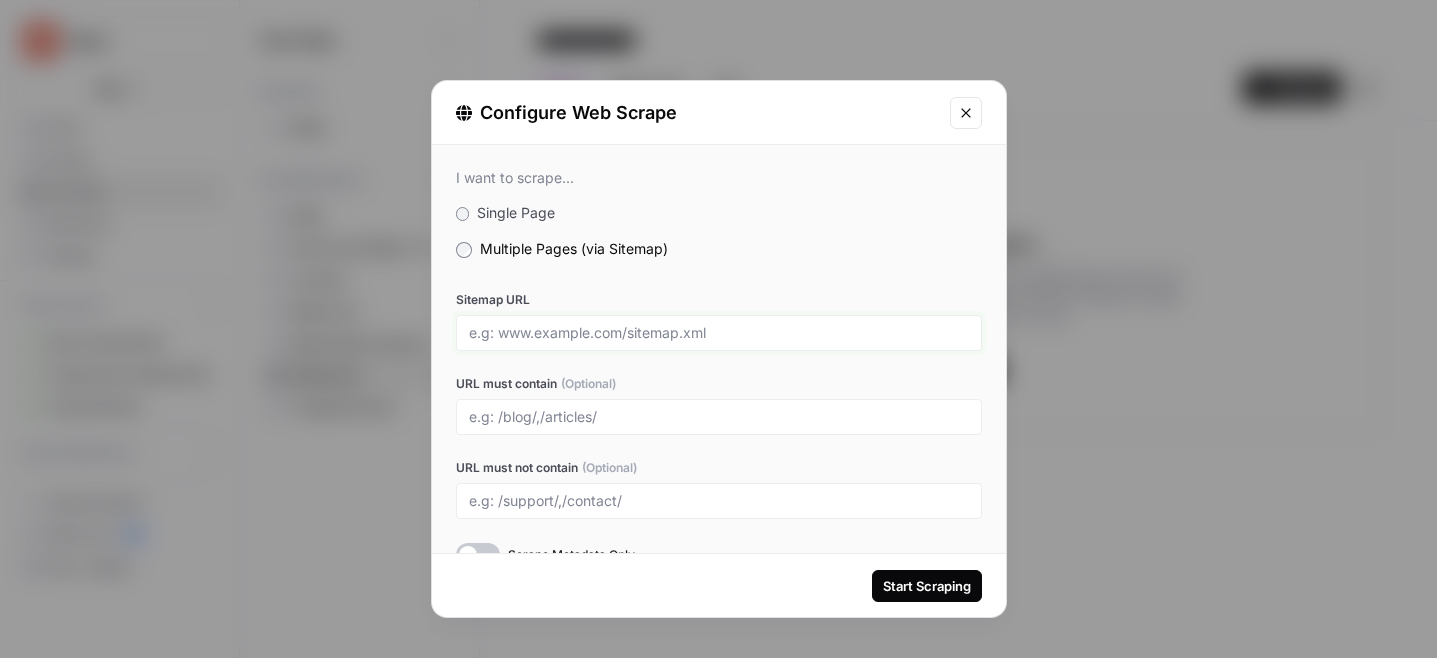 click on "Sitemap URL" at bounding box center (719, 333) 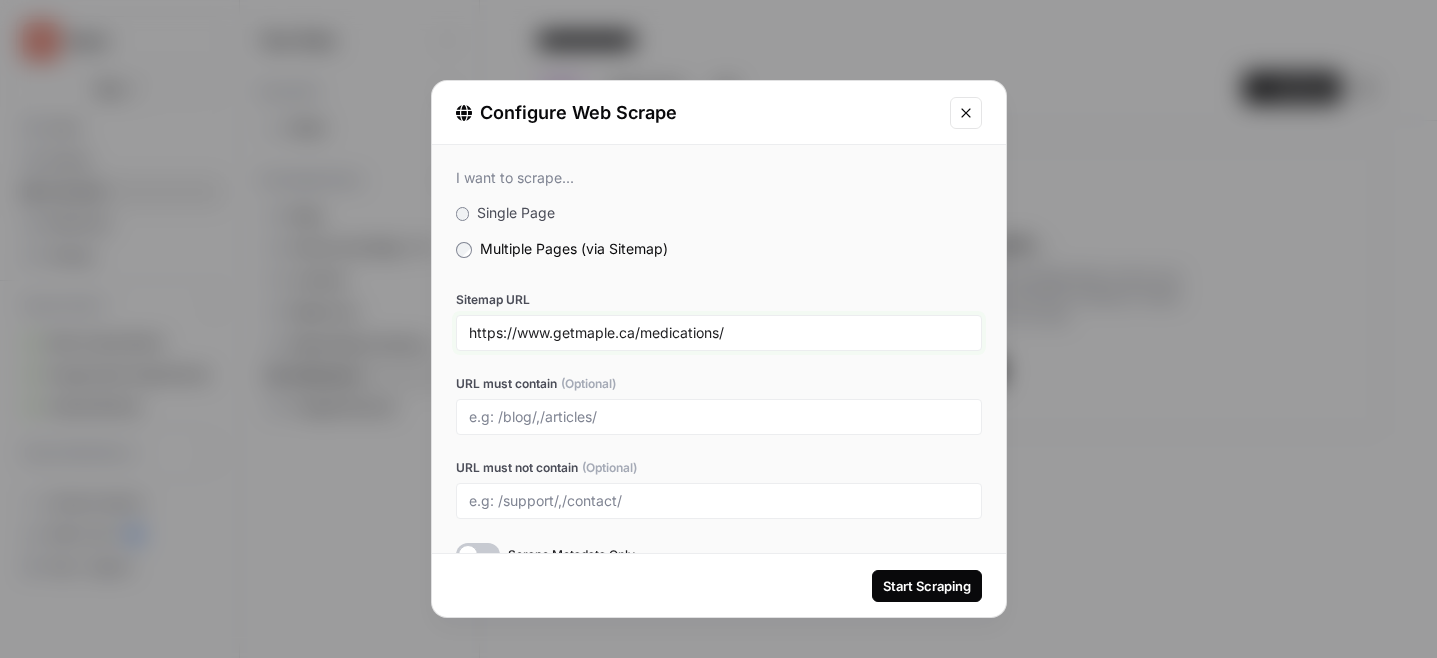 scroll, scrollTop: 37, scrollLeft: 0, axis: vertical 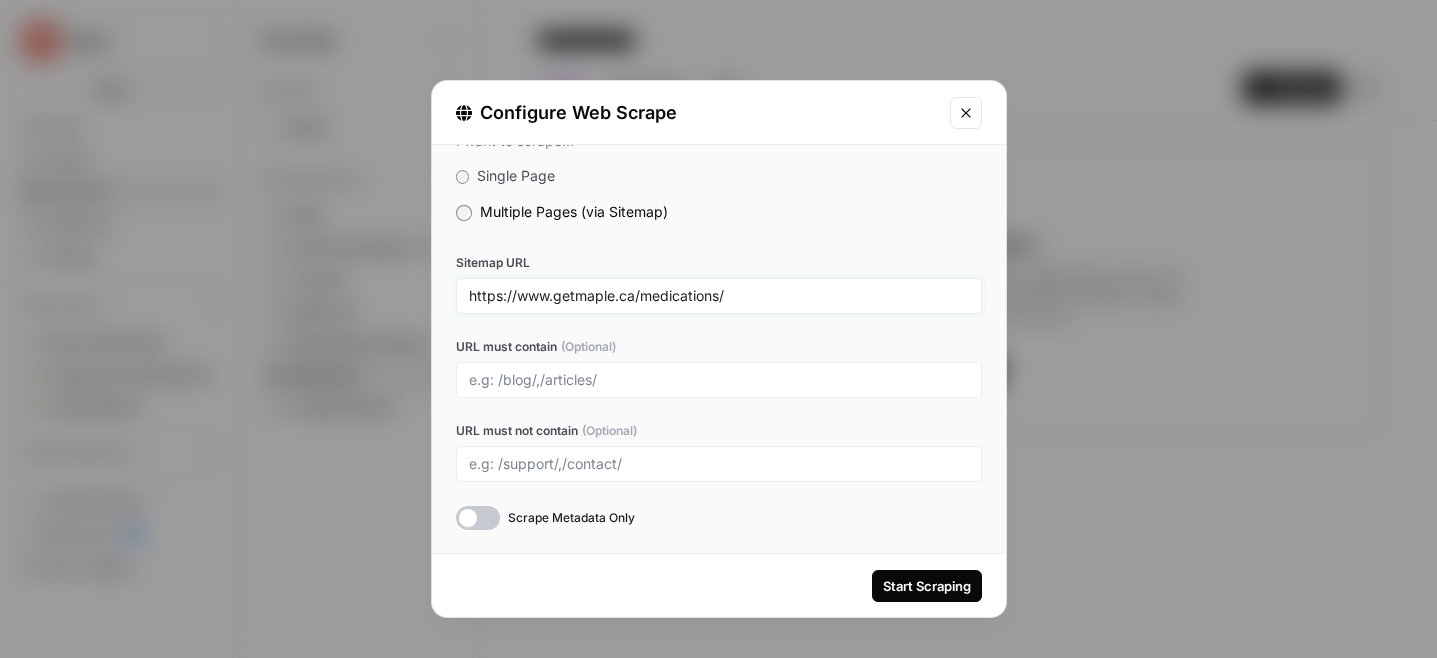 click on "https://www.getmaple.ca/medications/" at bounding box center (719, 296) 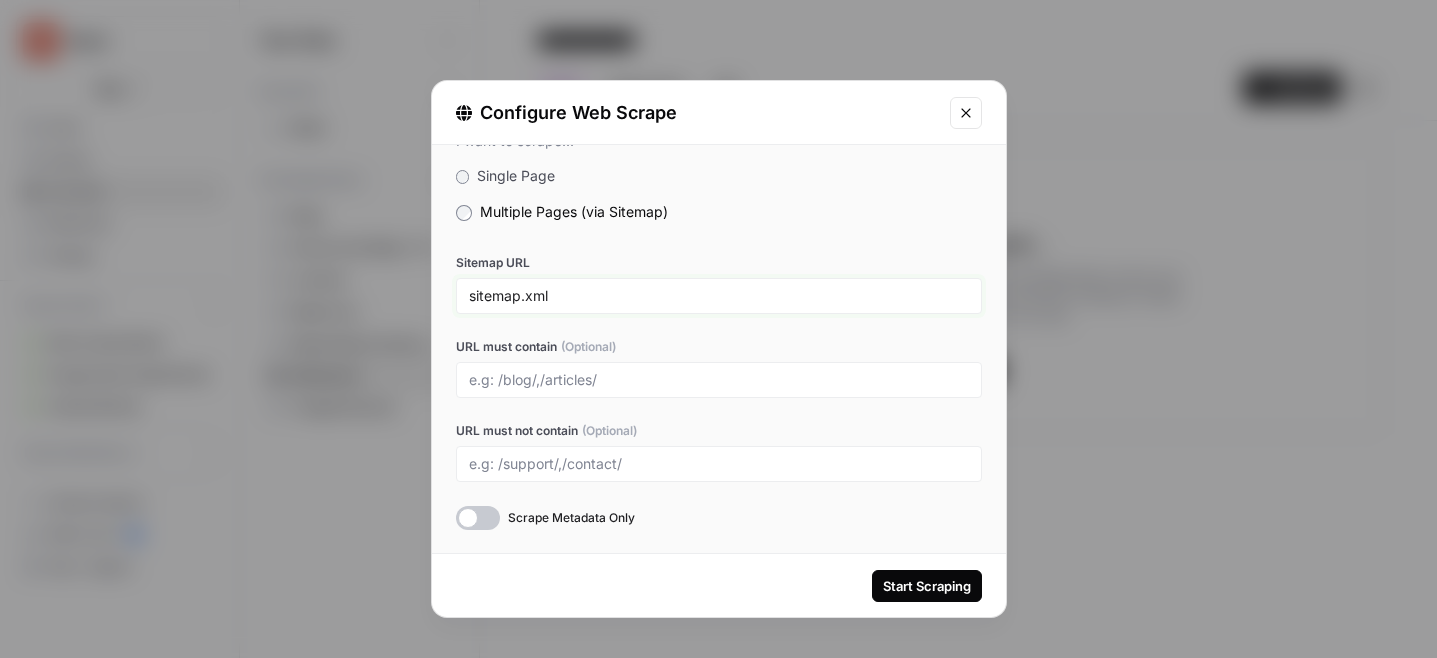 type on "https://www.getmaple.ca/medications/" 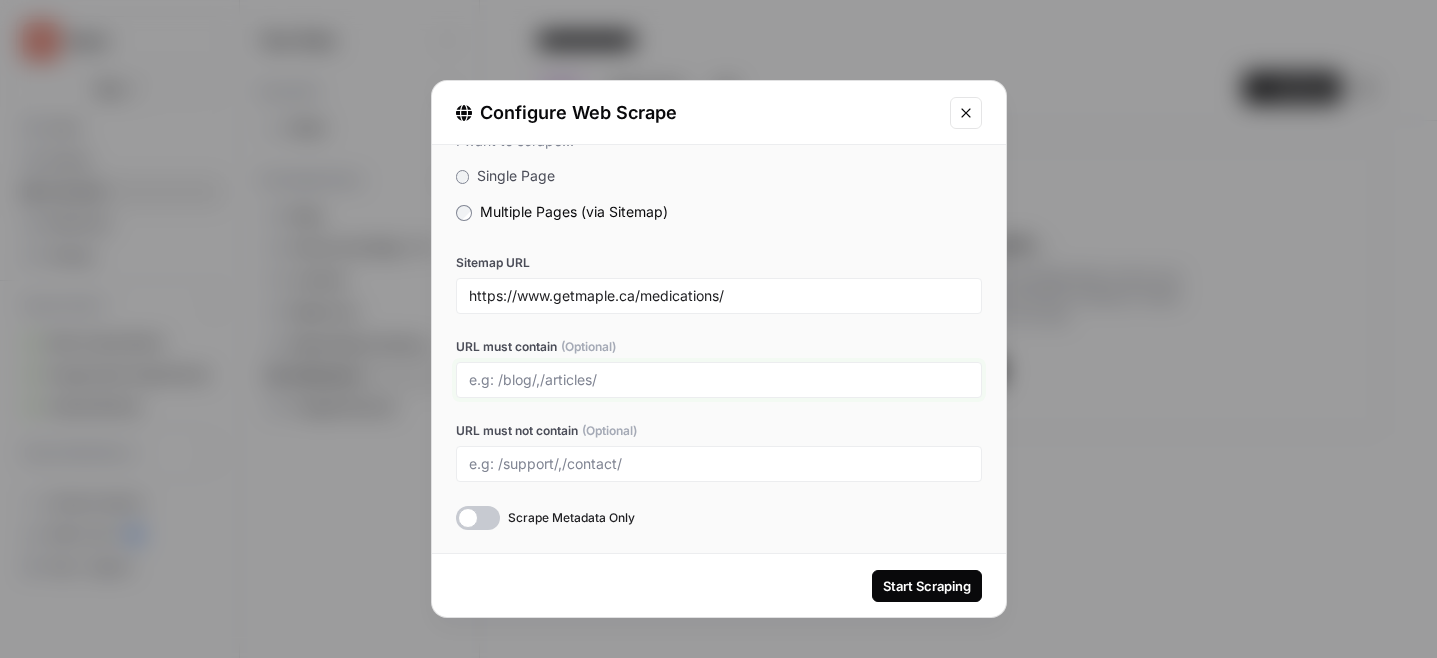 click on "URL must contain (Optional)" at bounding box center (719, 380) 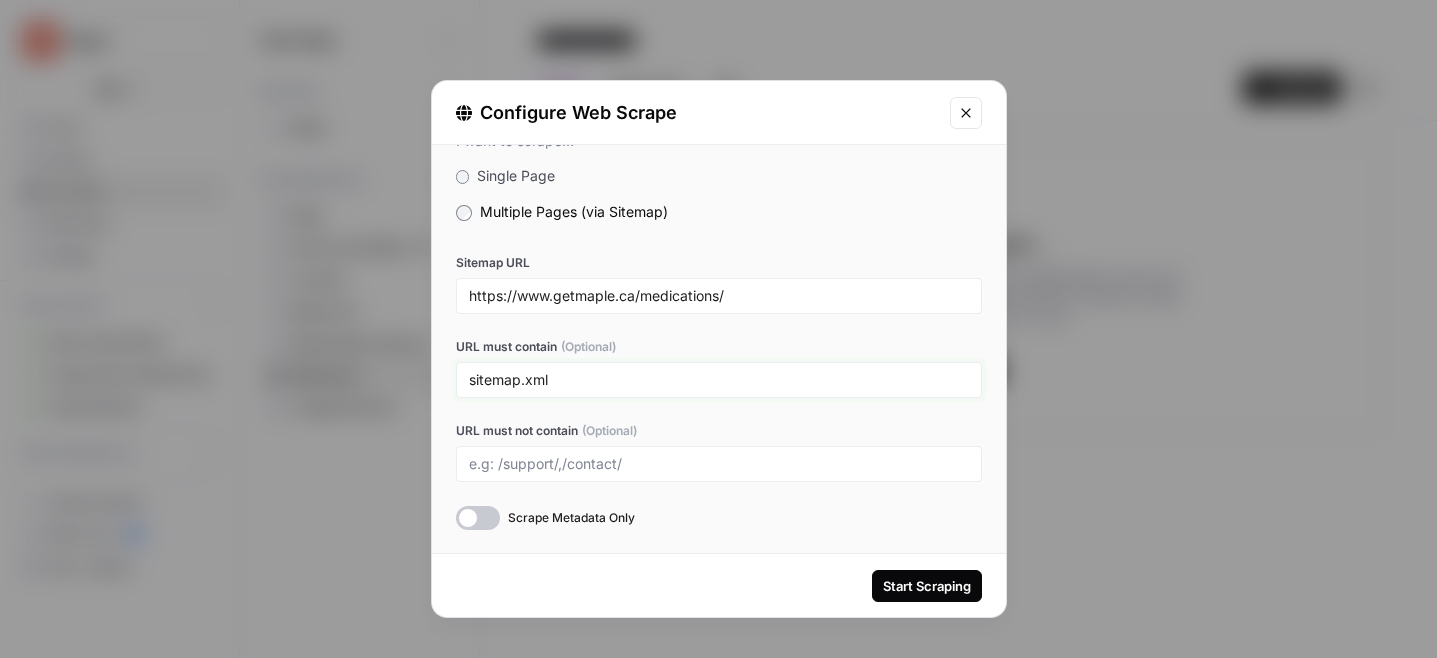 type on "https://www.getmaple.ca/sitemap.xml" 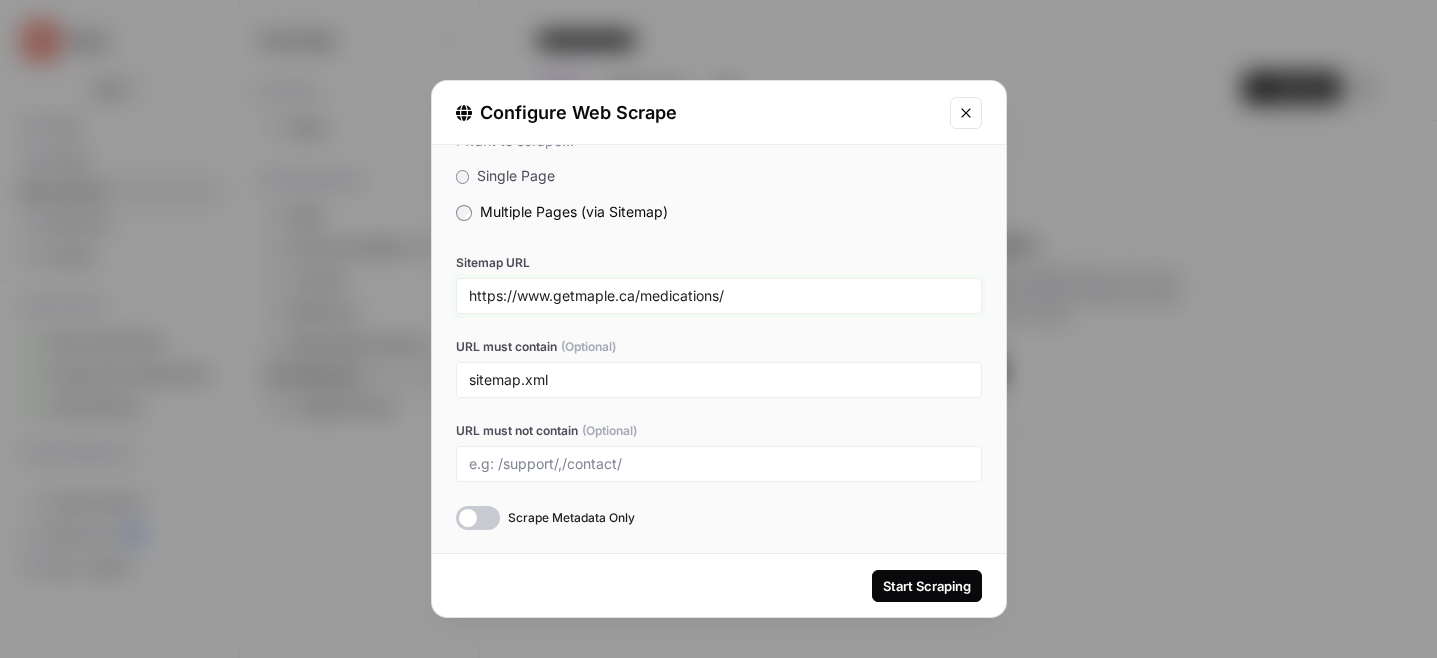 drag, startPoint x: 634, startPoint y: 299, endPoint x: 806, endPoint y: 298, distance: 172.00291 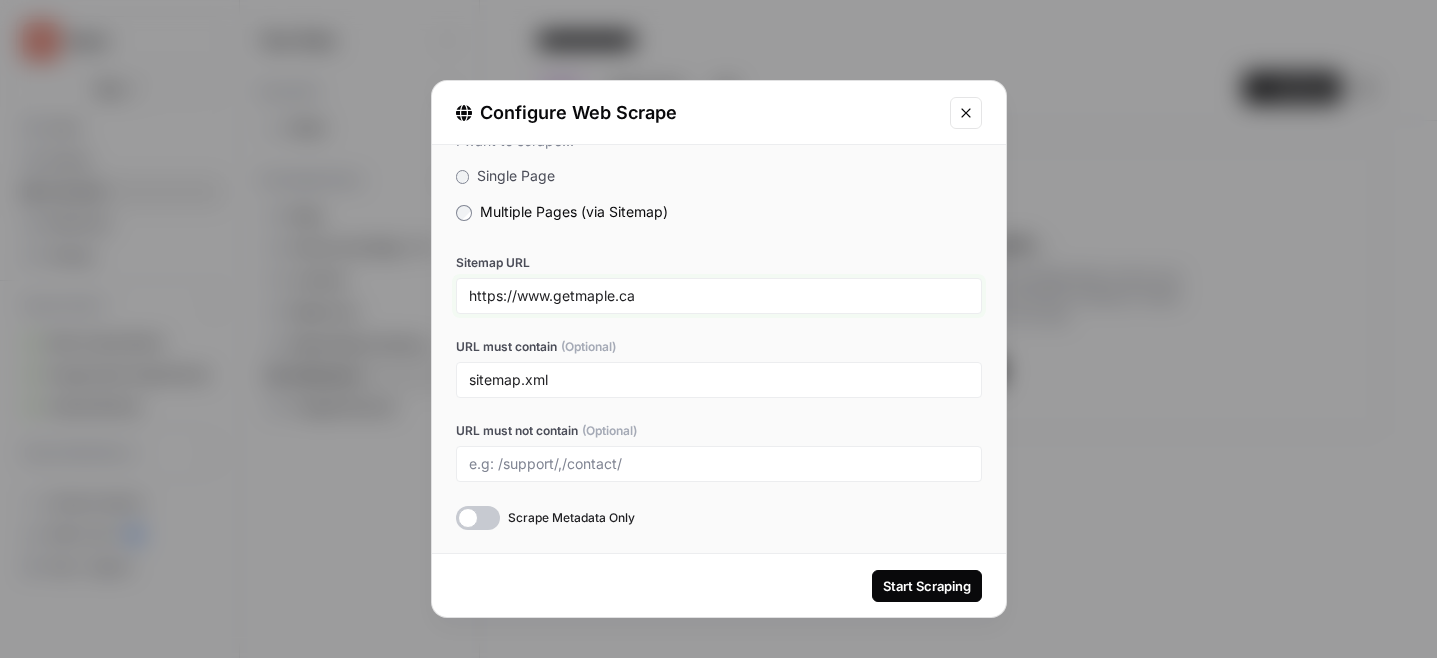 type on "https://www.getmaple.ca" 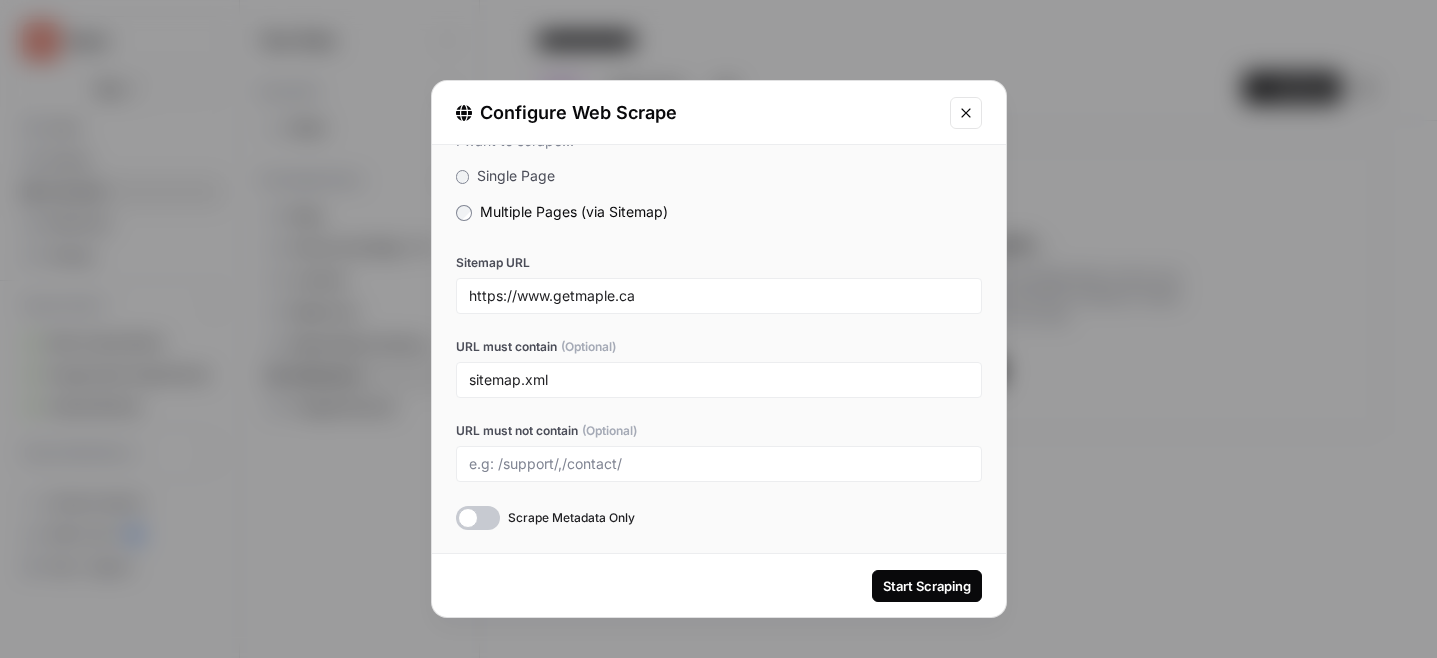 click at bounding box center (719, 464) 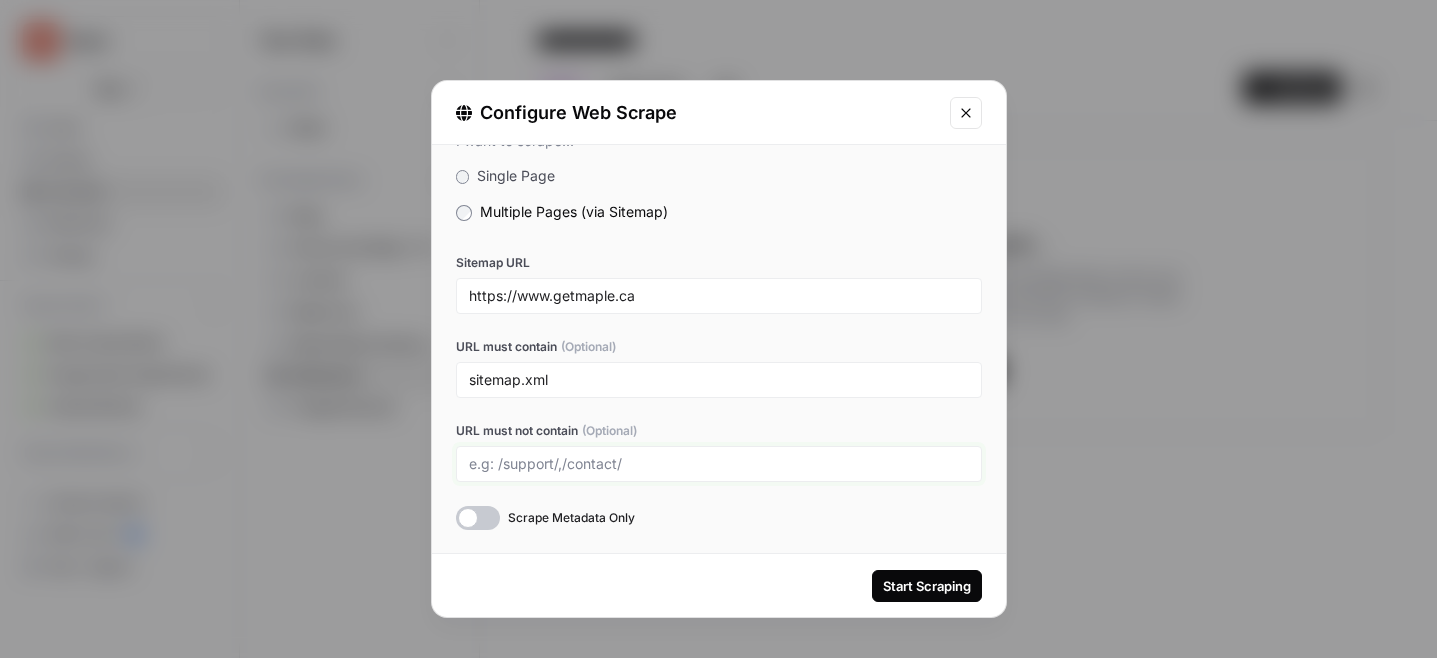 click on "URL must not contain (Optional)" at bounding box center [719, 464] 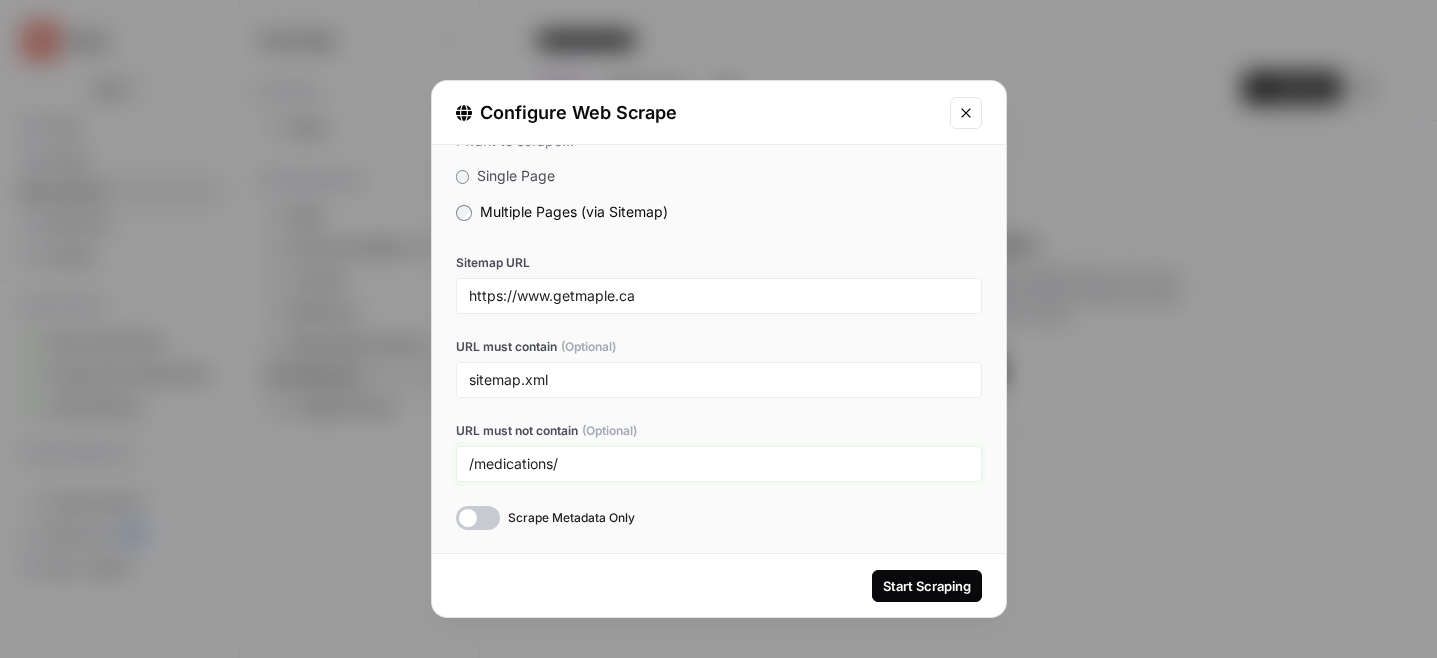 type on "/medications/" 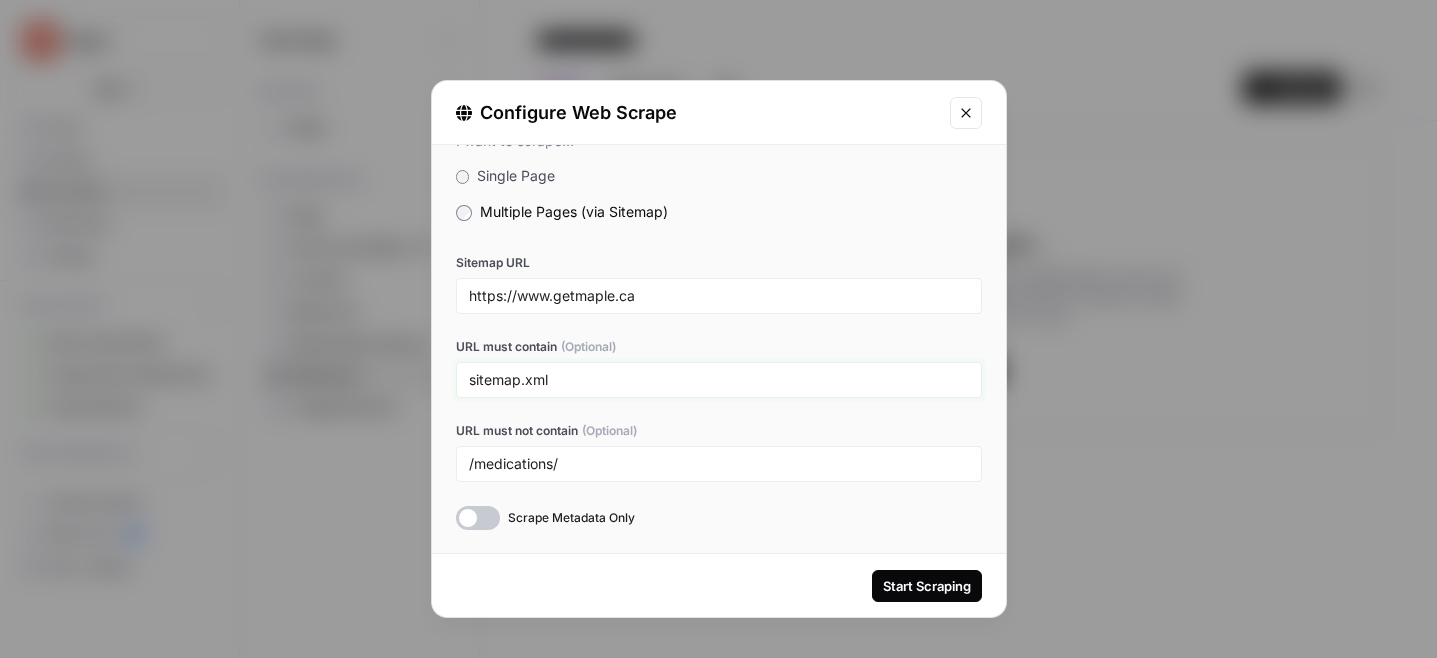 click on "https://www.getmaple.ca/sitemap.xml" at bounding box center [719, 380] 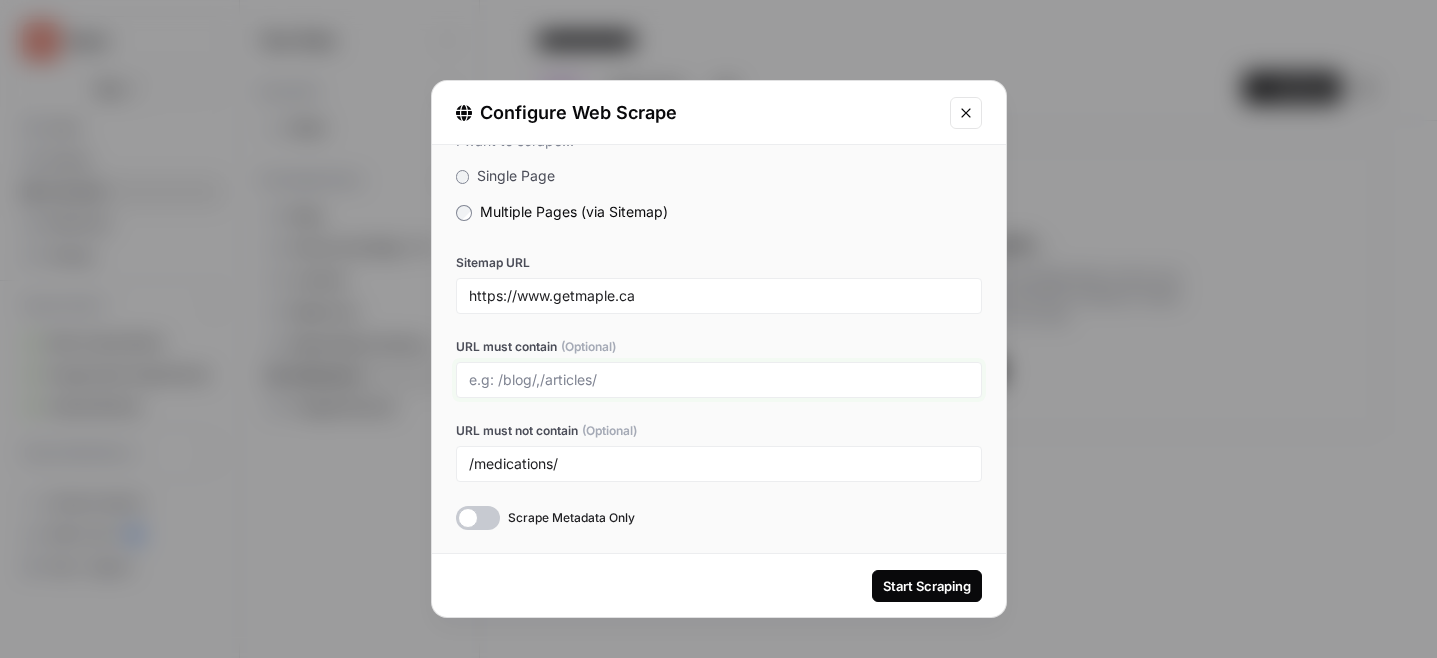 type 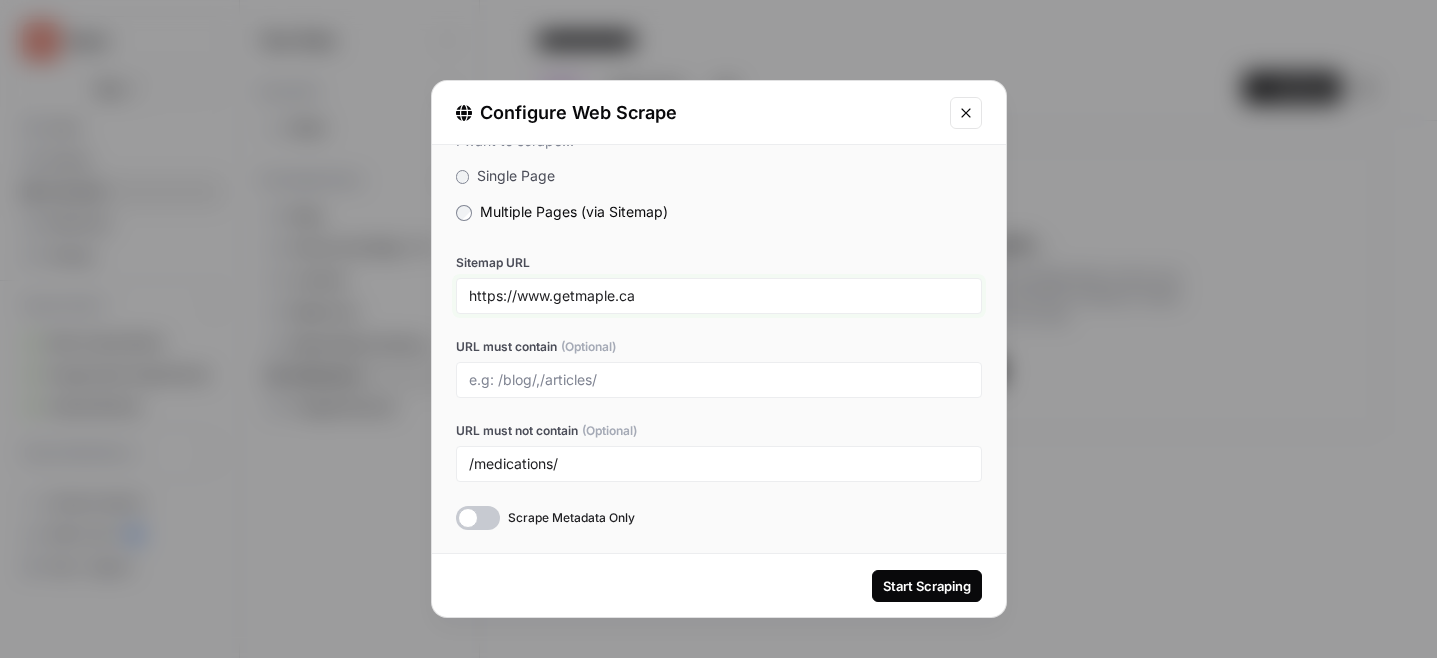 click on "https://www.getmaple.ca" at bounding box center (719, 296) 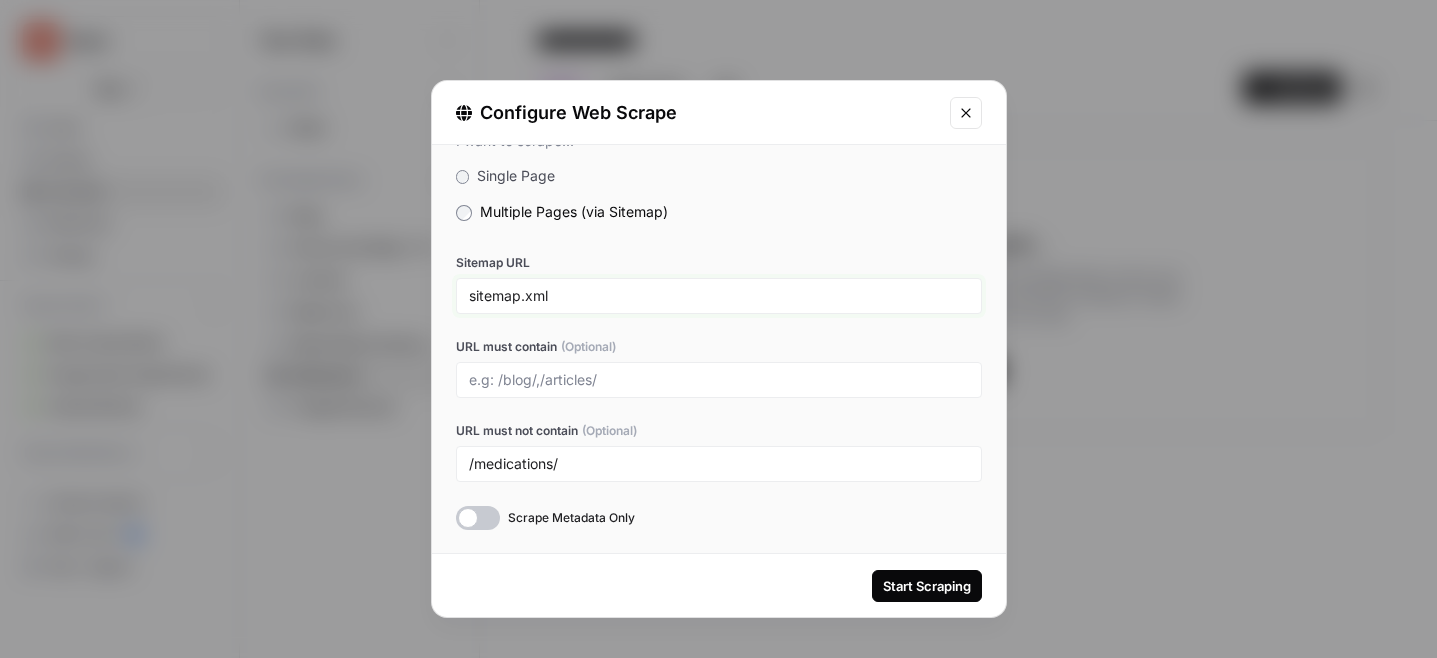 type on "https://www.getmaple.ca/sitemap.xml" 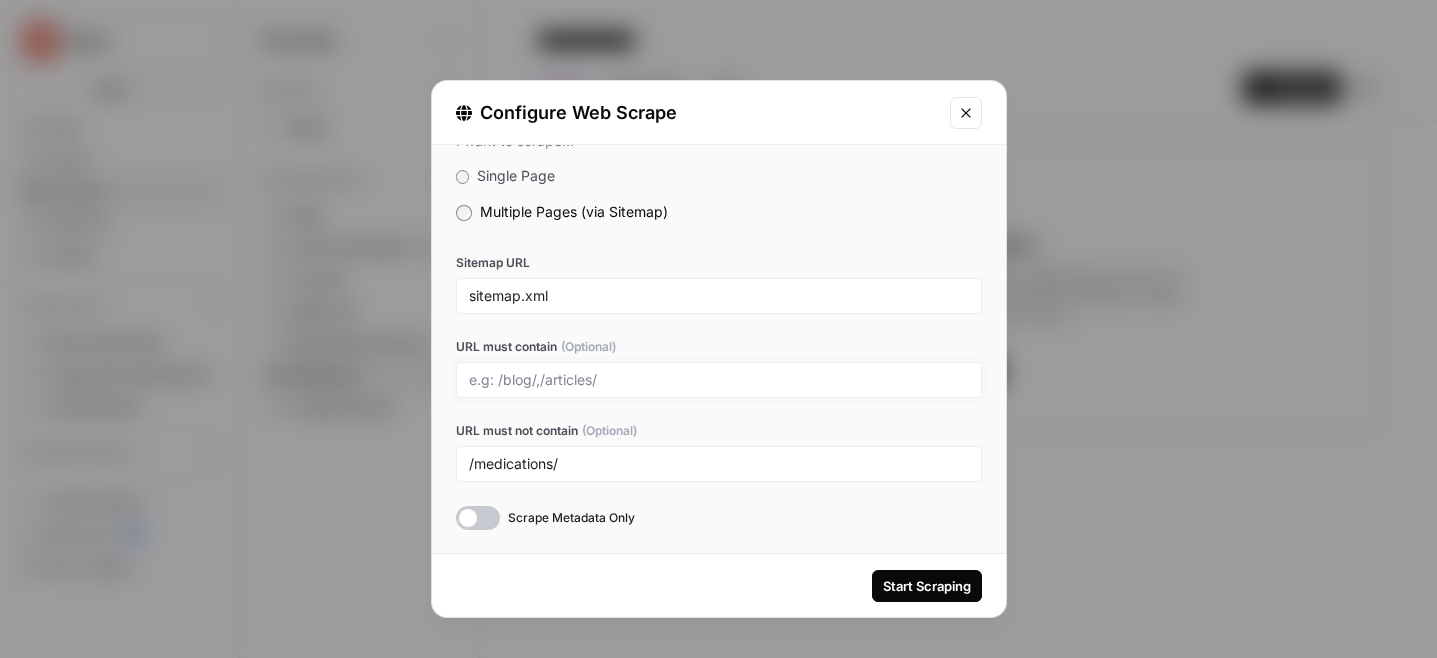 click on "URL must contain (Optional)" at bounding box center [719, 380] 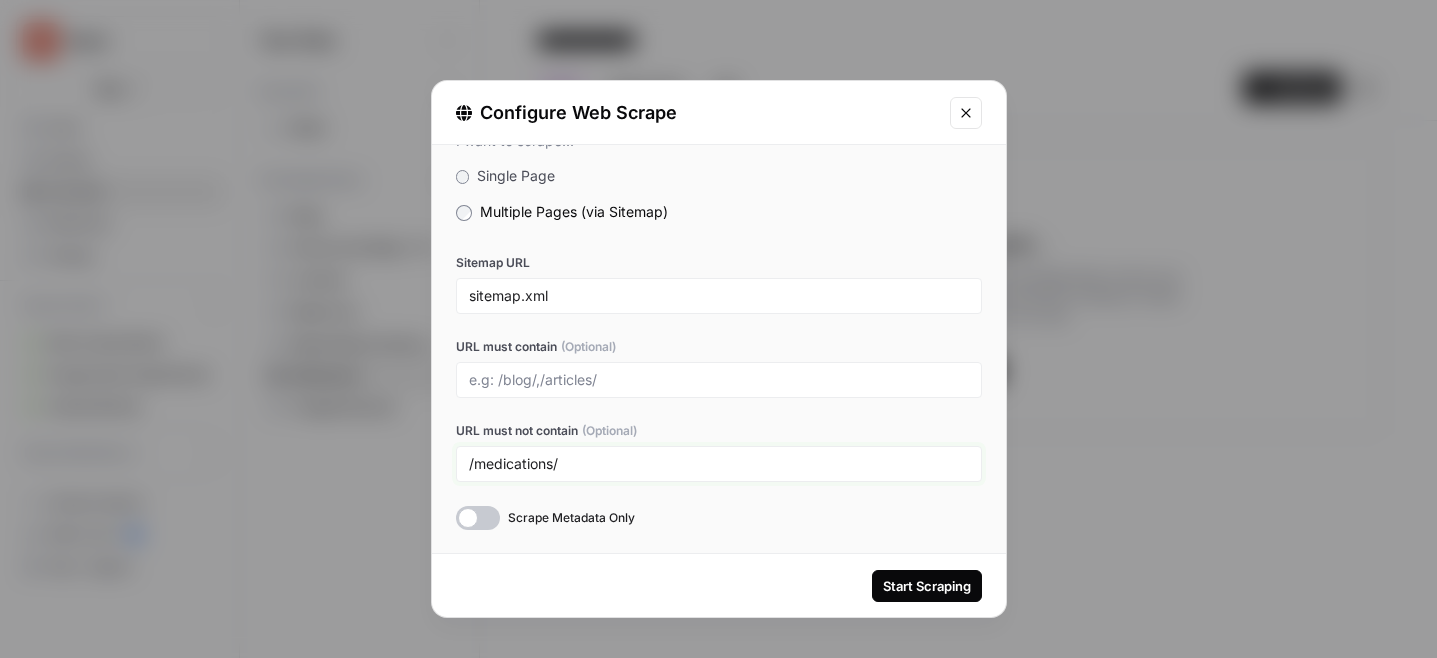 click on "/medications/" at bounding box center (719, 464) 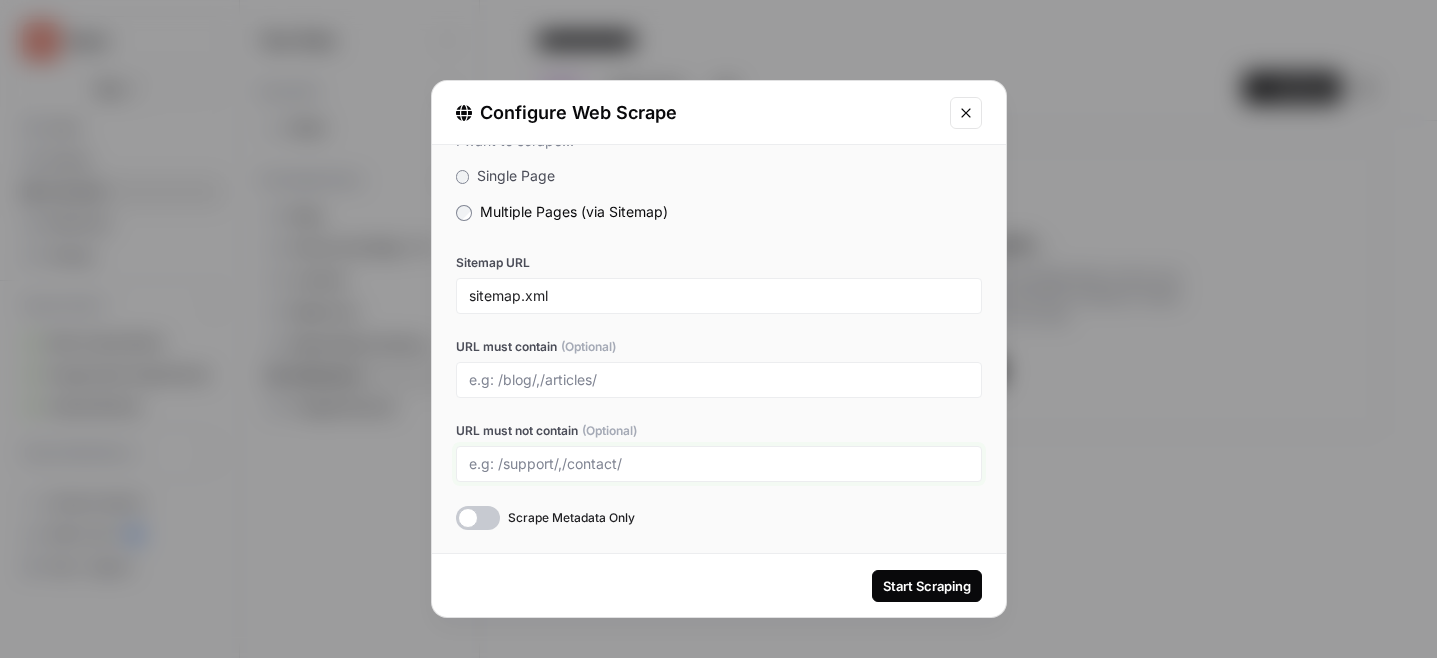 type 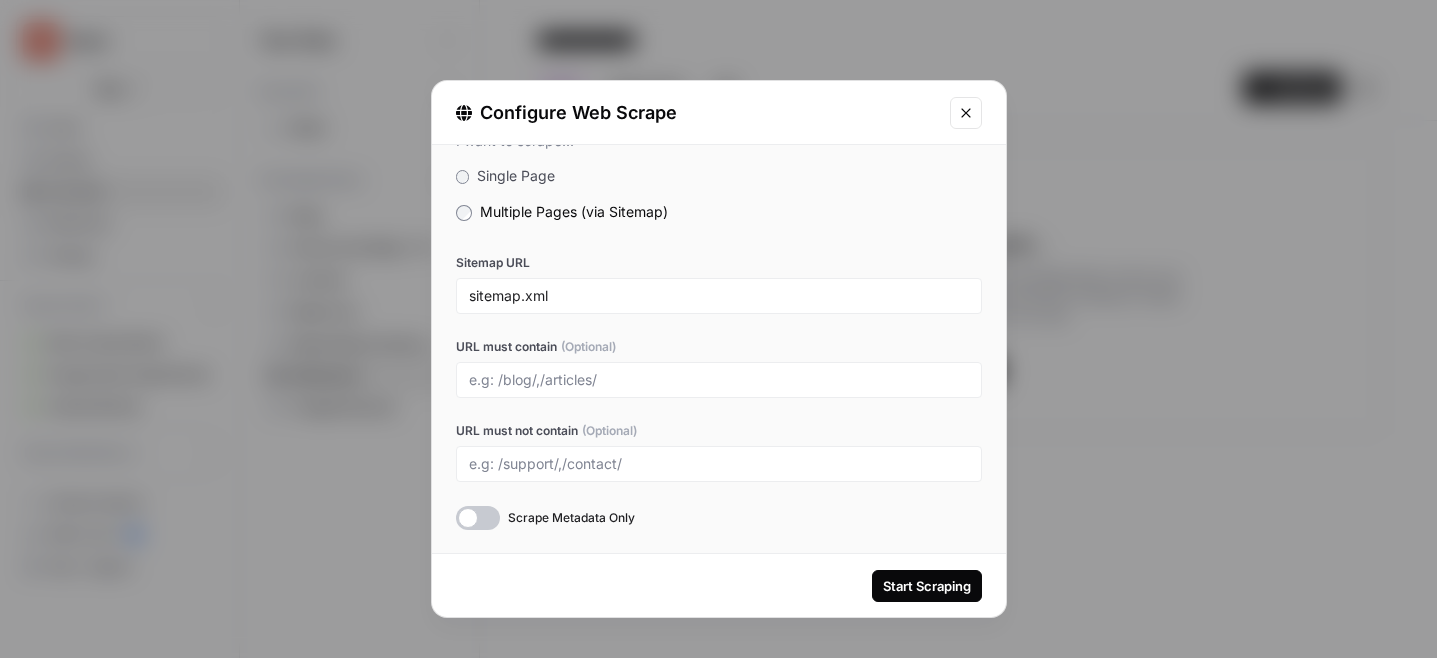 click at bounding box center (719, 380) 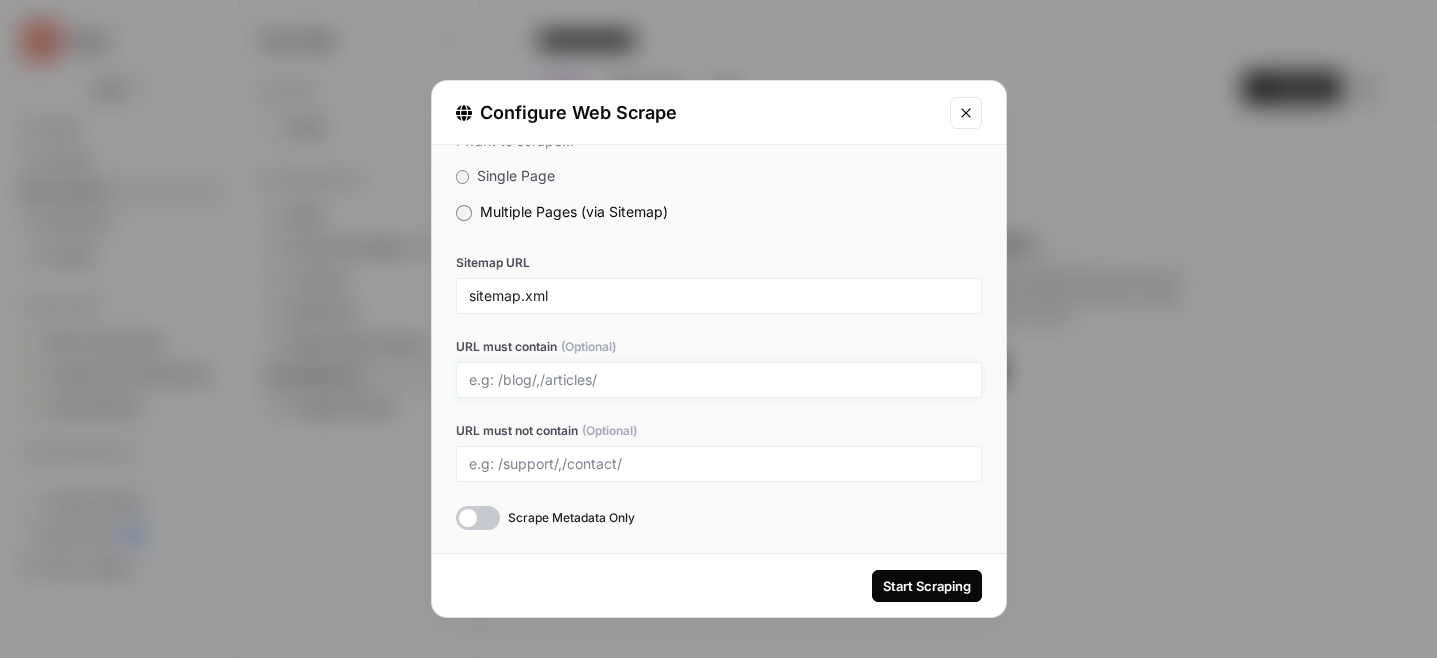 click on "URL must contain (Optional)" at bounding box center (719, 380) 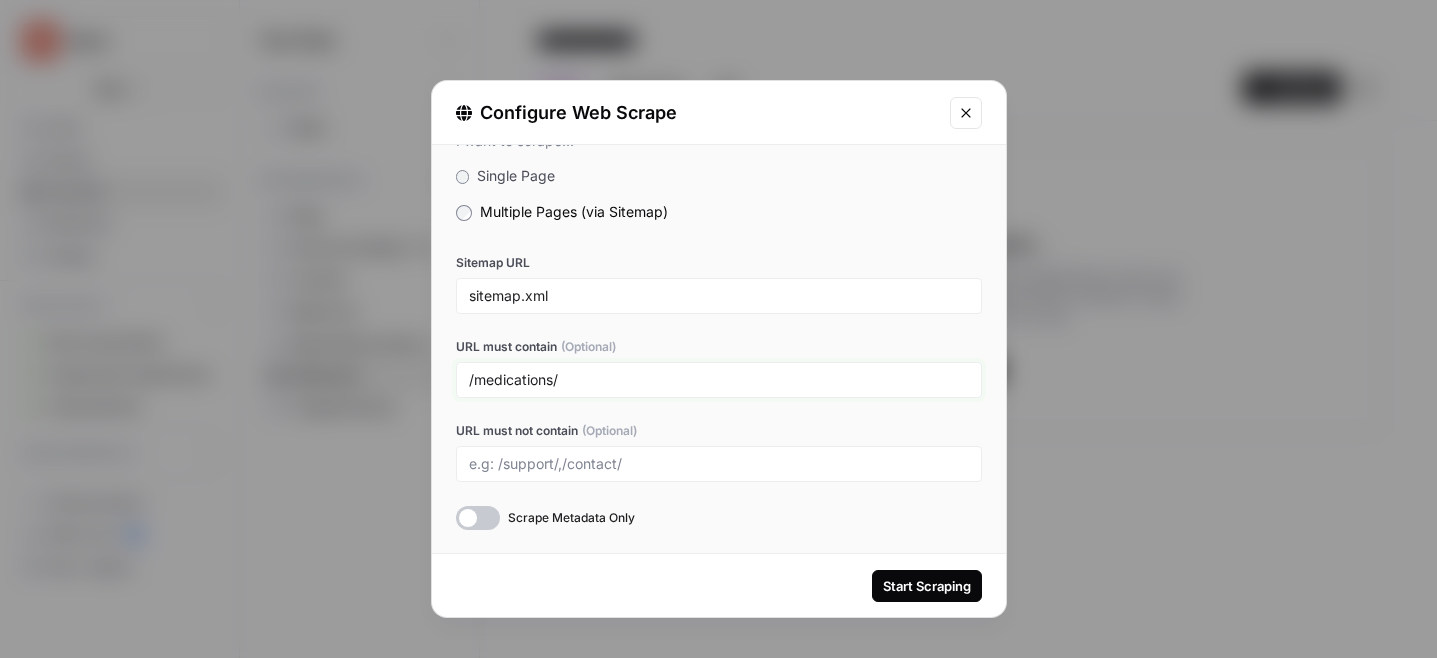 type on "/medications/" 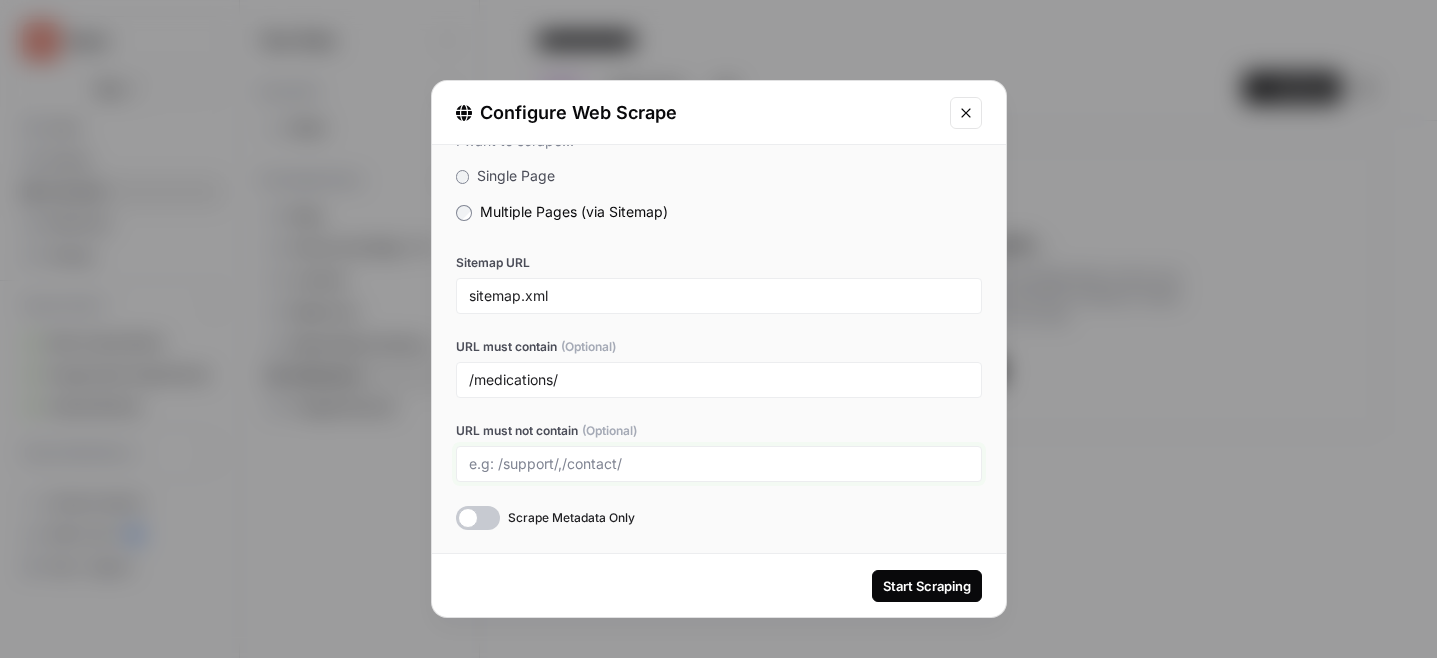 click on "URL must not contain (Optional)" at bounding box center (719, 464) 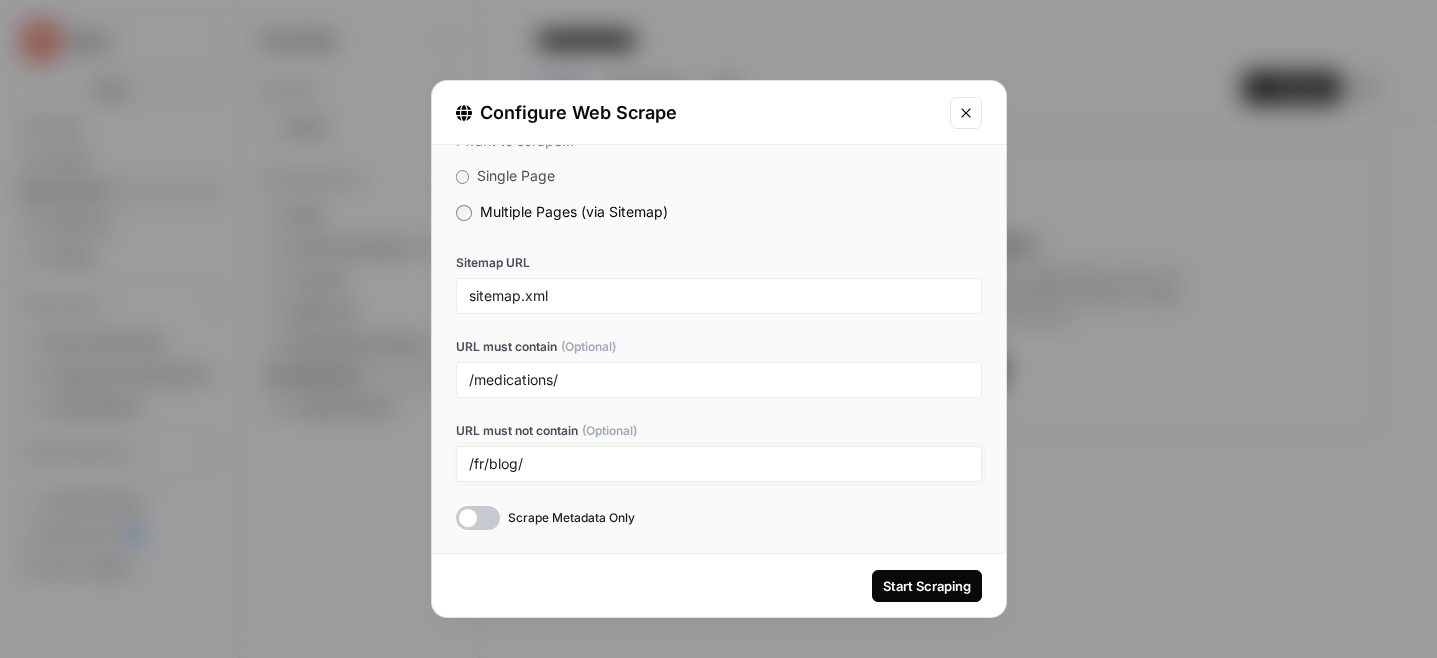 click on "/fr/blog/" at bounding box center [719, 464] 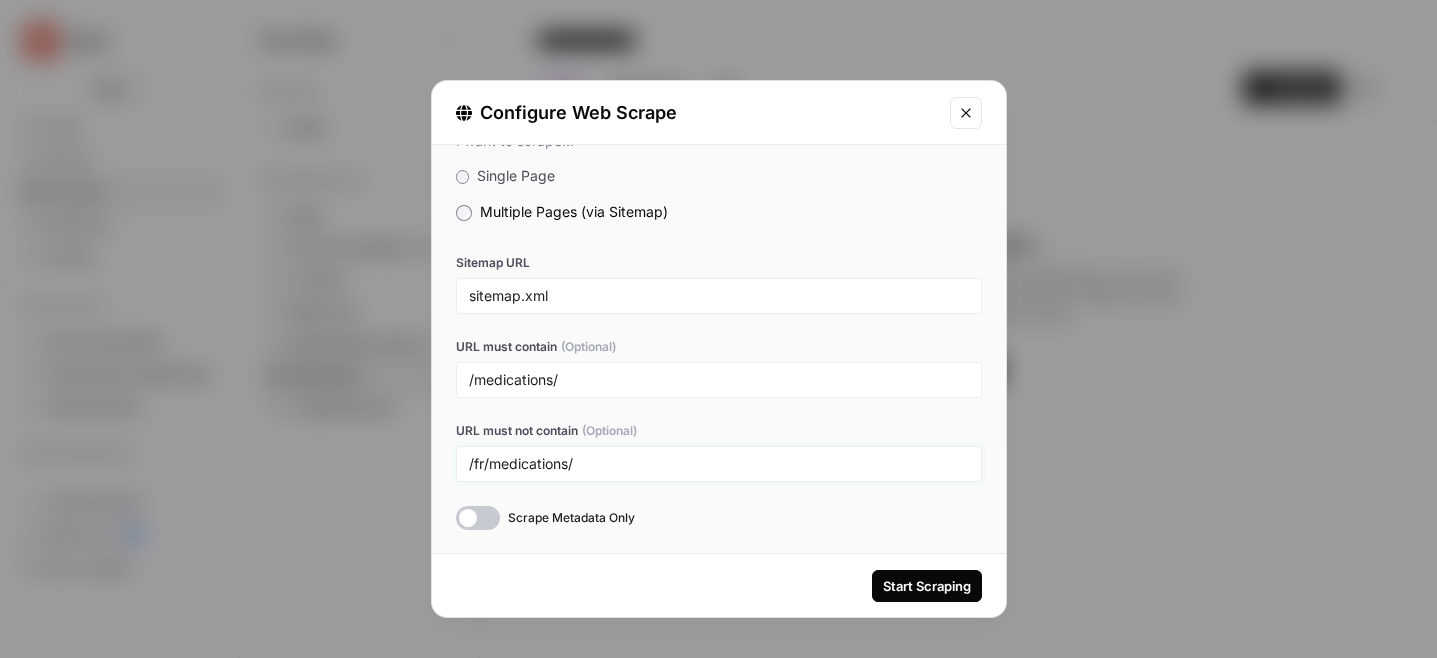 type on "/fr/medications/" 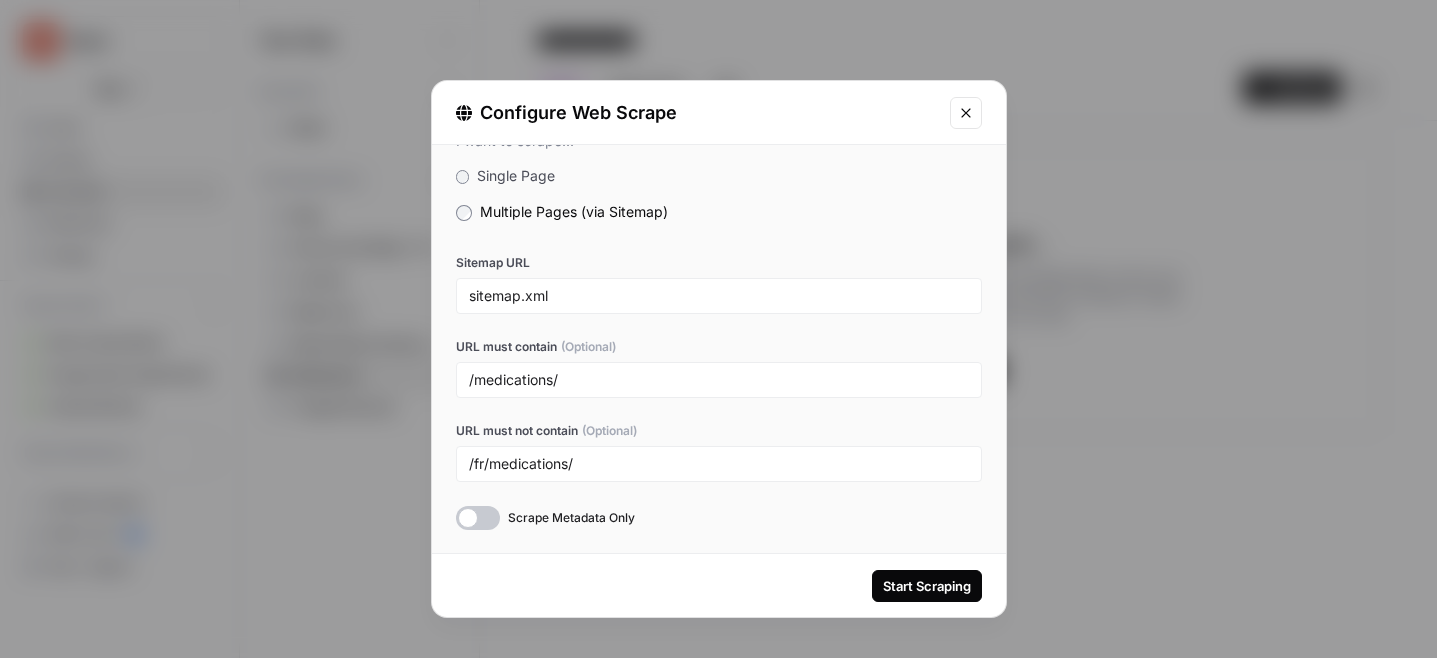 click on "Start Scraping" at bounding box center [927, 586] 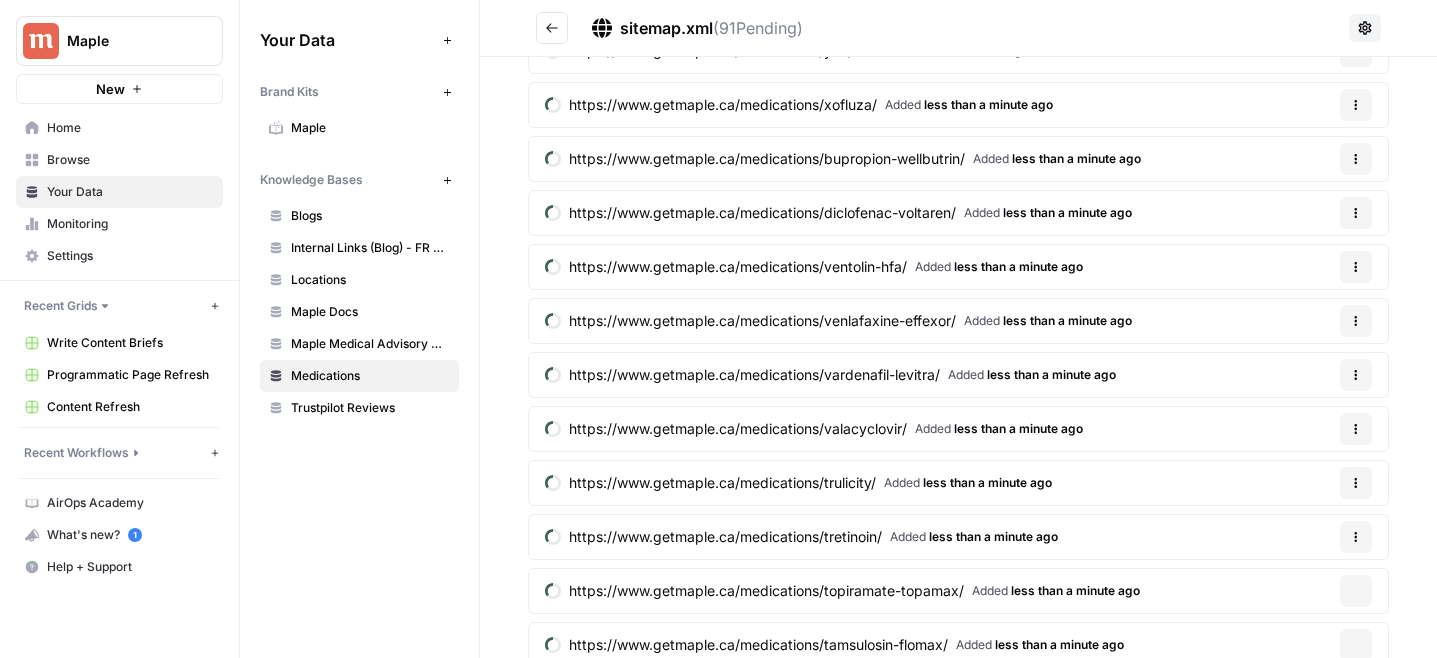 scroll, scrollTop: 0, scrollLeft: 0, axis: both 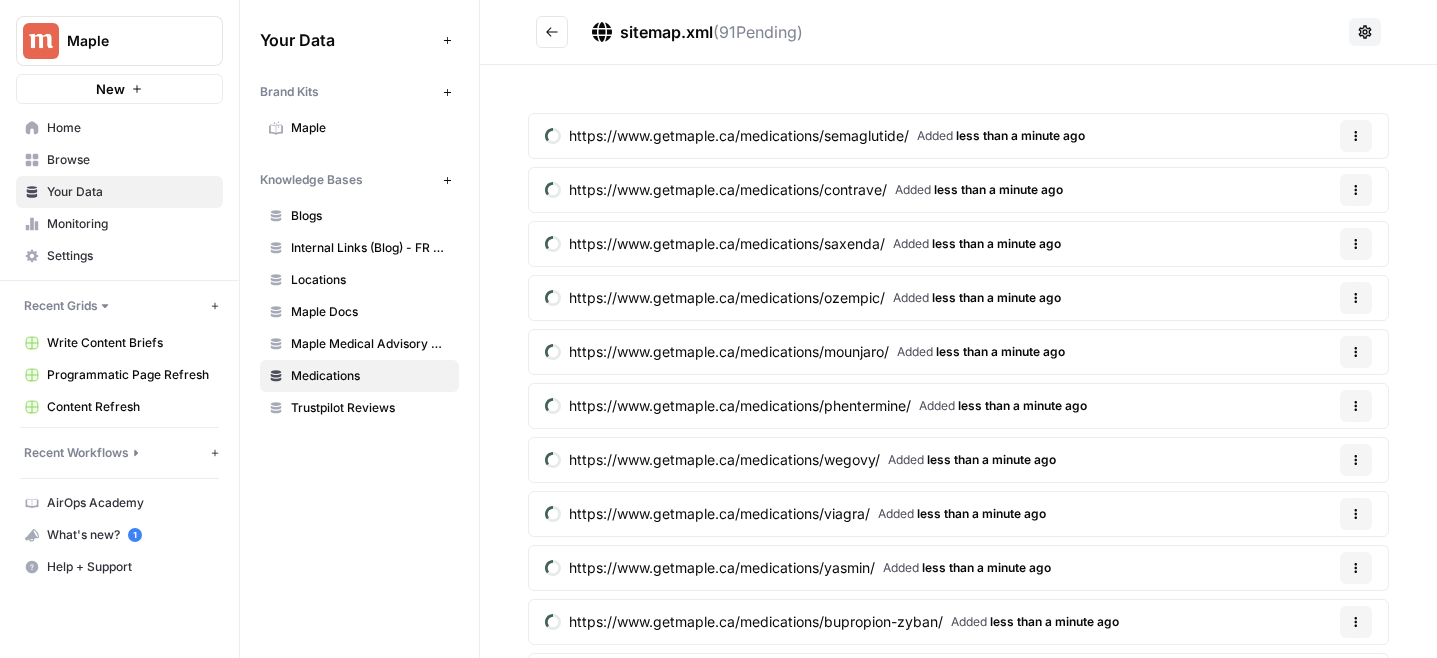 click 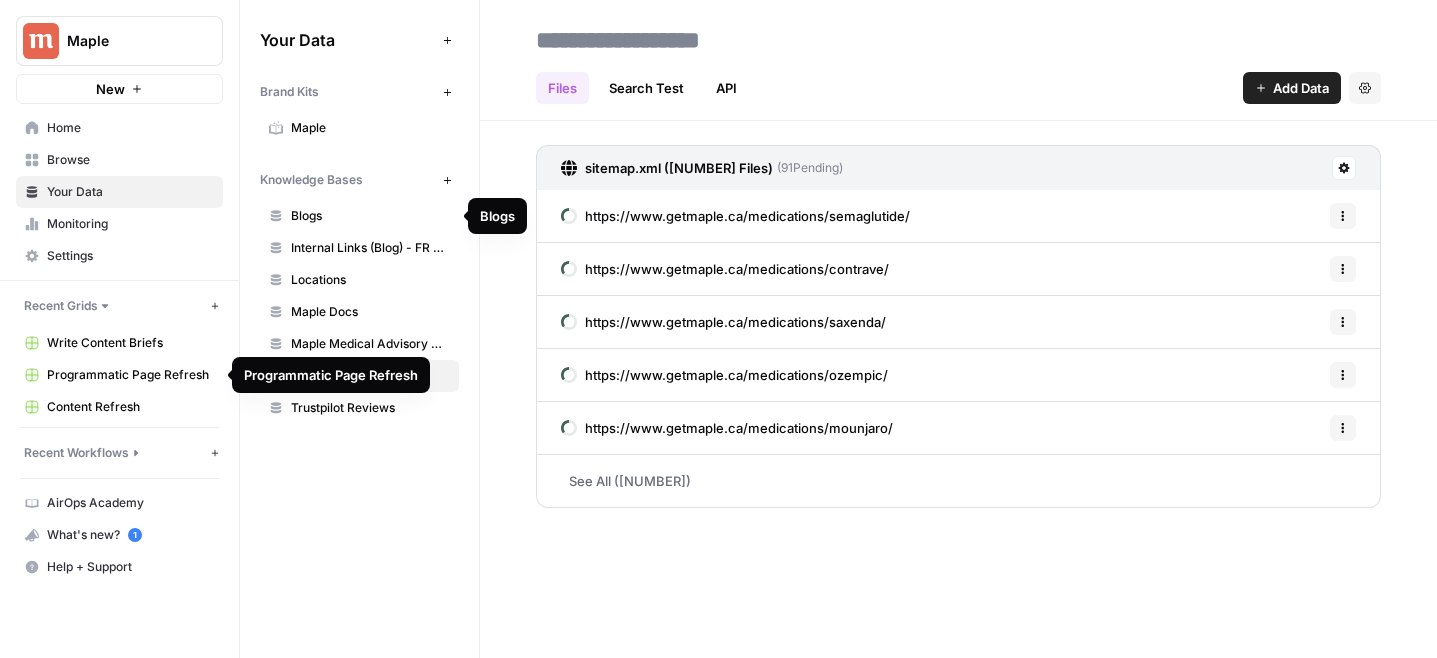 click on "Write Content Briefs" at bounding box center [130, 343] 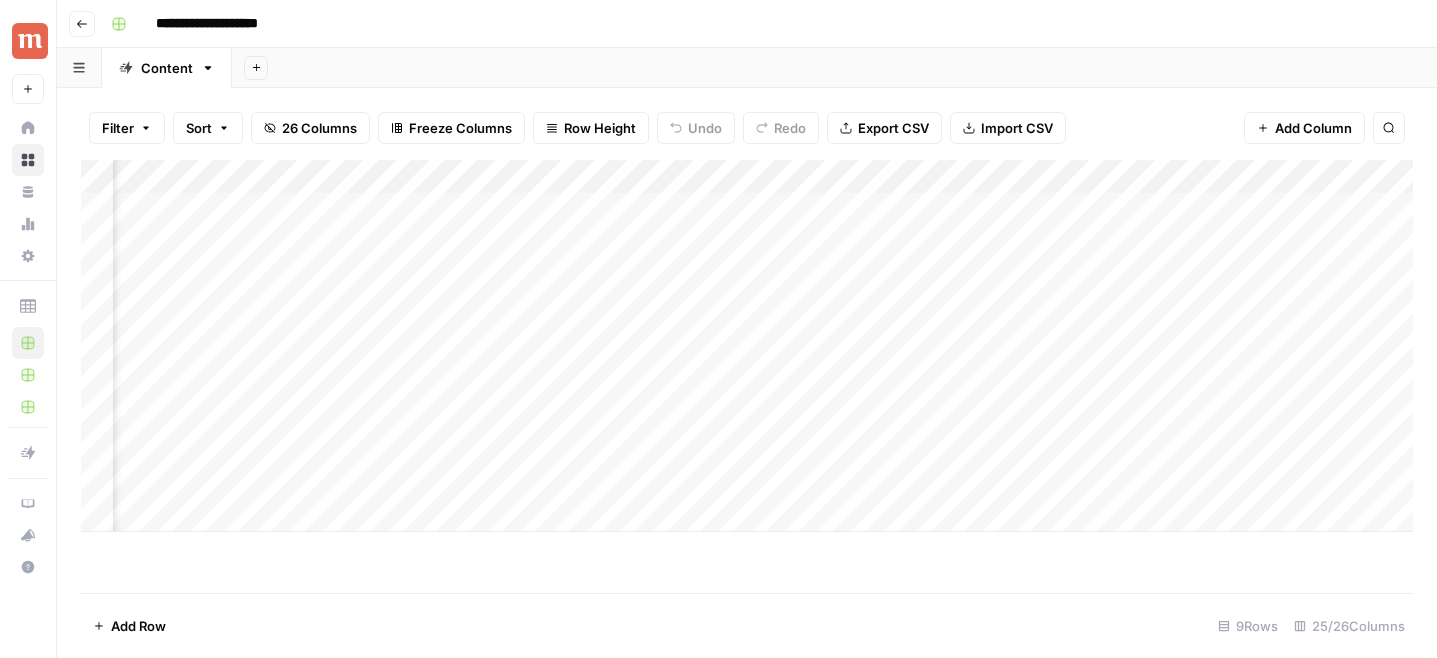 scroll, scrollTop: 0, scrollLeft: 1574, axis: horizontal 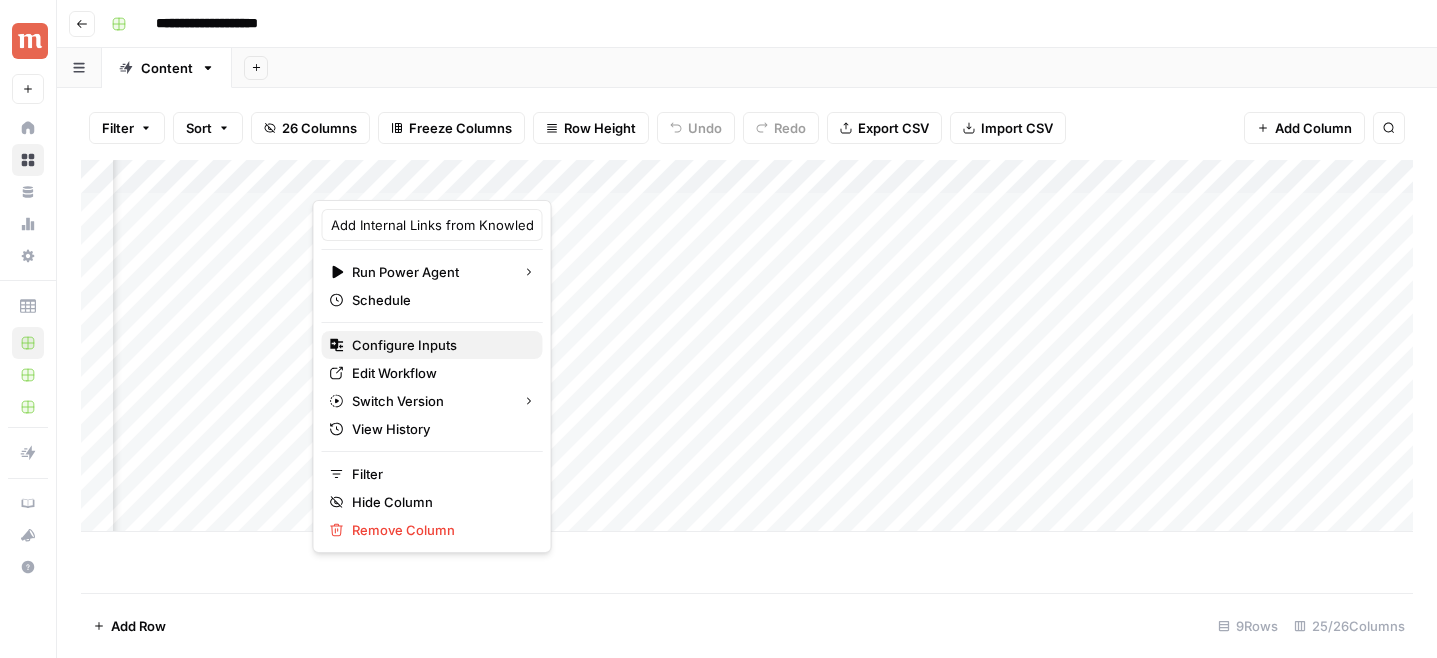 click on "Configure Inputs" at bounding box center (439, 345) 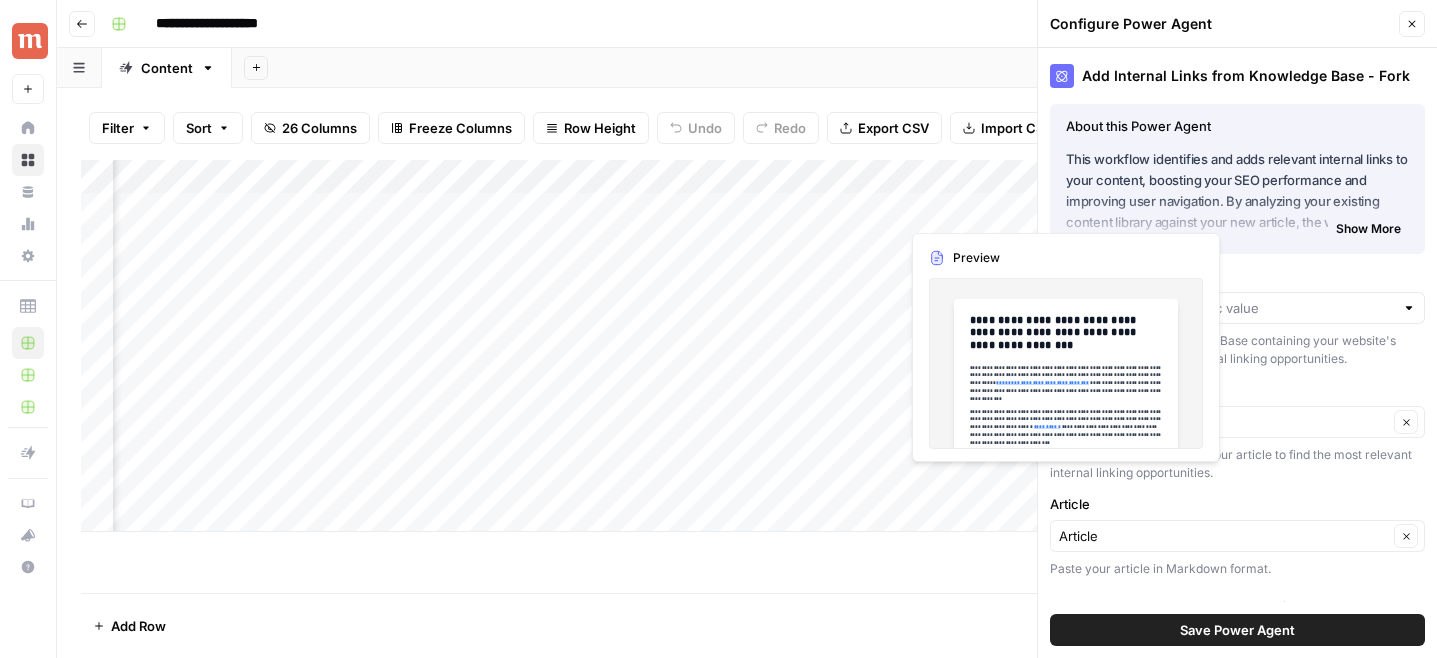 type on "Internal Links (Blog) - FR excluded" 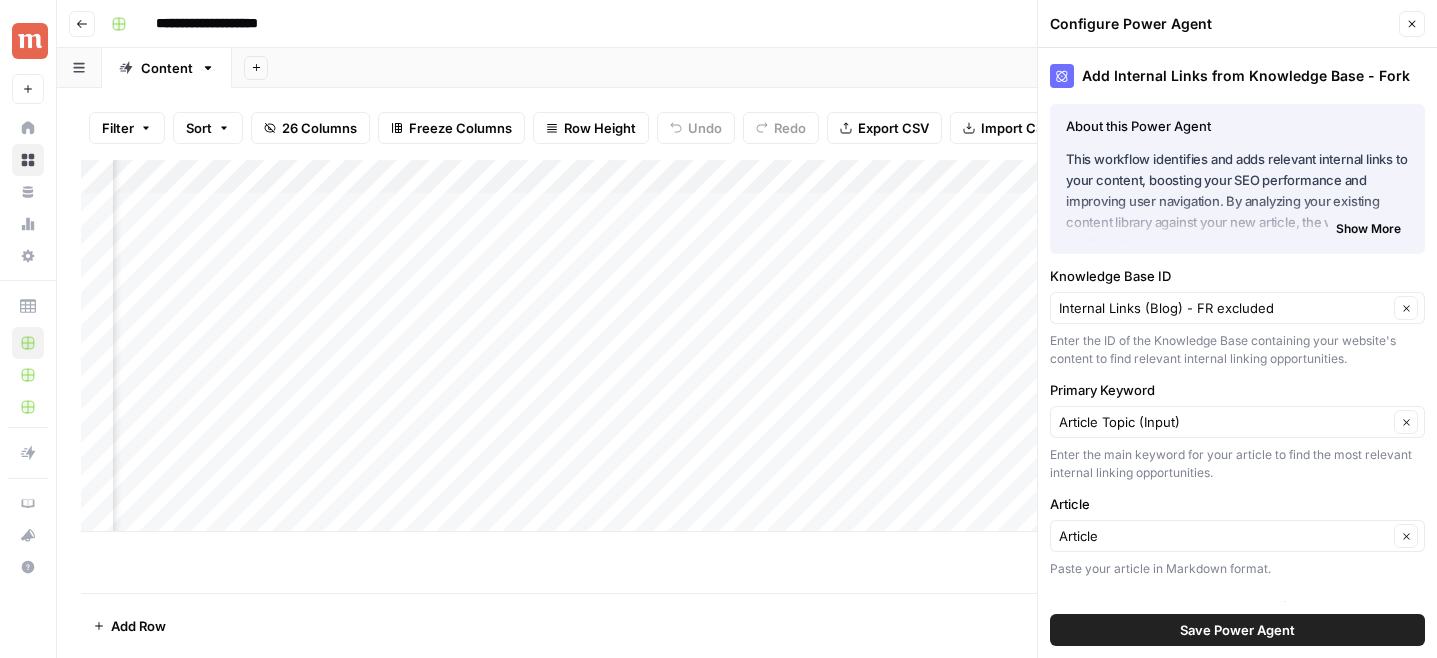 scroll, scrollTop: 22, scrollLeft: 0, axis: vertical 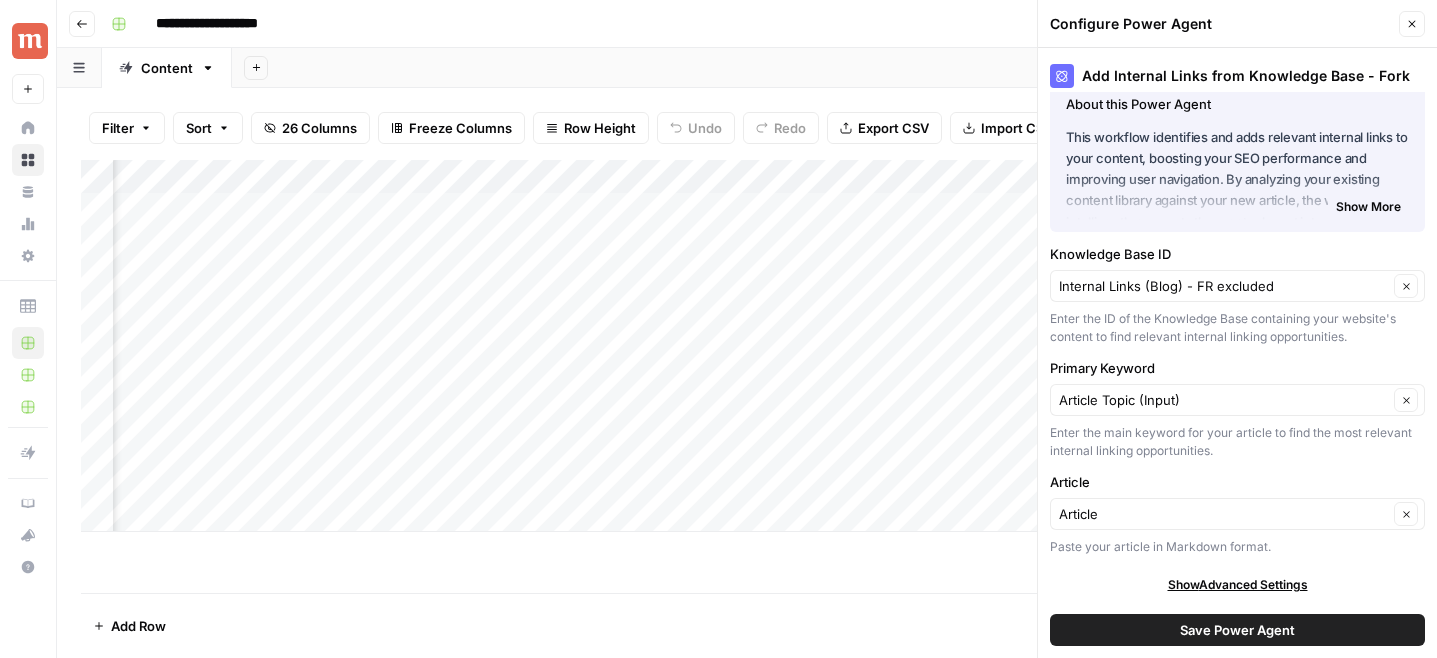 click on "Add Column" at bounding box center (747, 346) 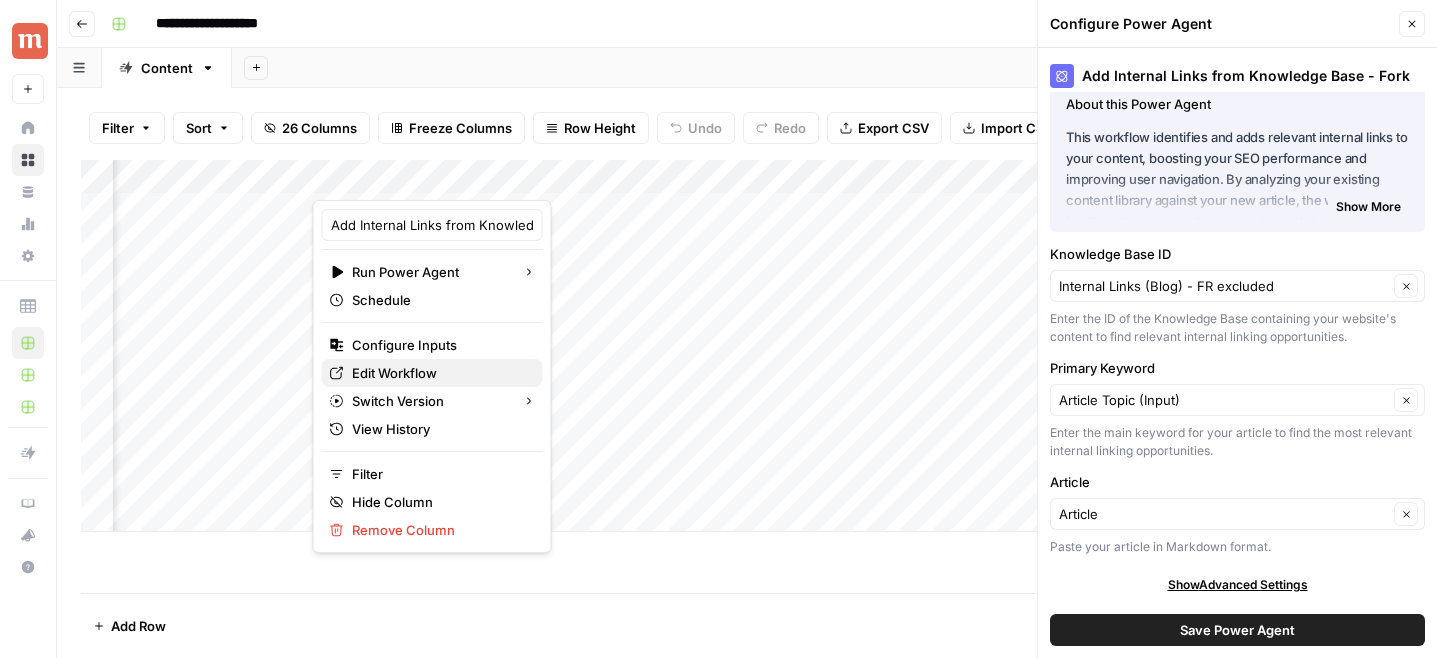 click on "Edit Workflow" at bounding box center (439, 373) 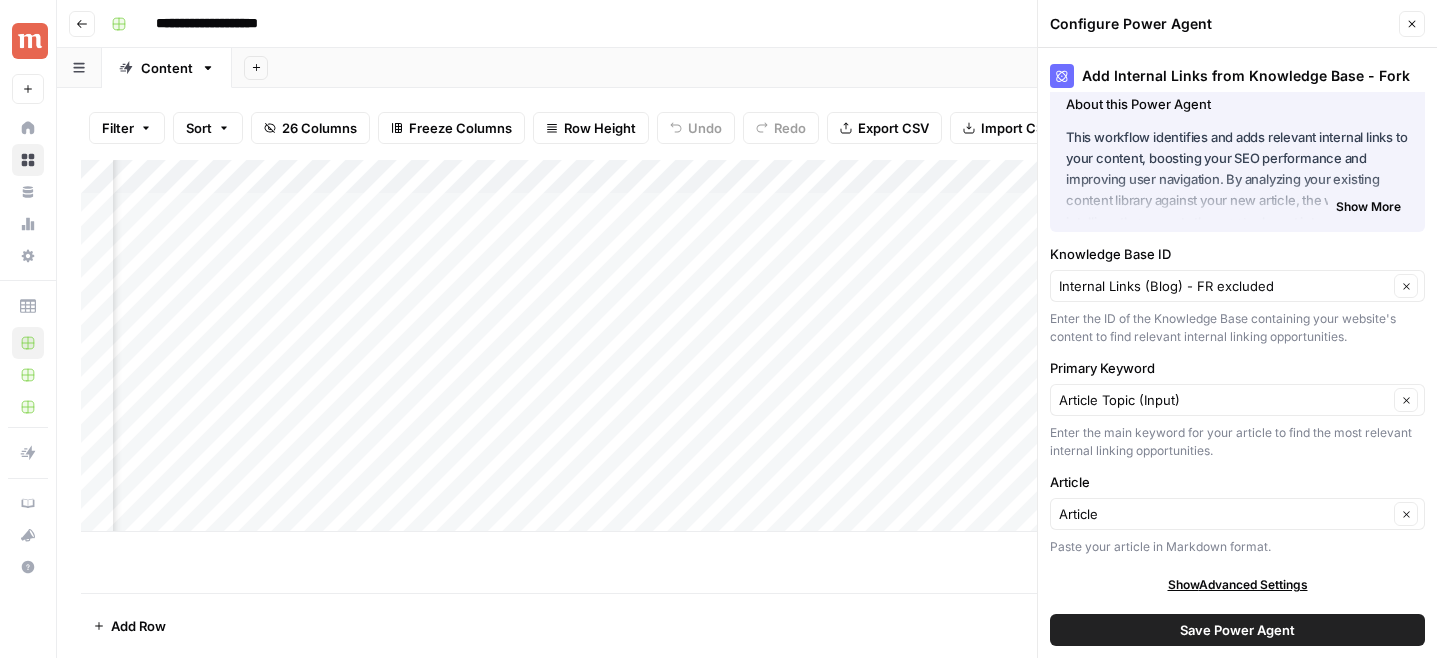 click on "Add Column" at bounding box center [747, 346] 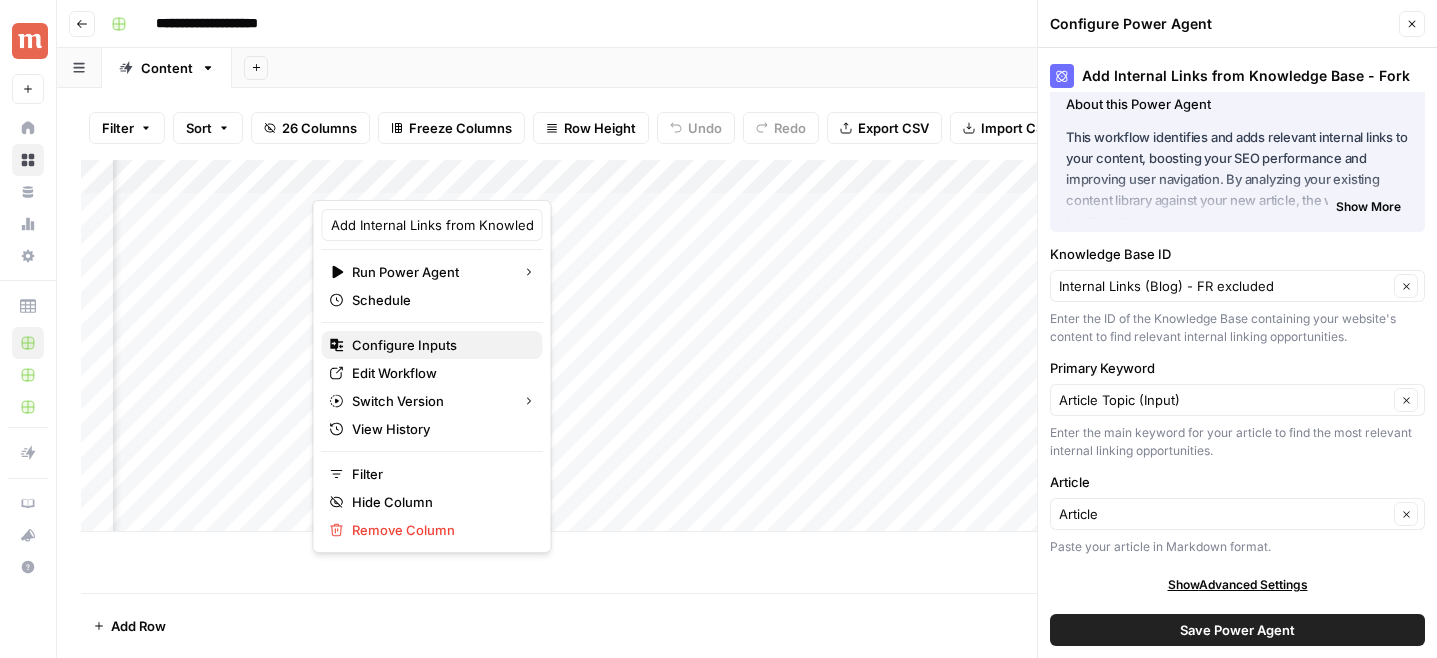click on "Configure Inputs" at bounding box center (439, 345) 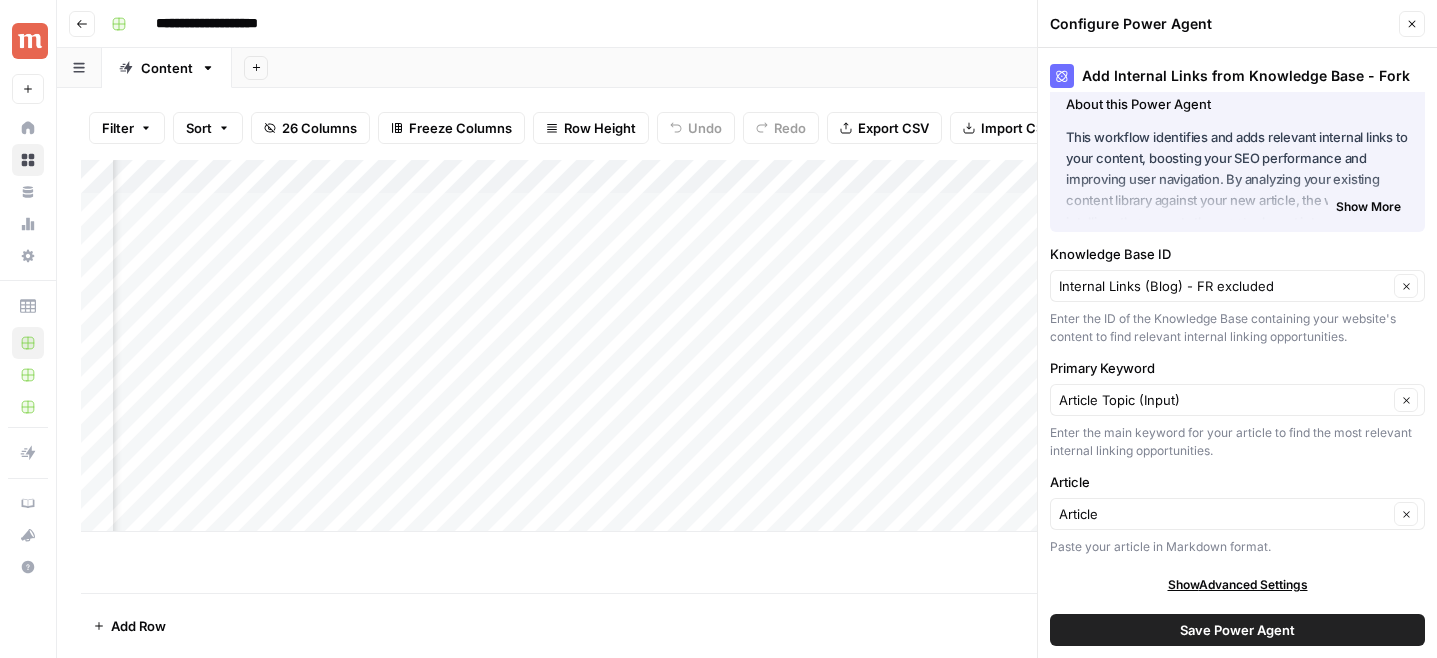 click 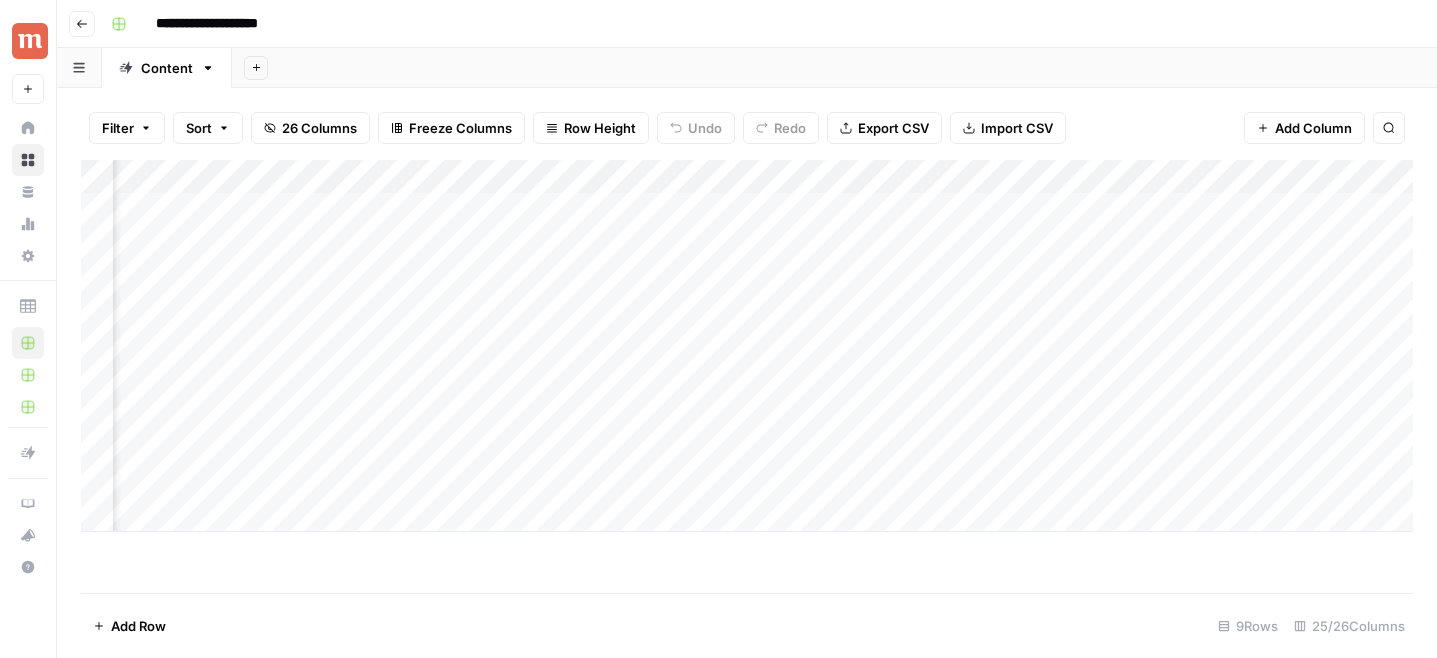 click on "Add Column" at bounding box center (747, 346) 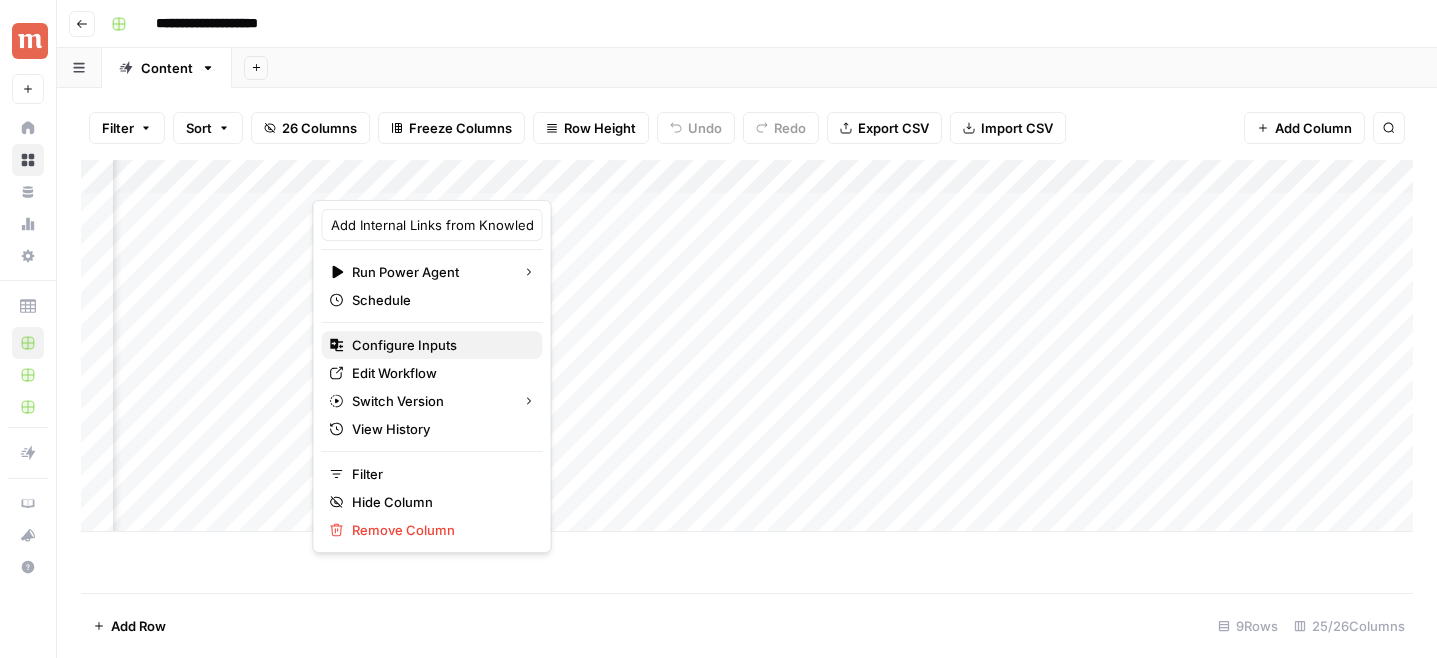 click on "Configure Inputs" at bounding box center [439, 345] 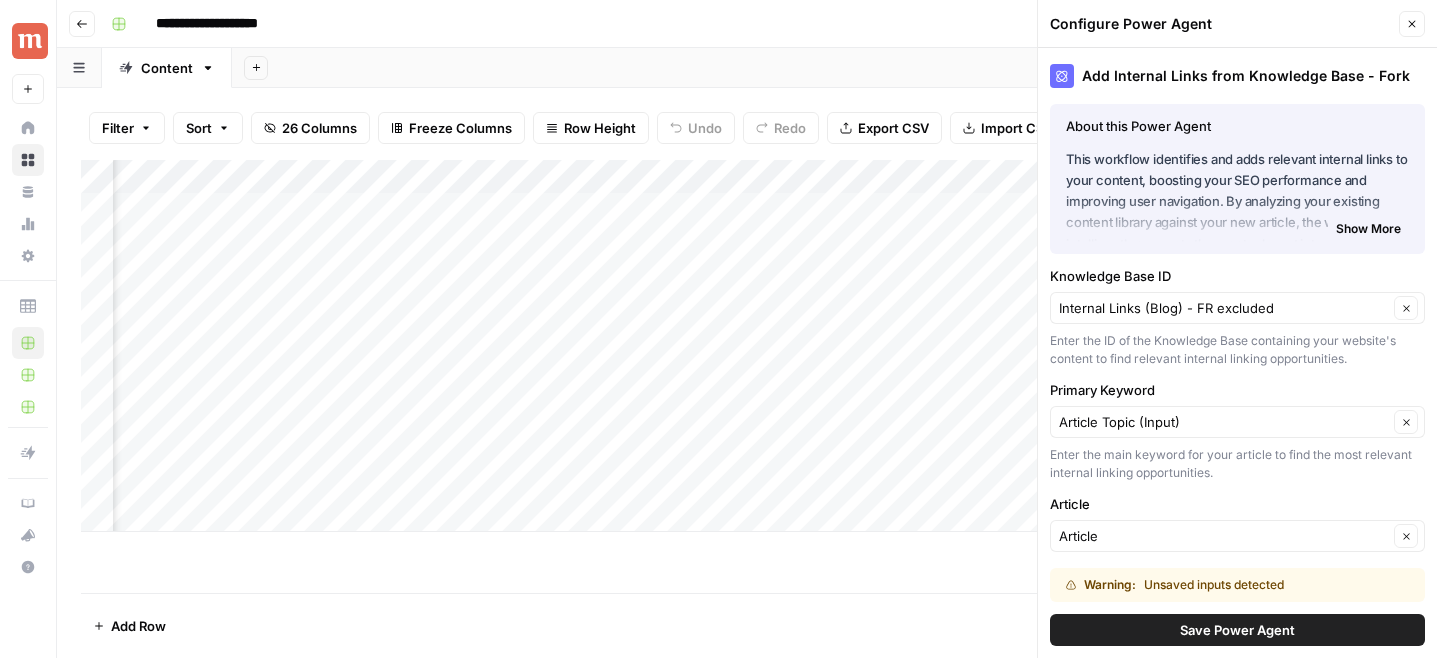 scroll, scrollTop: 138, scrollLeft: 0, axis: vertical 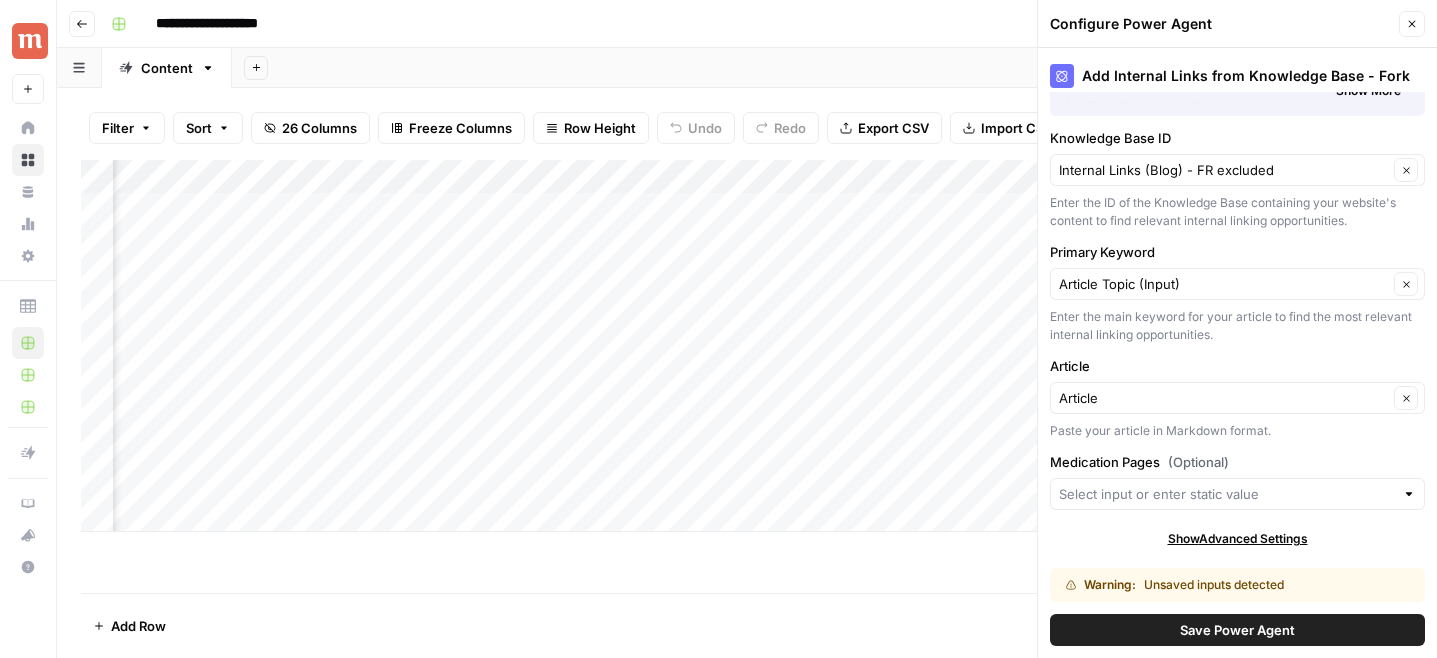 click at bounding box center (1237, 494) 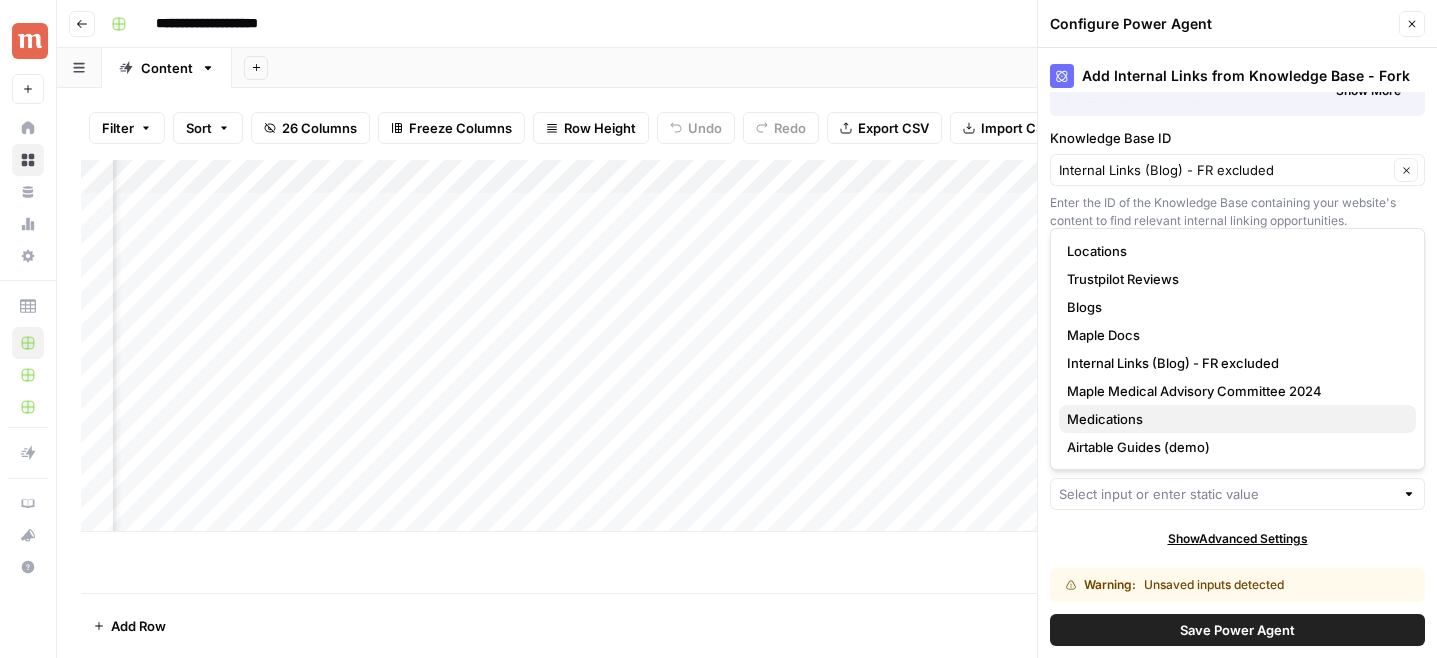 click on "Medications" at bounding box center [1233, 419] 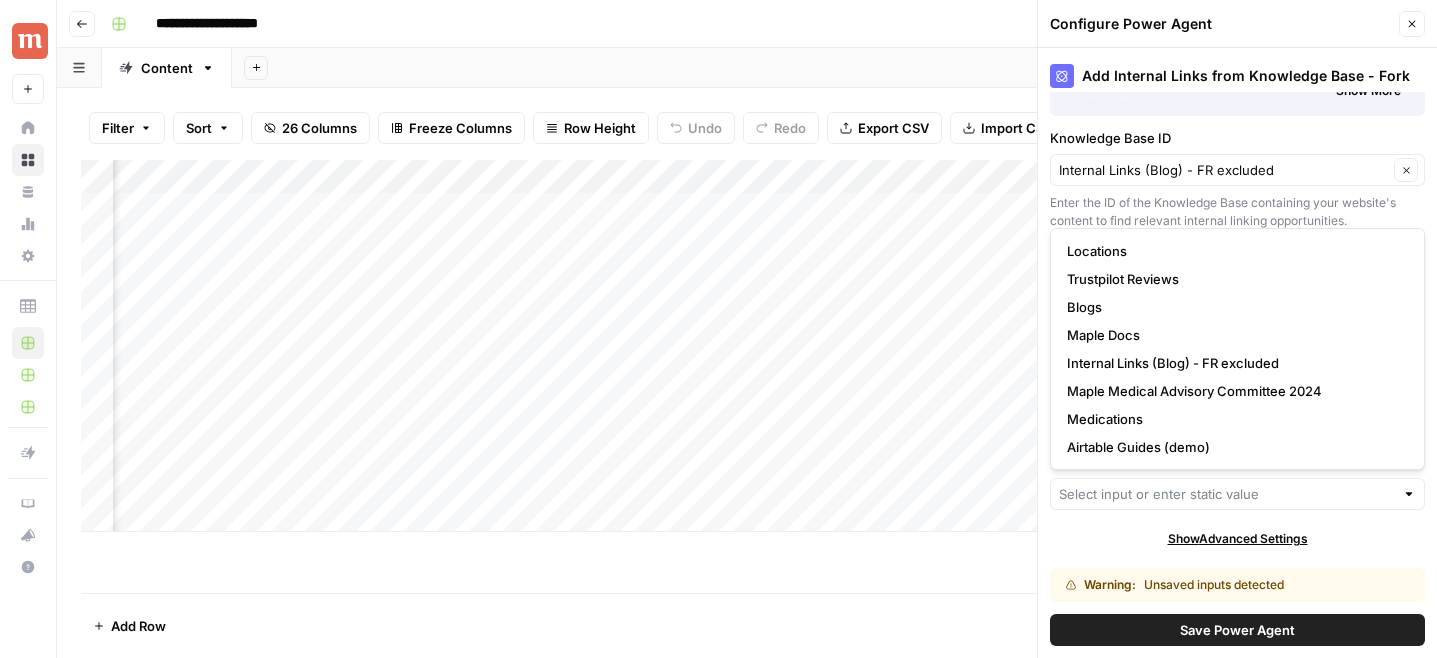 type on "Medications" 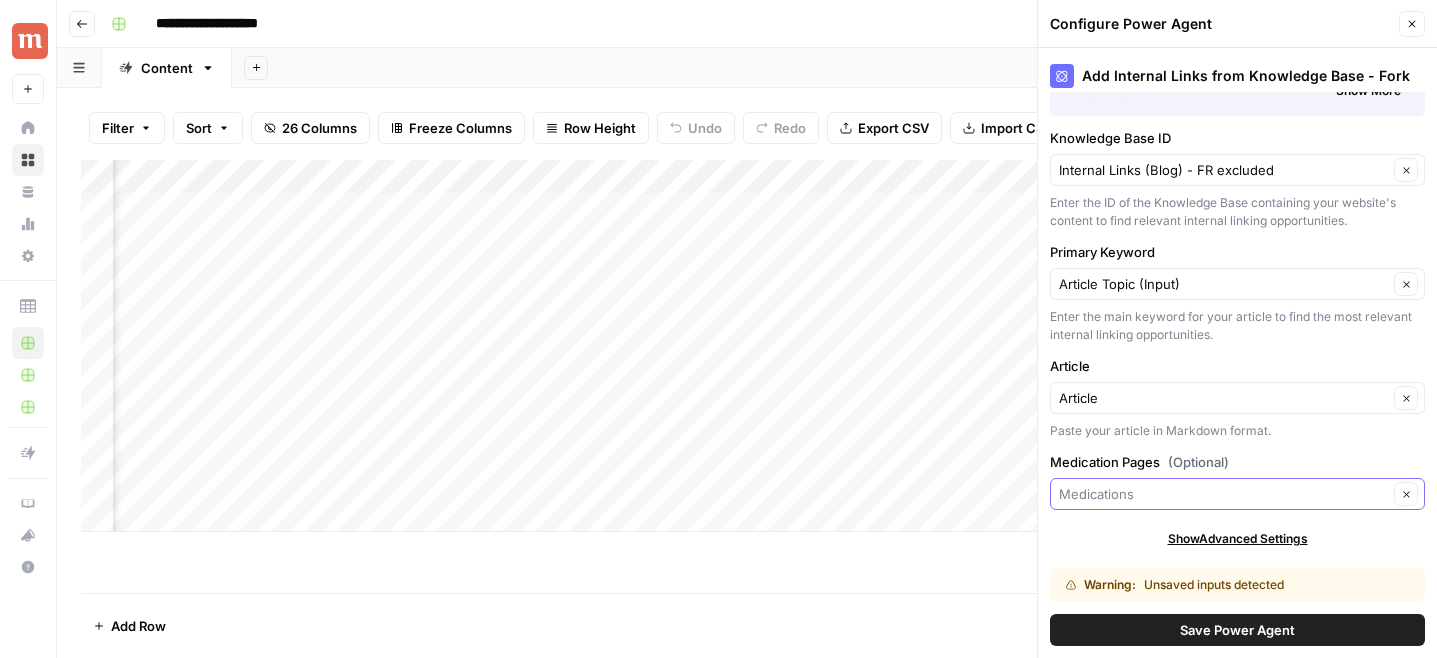click on "Medication Pages    (Optional)" at bounding box center (1223, 494) 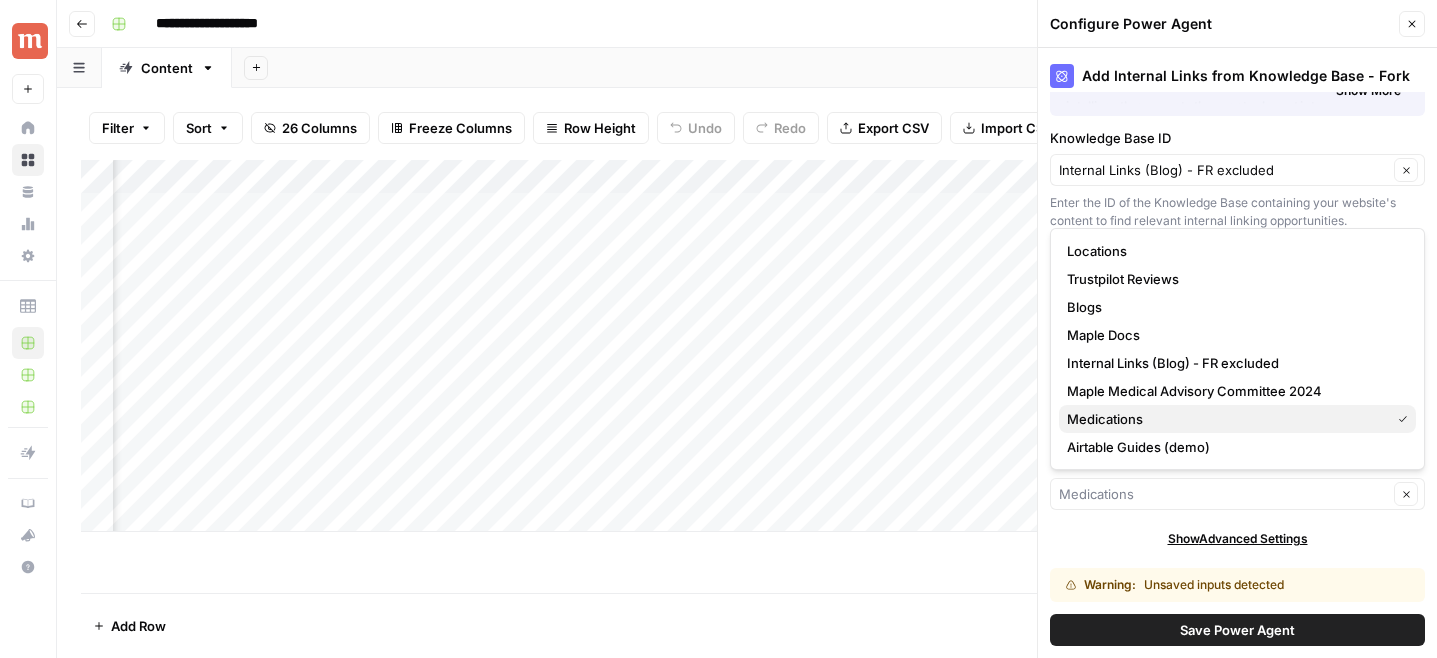 click on "Medications" at bounding box center [1224, 419] 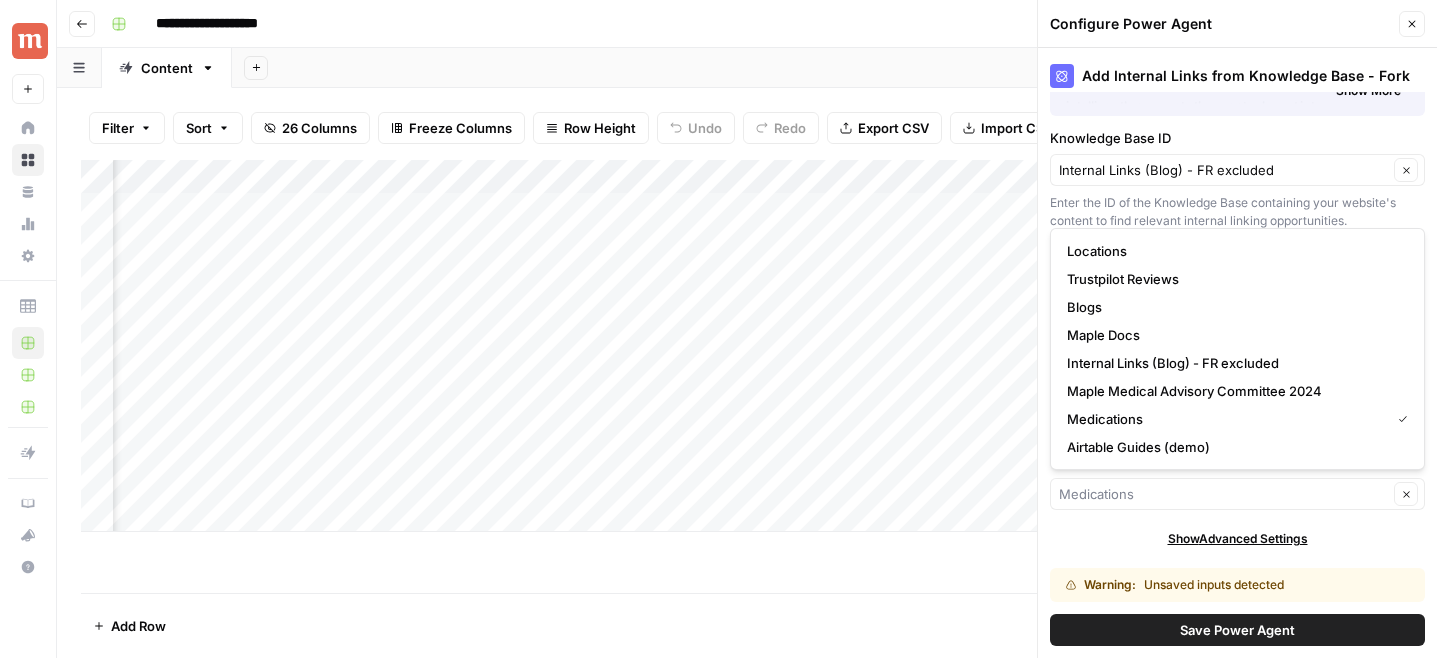 type on "Medications" 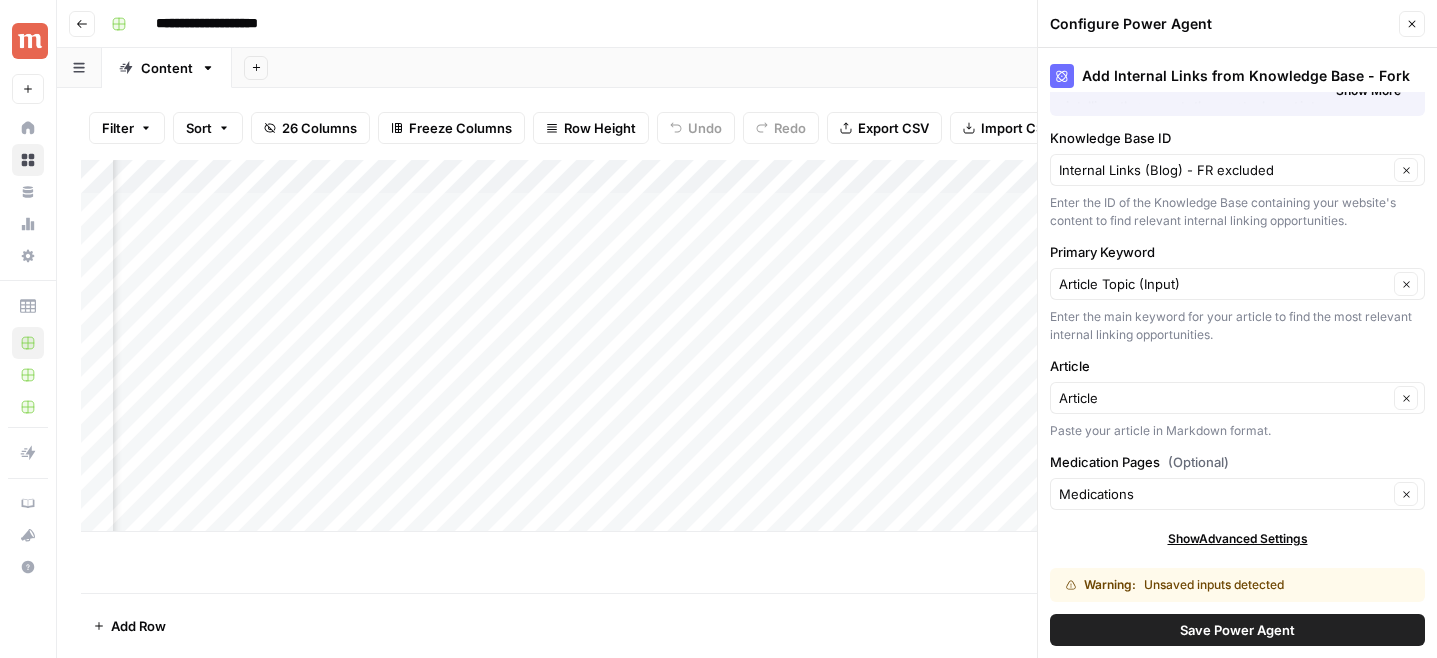 click on "Save Power Agent" at bounding box center (1237, 630) 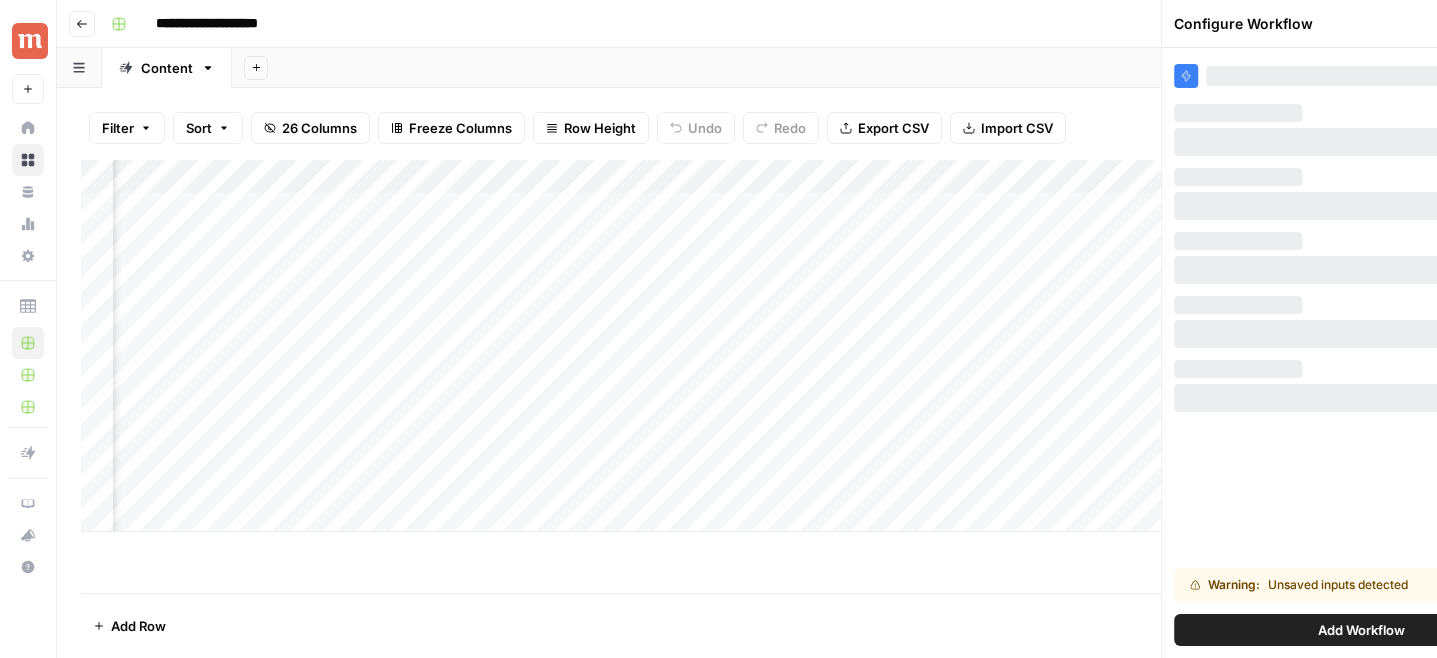 scroll, scrollTop: 0, scrollLeft: 0, axis: both 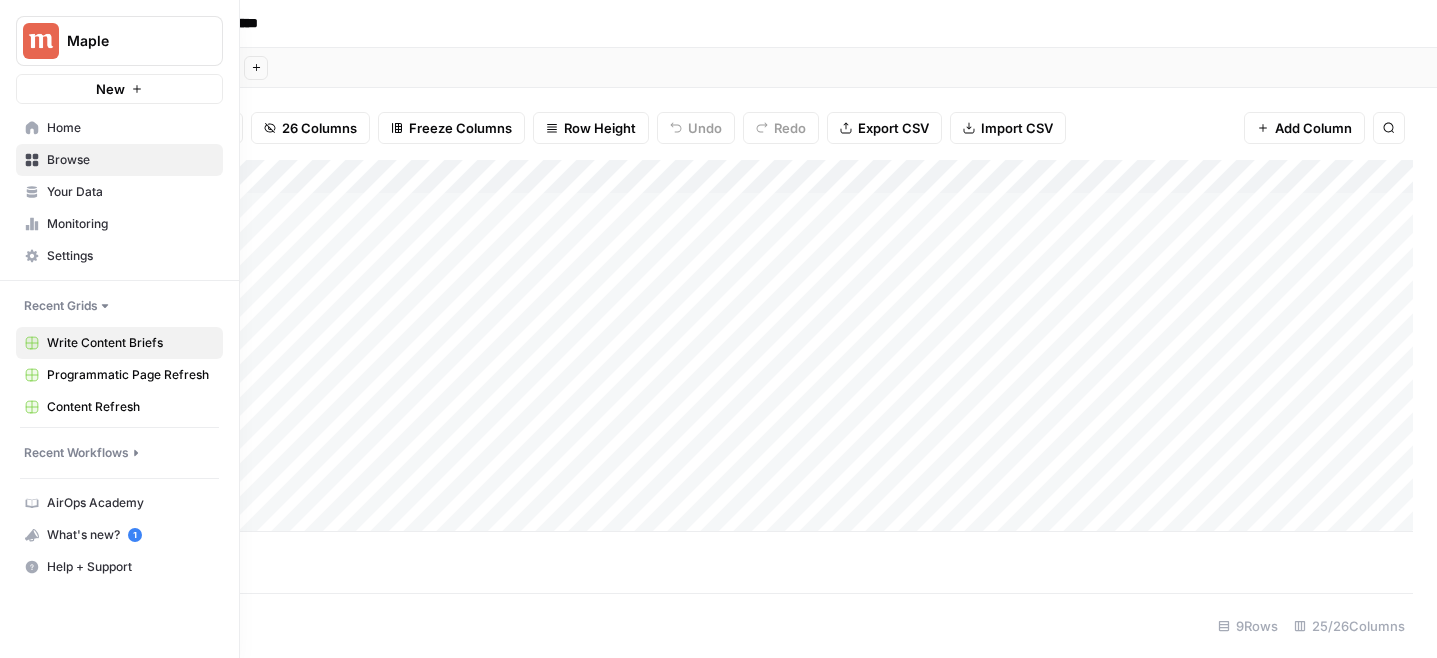 click on "Your Data" at bounding box center (119, 192) 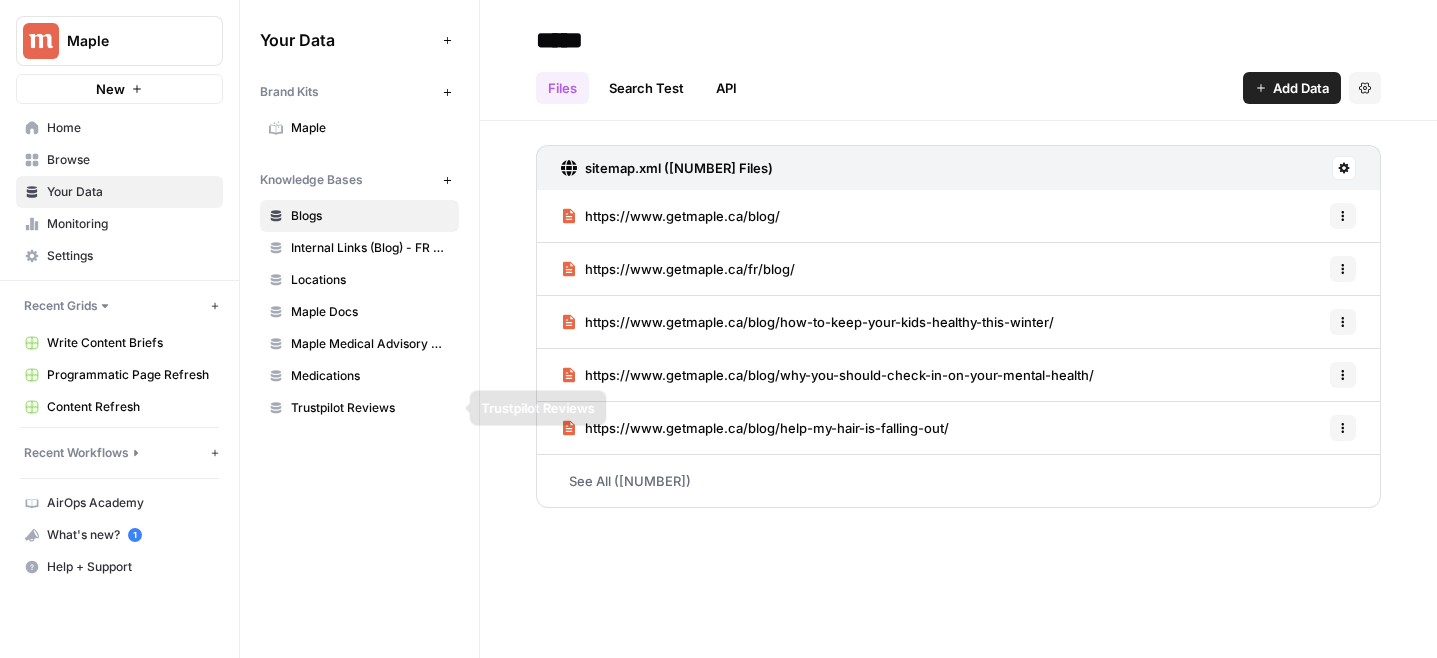 click on "Medications" at bounding box center [370, 376] 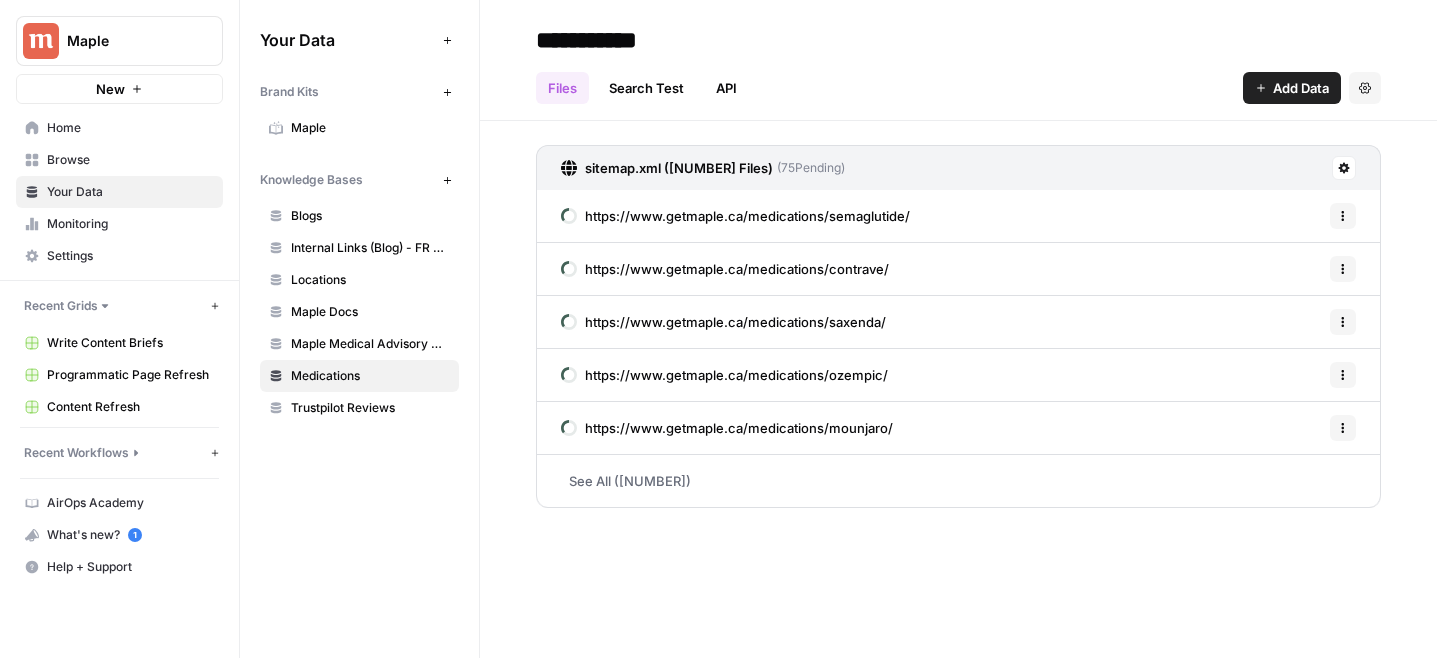 click on "See All (91)" at bounding box center [958, 481] 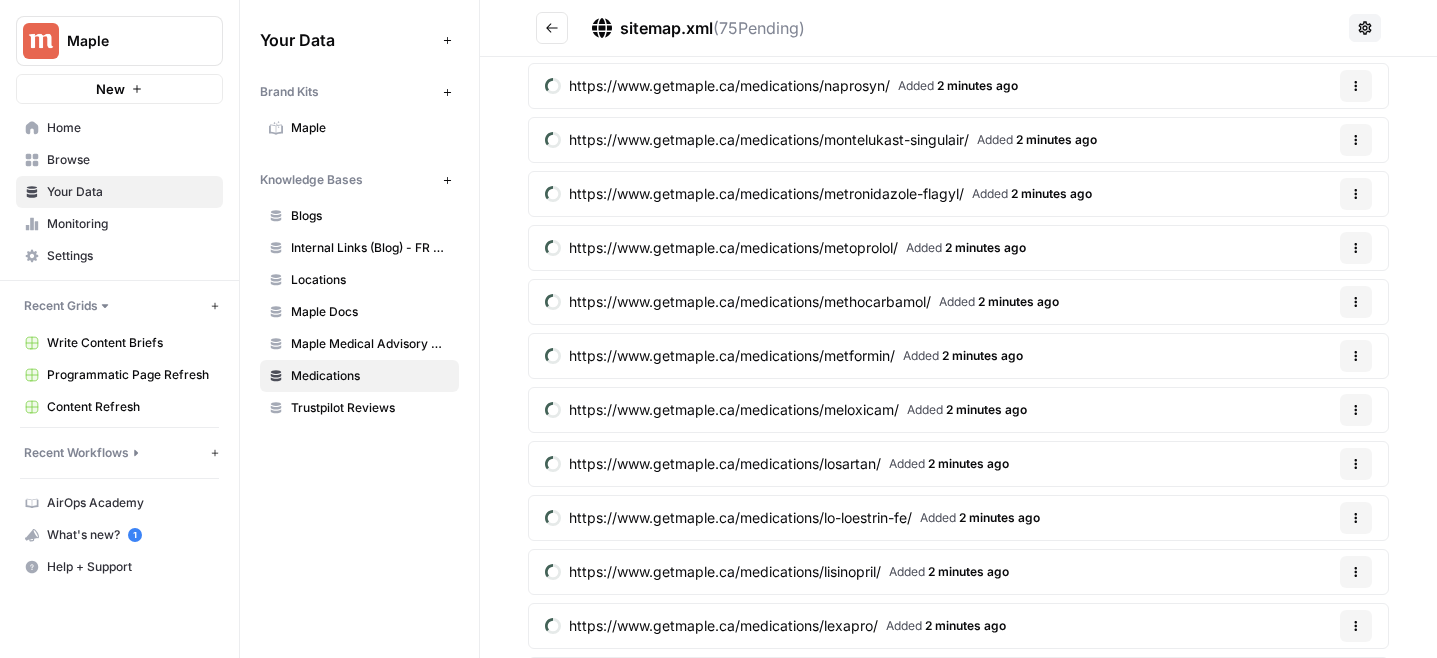 scroll, scrollTop: 0, scrollLeft: 0, axis: both 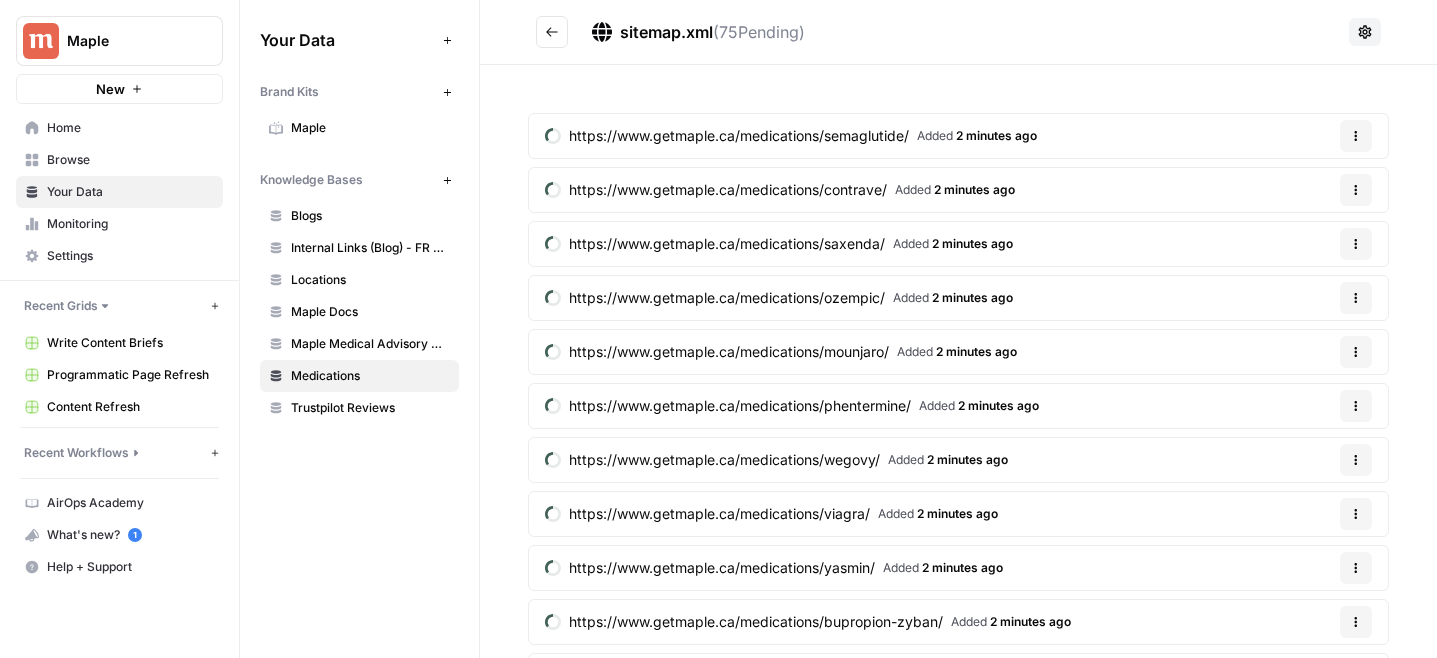 click at bounding box center (552, 32) 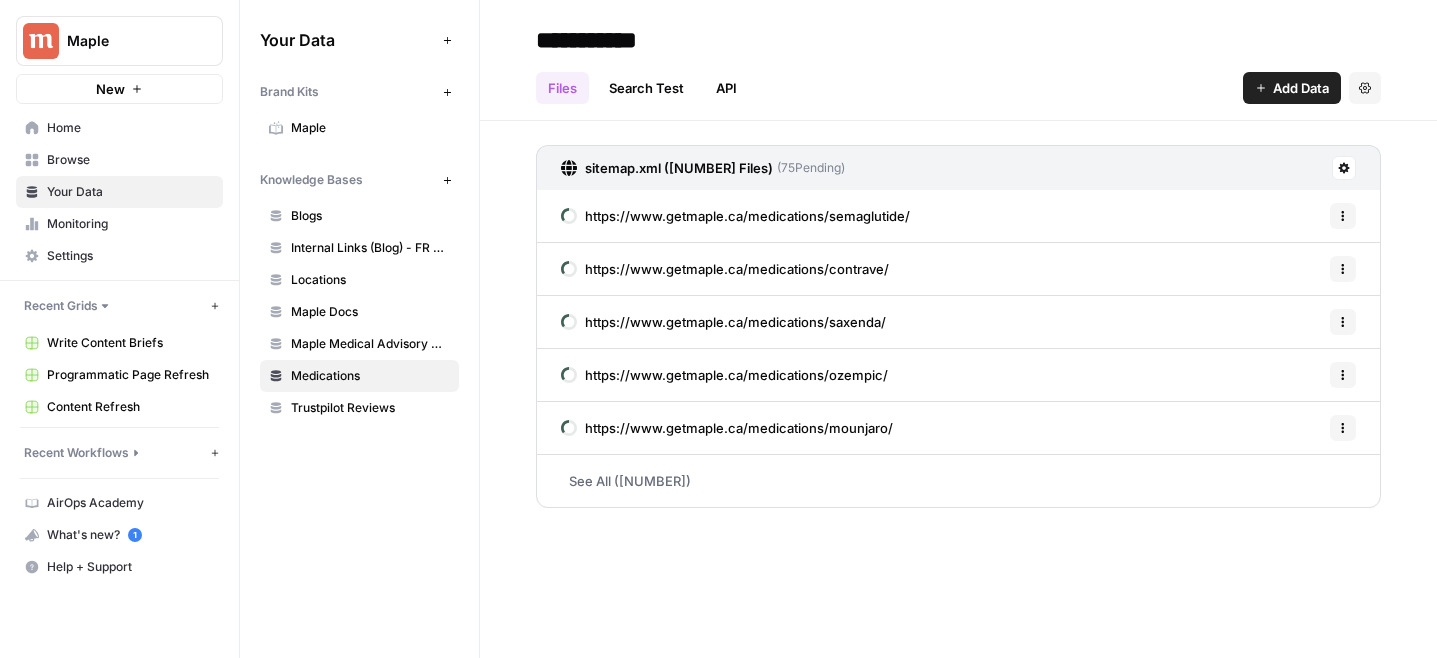 click on "See All (91)" at bounding box center [958, 481] 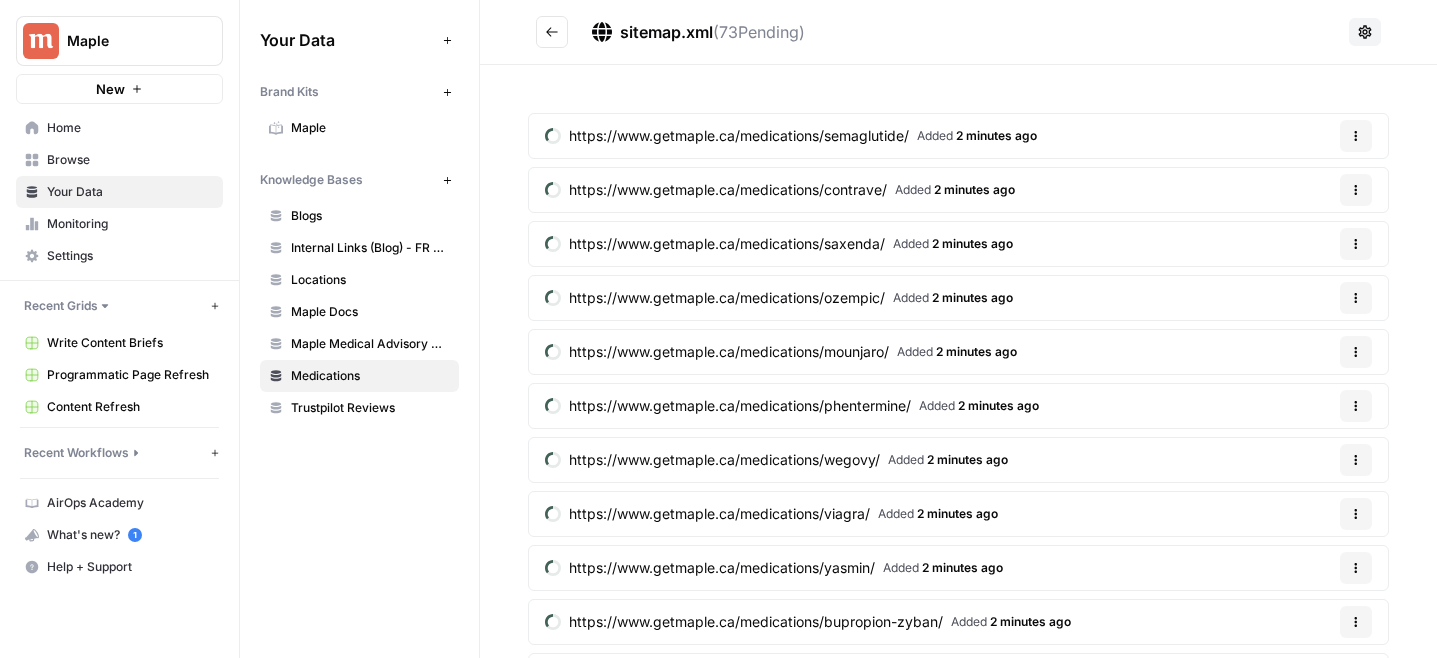 click on "https://www.getmaple.ca/medications/semaglutide/" at bounding box center [739, 136] 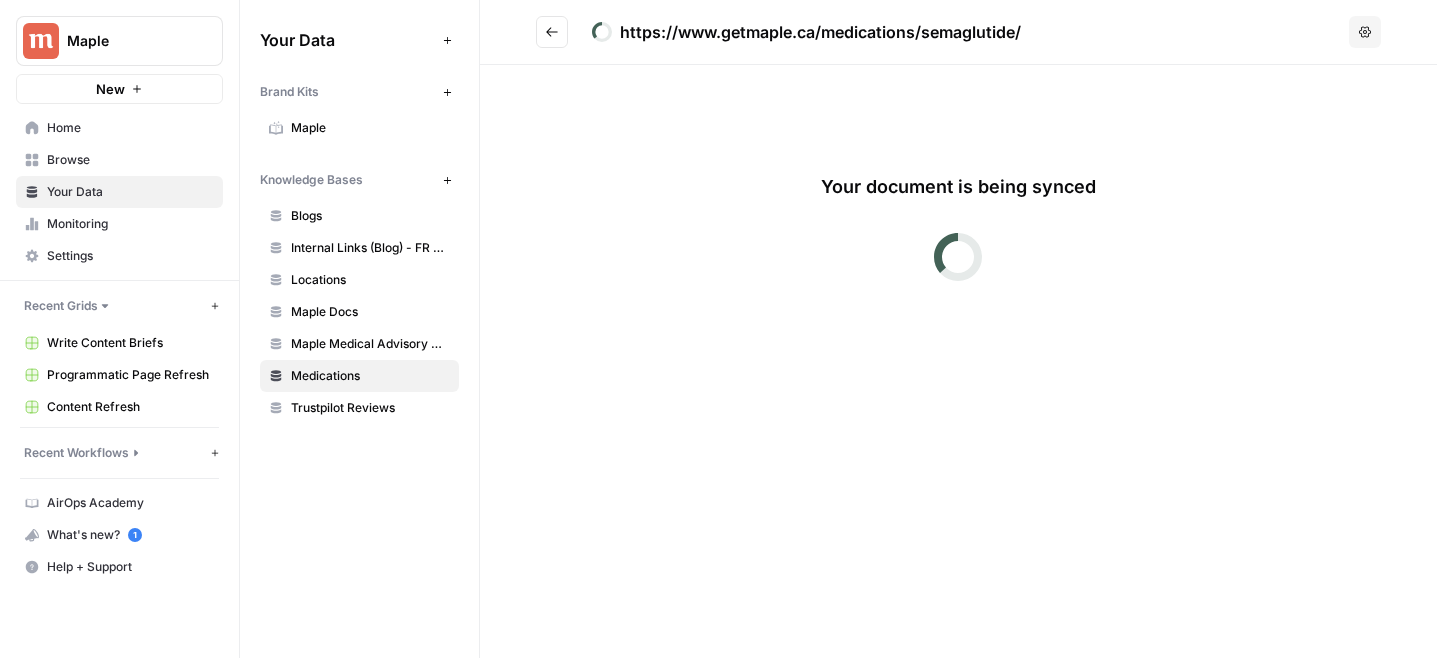 drag, startPoint x: 927, startPoint y: 30, endPoint x: 1017, endPoint y: 32, distance: 90.02222 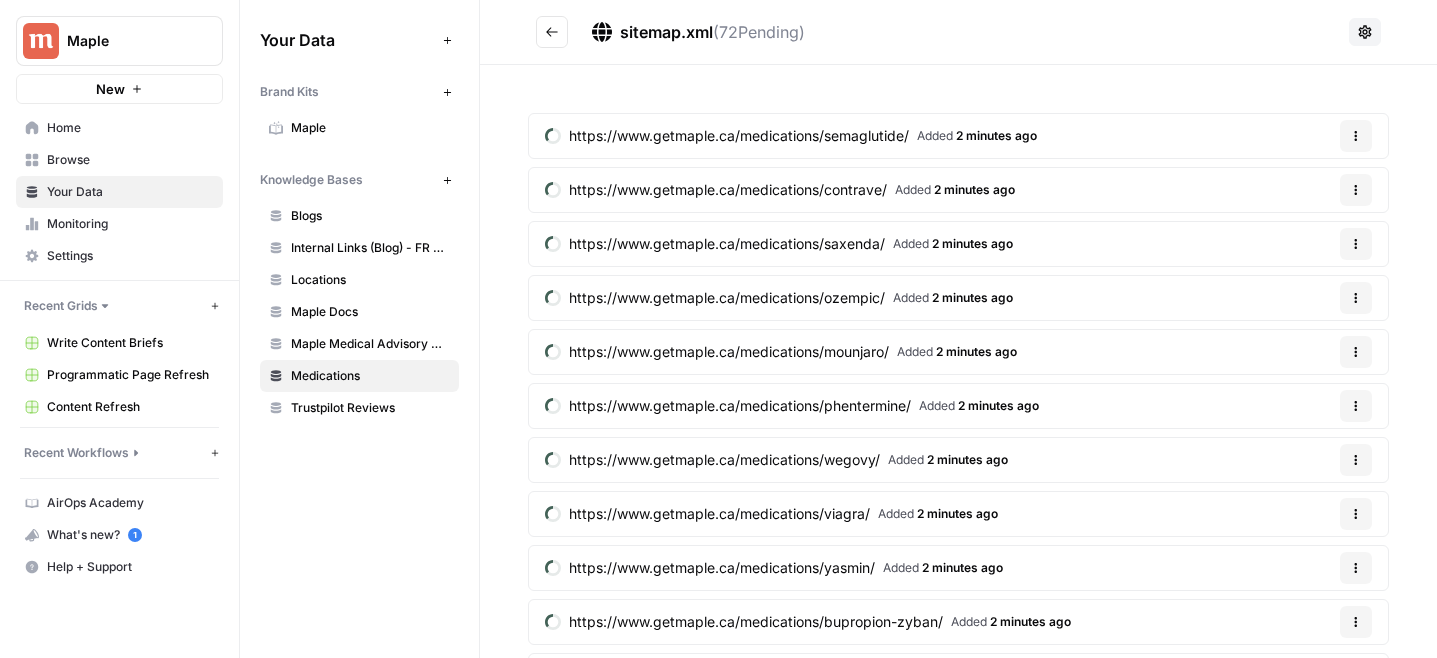 click on "https://www.getmaple.ca/medications/semaglutide/" at bounding box center [739, 136] 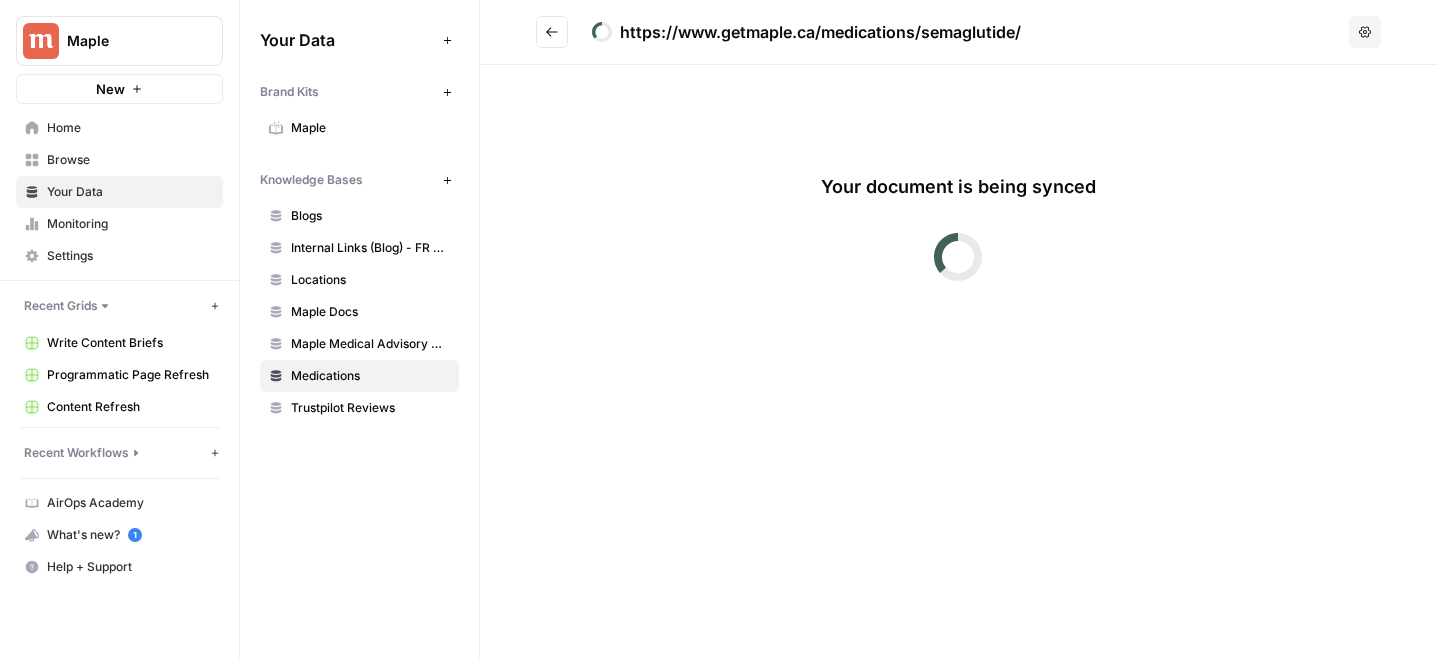 click at bounding box center (552, 32) 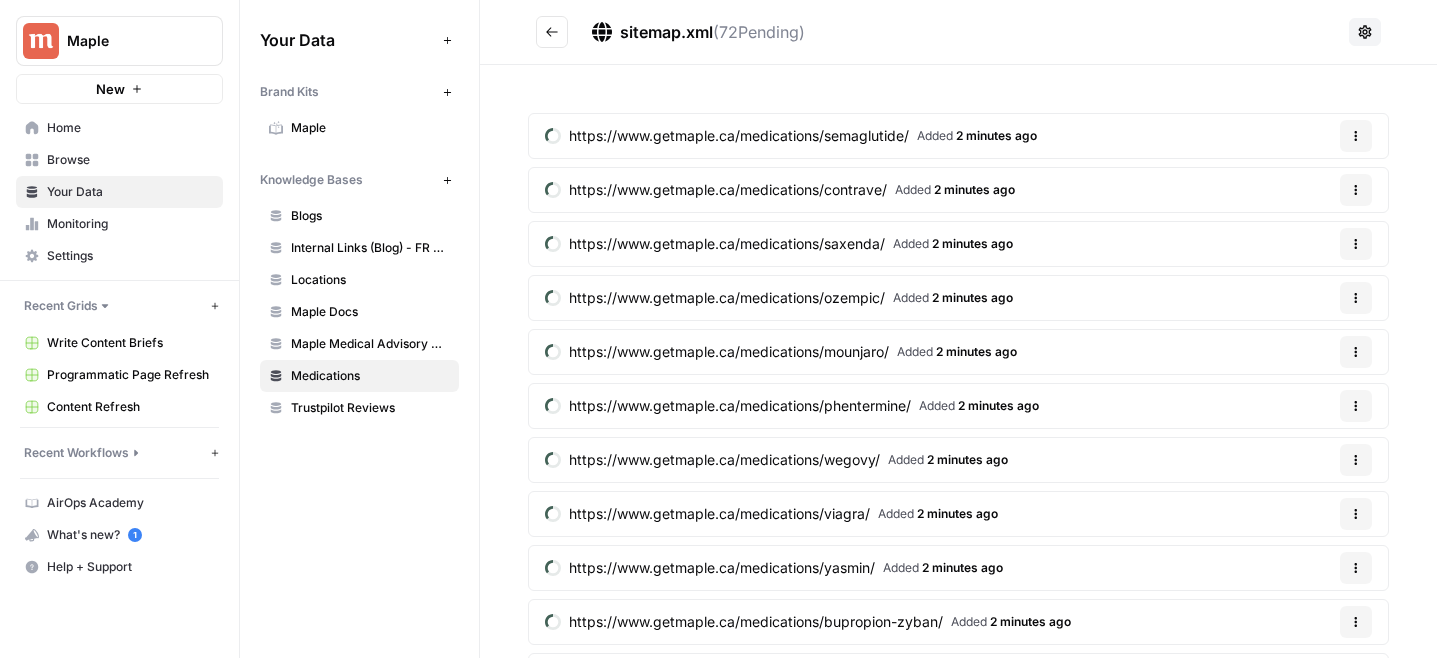 click at bounding box center [552, 32] 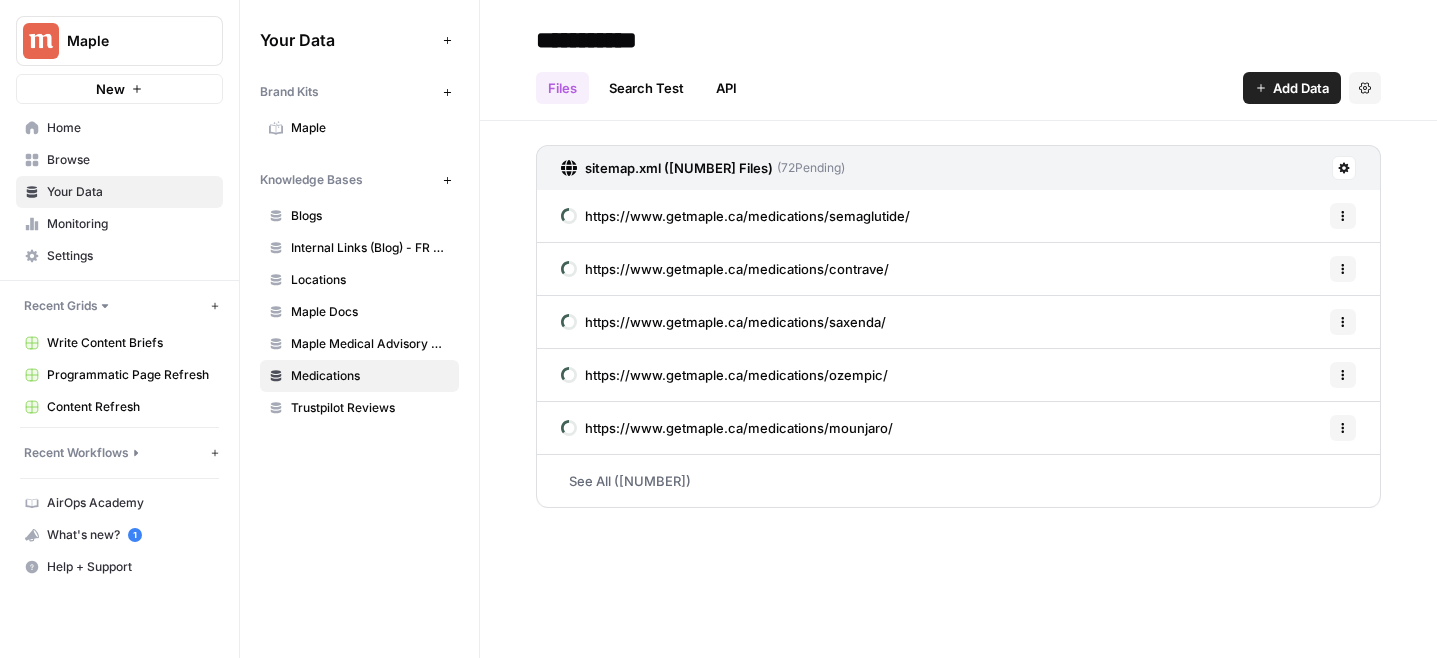 click on "Browse" at bounding box center (130, 160) 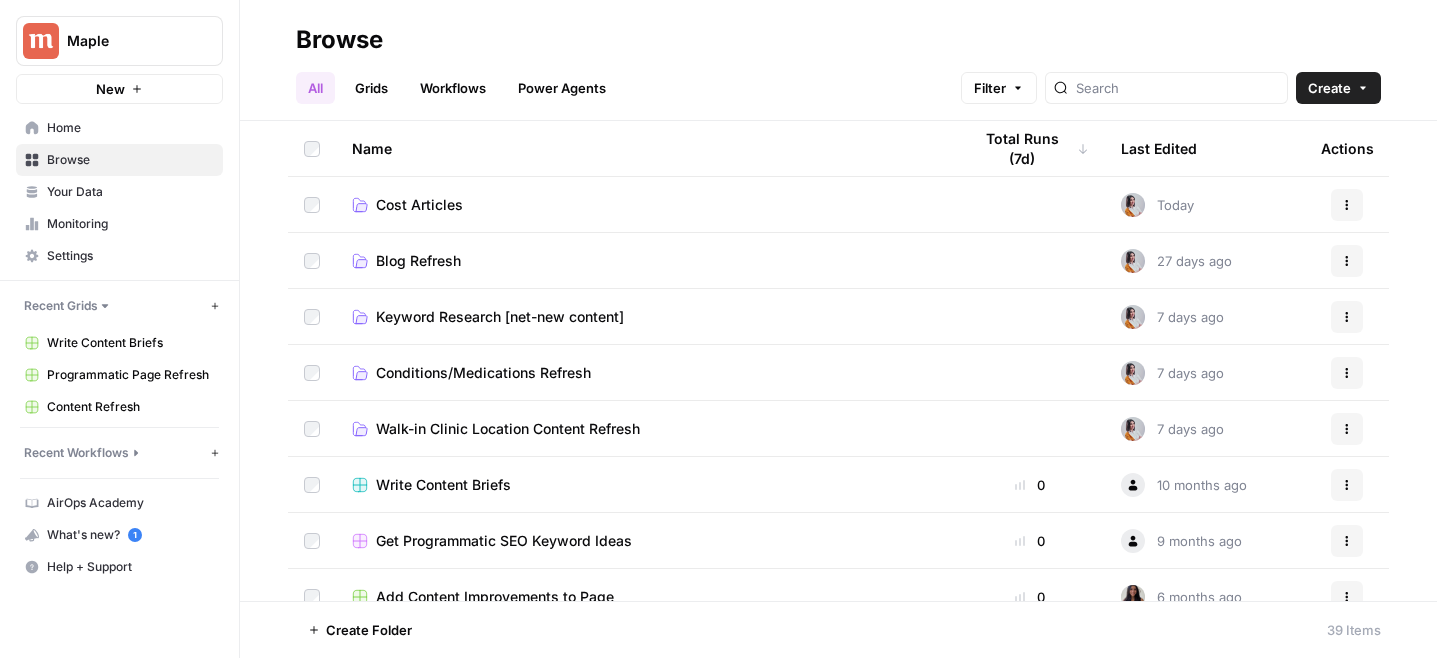 click on "Browse" at bounding box center [838, 40] 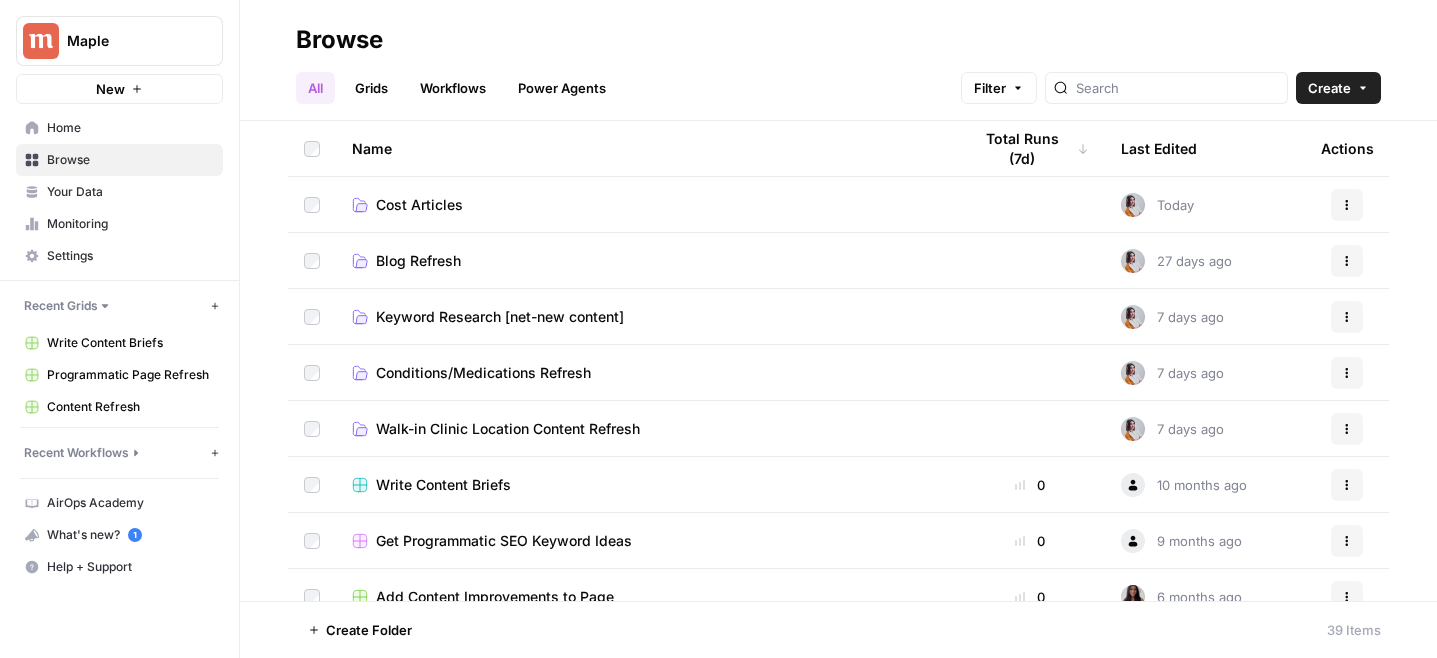 click on "Monitoring" at bounding box center [130, 224] 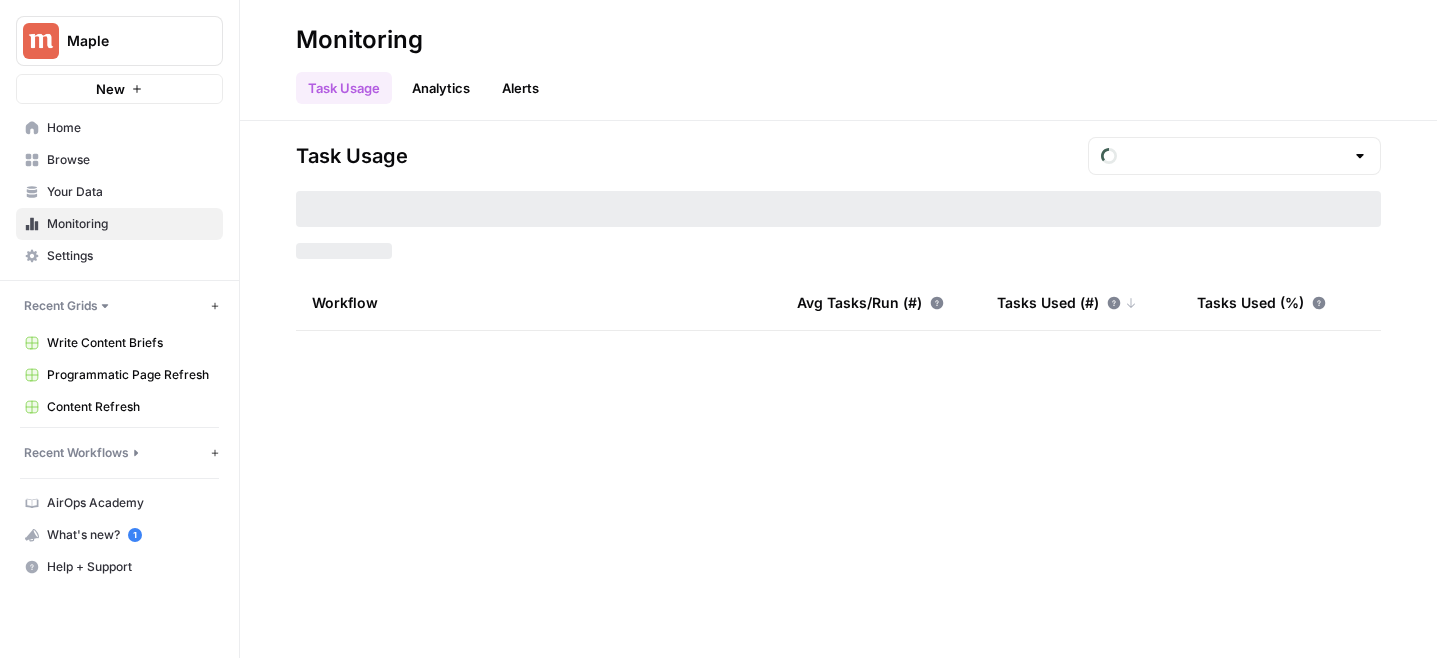 type on "July Tasks" 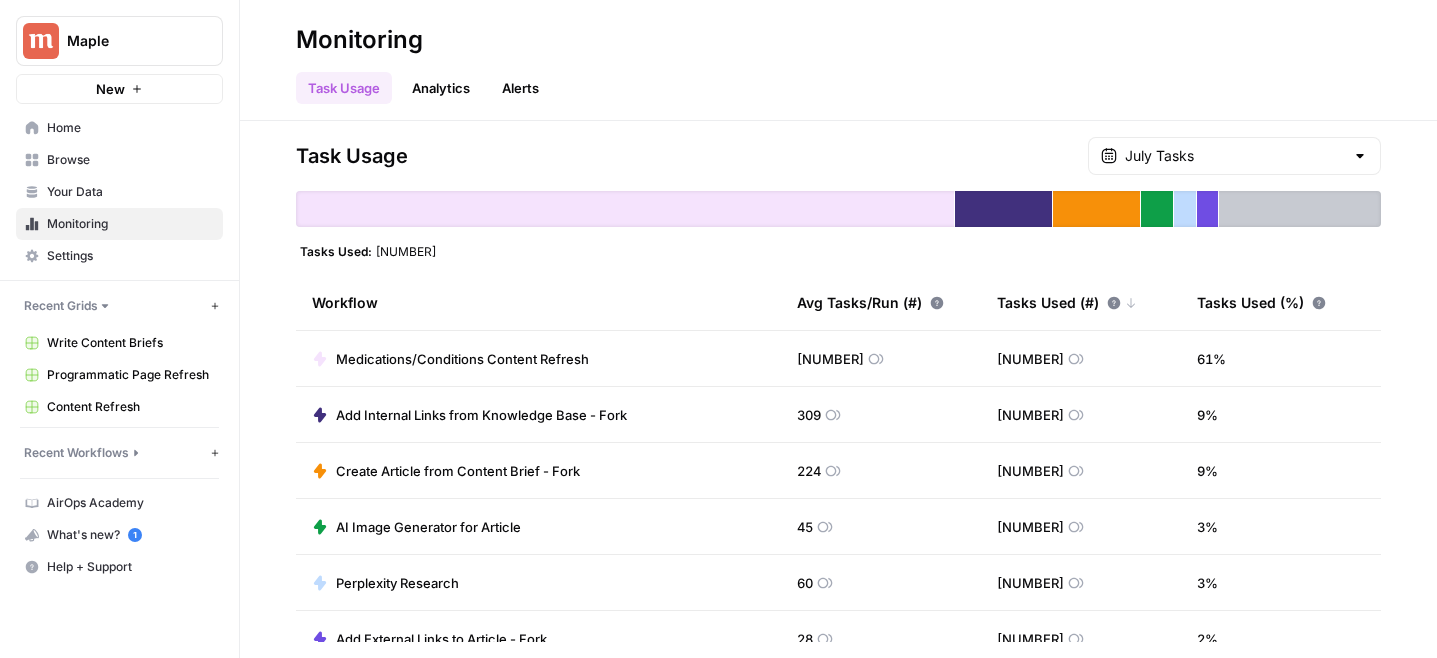 click on "Your Data" at bounding box center [130, 192] 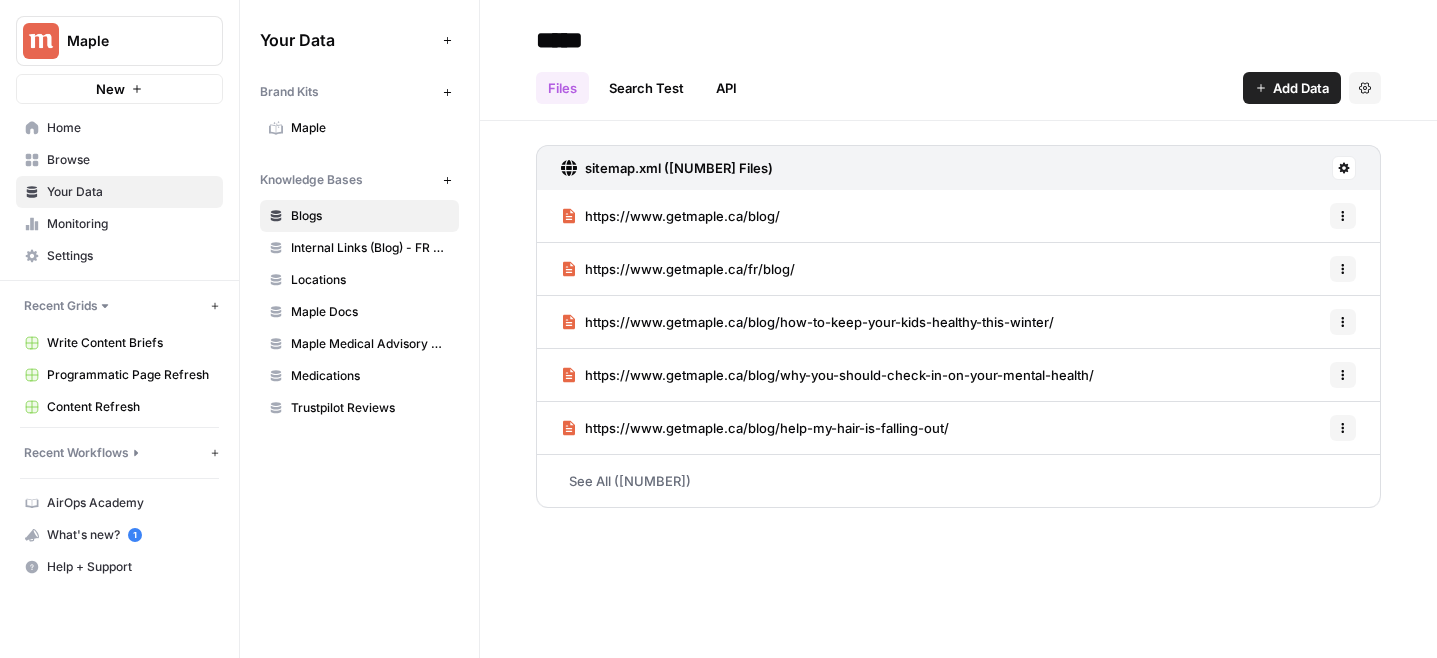 click on "Medications" at bounding box center (359, 376) 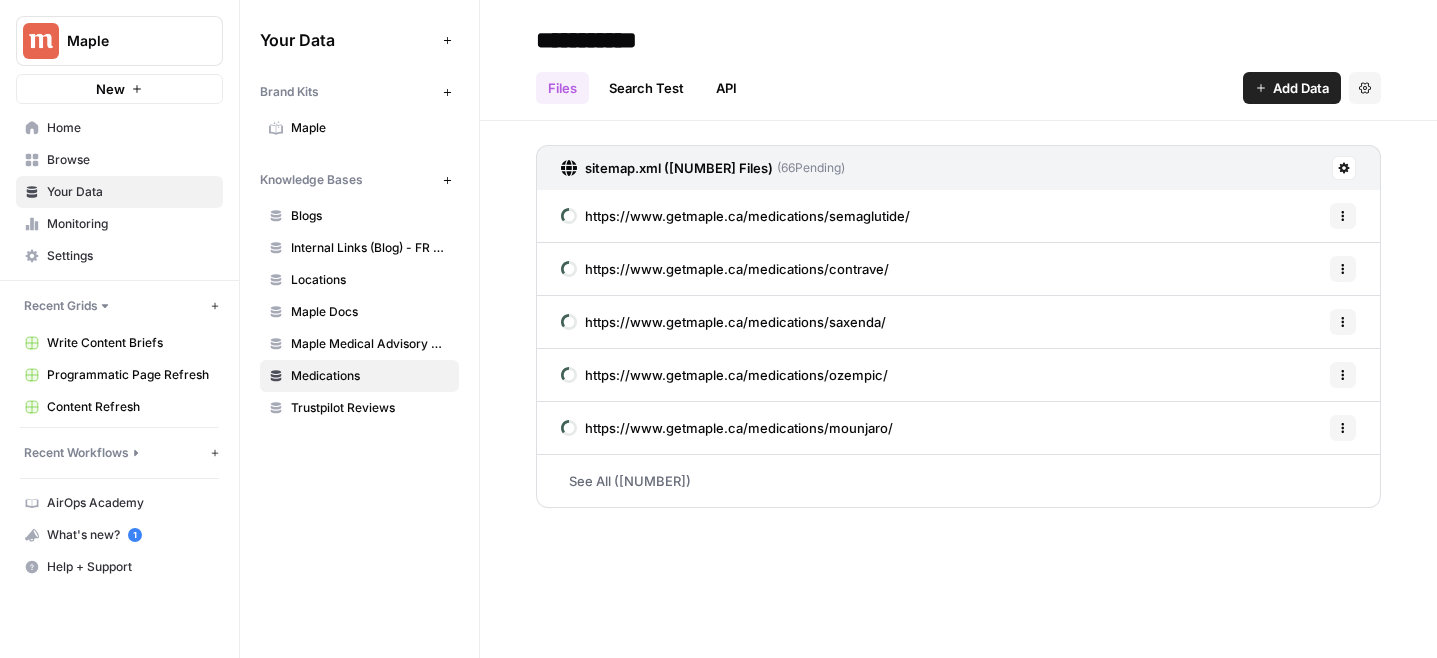 click on "**********" at bounding box center [958, 60] 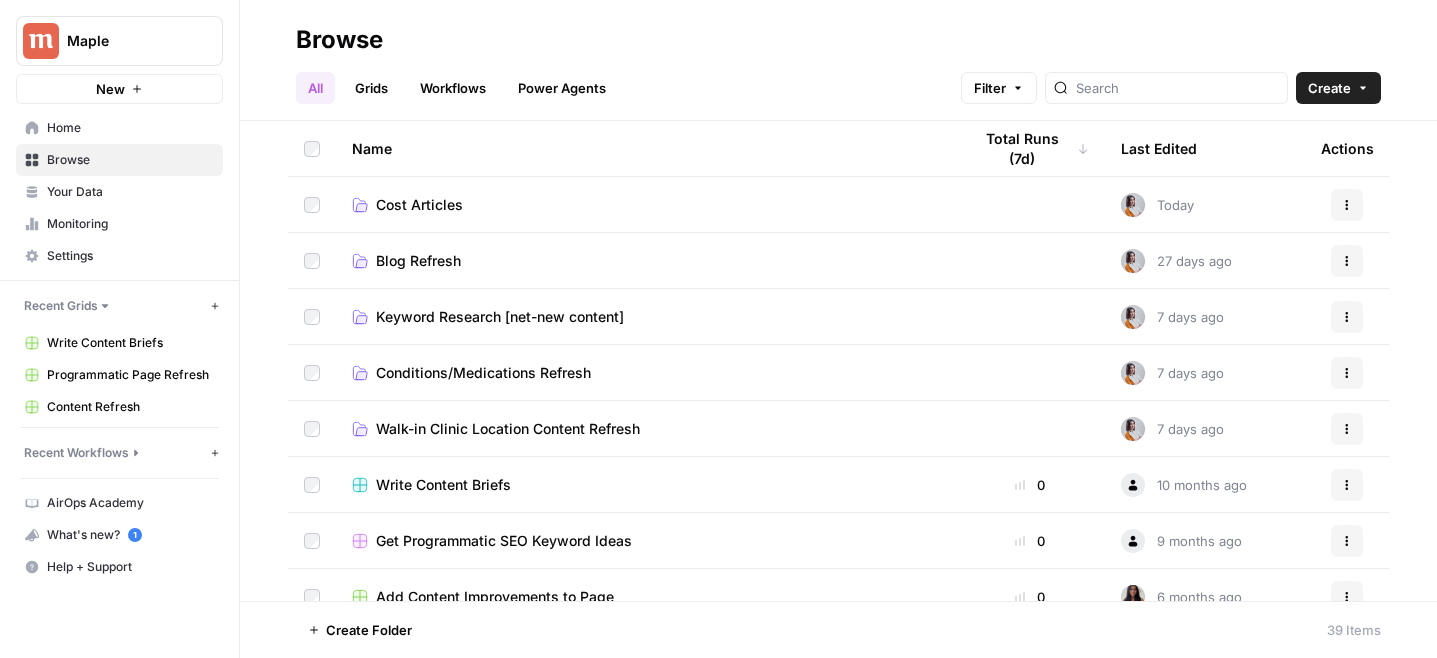click on "Workflows" at bounding box center [453, 88] 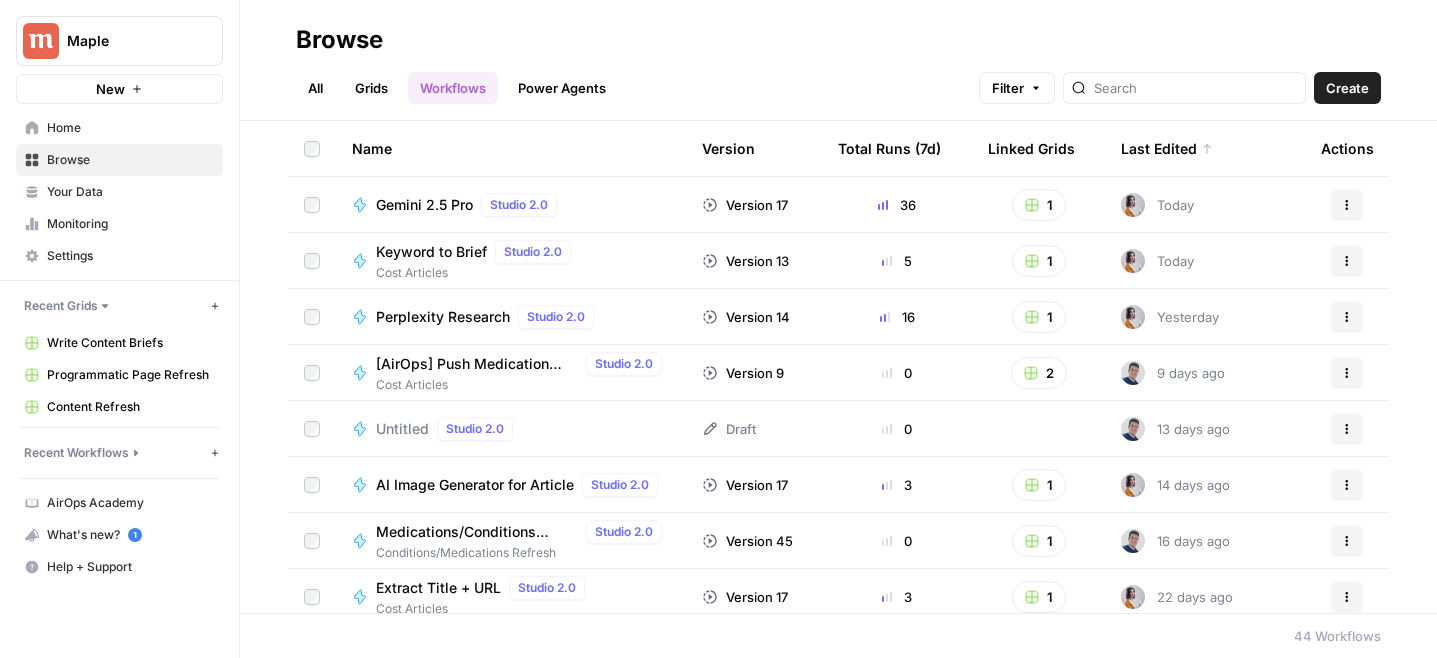 click on "Grids" at bounding box center (371, 88) 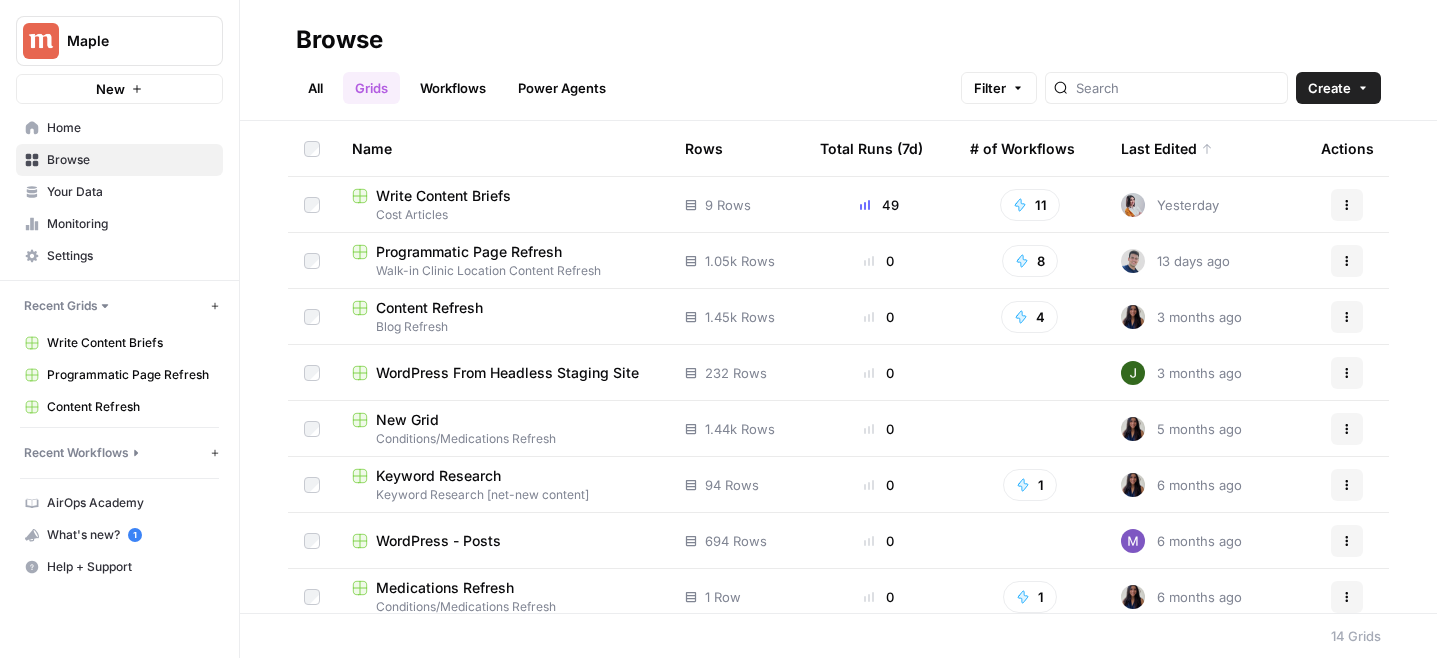 click on "Cost Articles" at bounding box center (502, 215) 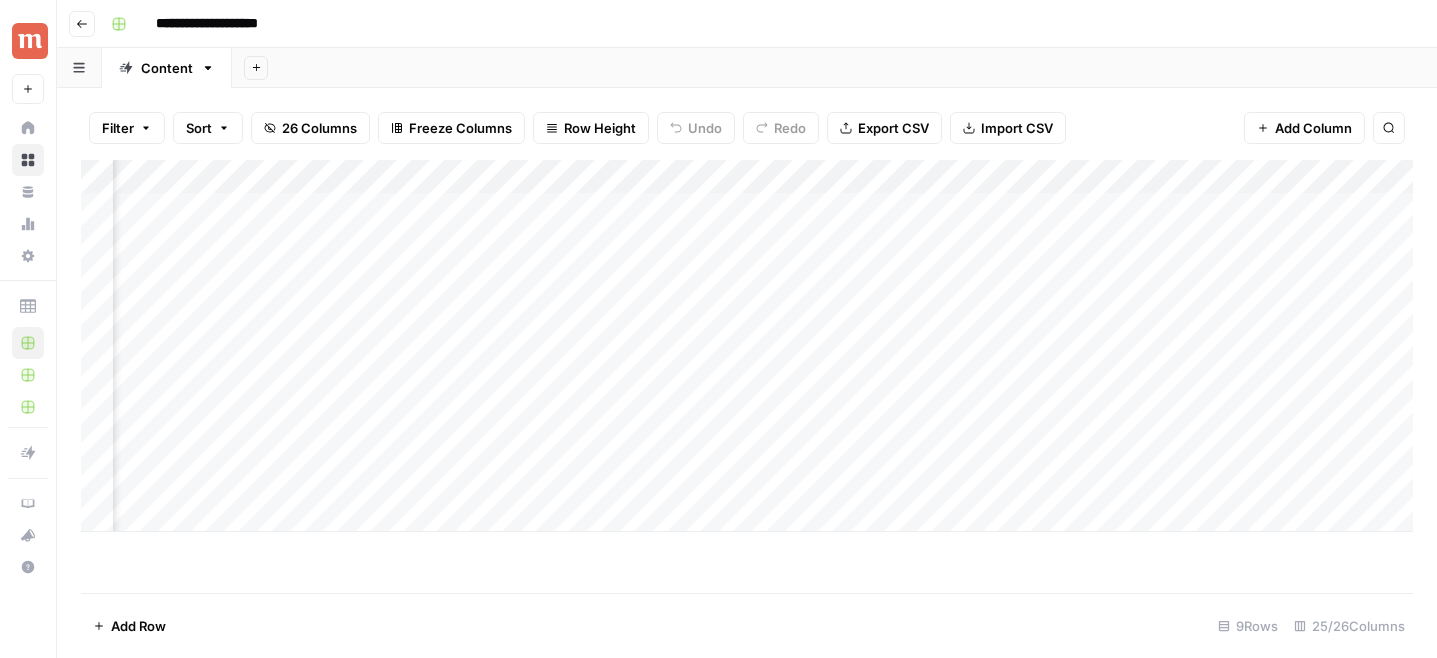scroll, scrollTop: 0, scrollLeft: 0, axis: both 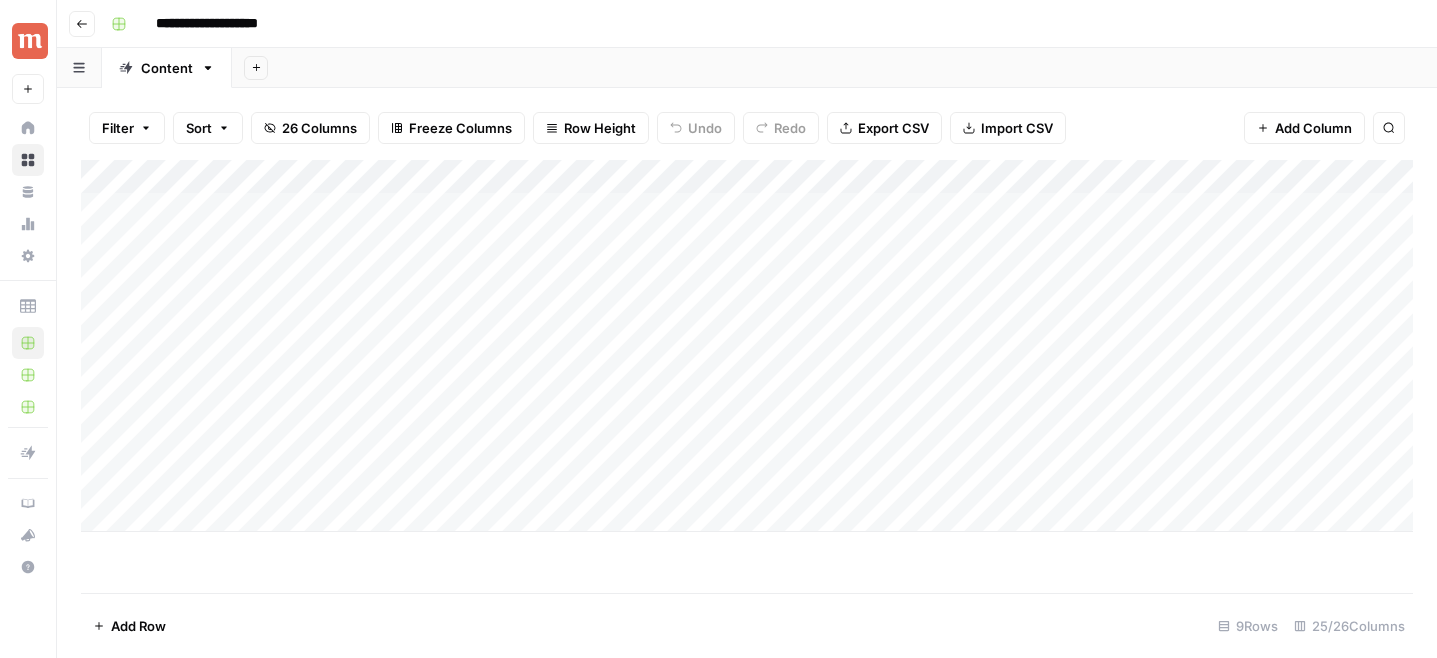 click on "Add Column" at bounding box center [747, 346] 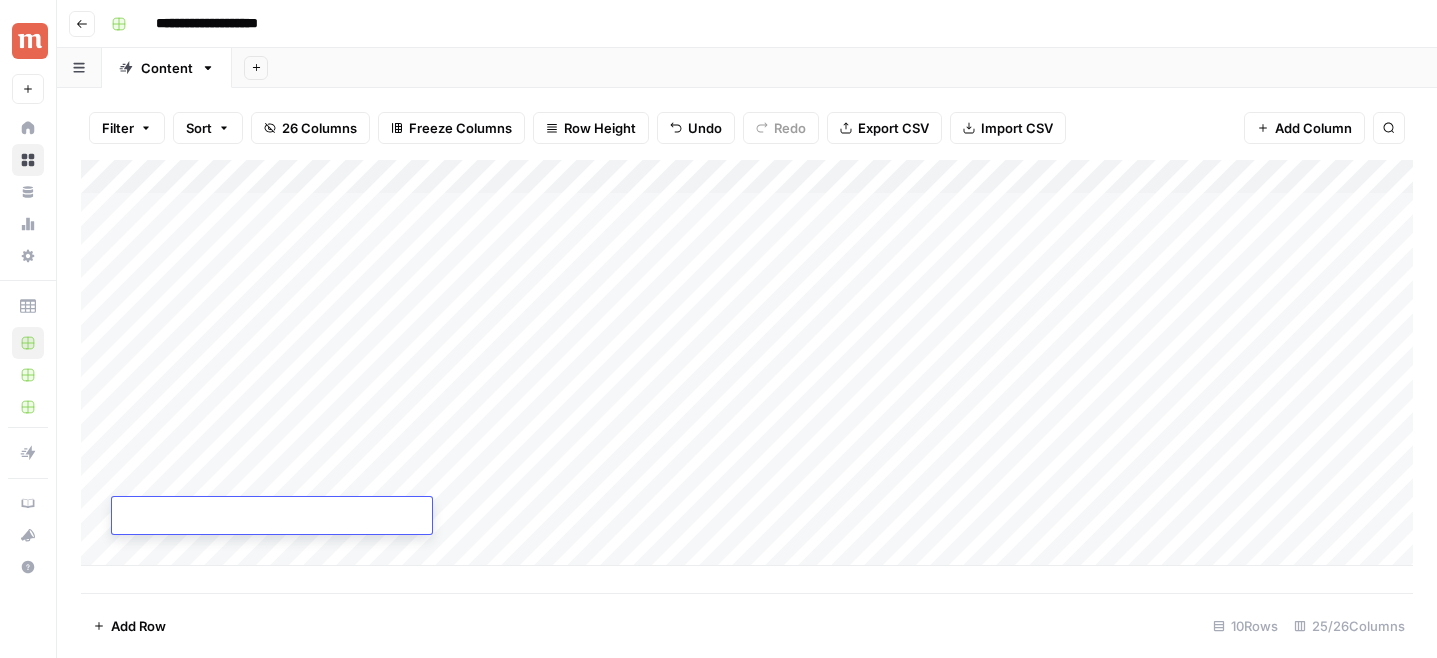 click on "Add Column" at bounding box center (747, 363) 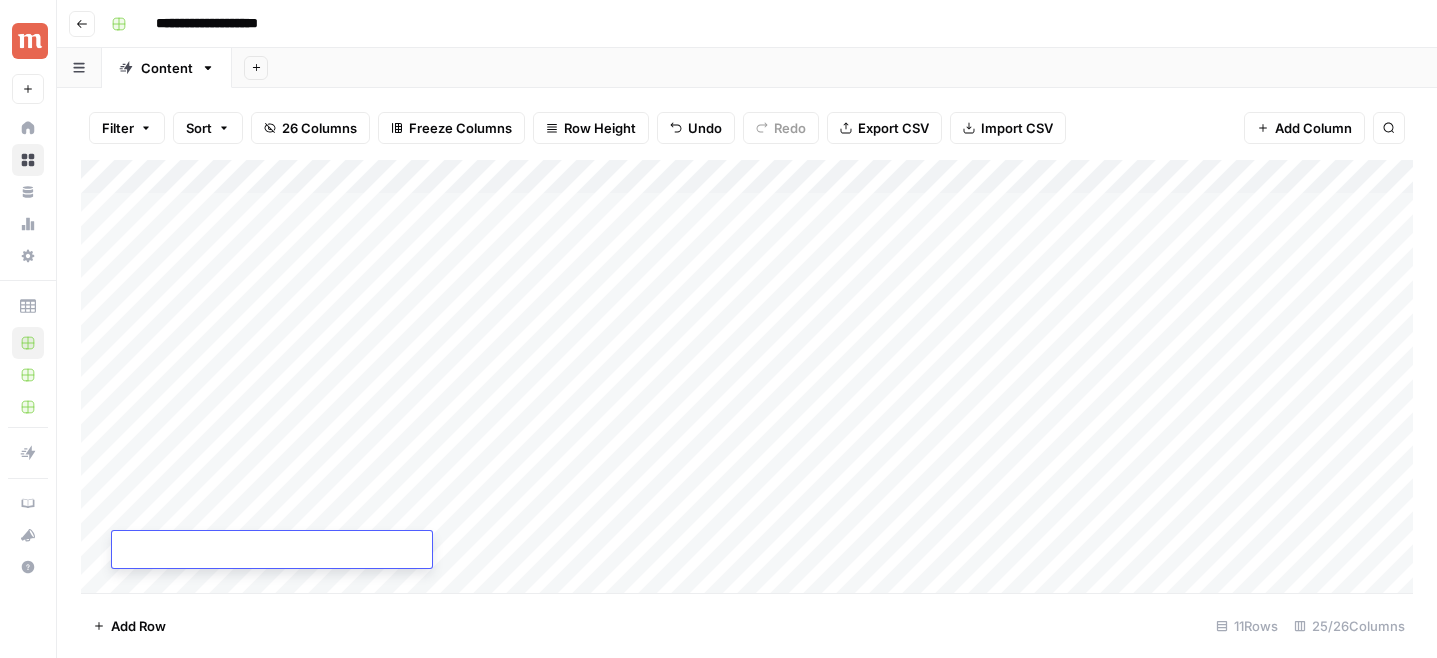 scroll, scrollTop: 7, scrollLeft: 0, axis: vertical 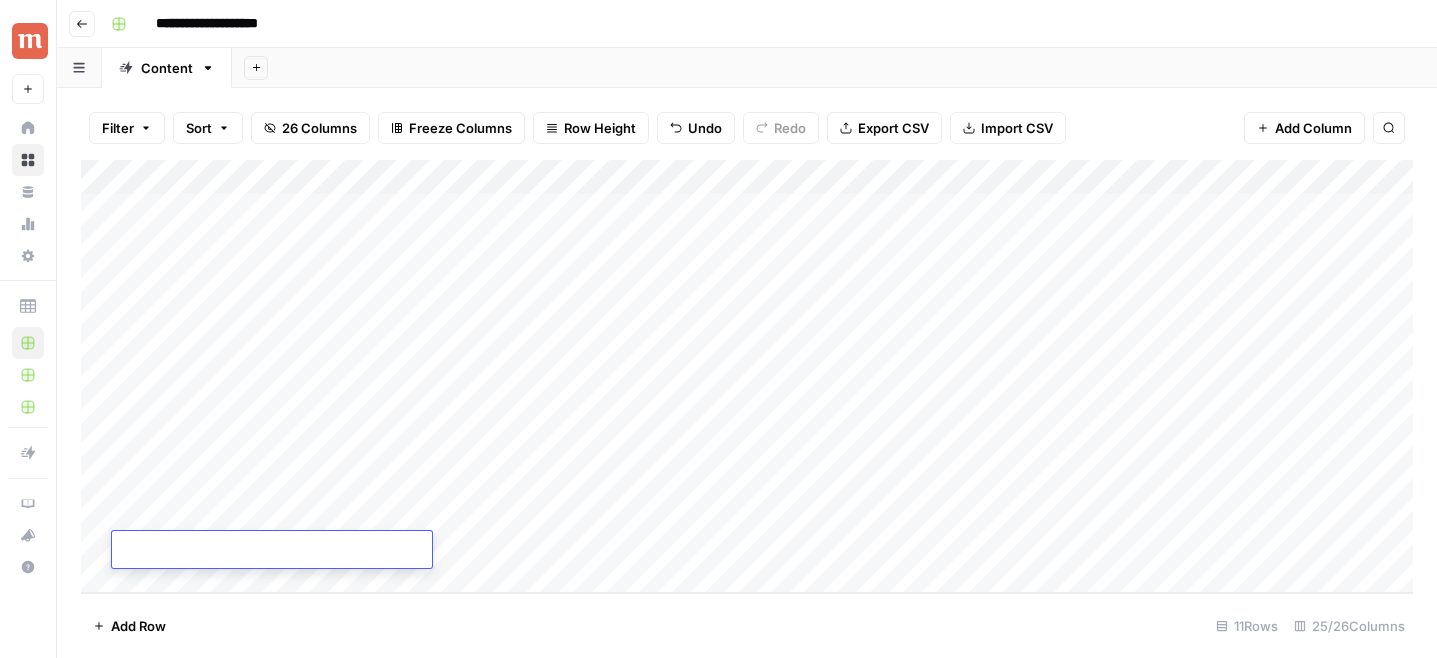 click on "Add Column" at bounding box center [747, 376] 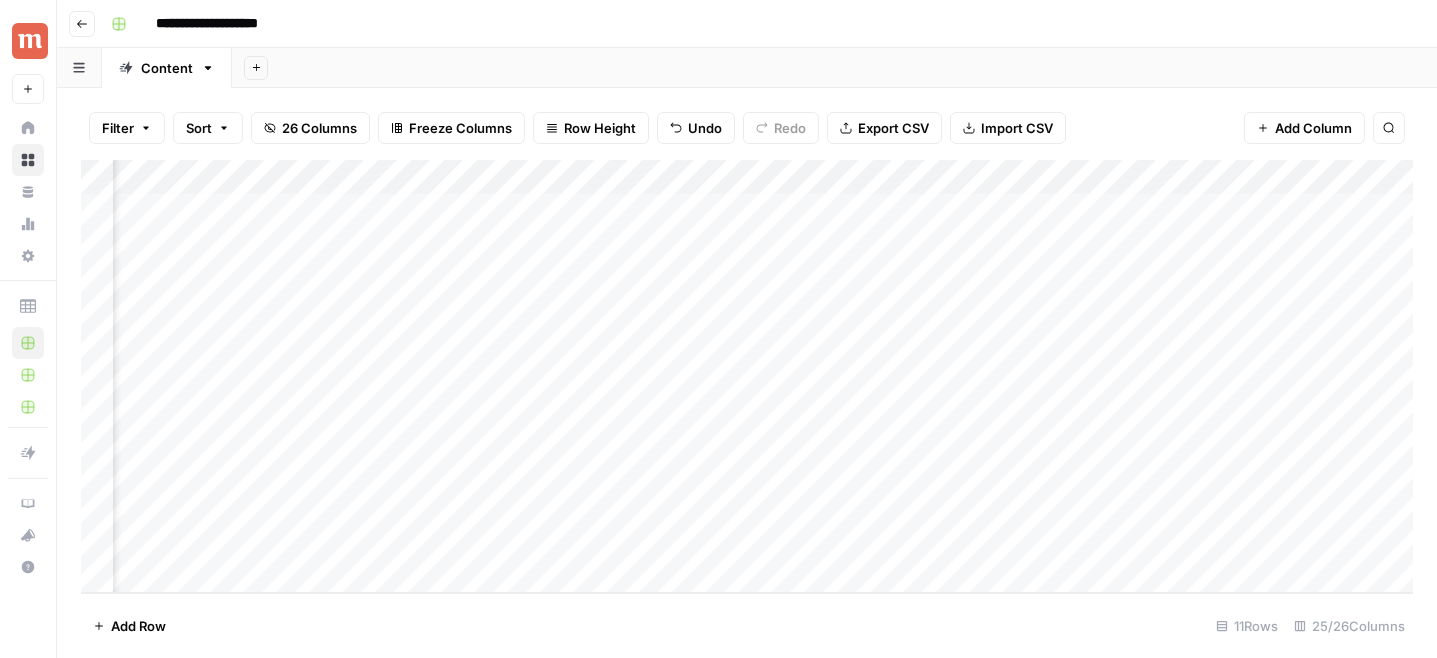 scroll, scrollTop: 7, scrollLeft: 692, axis: both 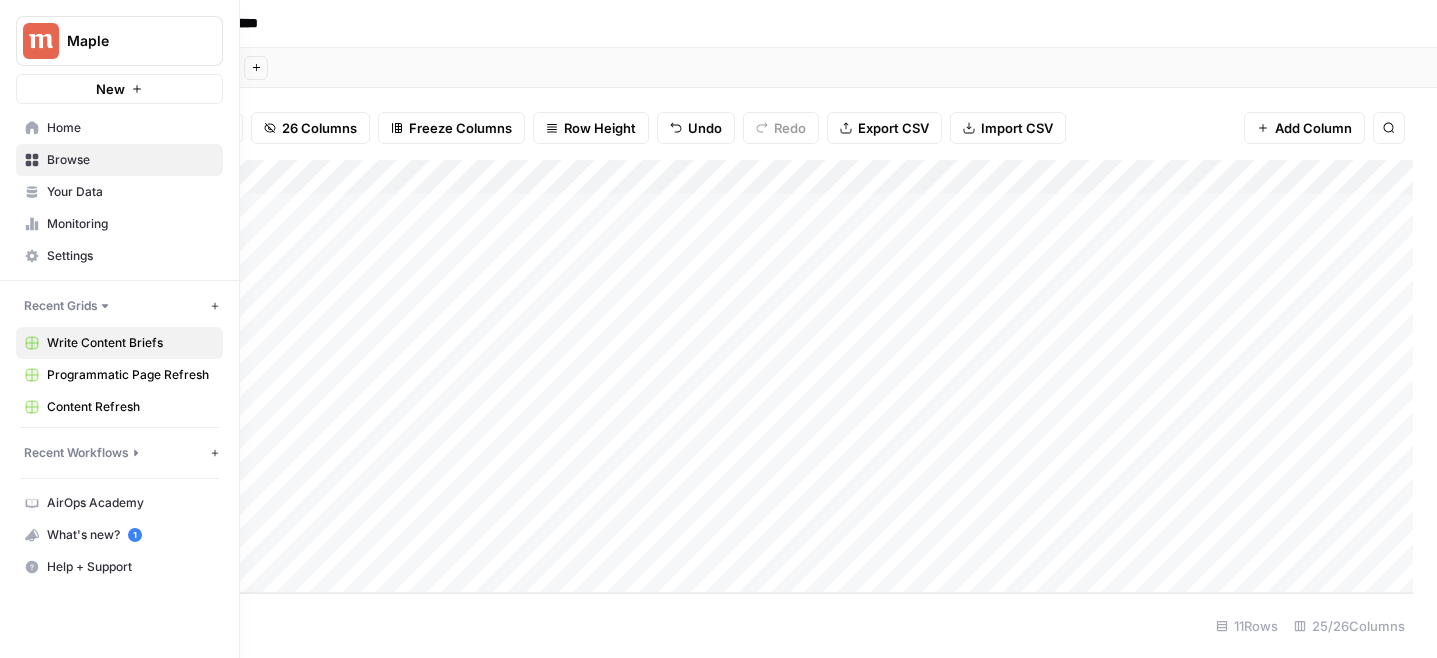 click on "Monitoring" at bounding box center (130, 224) 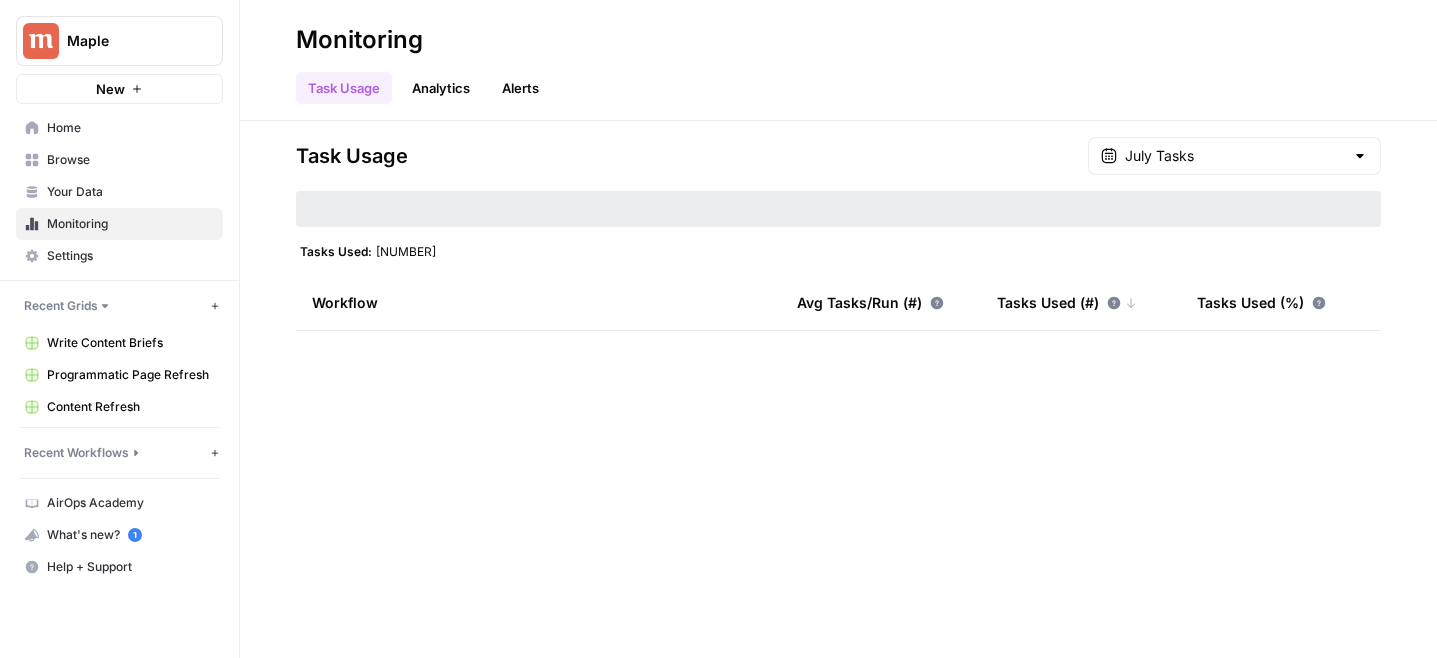 click on "Your Data" at bounding box center [130, 192] 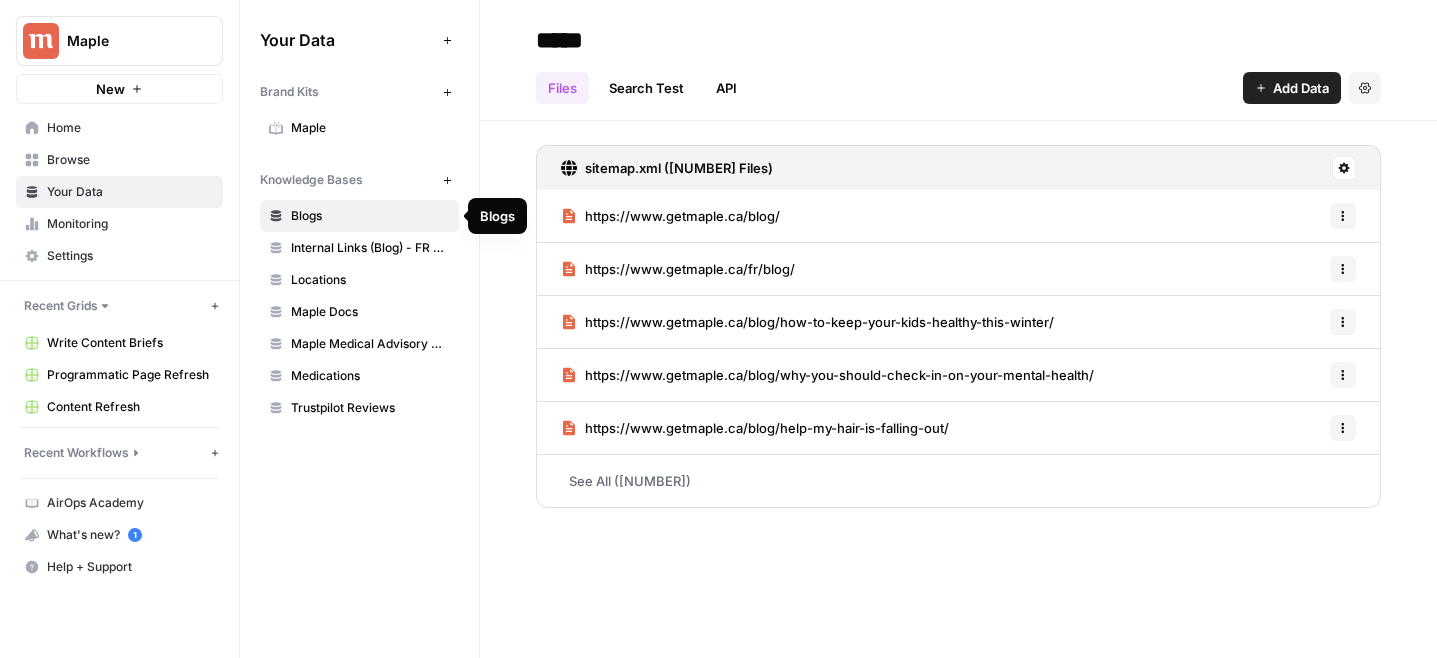 click on "Medications" at bounding box center (370, 376) 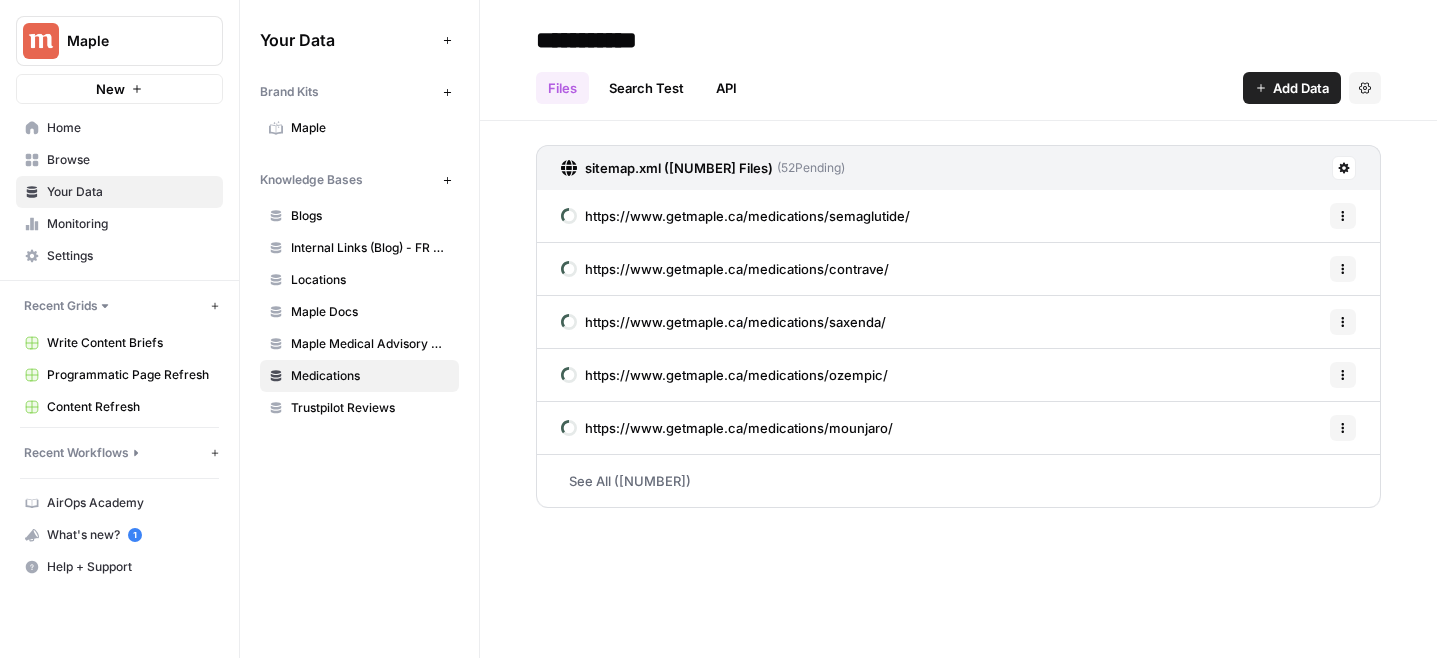 click on "**********" at bounding box center [958, 329] 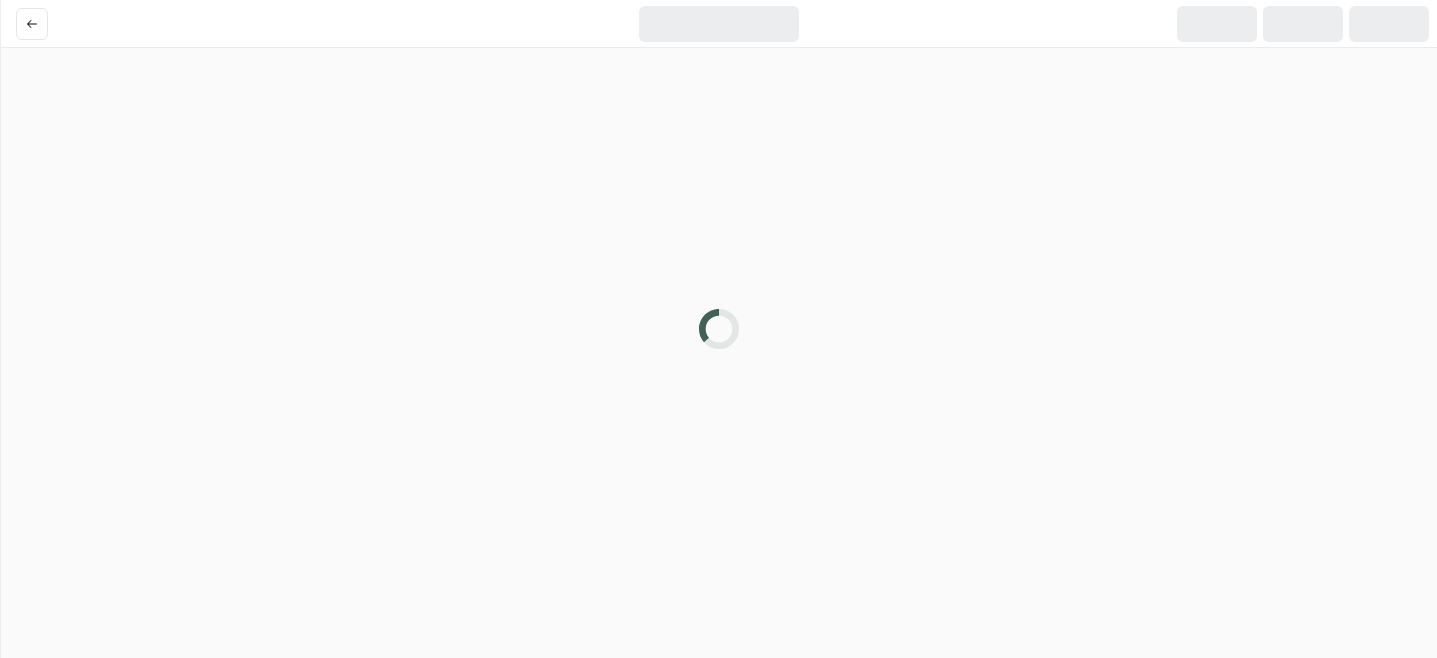 scroll, scrollTop: 0, scrollLeft: 0, axis: both 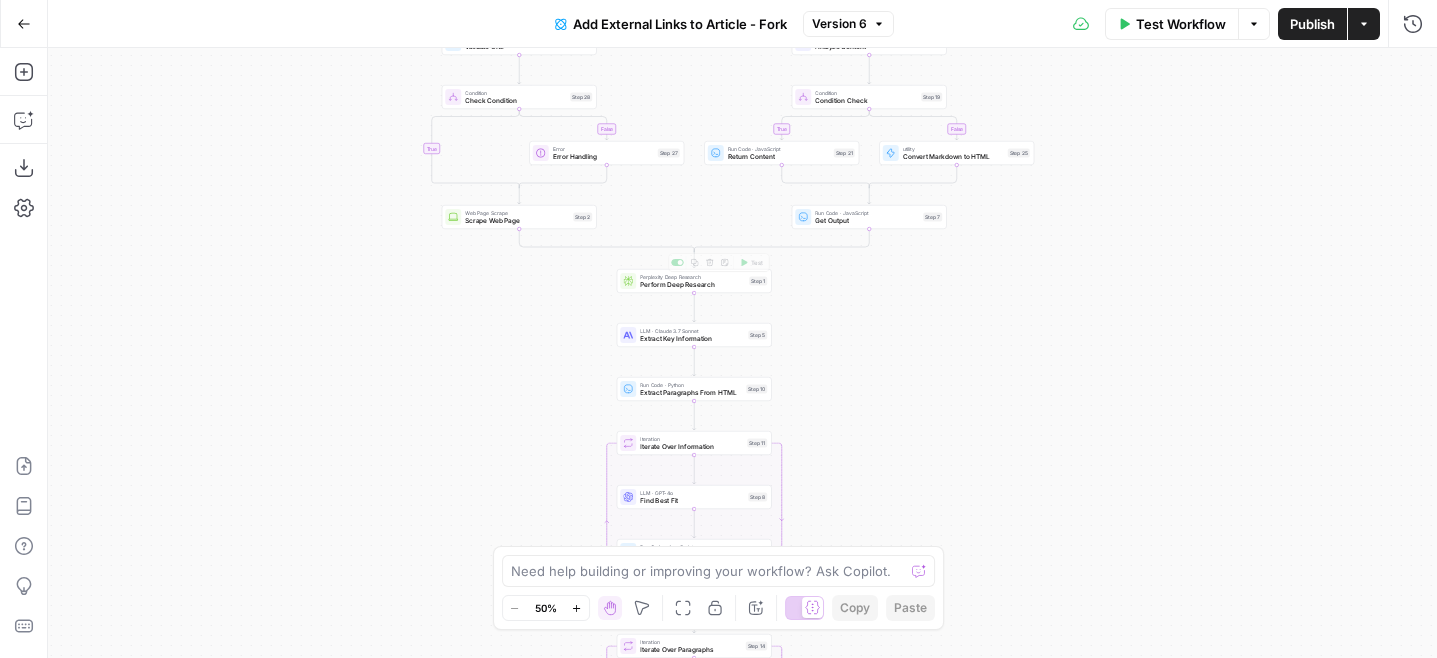 click 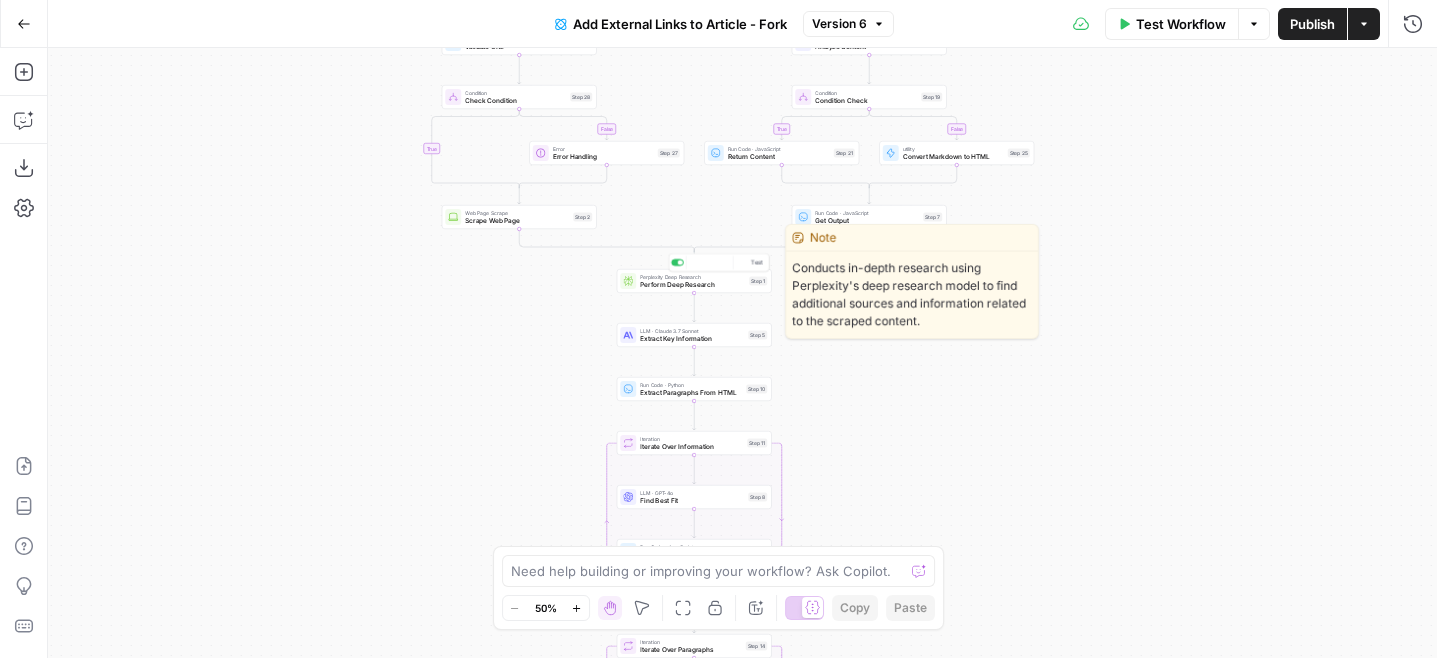 click on "Perform Deep Research" at bounding box center [692, 285] 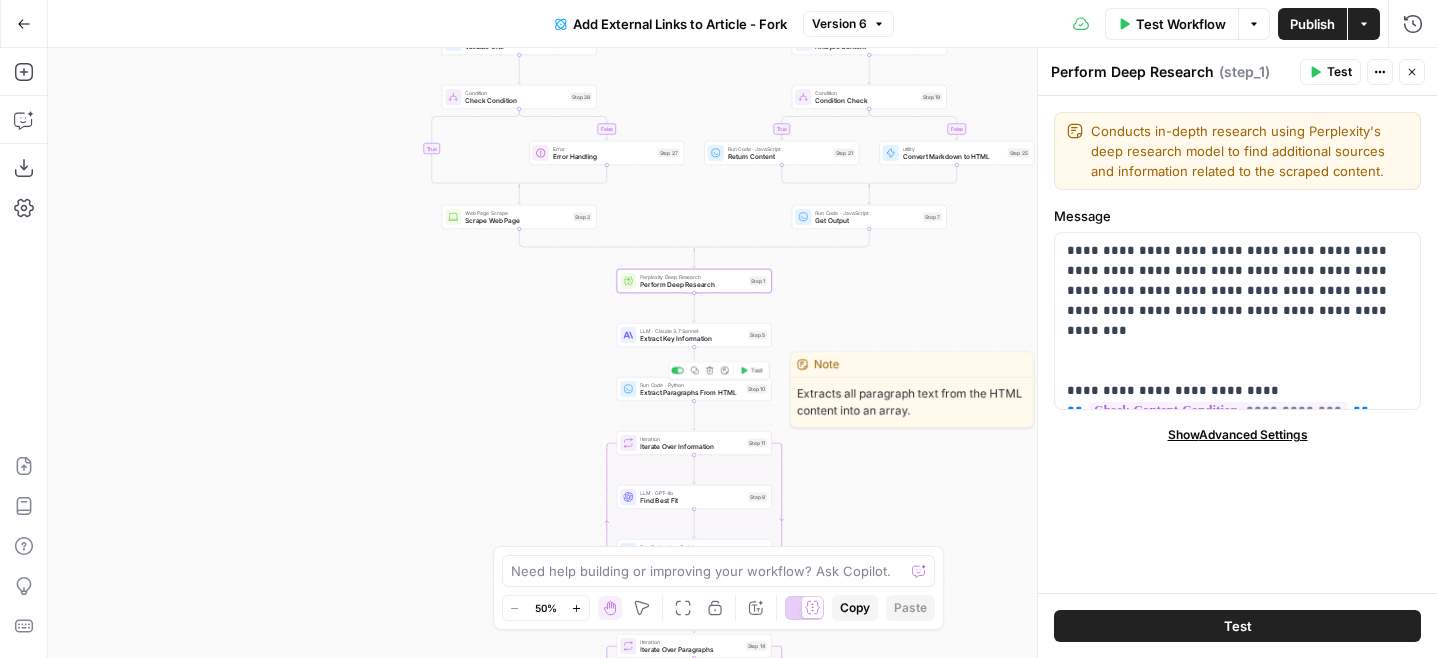 click on "Run Code · Python Extract Paragraphs From HTML Step 10 Copy step Delete step Edit Note Test" at bounding box center (694, 389) 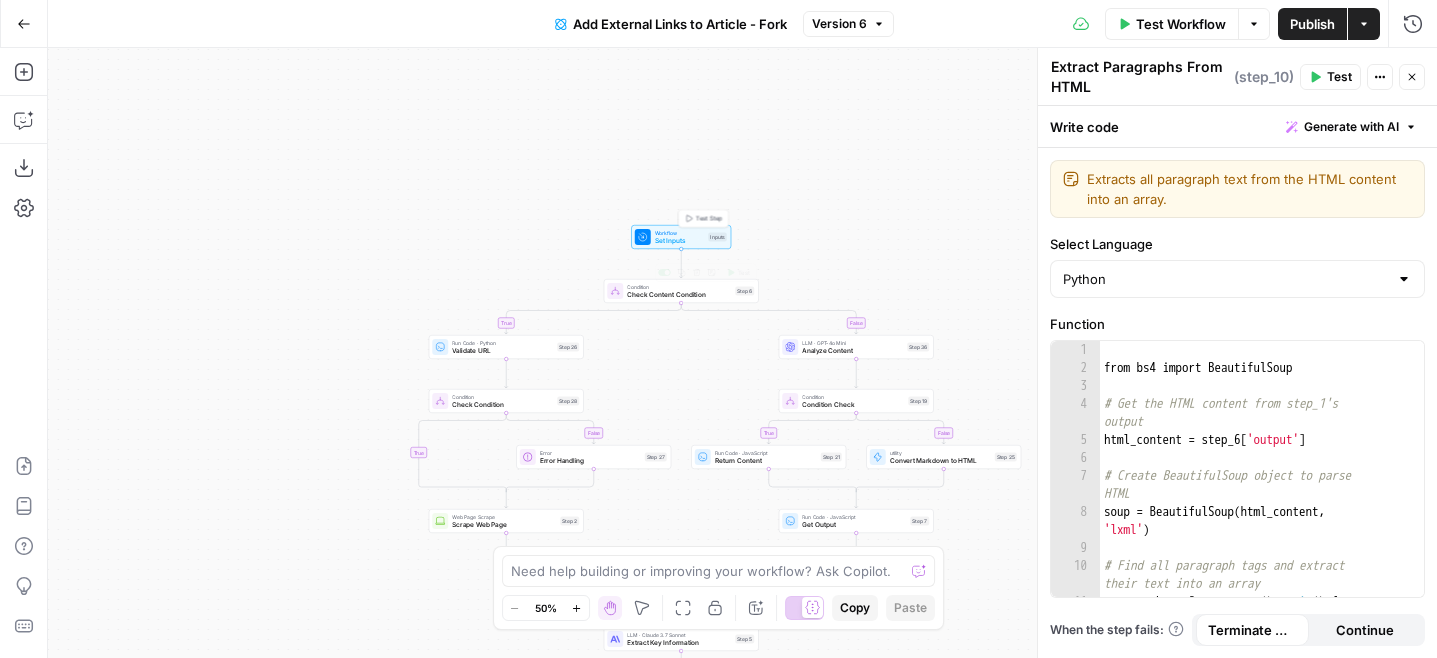 click on "Workflow" at bounding box center (680, 233) 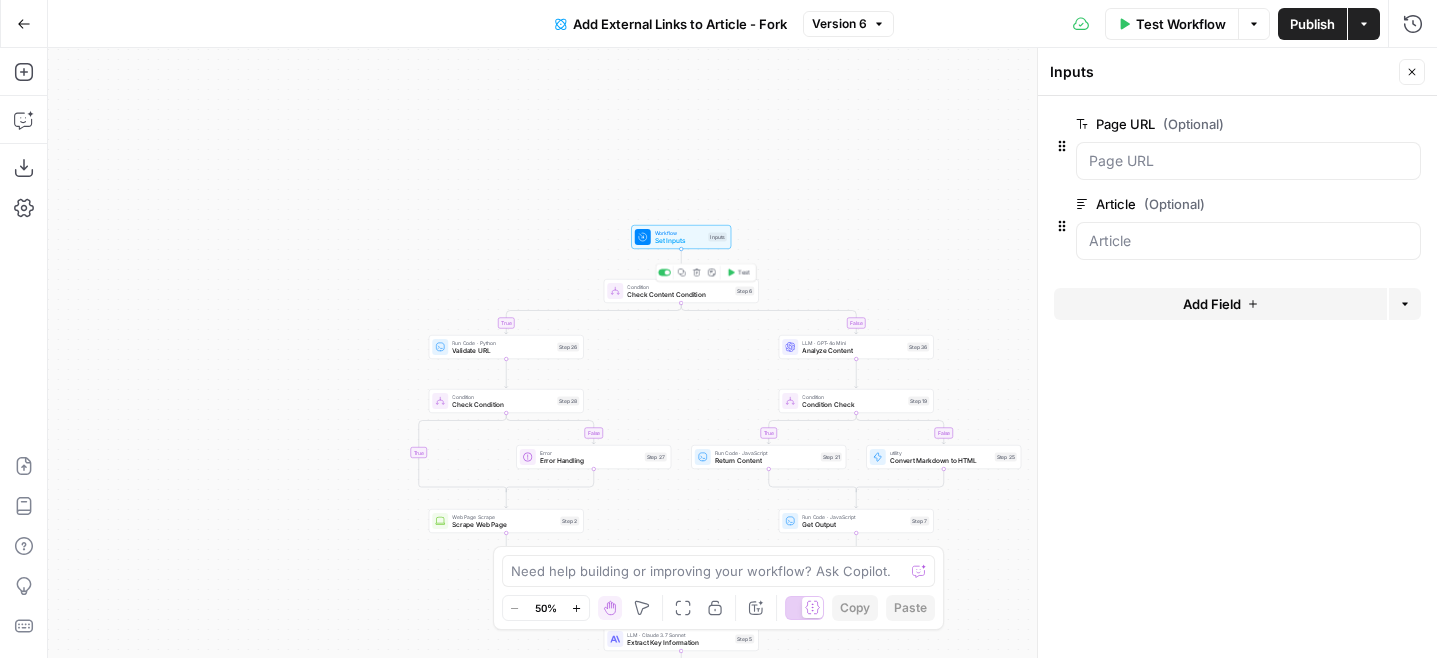 click on "Copy step Delete step Edit Note Test" at bounding box center [706, 273] 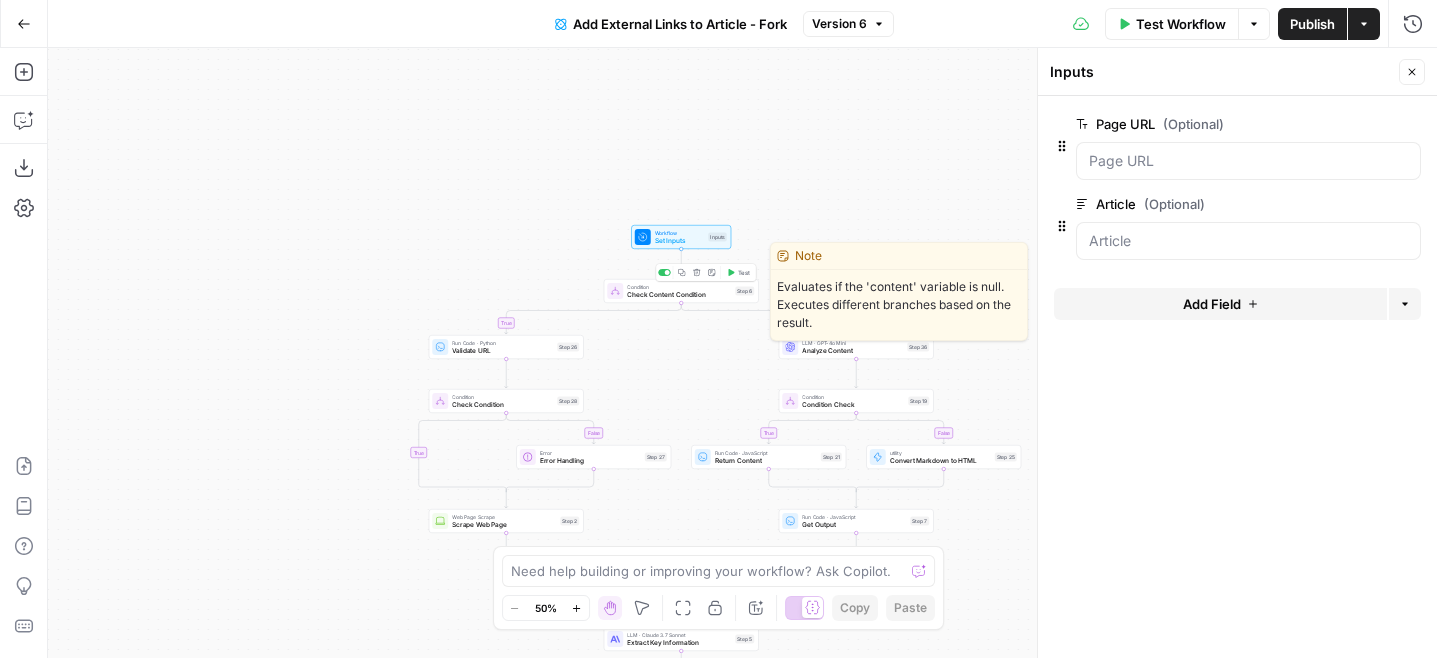 click on "Condition Check Content Condition" at bounding box center (679, 291) 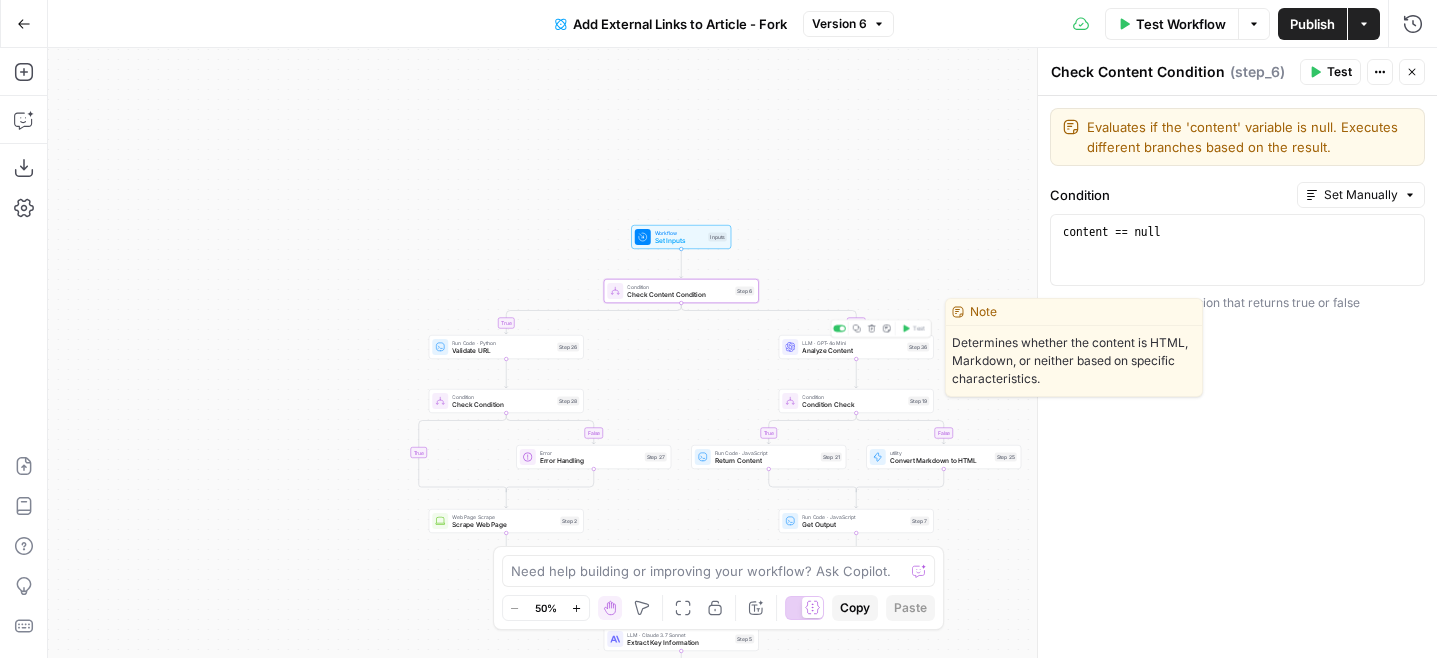 click on "Analyze Content" at bounding box center (852, 351) 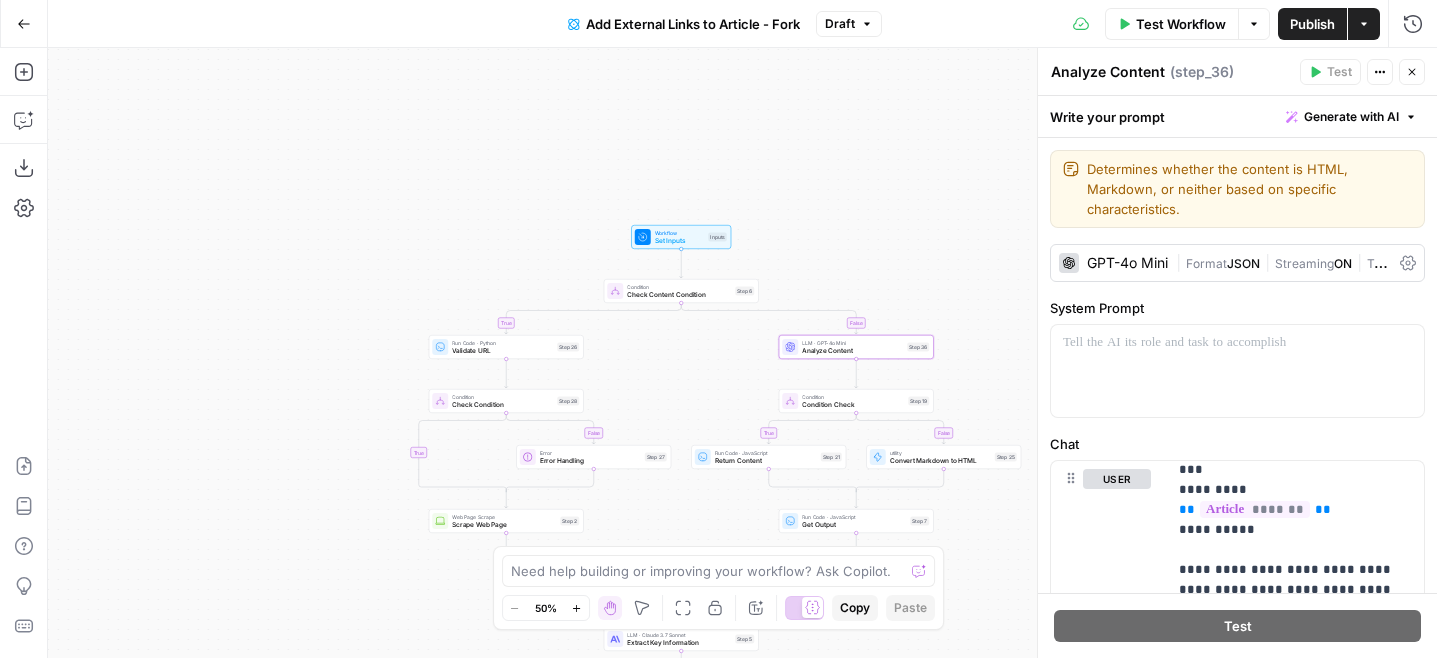 scroll, scrollTop: 361, scrollLeft: 0, axis: vertical 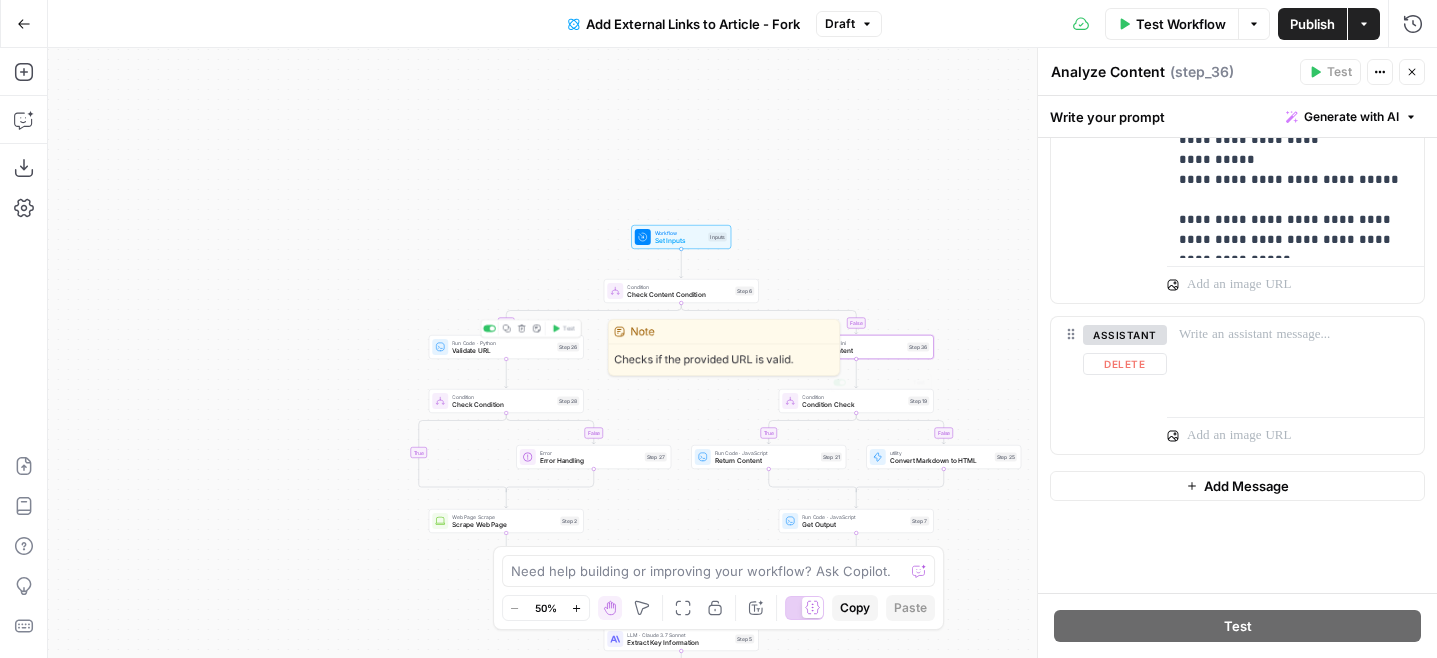 click on "Run Code · Python Validate URL Step 26 Copy step Delete step Edit Note Test" at bounding box center [506, 347] 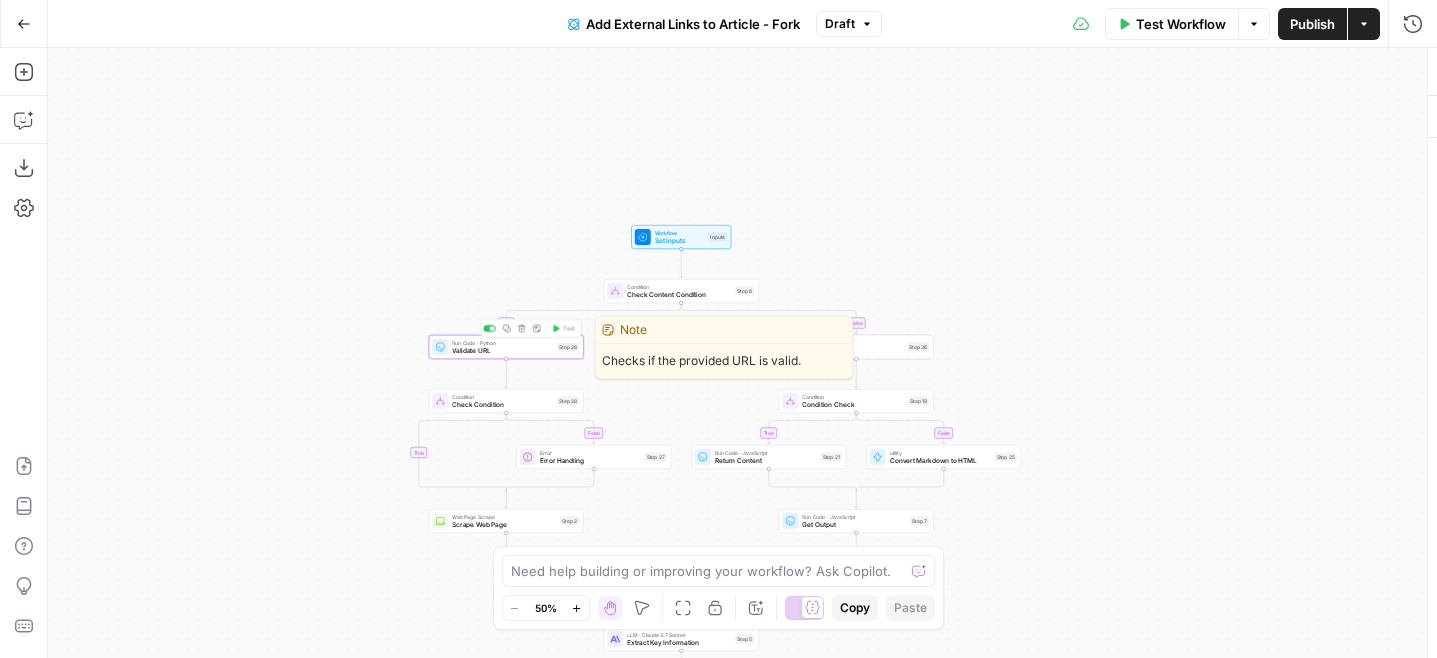 type on "Validate URL" 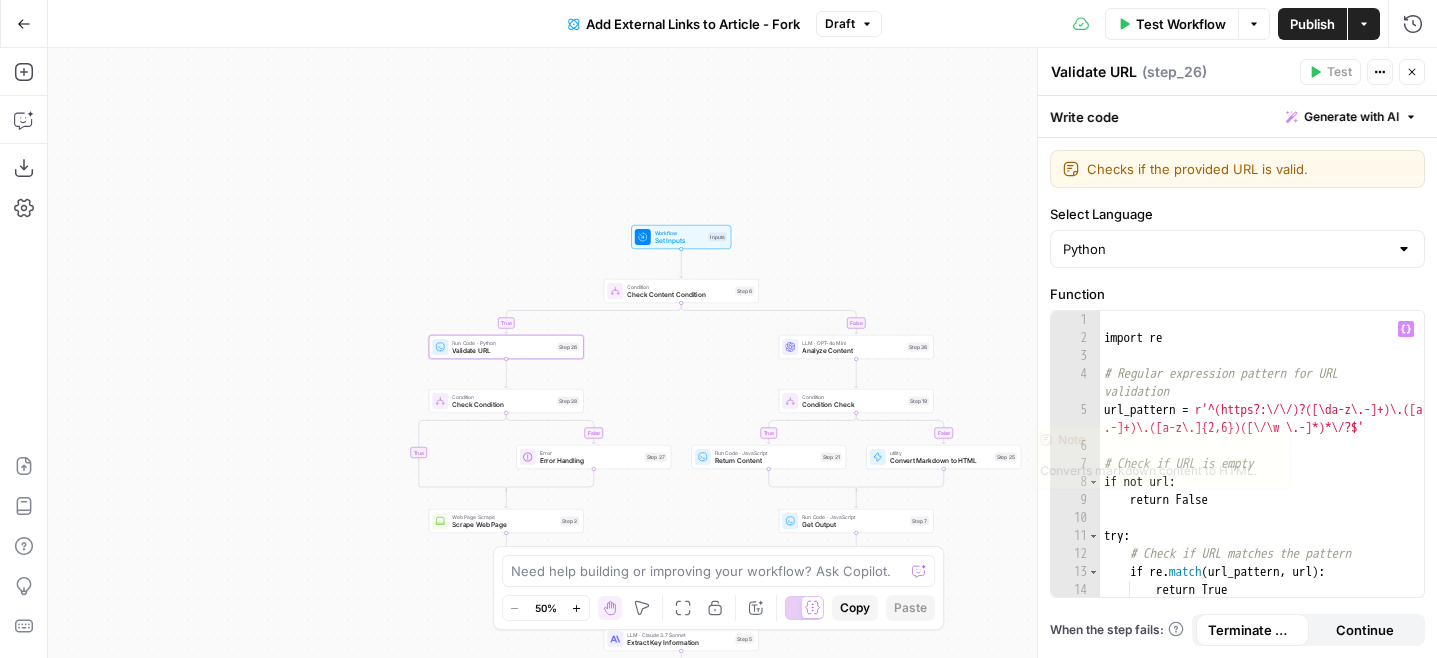 scroll, scrollTop: 56, scrollLeft: 0, axis: vertical 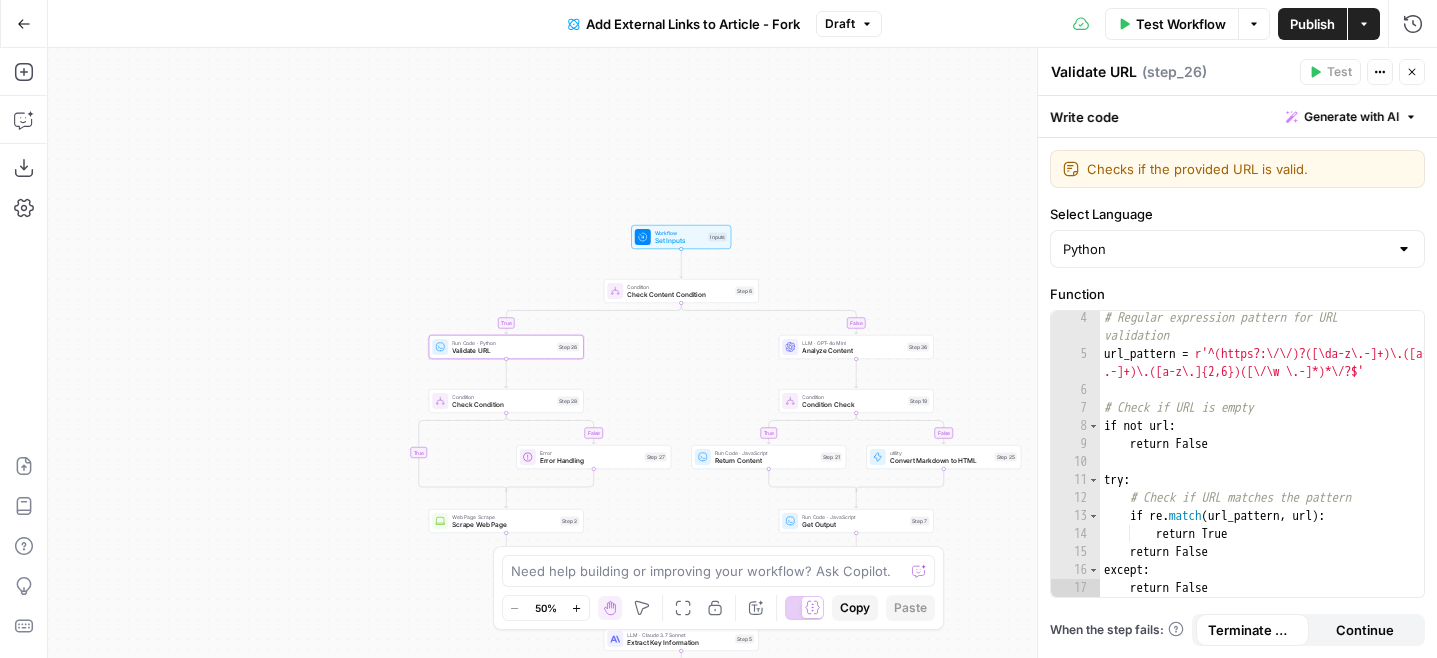 click on "false true false true false true Workflow Set Inputs Inputs Condition Check Content Condition Step 6 Run Code · Python Validate URL Step 26 Condition Check Condition Step 28 Error Error Handling Step 27 Web Page Scrape Scrape Web Page Step 2 LLM · GPT-4o Mini Analyze Content Step 36 Condition Condition Check Step 19 Run Code · JavaScript Return Content Step 21 utility Convert Markdown to HTML Step 25 Run Code · JavaScript Get Output Step 7 Perplexity Deep Research Perform Deep Research Step 1 LLM · Claude 3.7 Sonnet Extract Key Information Step 5 Run Code · Python Extract Paragraphs From HTML Step 10 Loop Iteration Iterate Over Information Step 11 LLM · GPT-4o Find Best Fit Step 8 Run Code · JavaScript Create Output Step 12 Complete Loop Iteration Iterate Over Paragraphs Step 14 Run Code · JavaScript Get Paragraph Step 22 LLM · GPT-4o Update Paragraph Step 15 Run Code · JavaScript Create Update Object Step 13 Complete Run Code · Python Update HTML Content Step 16 Format JSON Format JSON Step 35" at bounding box center [742, 353] 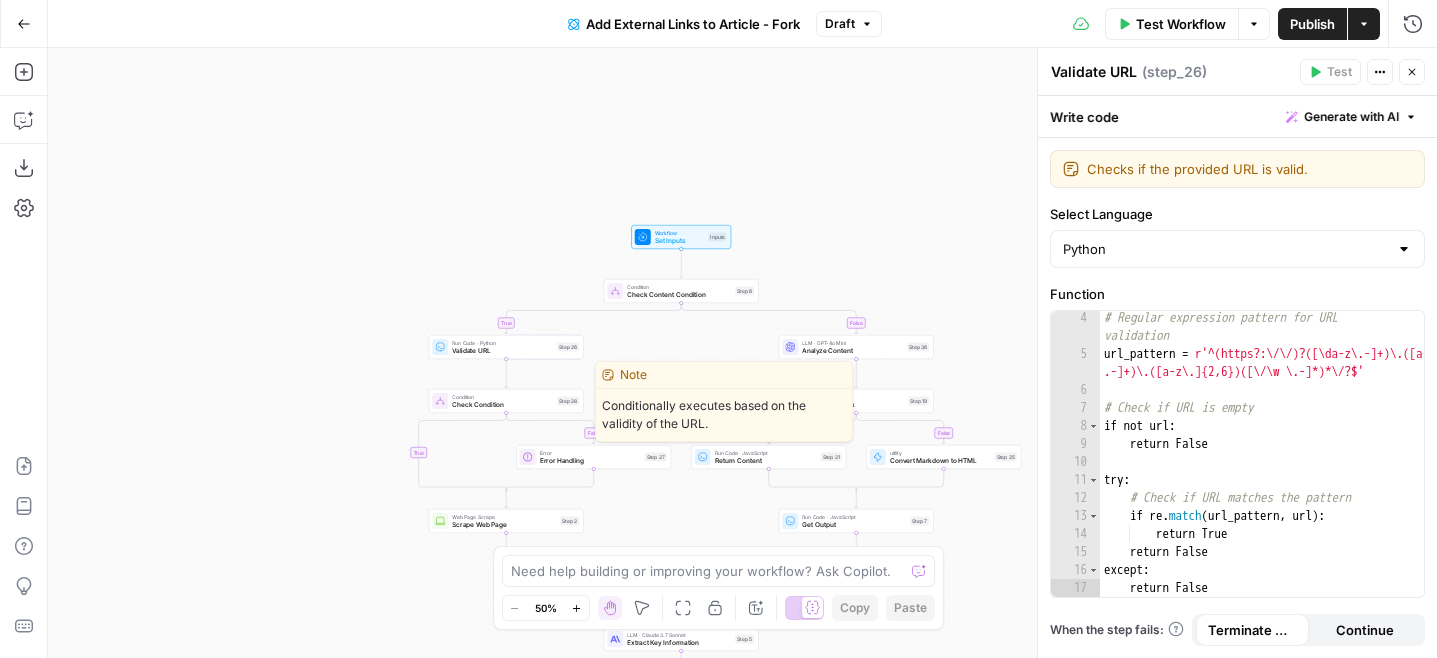 click on "Check Condition" at bounding box center (502, 405) 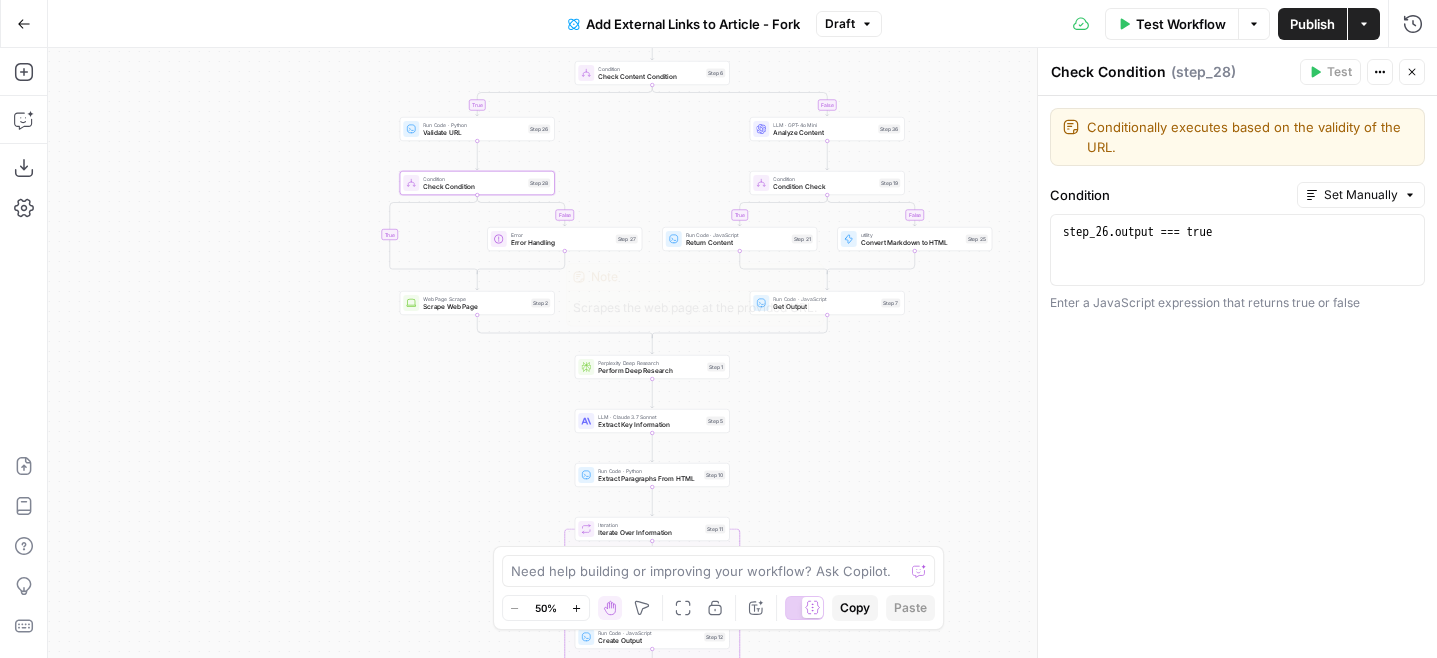click on "Web Page Scrape" at bounding box center [475, 299] 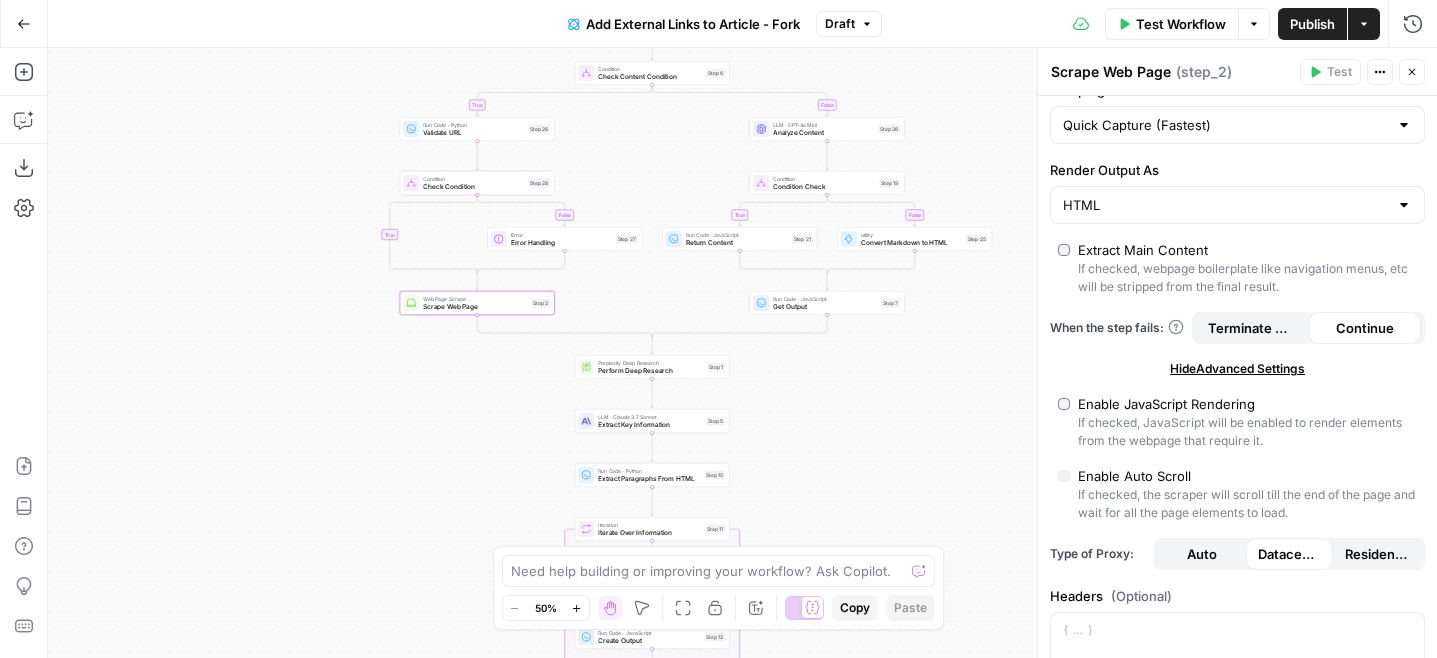 scroll, scrollTop: 0, scrollLeft: 0, axis: both 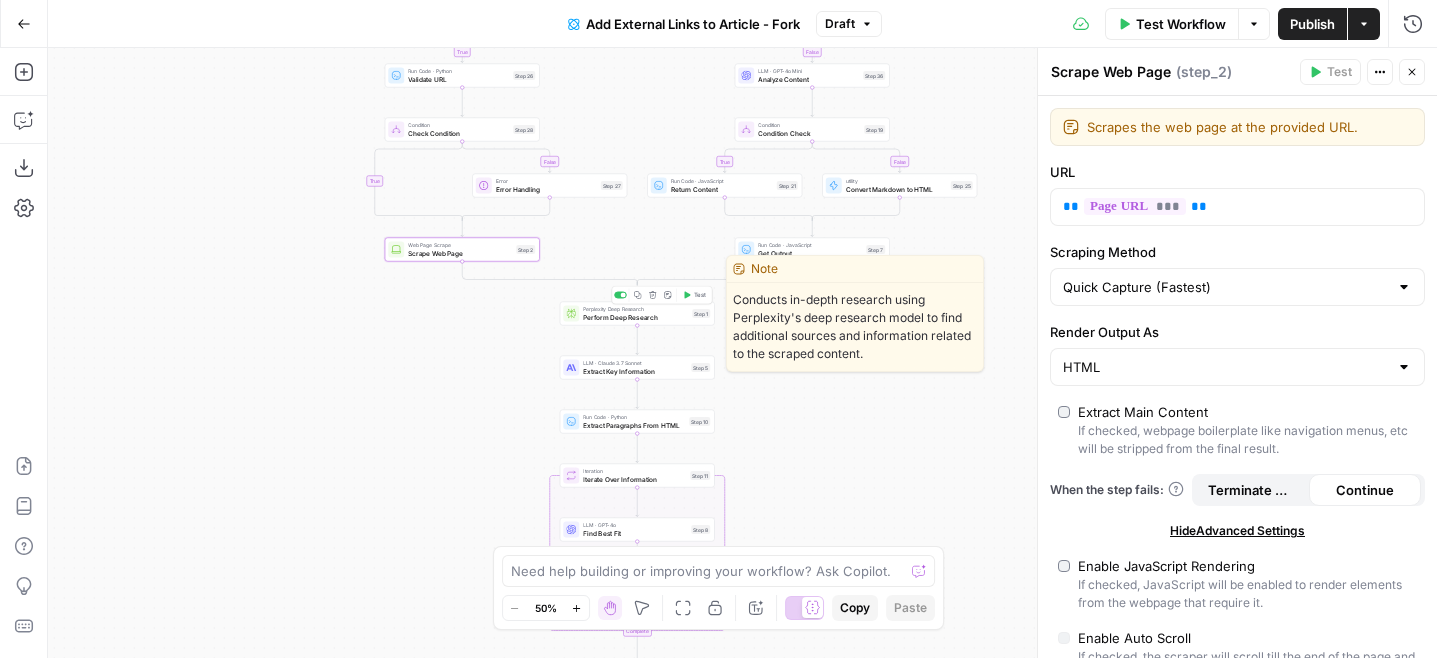 click on "Perform Deep Research" at bounding box center [635, 317] 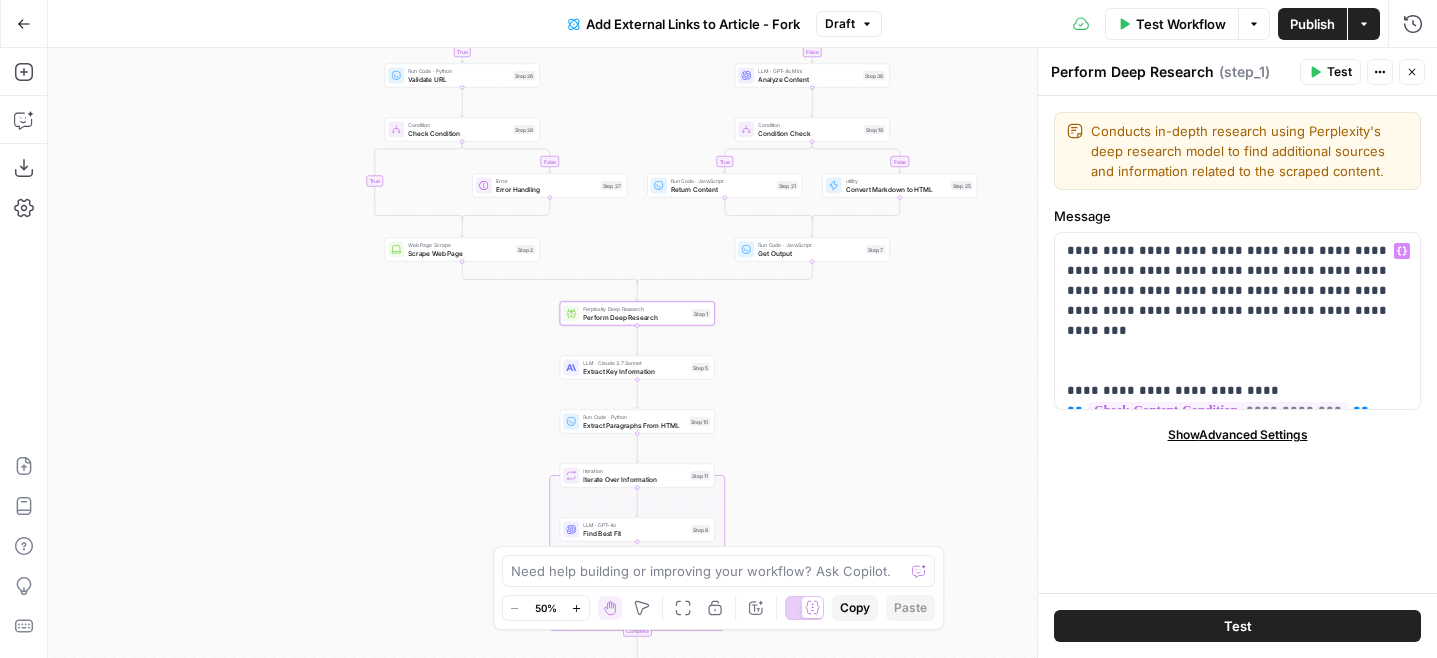 click on "Show  Advanced Settings" at bounding box center [1238, 435] 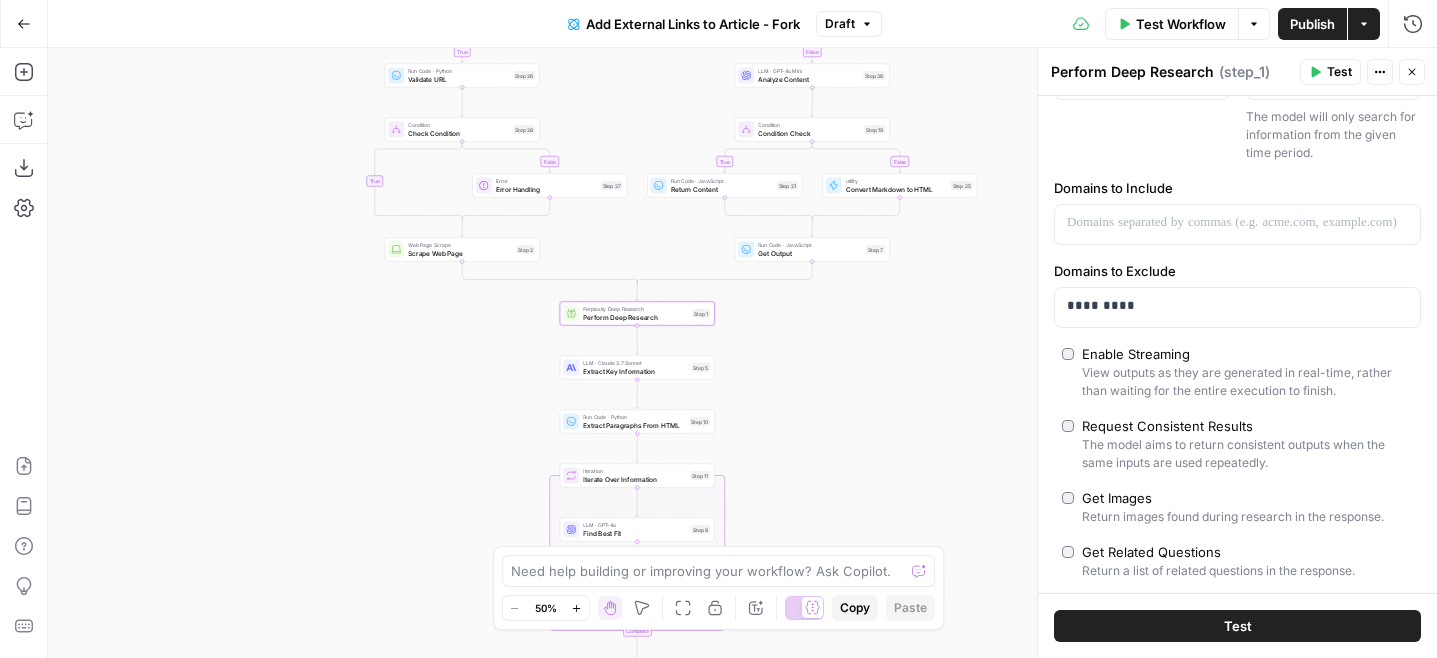 scroll, scrollTop: 407, scrollLeft: 0, axis: vertical 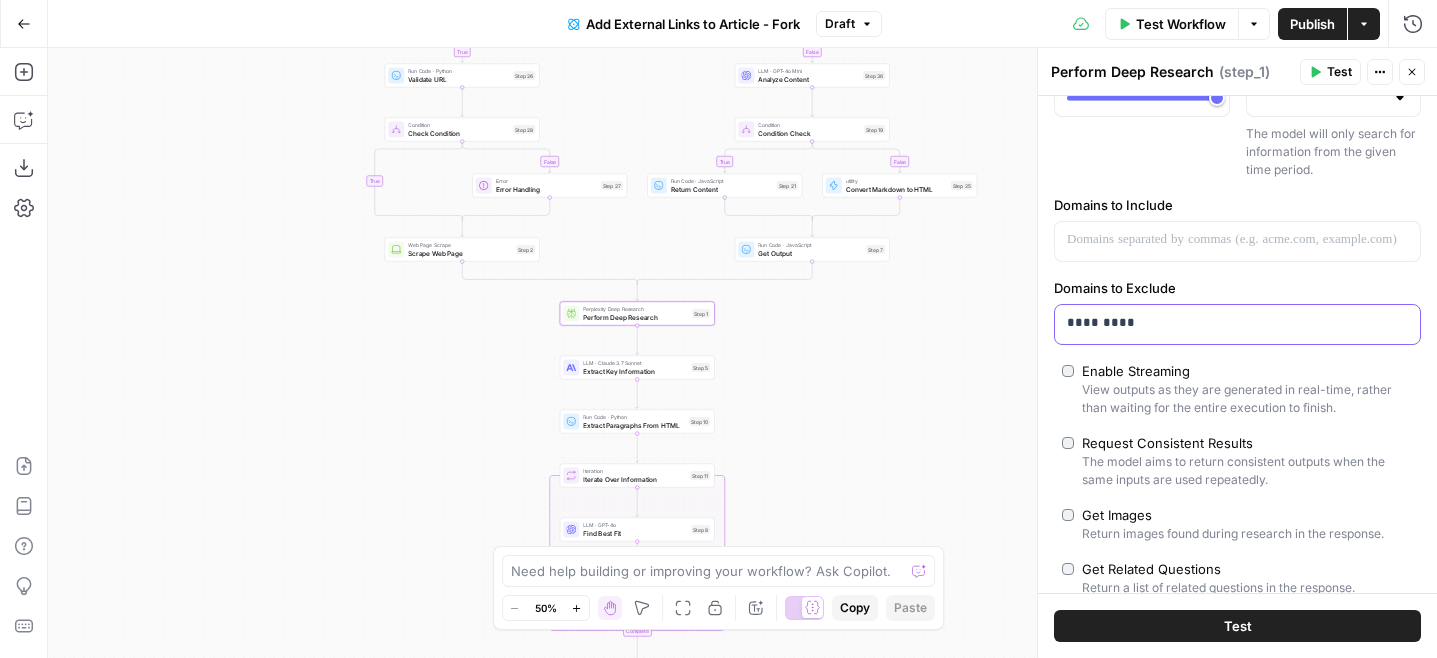 click on "*********" at bounding box center [1237, 324] 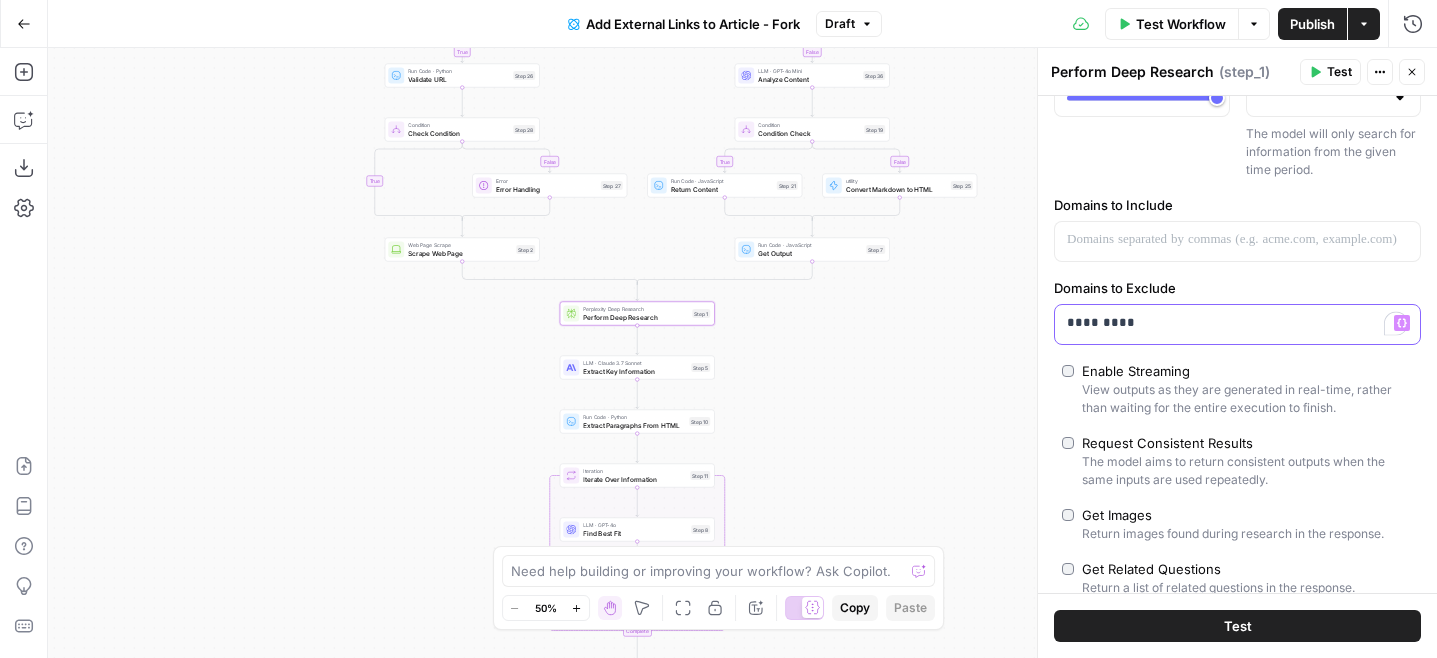 type 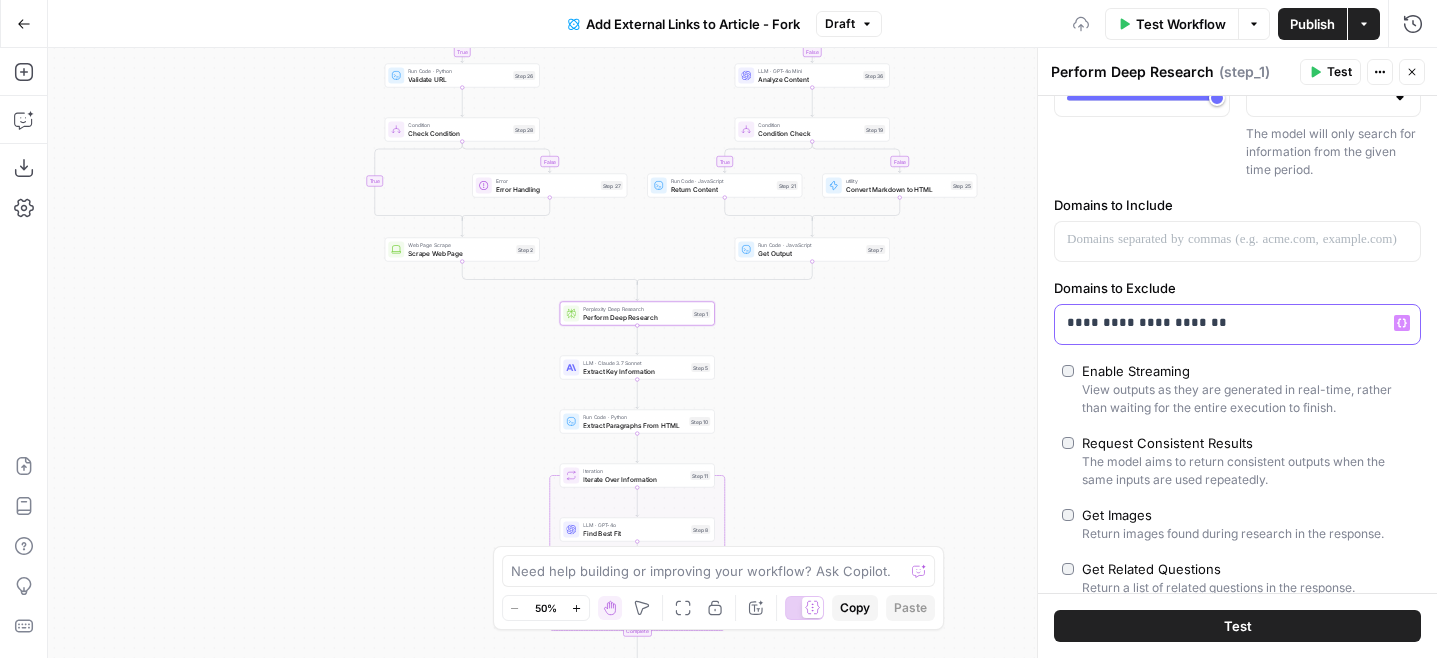 drag, startPoint x: 1135, startPoint y: 326, endPoint x: 1261, endPoint y: 326, distance: 126 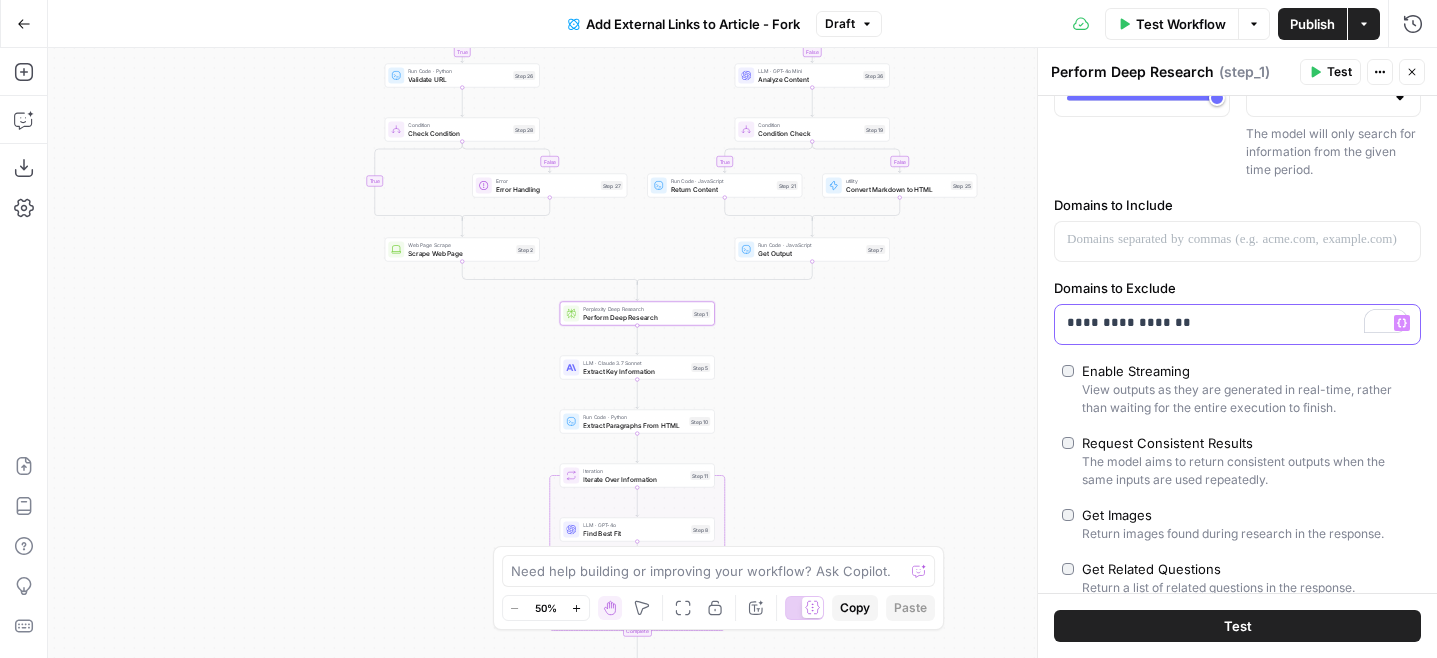drag, startPoint x: 1135, startPoint y: 326, endPoint x: 1189, endPoint y: 326, distance: 54 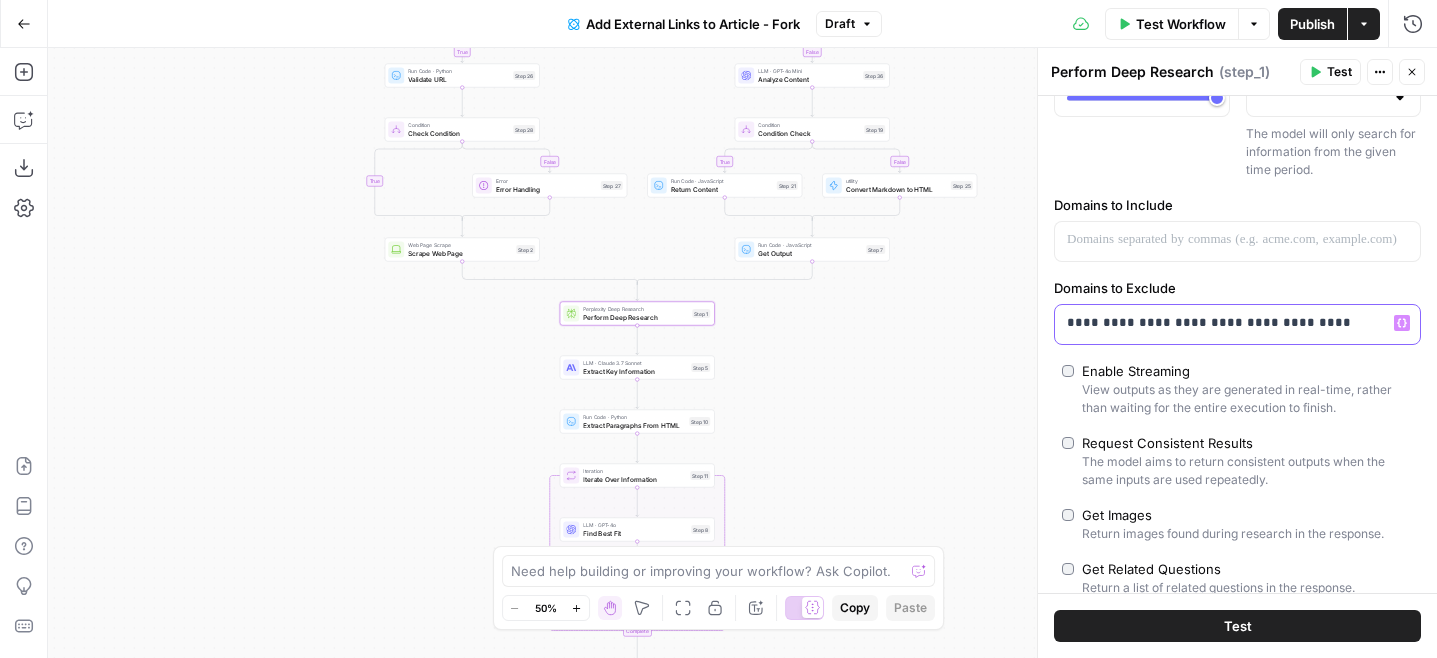 click on "**********" at bounding box center (1237, 323) 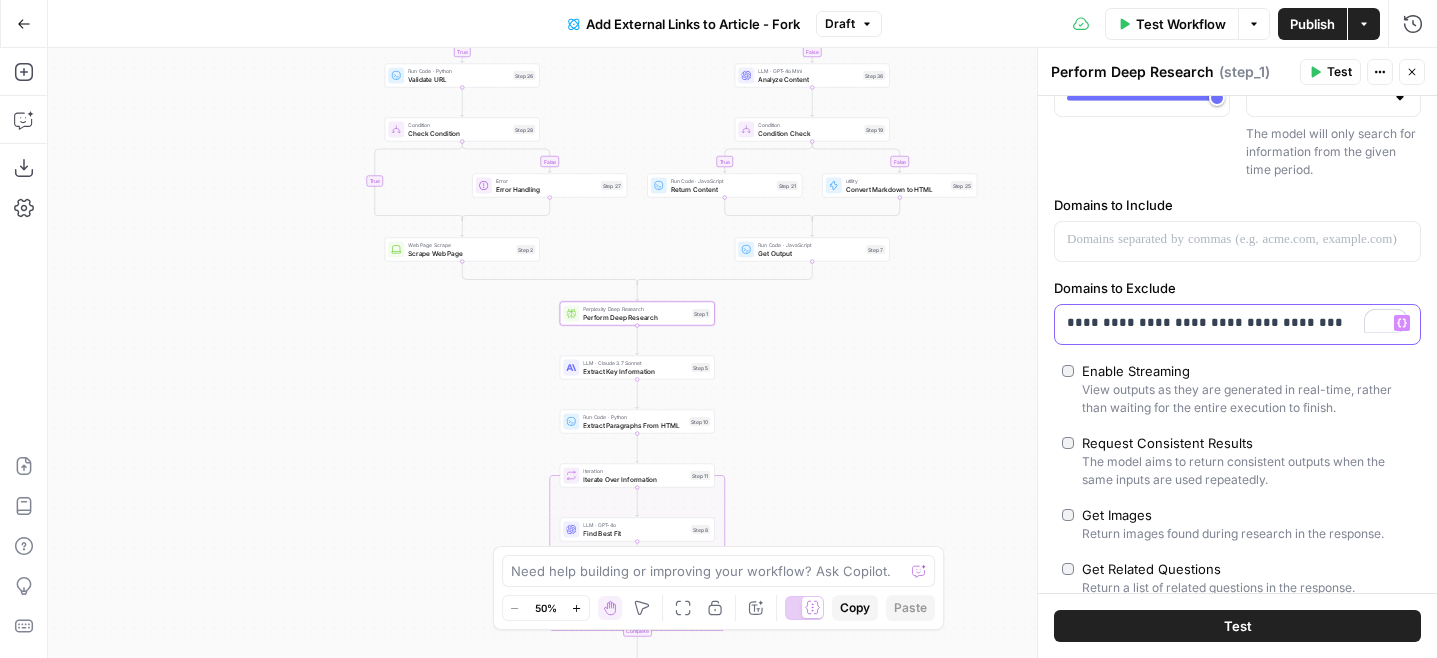 click on "**********" at bounding box center (1237, 323) 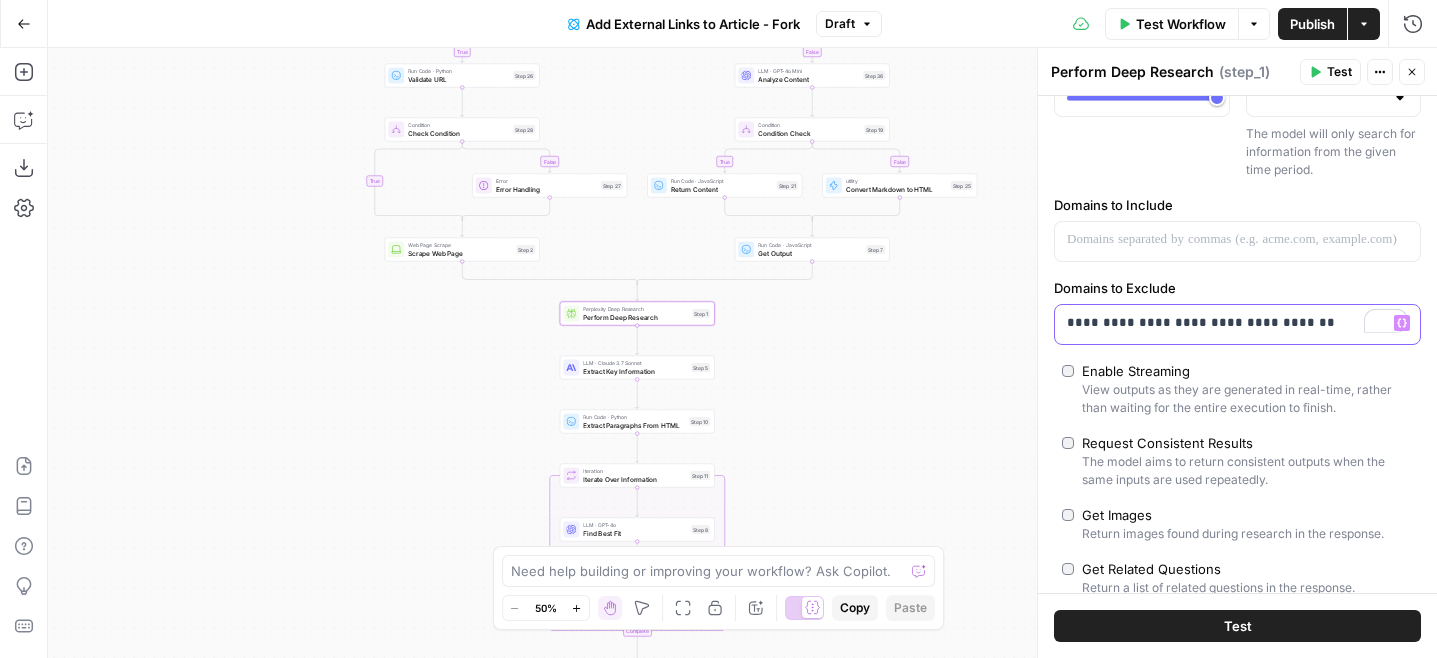 scroll, scrollTop: 474, scrollLeft: 0, axis: vertical 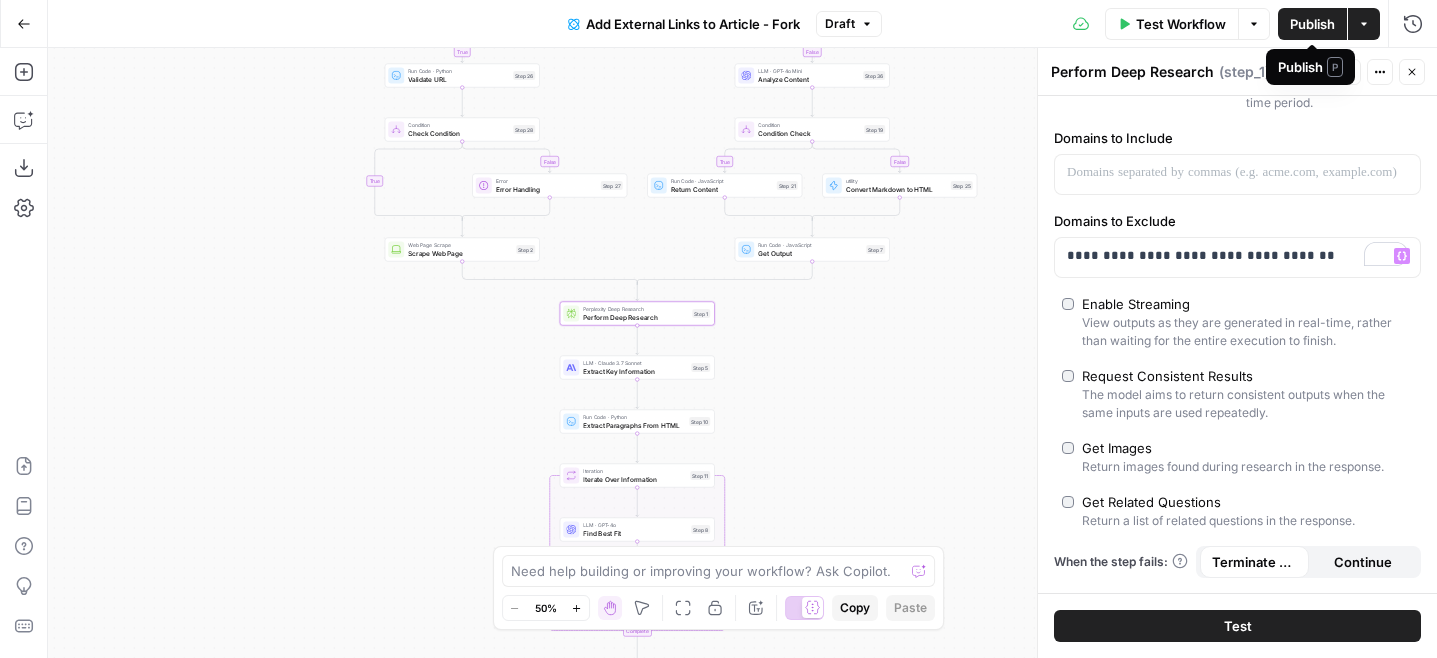 click on "Publish" at bounding box center [1312, 24] 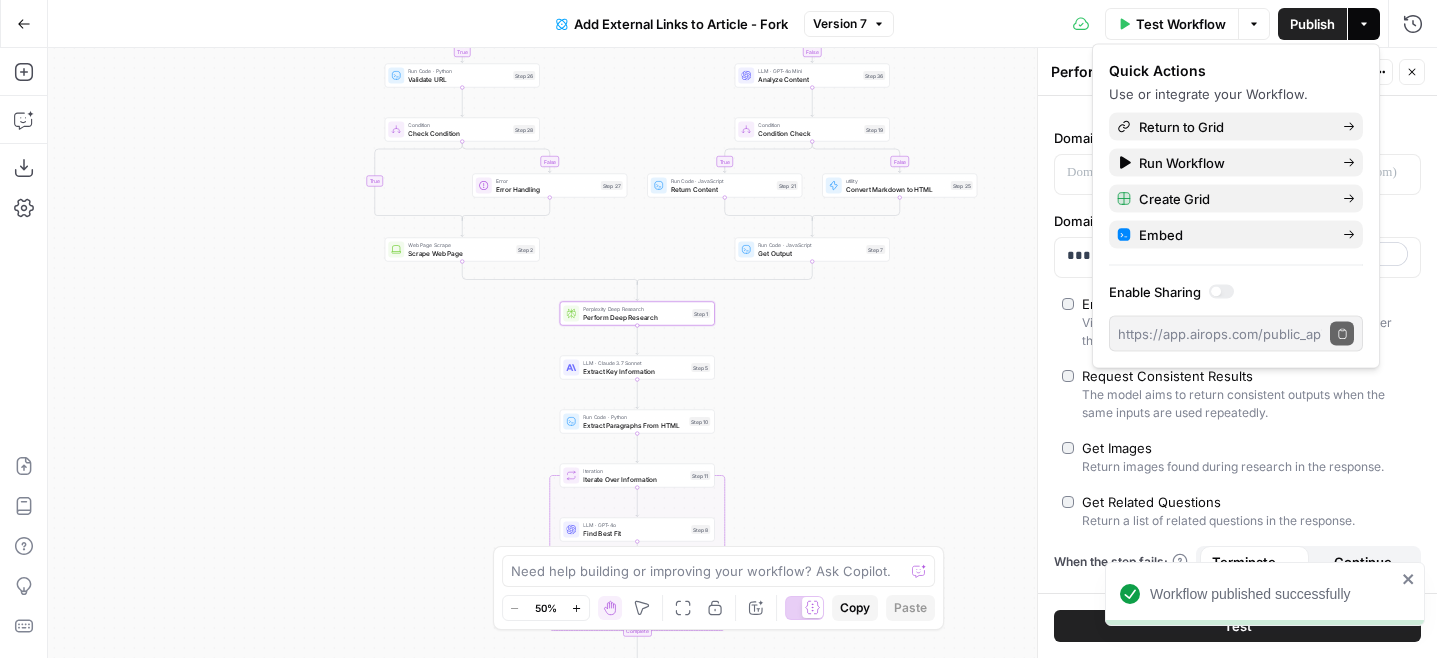 click on "false true false true false true Workflow Set Inputs Inputs Condition Check Content Condition Step 6 Run Code · Python Validate URL Step 26 Condition Check Condition Step 28 Error Error Handling Step 27 Web Page Scrape Scrape Web Page Step 2 LLM · GPT-4o Mini Analyze Content Step 36 Condition Condition Check Step 19 Run Code · JavaScript Return Content Step 21 utility Convert Markdown to HTML Step 25 Run Code · JavaScript Get Output Step 7 Perplexity Deep Research Perform Deep Research Step 1 LLM · Claude 3.7 Sonnet Extract Key Information Step 5 Run Code · Python Extract Paragraphs From HTML Step 10 Loop Iteration Iterate Over Information Step 11 LLM · GPT-4o Find Best Fit Step 8 Run Code · JavaScript Create Output Step 12 Complete Loop Iteration Iterate Over Paragraphs Step 14 Run Code · JavaScript Get Paragraph Step 22 LLM · GPT-4o Update Paragraph Step 15 Run Code · JavaScript Create Update Object Step 13 Complete Run Code · Python Update HTML Content Step 16 Format JSON Format JSON Step 35" at bounding box center [742, 353] 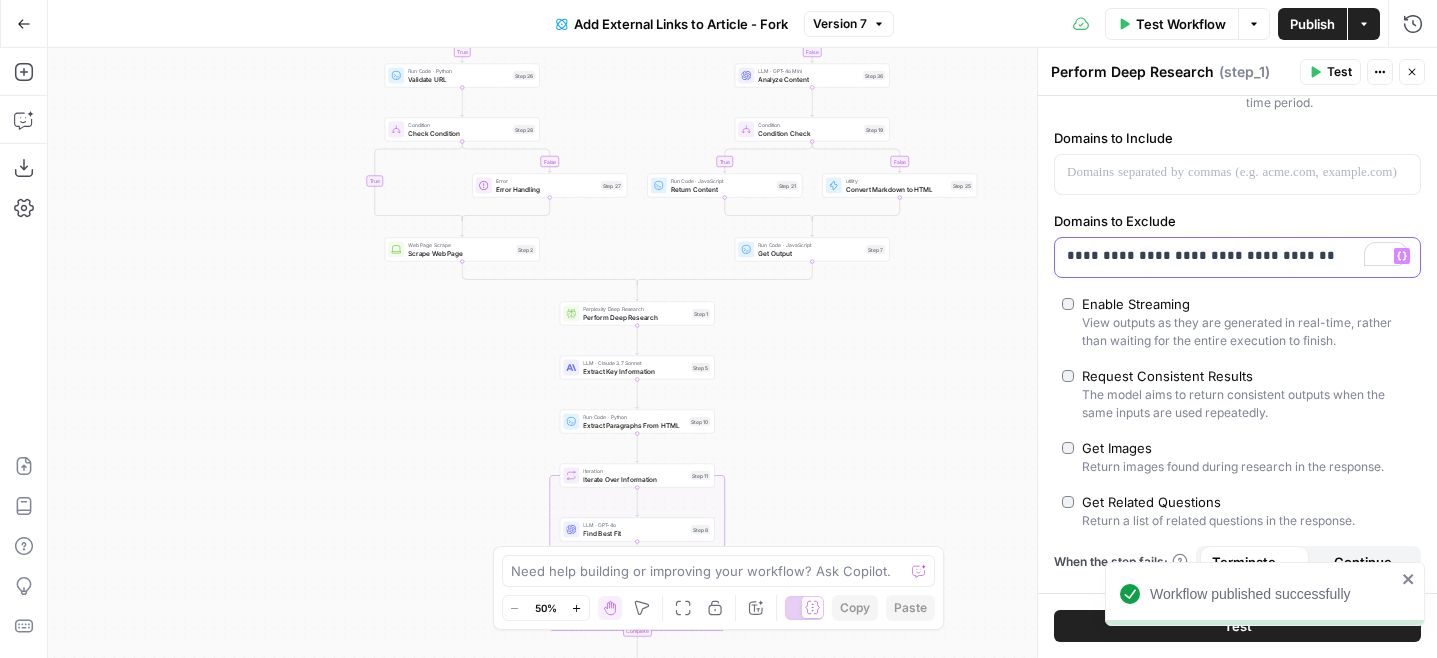 click on "**********" at bounding box center [1237, 256] 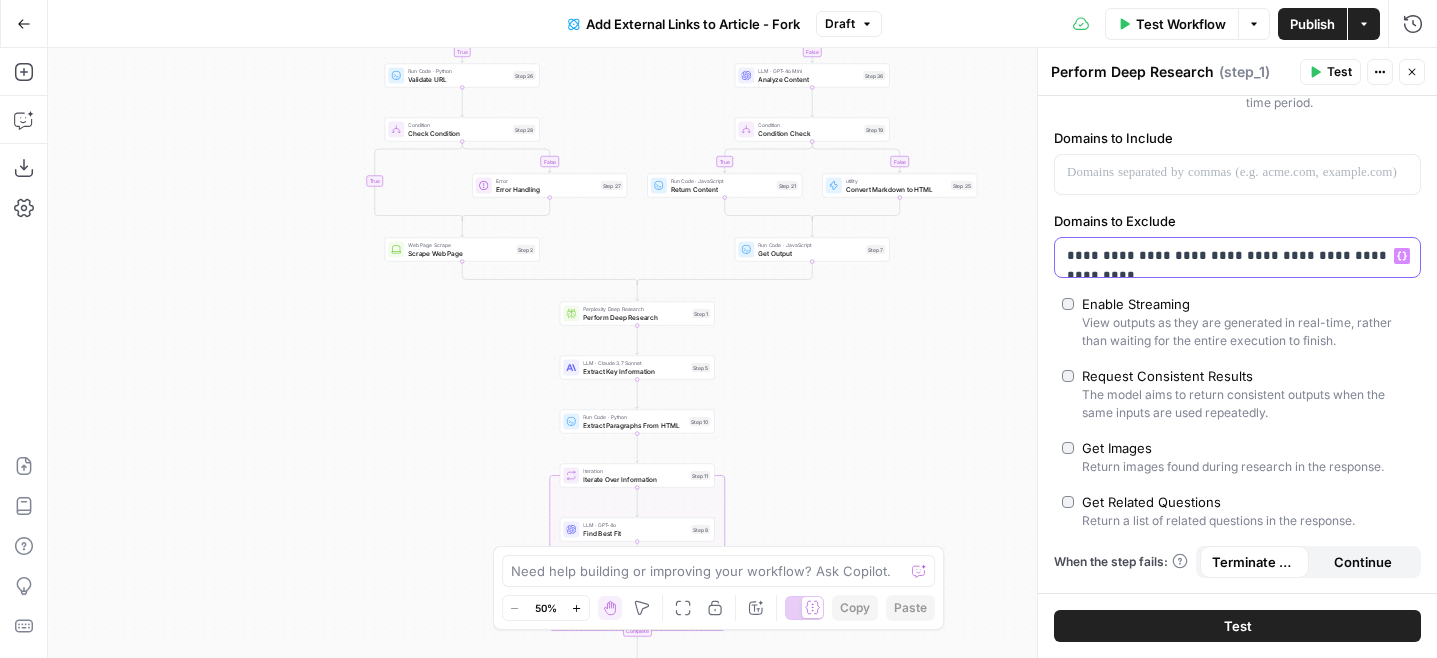 drag, startPoint x: 1366, startPoint y: 258, endPoint x: 1439, endPoint y: 259, distance: 73.00685 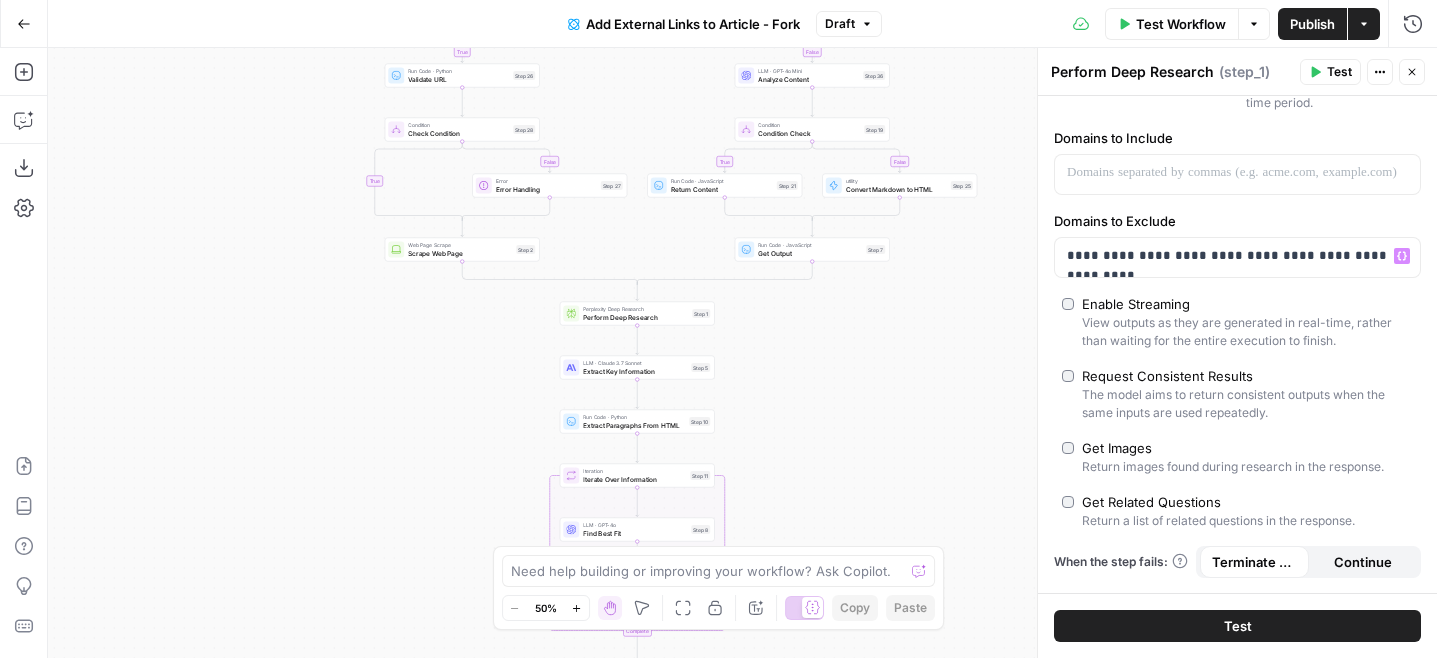 click on "Publish" at bounding box center [1312, 24] 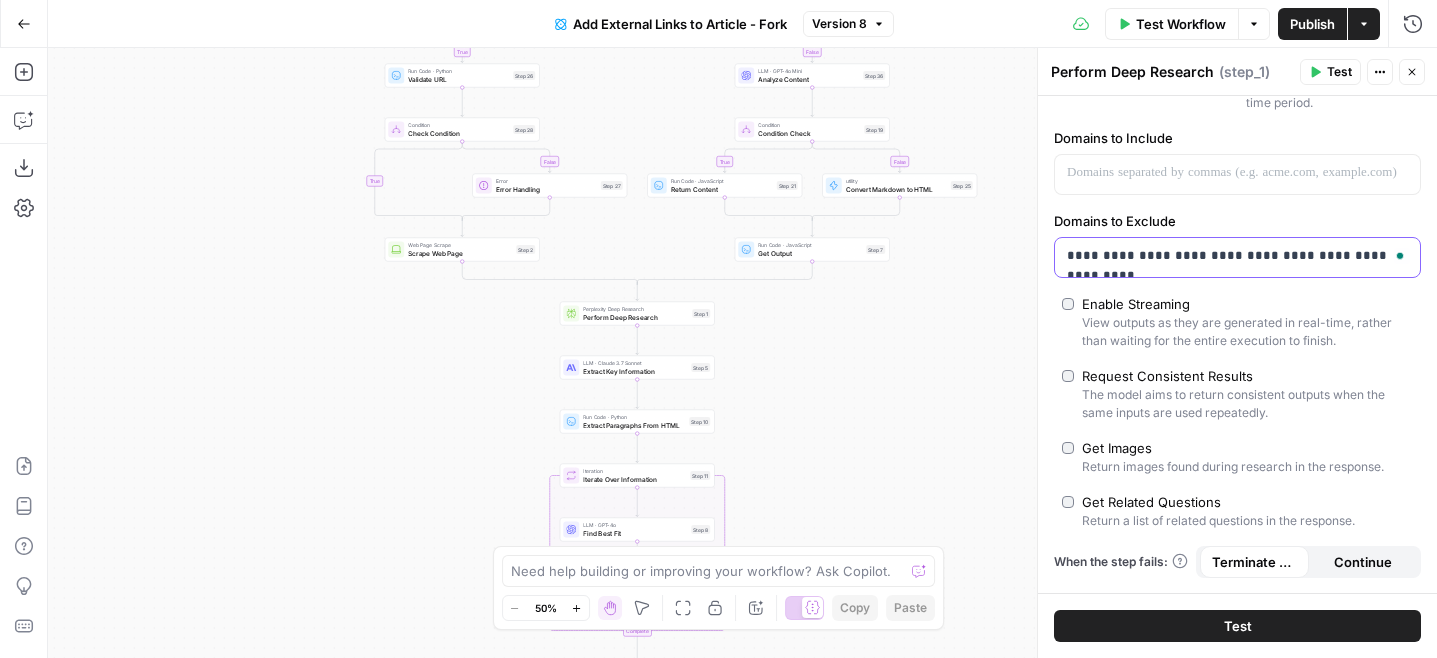 click on "**********" at bounding box center (1237, 256) 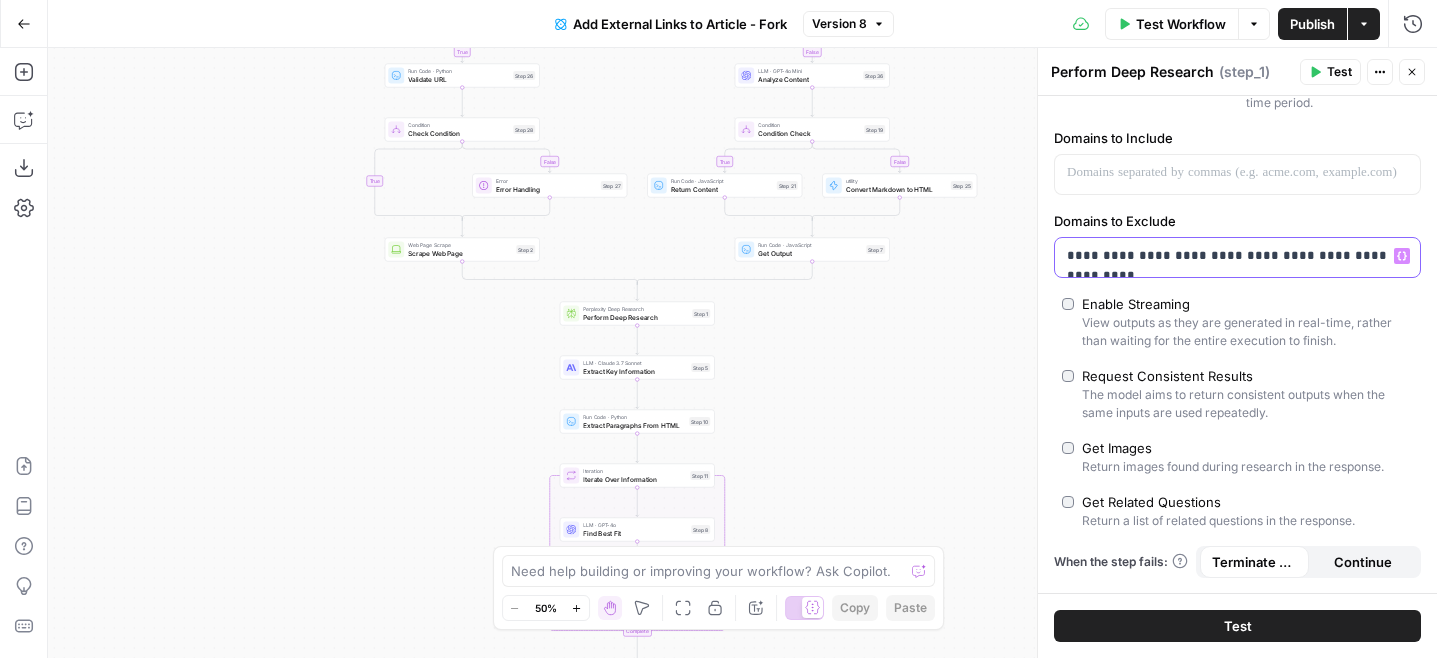 drag, startPoint x: 1147, startPoint y: 256, endPoint x: 1439, endPoint y: 256, distance: 292 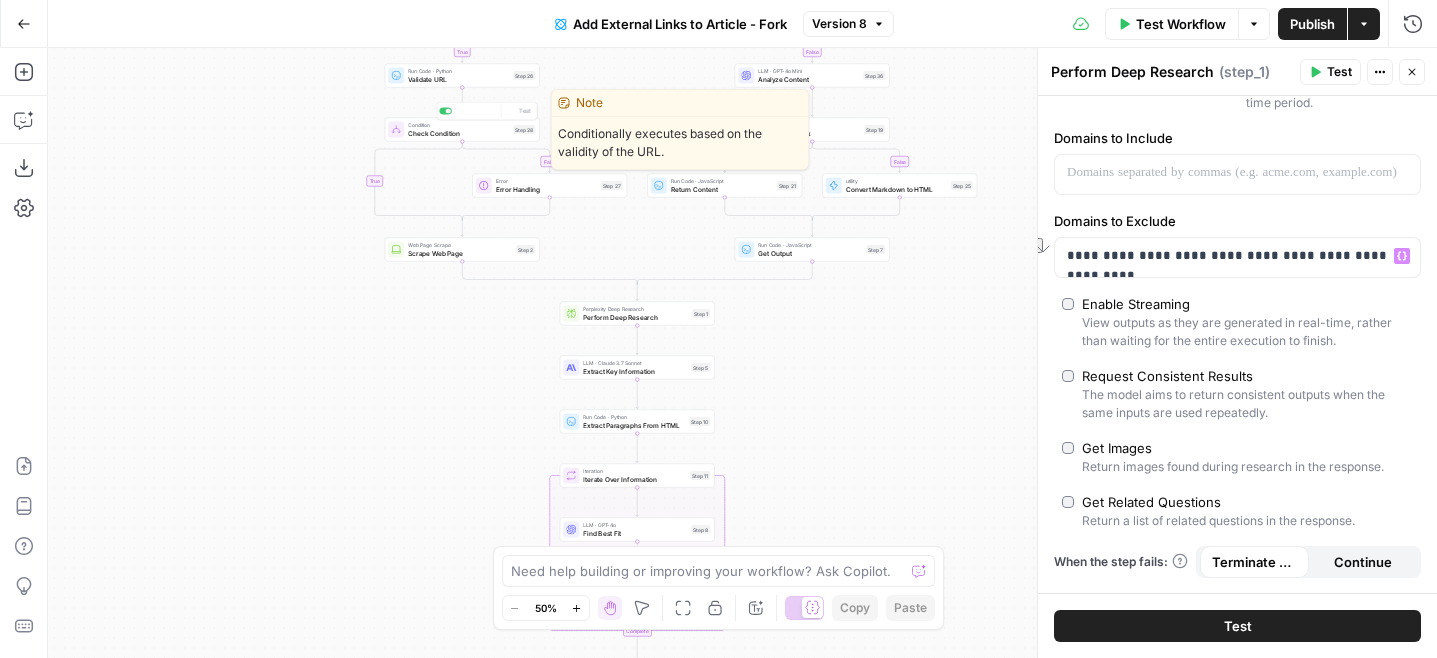 click on "false true false true false true Workflow Set Inputs Inputs Condition Check Content Condition Step 6 Run Code · Python Validate URL Step 26 Condition Check Condition Step 28 Copy step Delete step Edit Note Test Error Error Handling Step 27 Web Page Scrape Scrape Web Page Step 2 LLM · GPT-4o Mini Analyze Content Step 36 Condition Condition Check Step 19 Run Code · JavaScript Return Content Step 21 utility Convert Markdown to HTML Step 25 Run Code · JavaScript Get Output Step 7 Perplexity Deep Research Perform Deep Research Step 1 LLM · Claude 3.7 Sonnet Extract Key Information Step 5 Run Code · Python Extract Paragraphs From HTML Step 10 Loop Iteration Iterate Over Information Step 11 LLM · GPT-4o Find Best Fit Step 8 Run Code · JavaScript Create Output Step 12 Complete Loop Iteration Iterate Over Paragraphs Step 14 Run Code · JavaScript Get Paragraph Step 22 LLM · GPT-4o Update Paragraph Step 15 Run Code · JavaScript Create Update Object Step 13 Complete Run Code · Python Update HTML Content End" at bounding box center [742, 353] 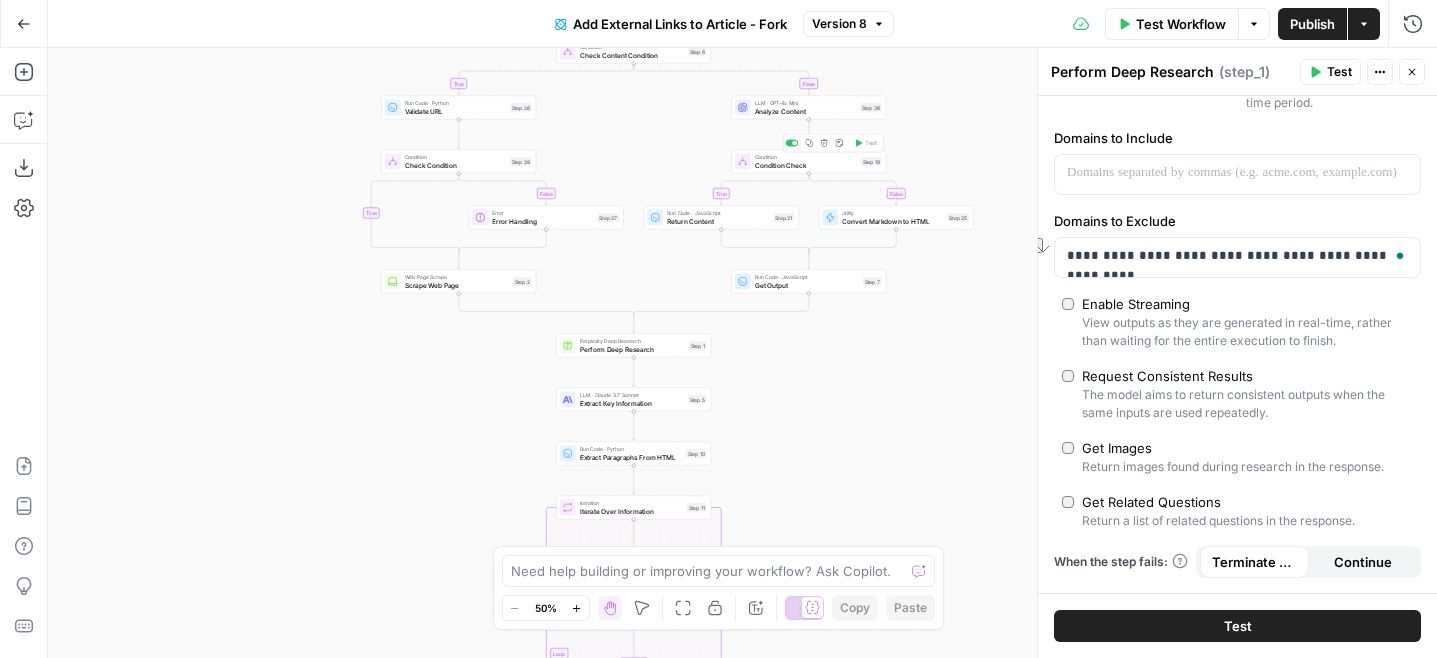 click on "Analyze Content" at bounding box center (805, 111) 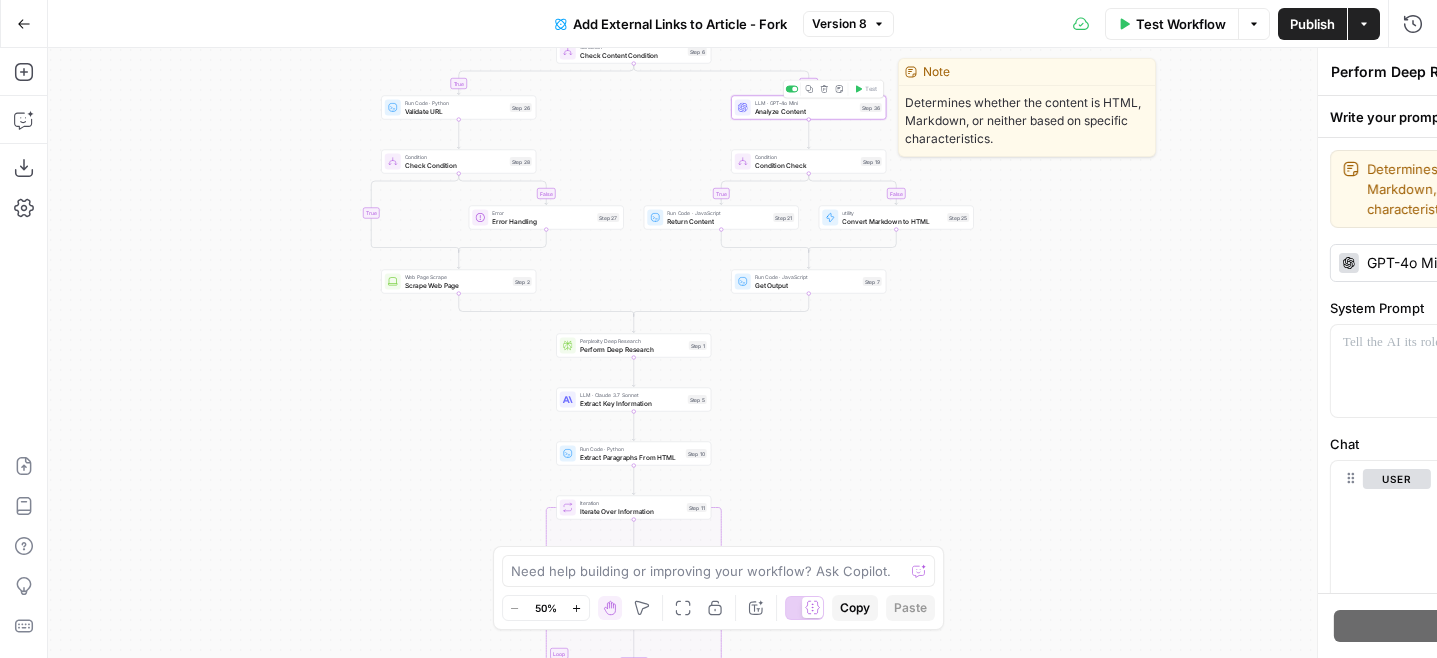 type on "Analyze Content" 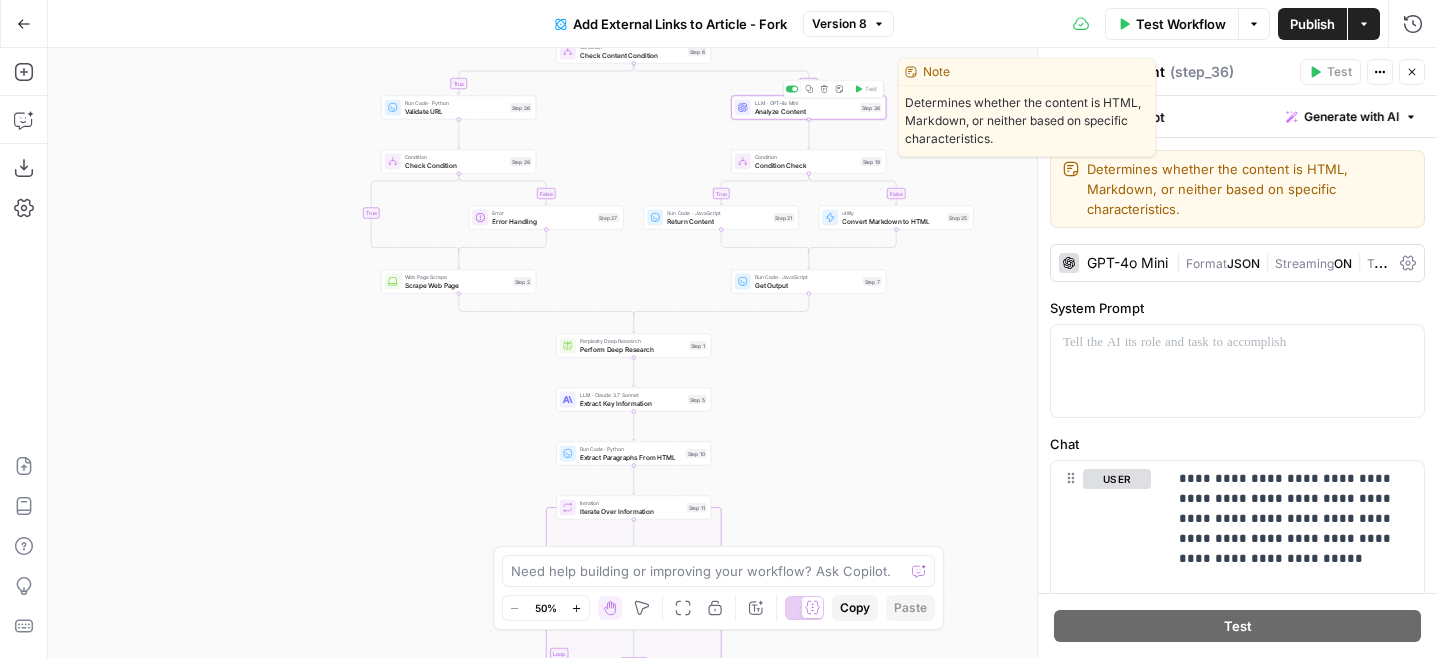 click on "Condition Condition Check Step 19 Copy step Delete step Edit Note Test" at bounding box center [808, 162] 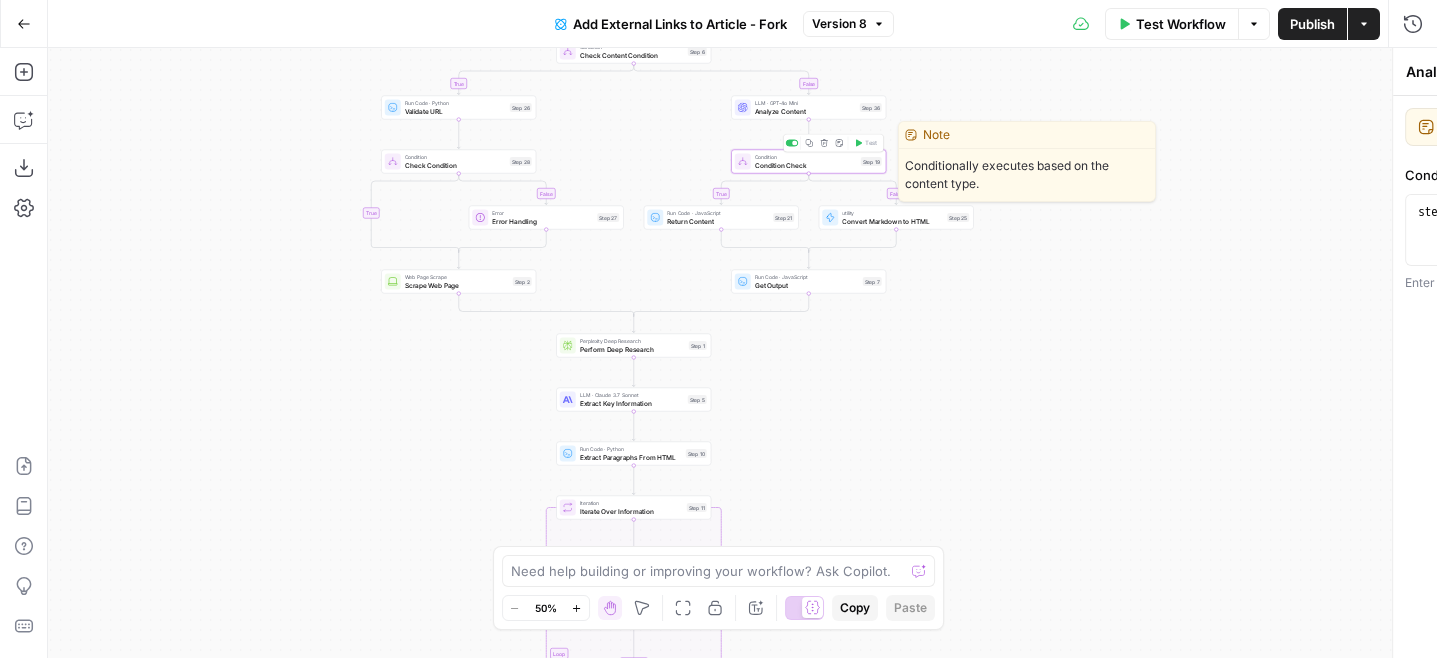 type on "Condition Check" 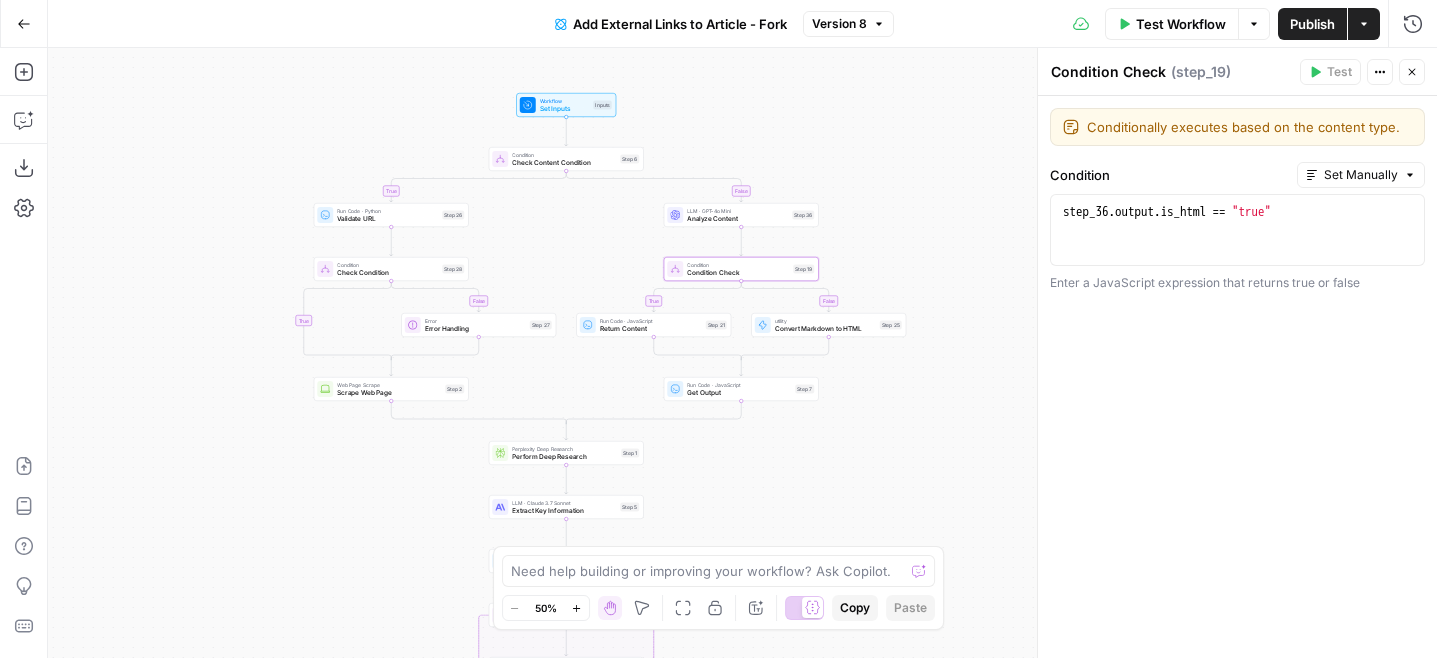 click on "false true false true false true Workflow Set Inputs Inputs Condition Check Content Condition Step 6 Run Code · Python Validate URL Step 26 Condition Check Condition Step 28 Error Error Handling Step 27 Web Page Scrape Scrape Web Page Step 2 LLM · GPT-4o Mini Analyze Content Step 36 Condition Condition Check Step 19 Run Code · JavaScript Return Content Step 21 utility Convert Markdown to HTML Step 25 Run Code · JavaScript Get Output Step 7 Perplexity Deep Research Perform Deep Research Step 1 LLM · Claude 3.7 Sonnet Extract Key Information Step 5 Run Code · Python Extract Paragraphs From HTML Step 10 Loop Iteration Iterate Over Information Step 11 LLM · GPT-4o Find Best Fit Step 8 Run Code · JavaScript Create Output Step 12 Complete Loop Iteration Iterate Over Paragraphs Step 14 Run Code · JavaScript Get Paragraph Step 22 LLM · GPT-4o Update Paragraph Step 15 Run Code · JavaScript Create Update Object Step 13 Complete Run Code · Python Update HTML Content Step 16 Format JSON Format JSON Step 35" at bounding box center (742, 353) 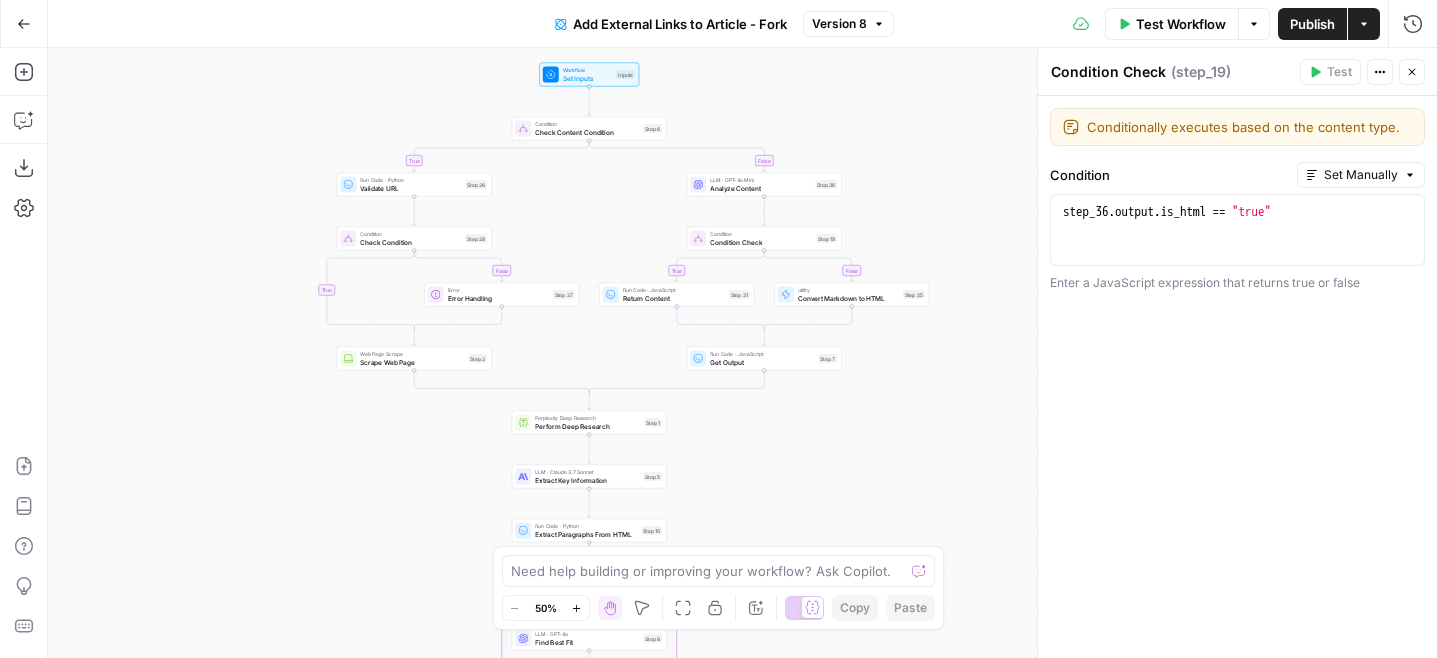 click on "Close" at bounding box center (1412, 72) 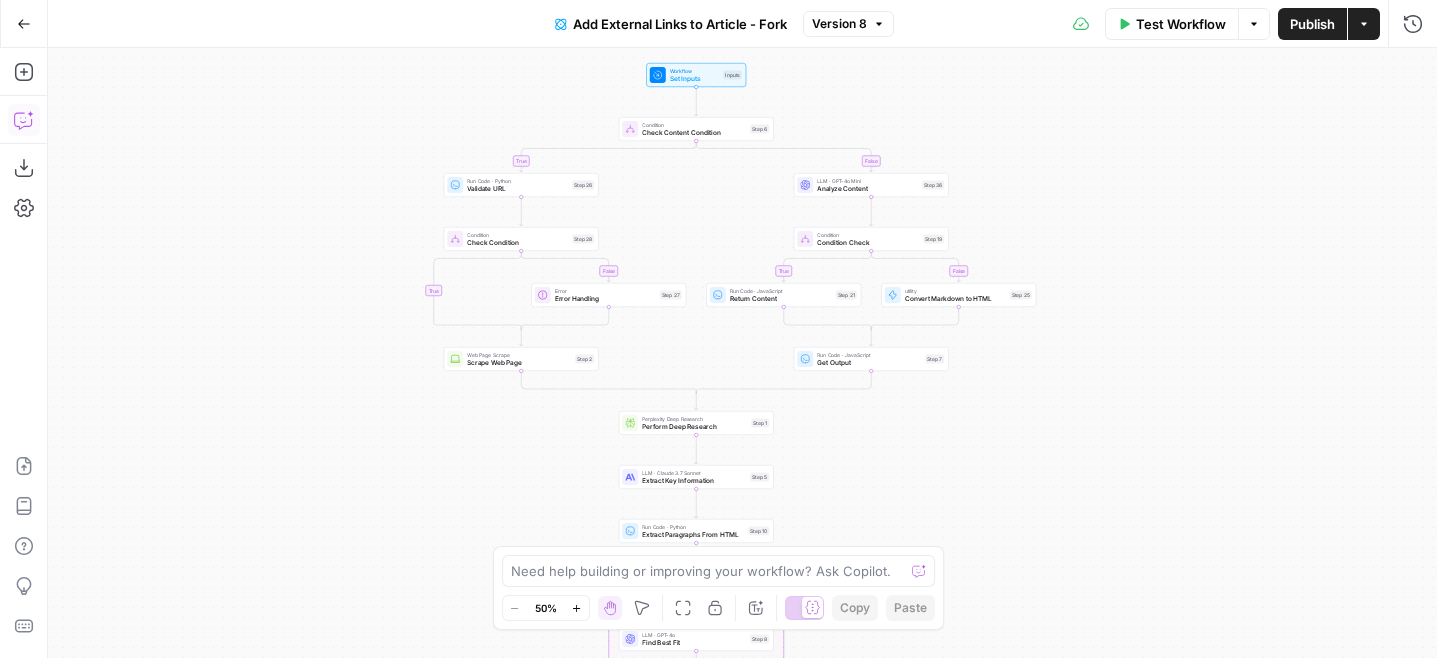 click 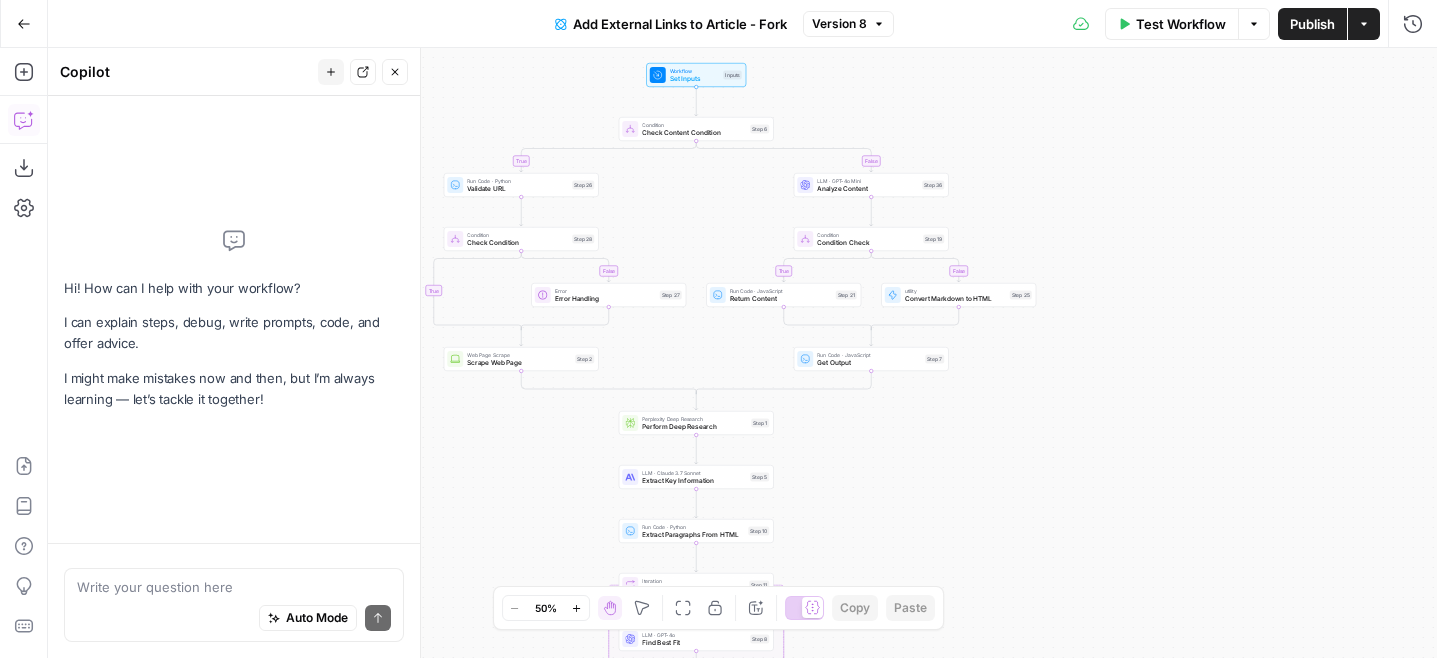 click at bounding box center (234, 587) 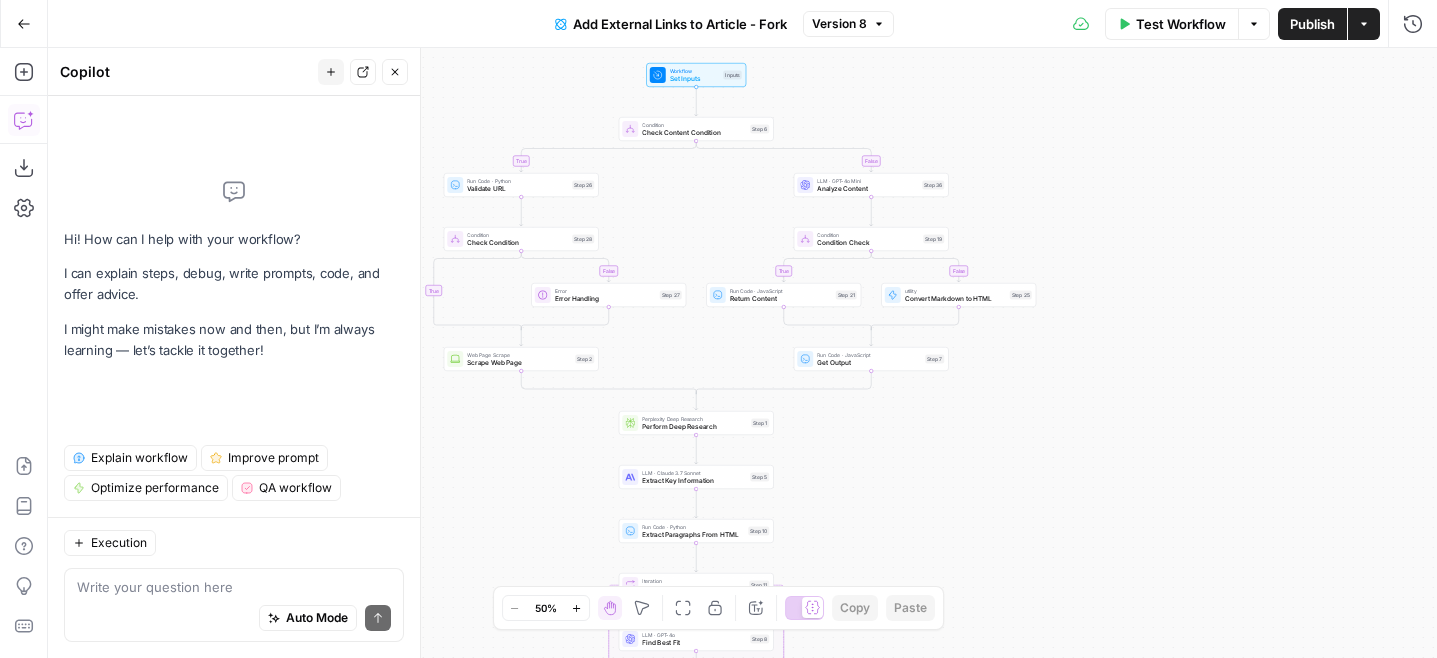 click on "Check Content Condition" at bounding box center [694, 133] 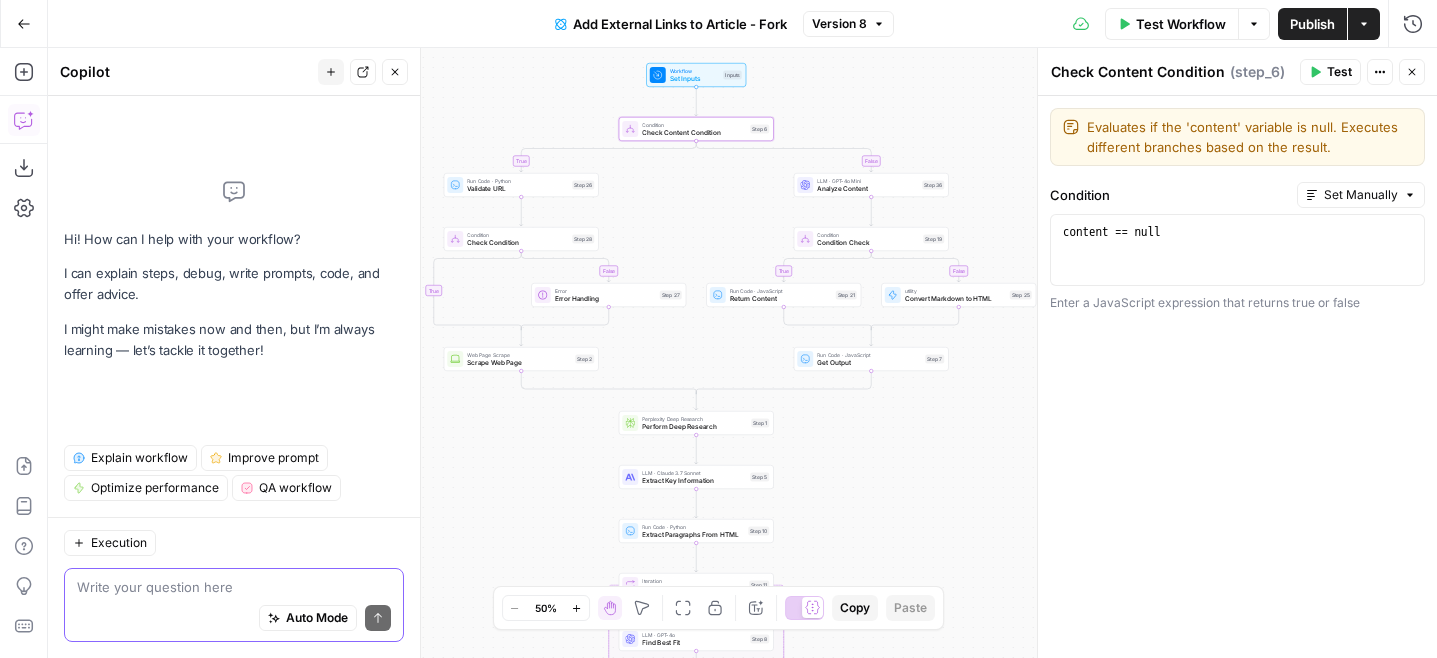 click at bounding box center (234, 587) 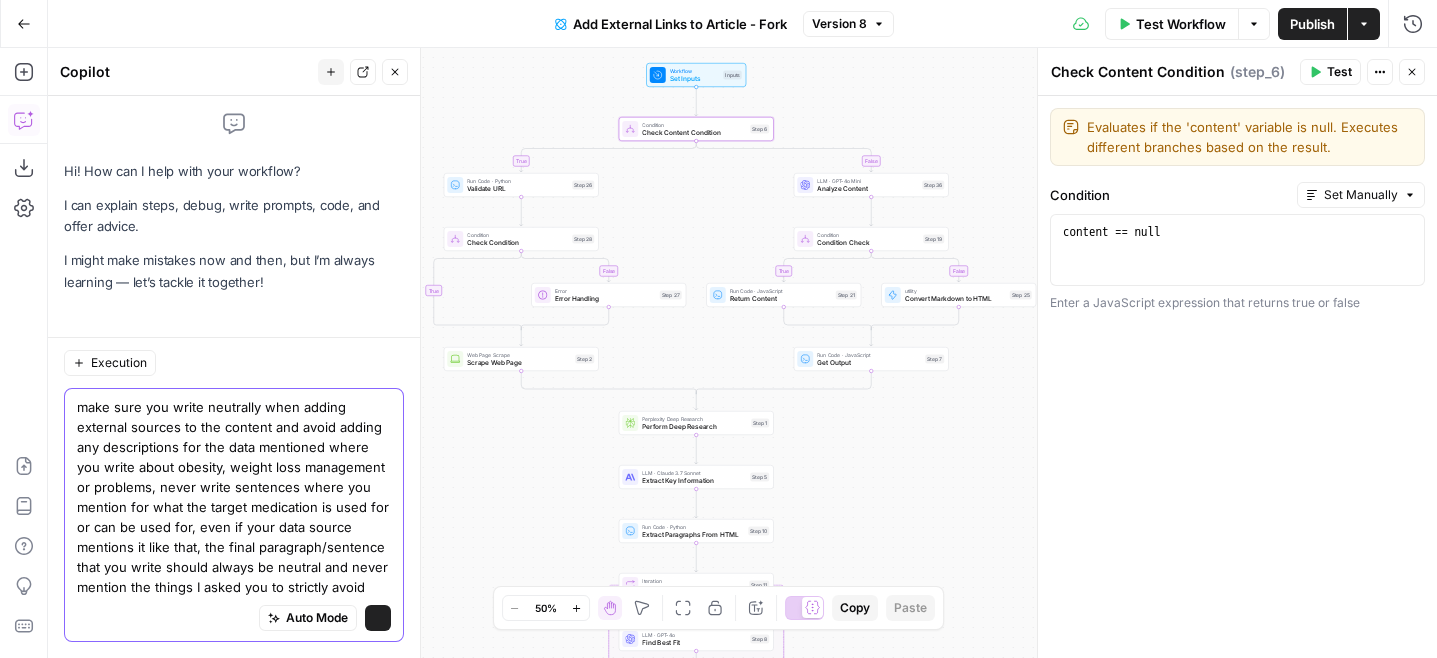 type on "make sure you write neutrally when adding external sources to the content and avoid adding any descriptions for the data mentioned where you write about obesity, weight loss management or problems, never write sentences where you mention for what the target medication is used for or can be used for, even if your data source mentions it like that, the final paragraph/sentence that you write should always be neutral and never mention the things I asked you to strictly avoid" 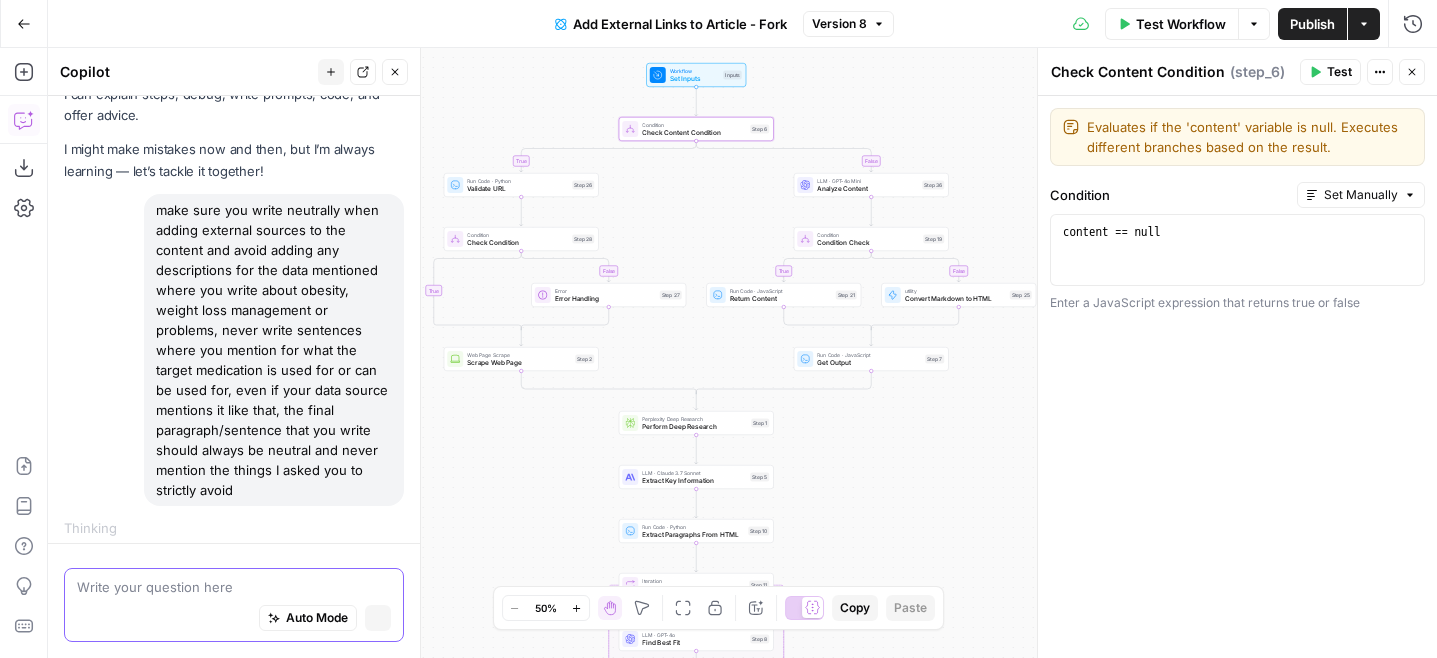 scroll, scrollTop: 65, scrollLeft: 0, axis: vertical 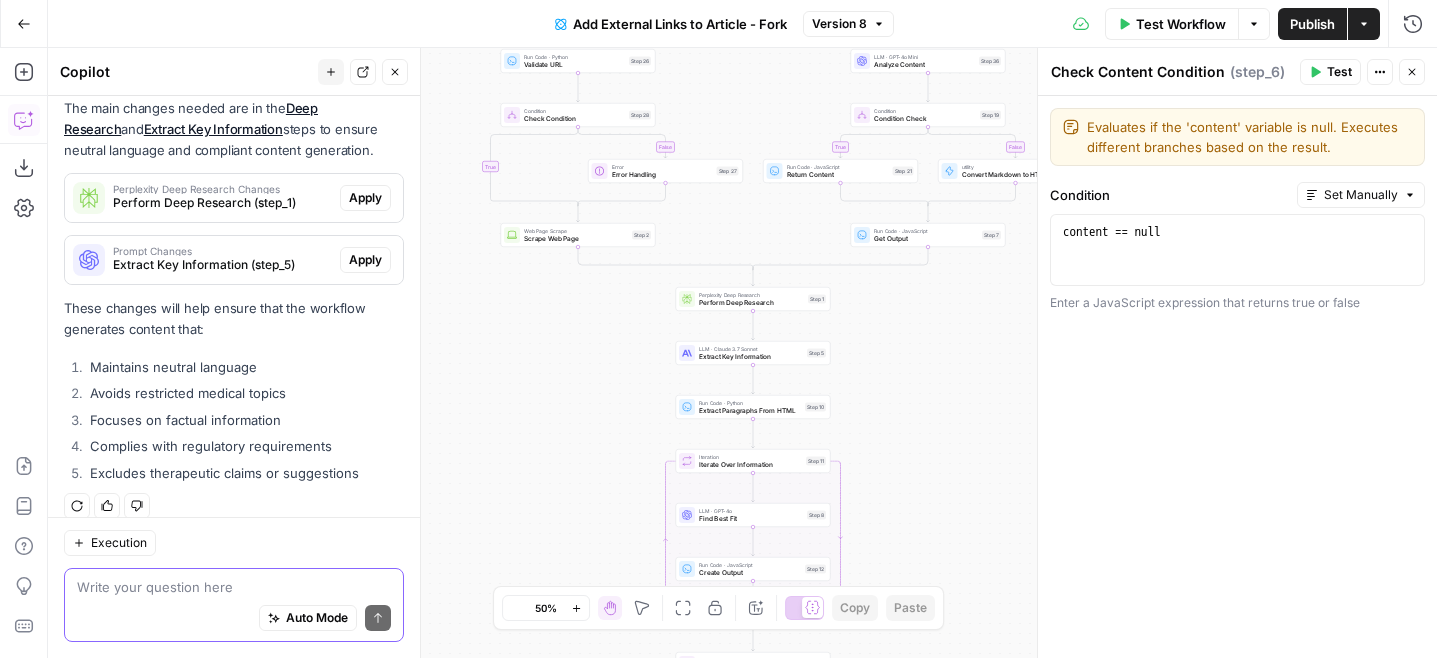 paste on "- Never use these words or phrases in the content: "obesity", "weight loss management", "weight loss problems", "weight loss management problems", "weight management"" 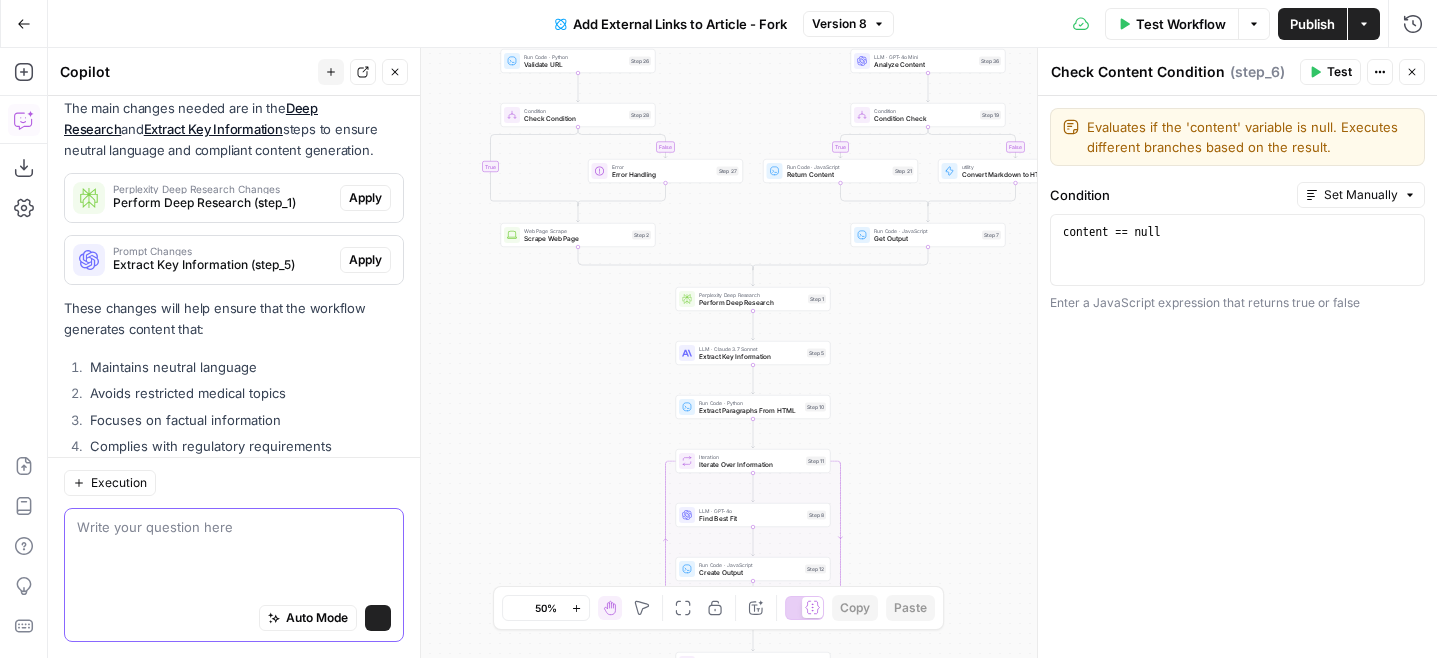 type on "- Never use these words or phrases in the content: "obesity", "weight loss management", "weight loss problems", "weight loss management problems", "weight management"" 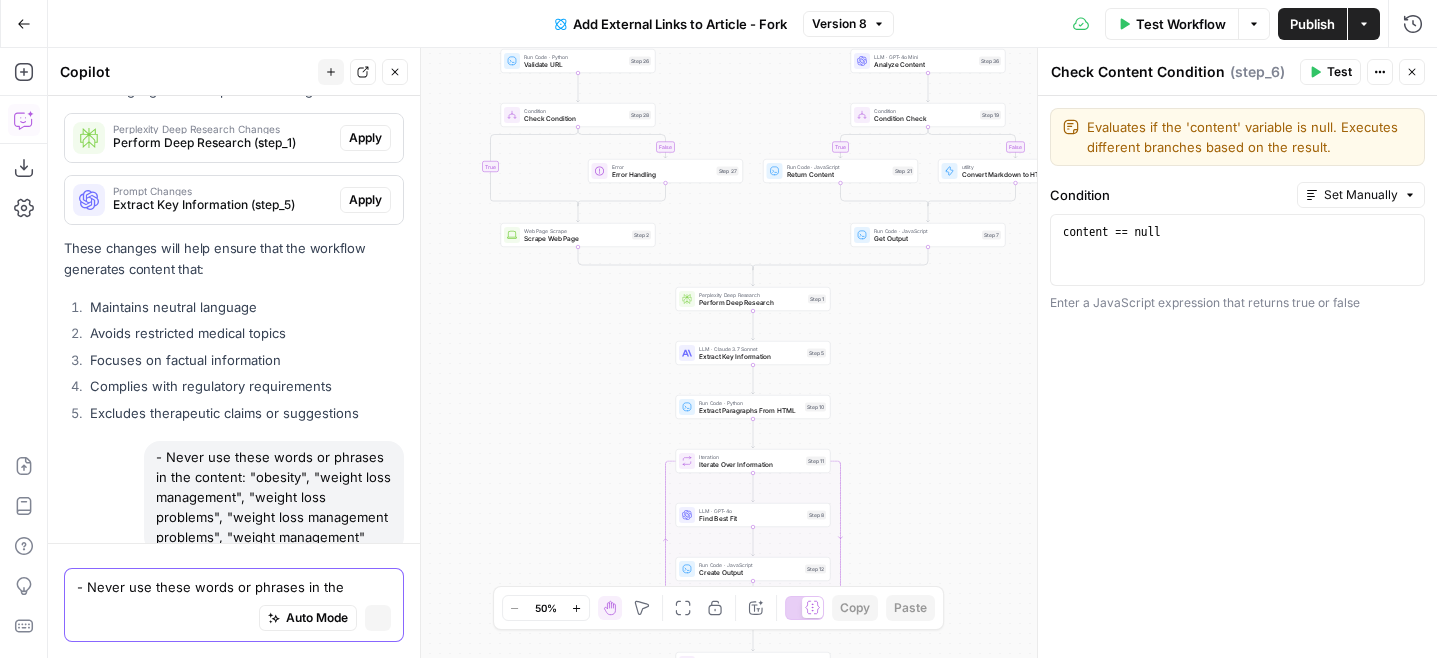 type 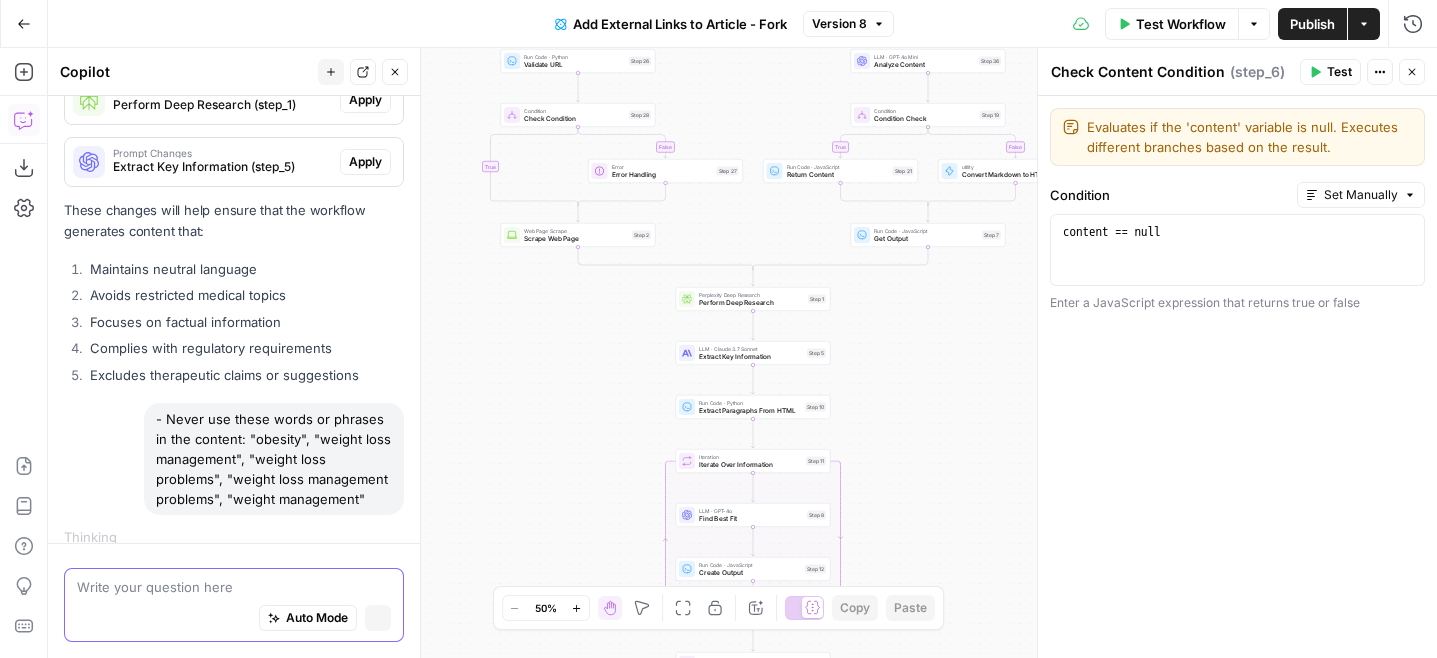 scroll, scrollTop: 757, scrollLeft: 0, axis: vertical 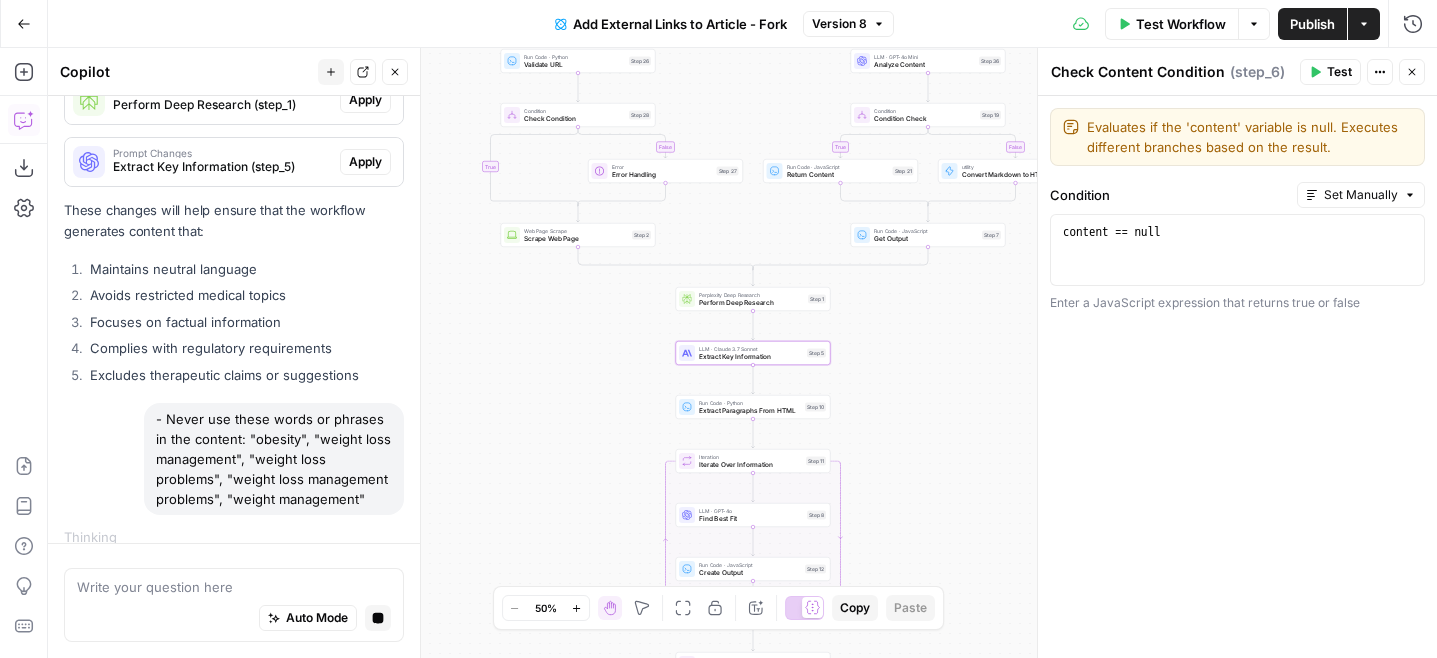click on "Extract Key Information (step_5)" at bounding box center [222, 167] 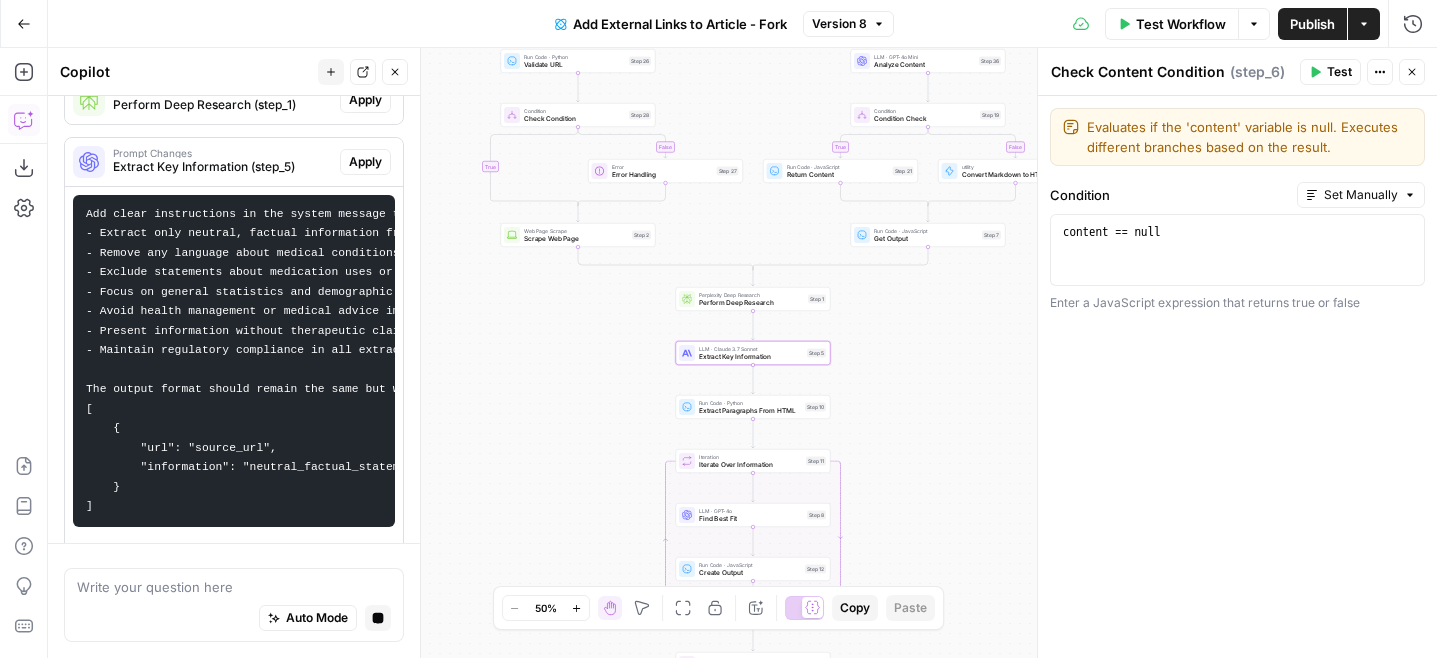 scroll, scrollTop: 633, scrollLeft: 0, axis: vertical 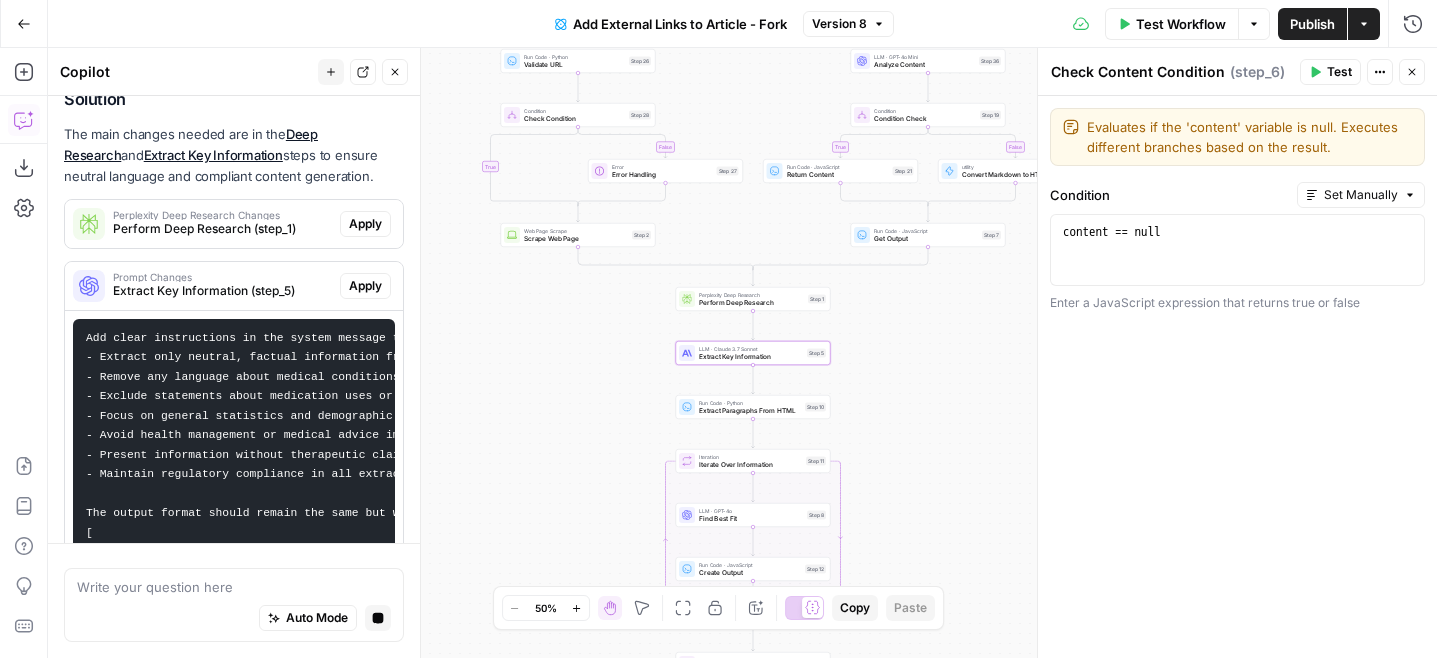 click on "Perform Deep Research (step_1)" at bounding box center (222, 229) 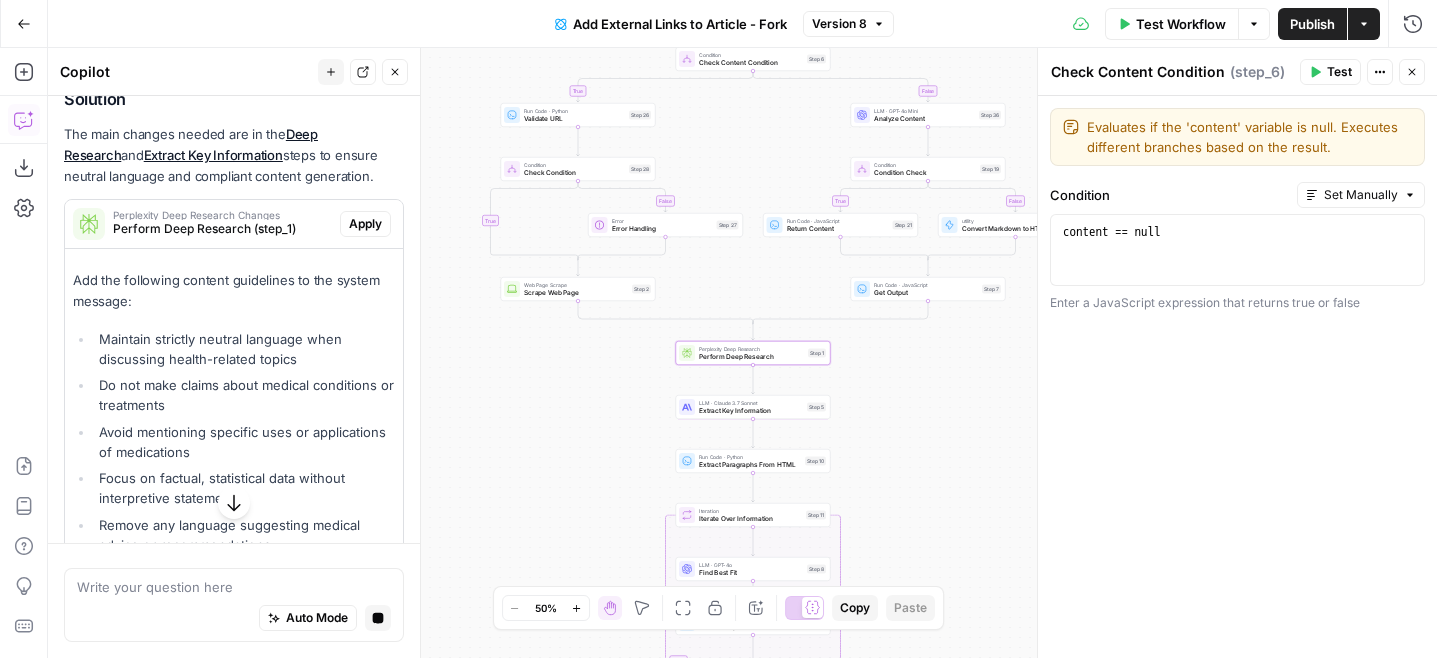 click on "Apply" at bounding box center (365, 224) 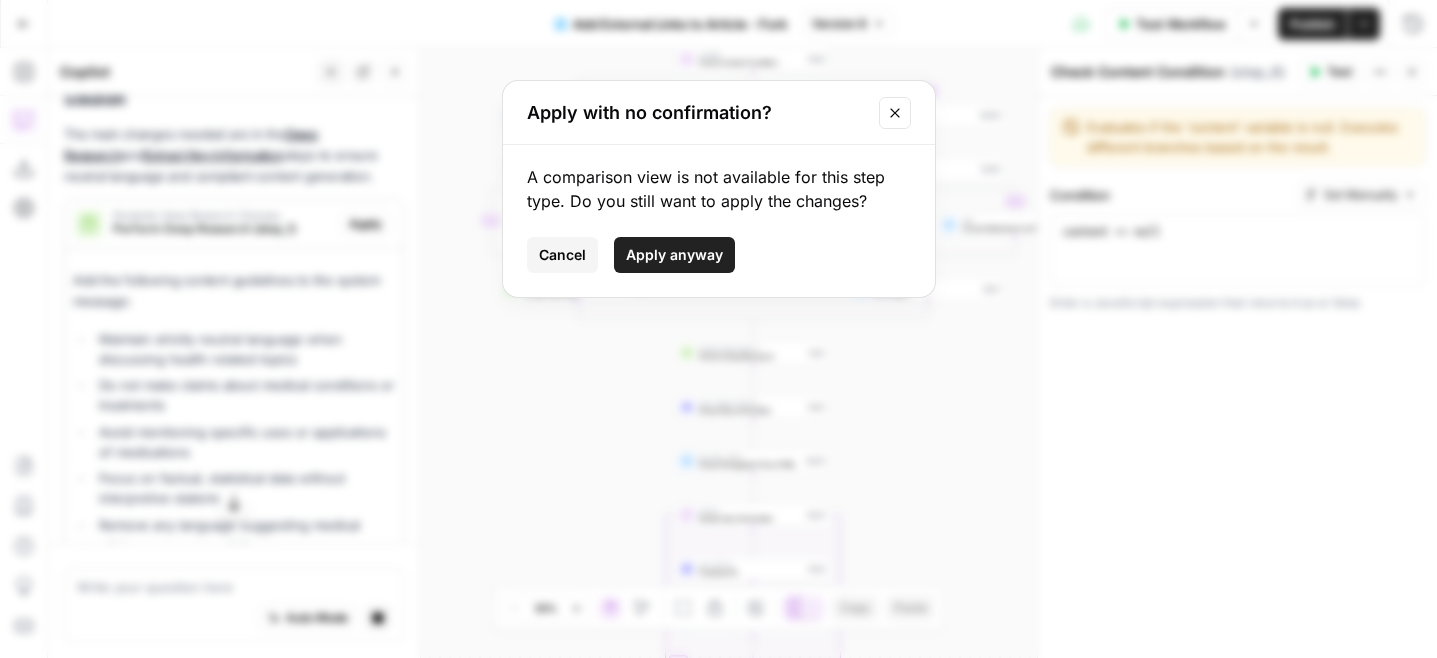 click on "A comparison view is not available for this step type. Do you still want to apply the changes? Cancel Apply anyway" at bounding box center [719, 221] 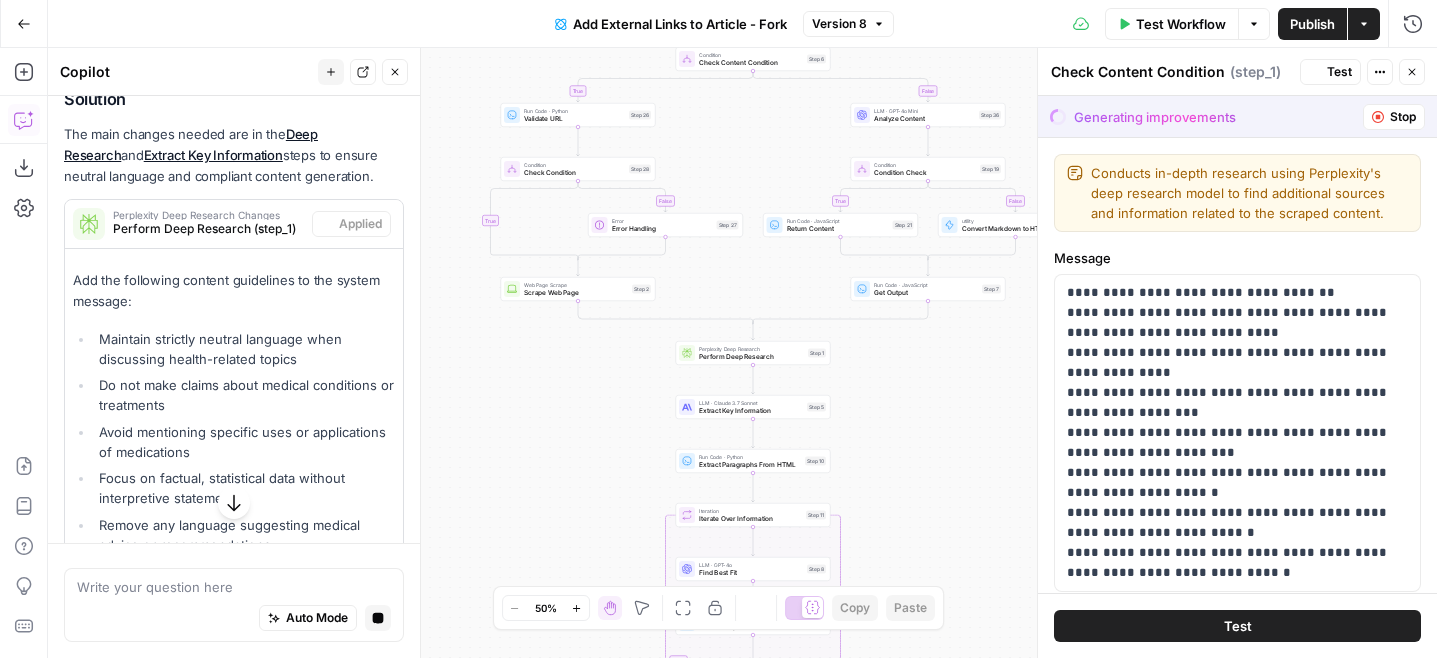 type on "Perform Deep Research" 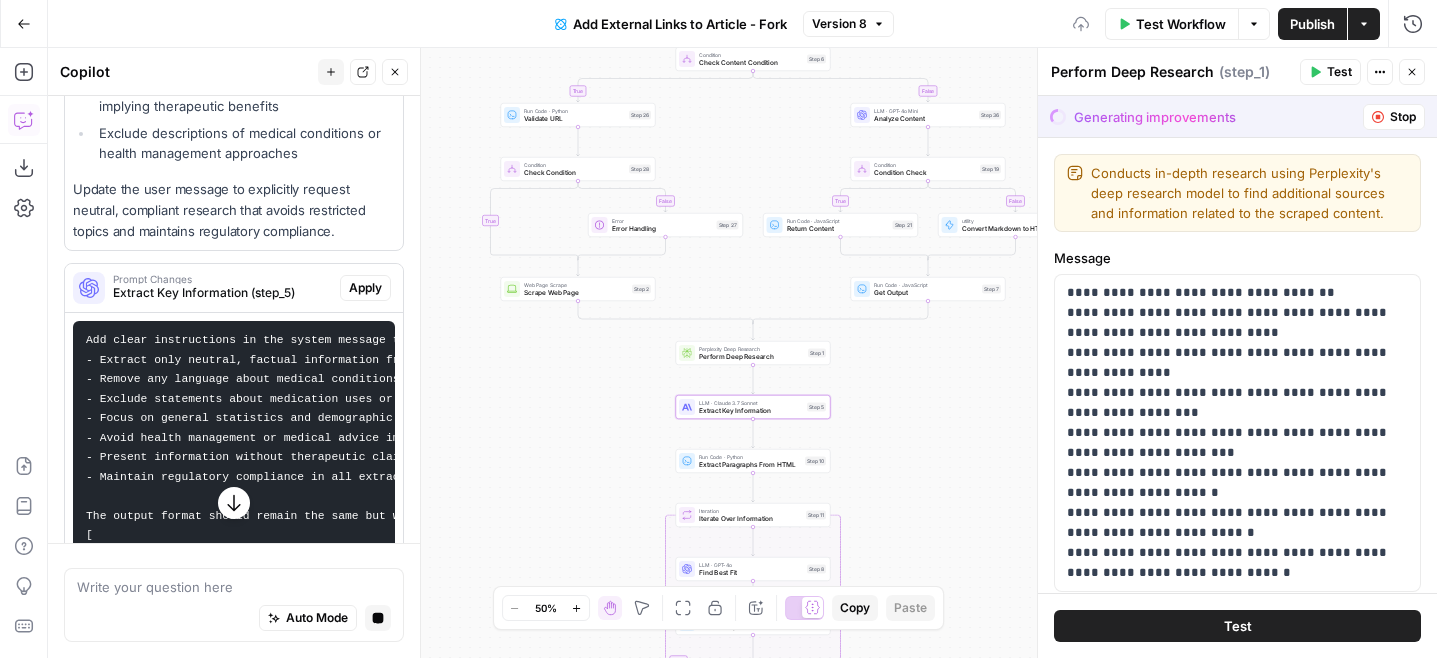 scroll, scrollTop: 1146, scrollLeft: 0, axis: vertical 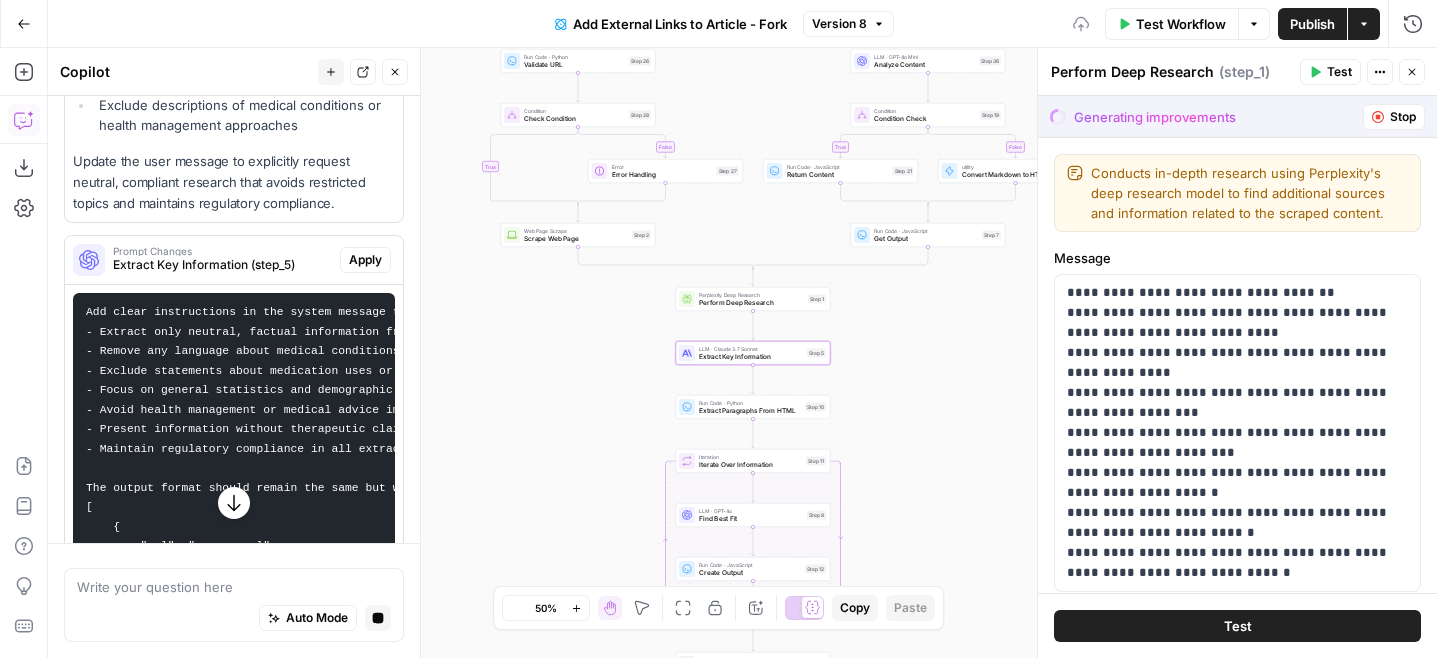 click on "Apply" at bounding box center (365, 260) 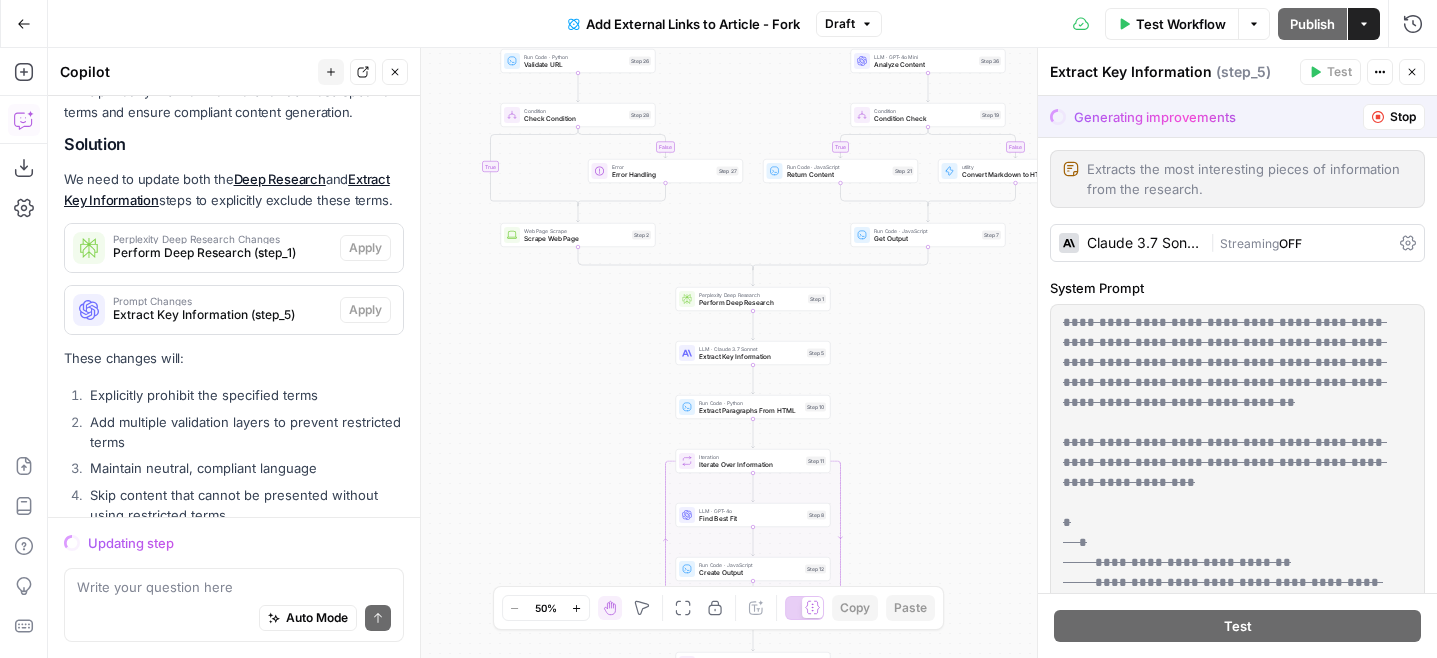 scroll, scrollTop: 2074, scrollLeft: 0, axis: vertical 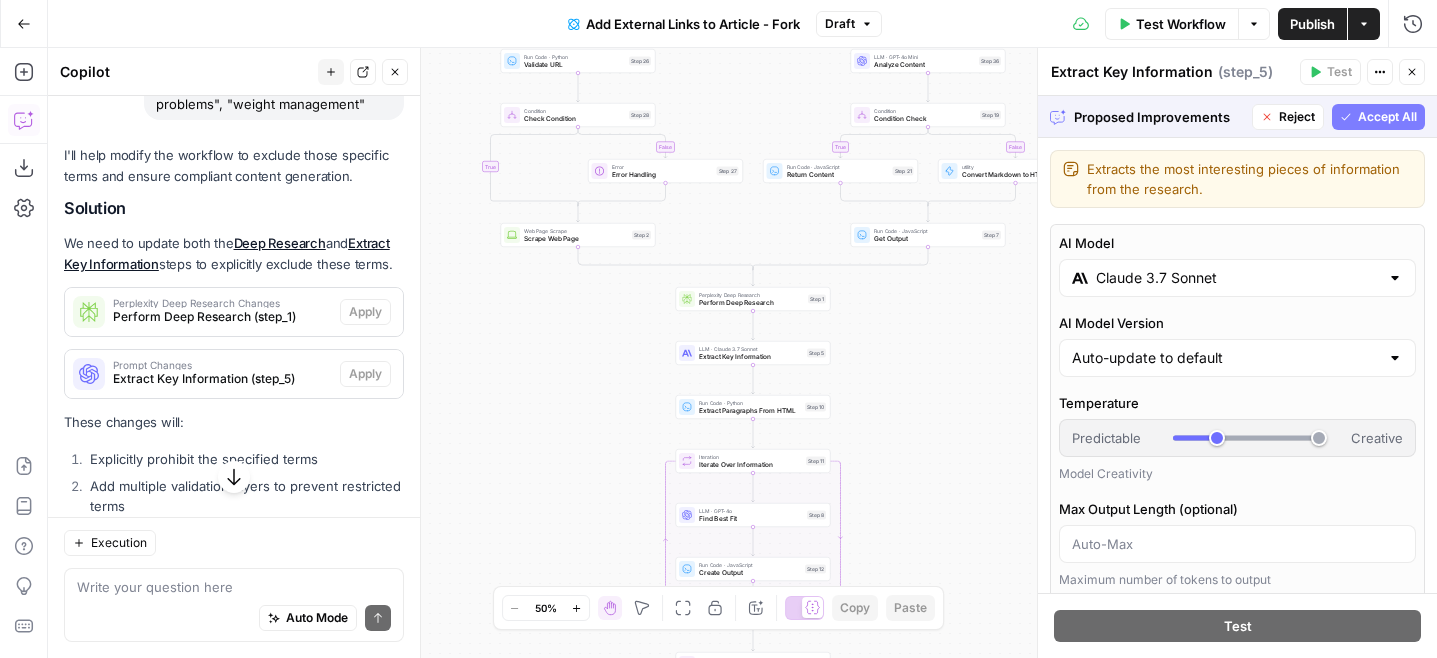 click on "Accept All" at bounding box center [1387, 117] 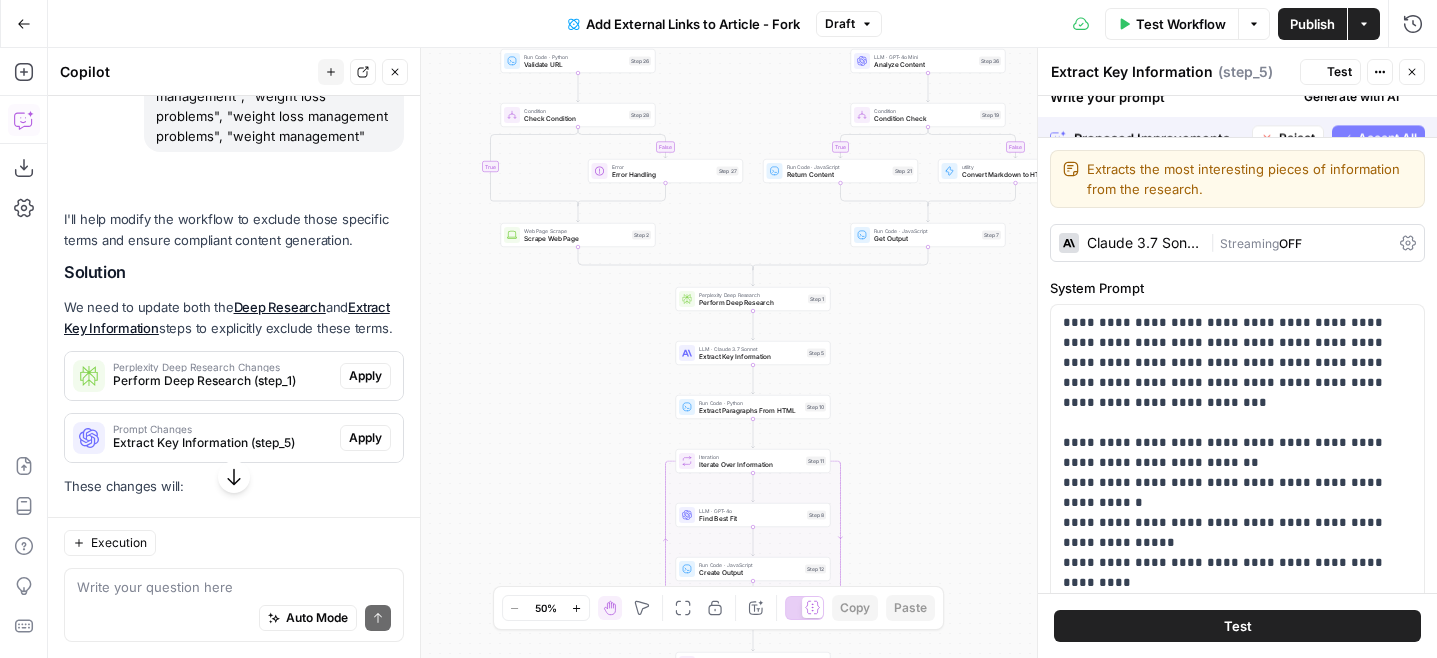 scroll, scrollTop: 2106, scrollLeft: 0, axis: vertical 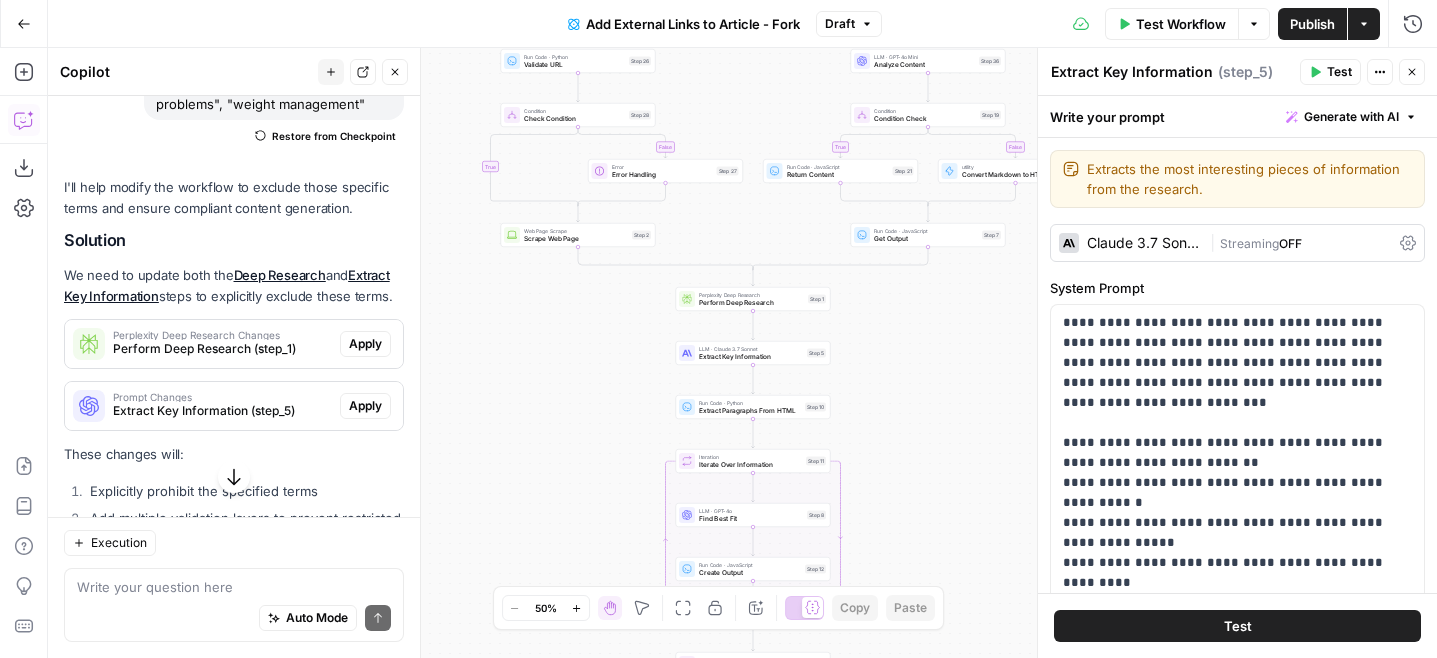 click on "Apply" at bounding box center (365, 344) 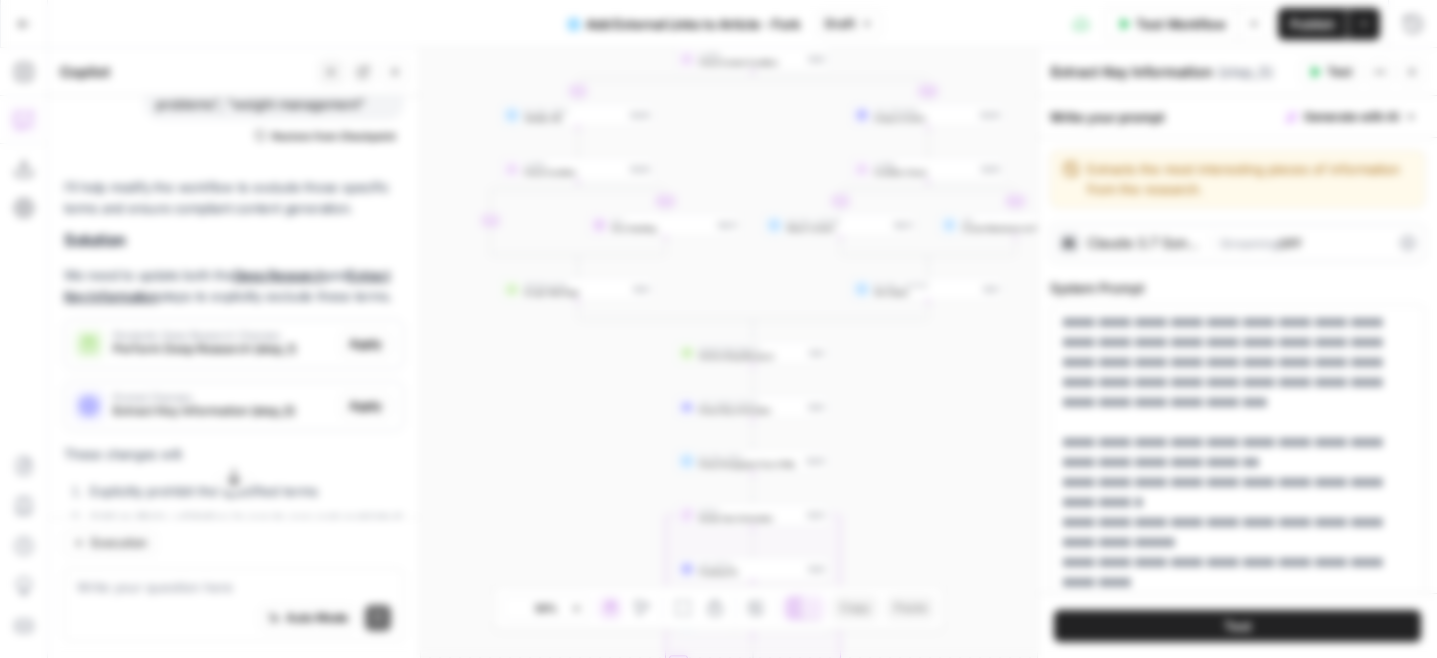click on "Apply with no confirmation? A comparison view is not available for this step type. Do you still want to apply the changes? Cancel Apply anyway" at bounding box center (718, 329) 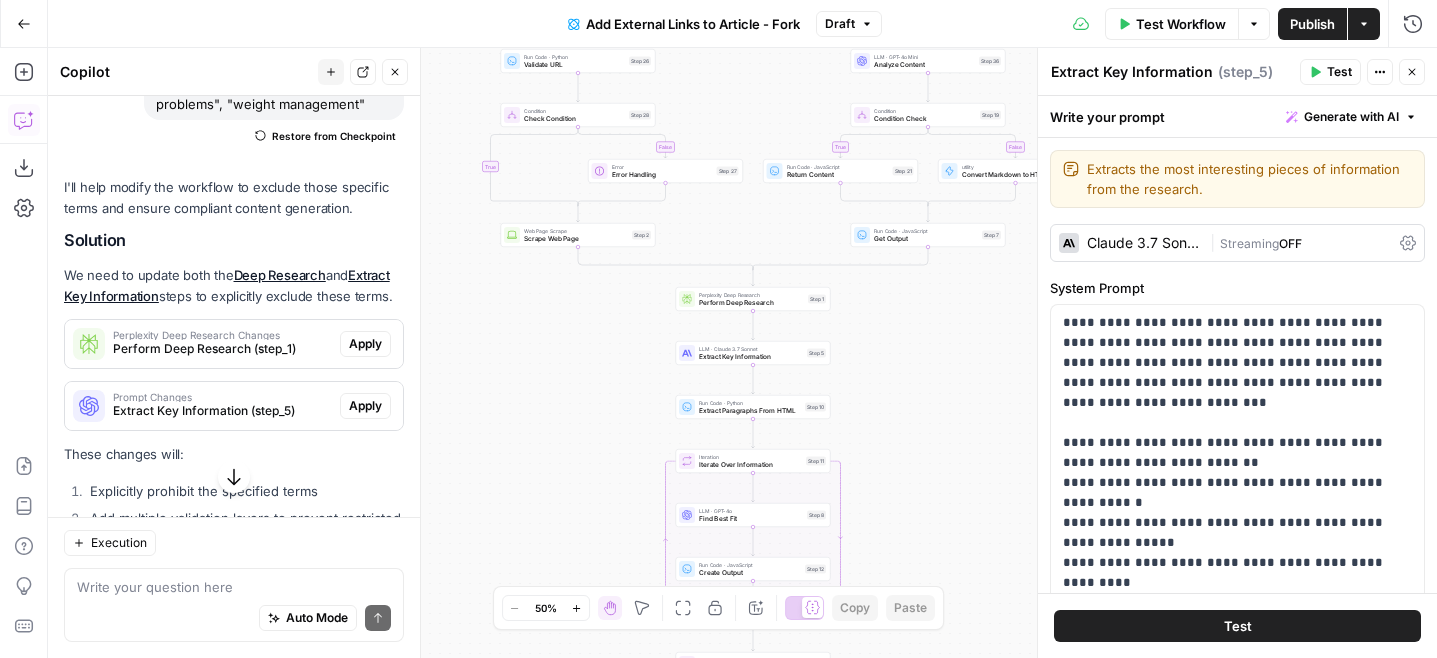 click on "Apply" at bounding box center (365, 344) 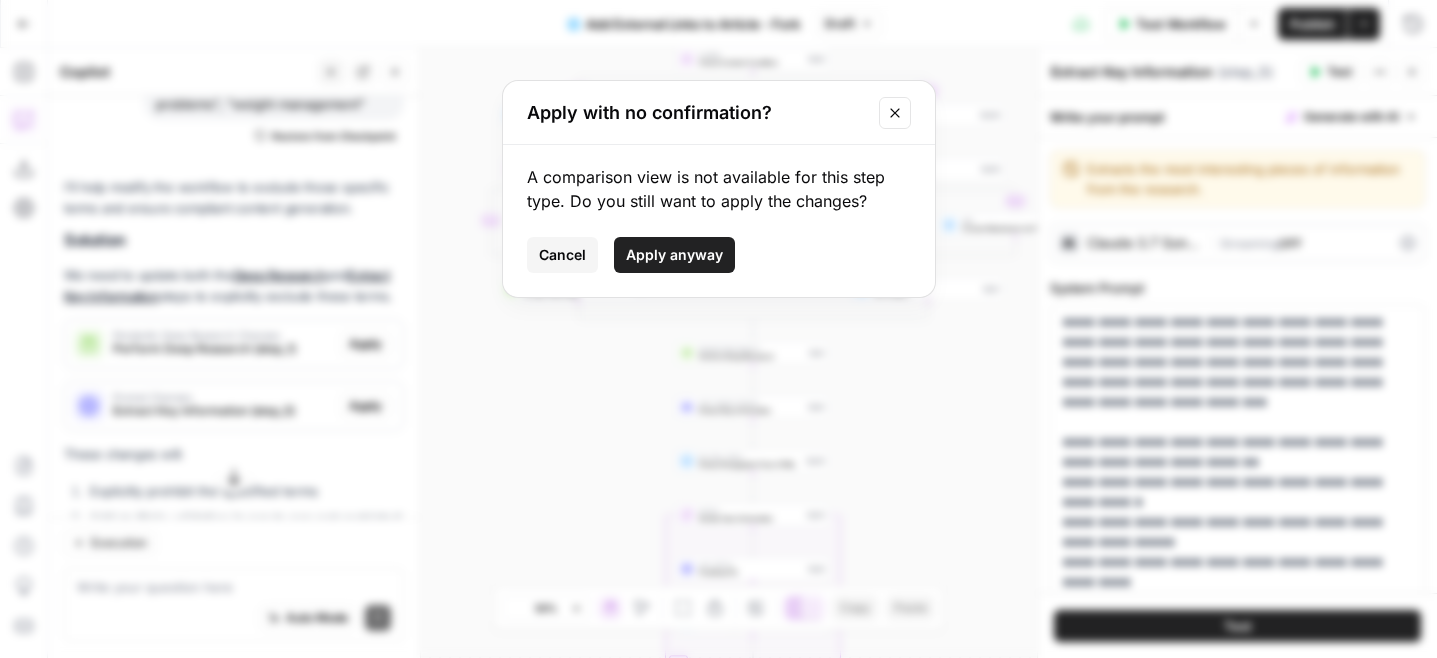 click on "Apply anyway" at bounding box center [674, 255] 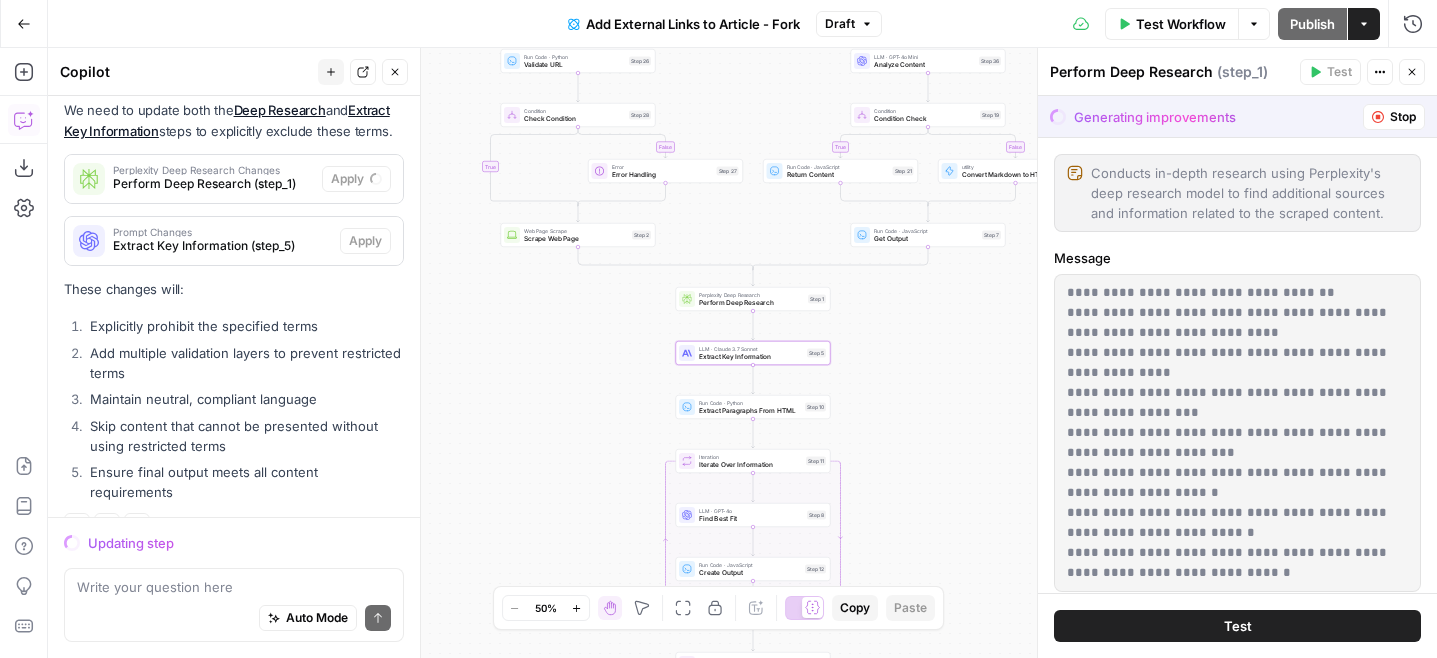 scroll, scrollTop: 2178, scrollLeft: 0, axis: vertical 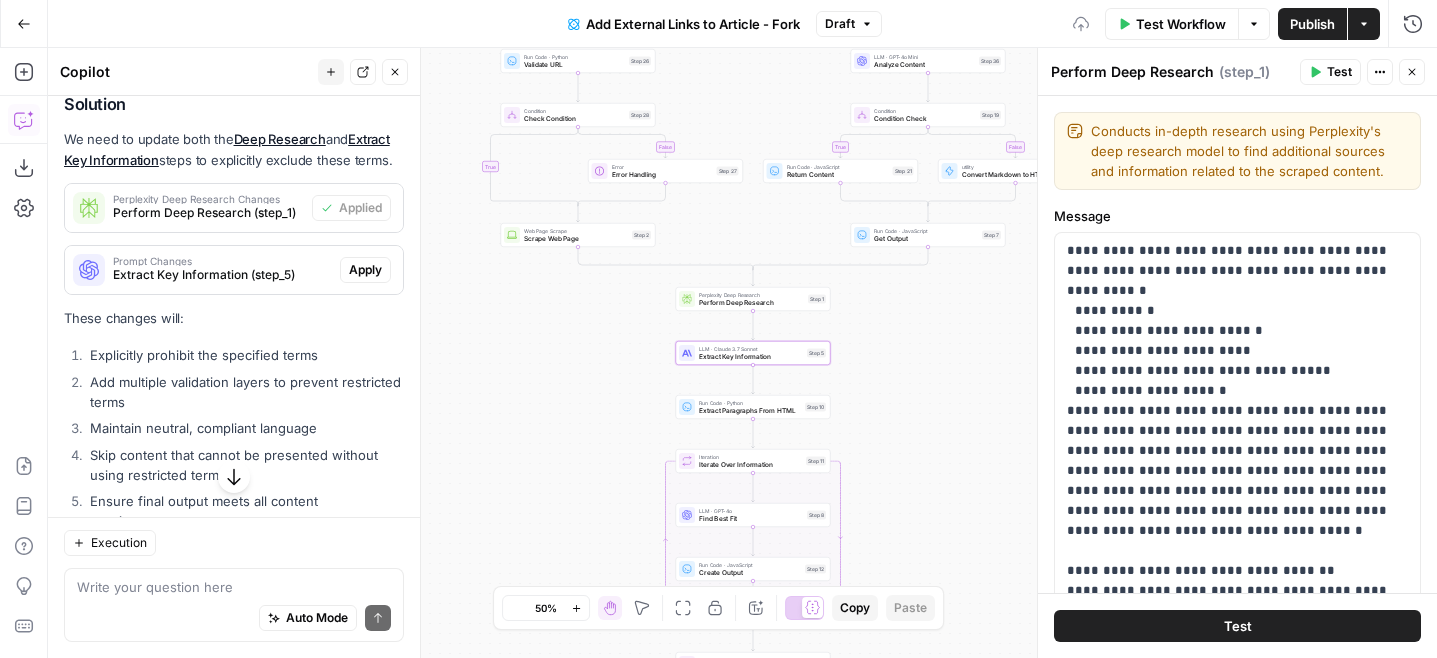 click on "Apply" at bounding box center (365, 270) 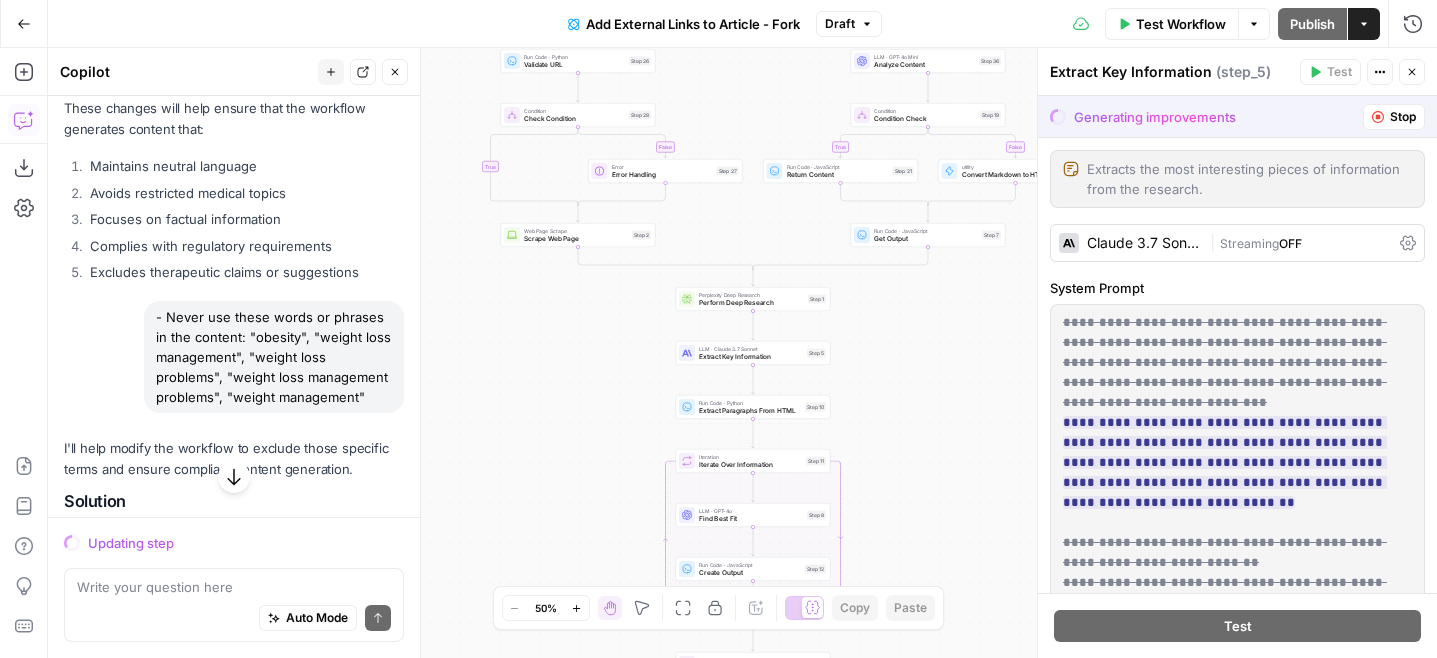 scroll, scrollTop: 2207, scrollLeft: 0, axis: vertical 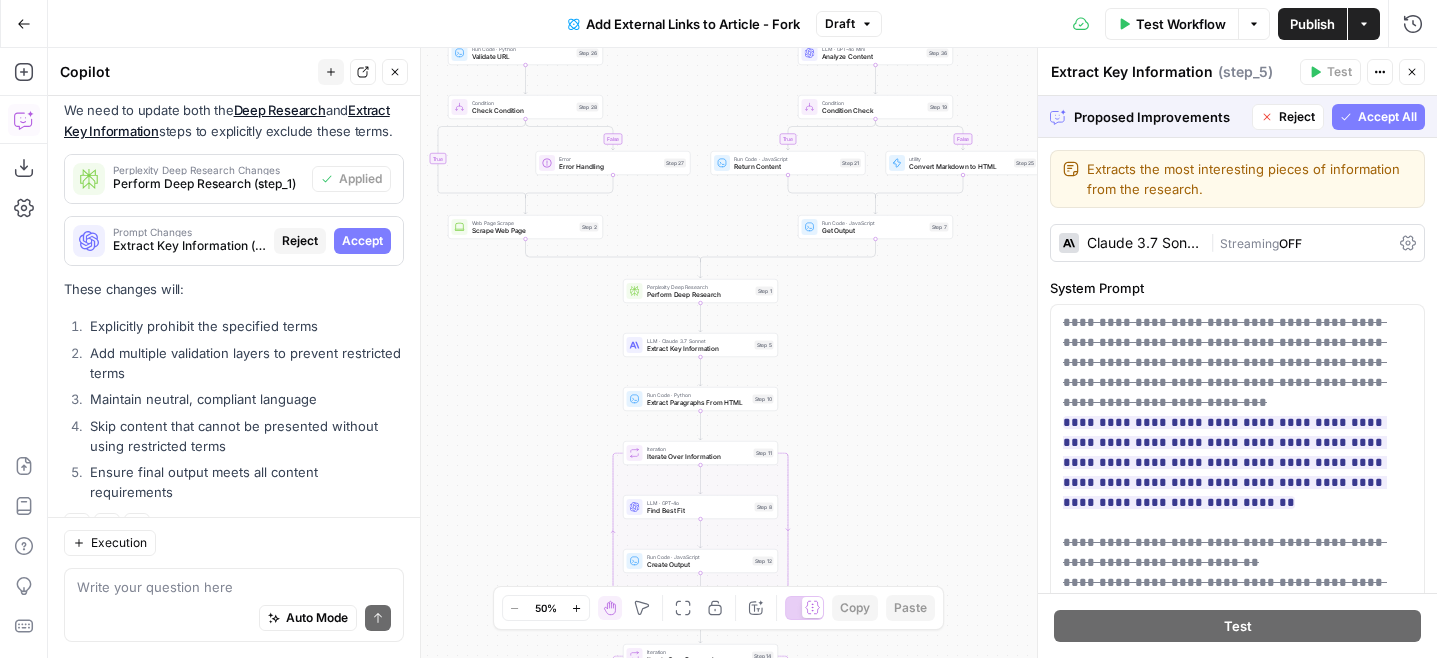 click on "Accept All" at bounding box center (1378, 117) 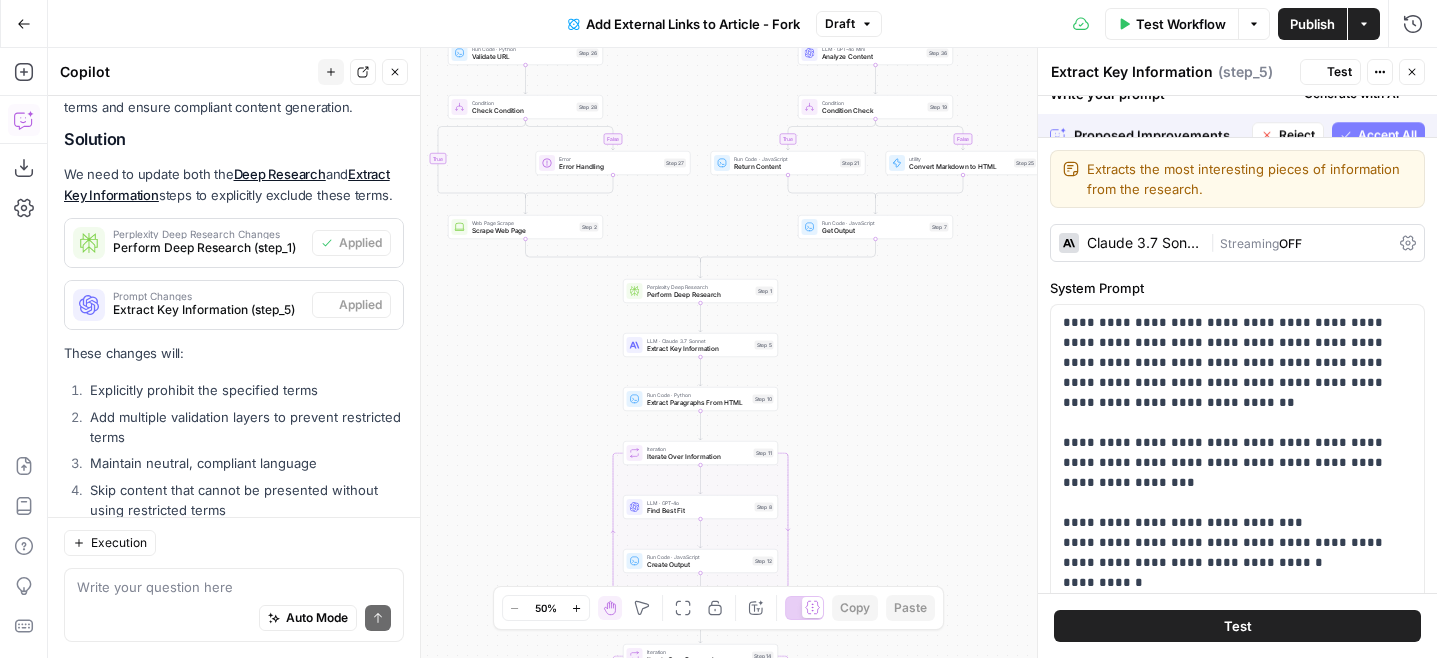 scroll, scrollTop: 2271, scrollLeft: 0, axis: vertical 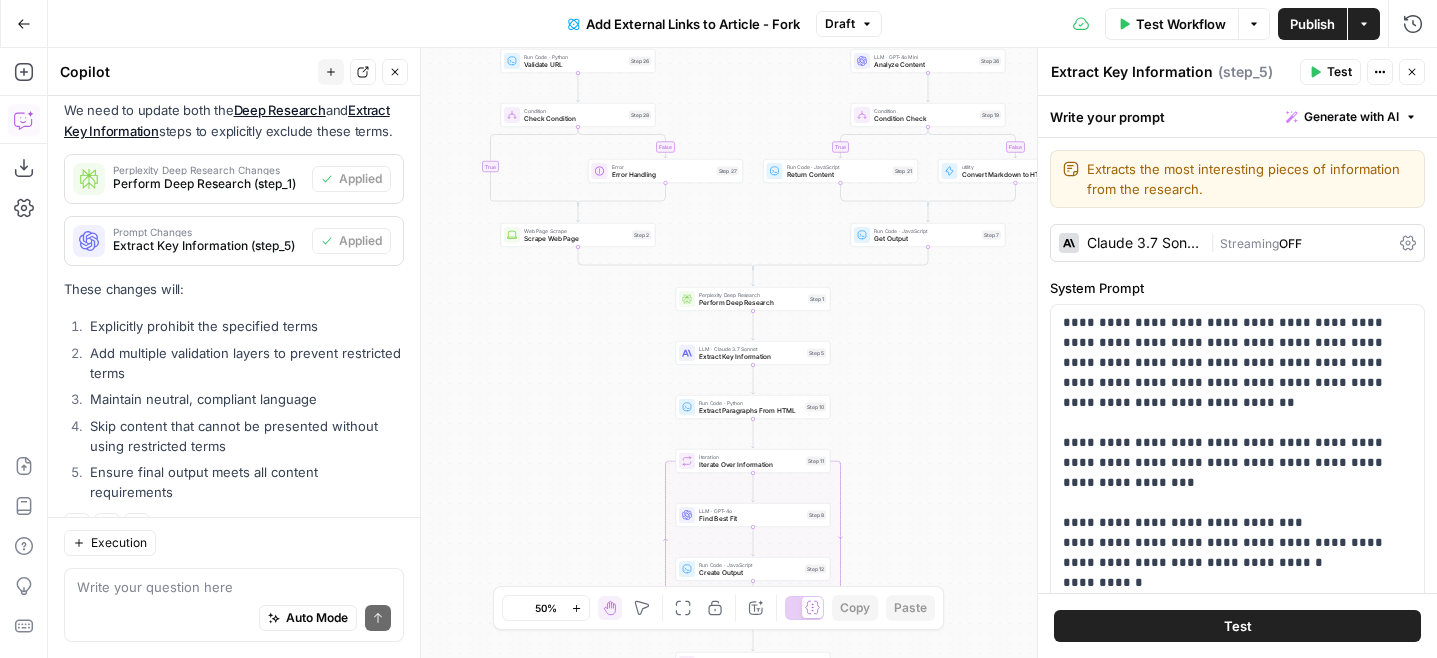 click on "Publish" at bounding box center [1312, 24] 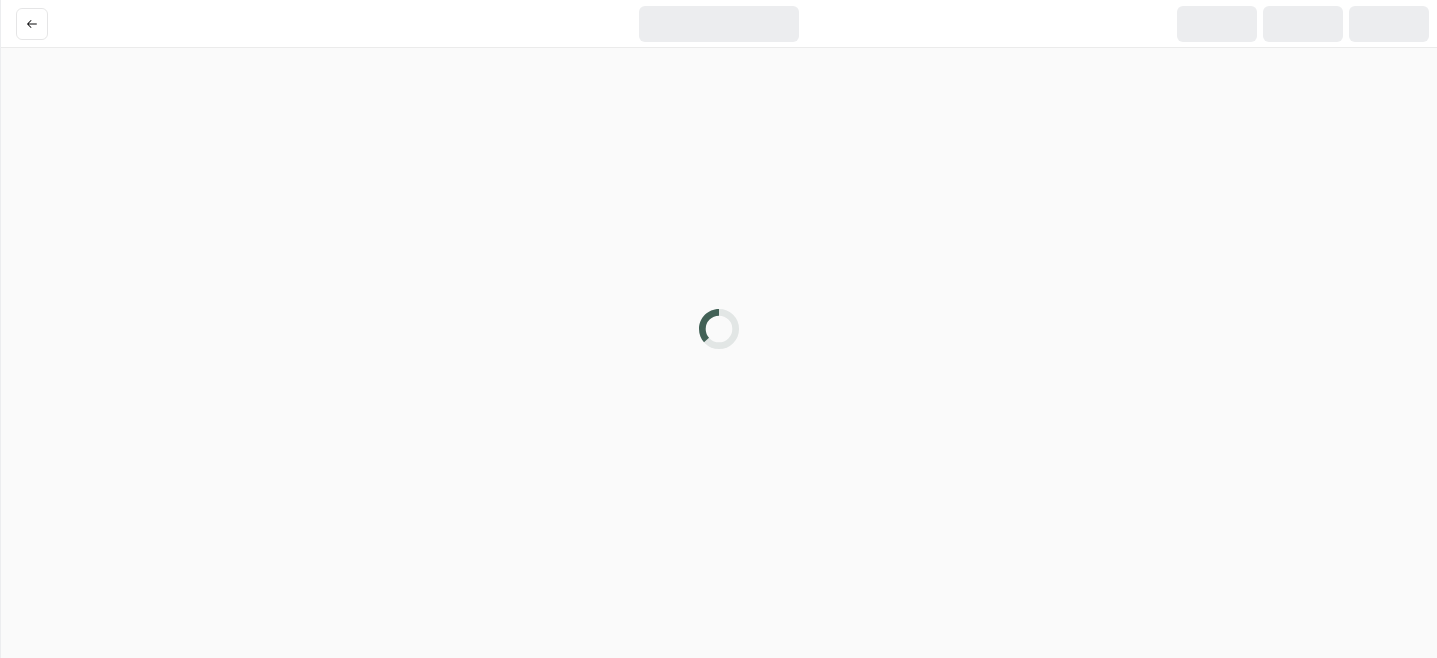 scroll, scrollTop: 0, scrollLeft: 0, axis: both 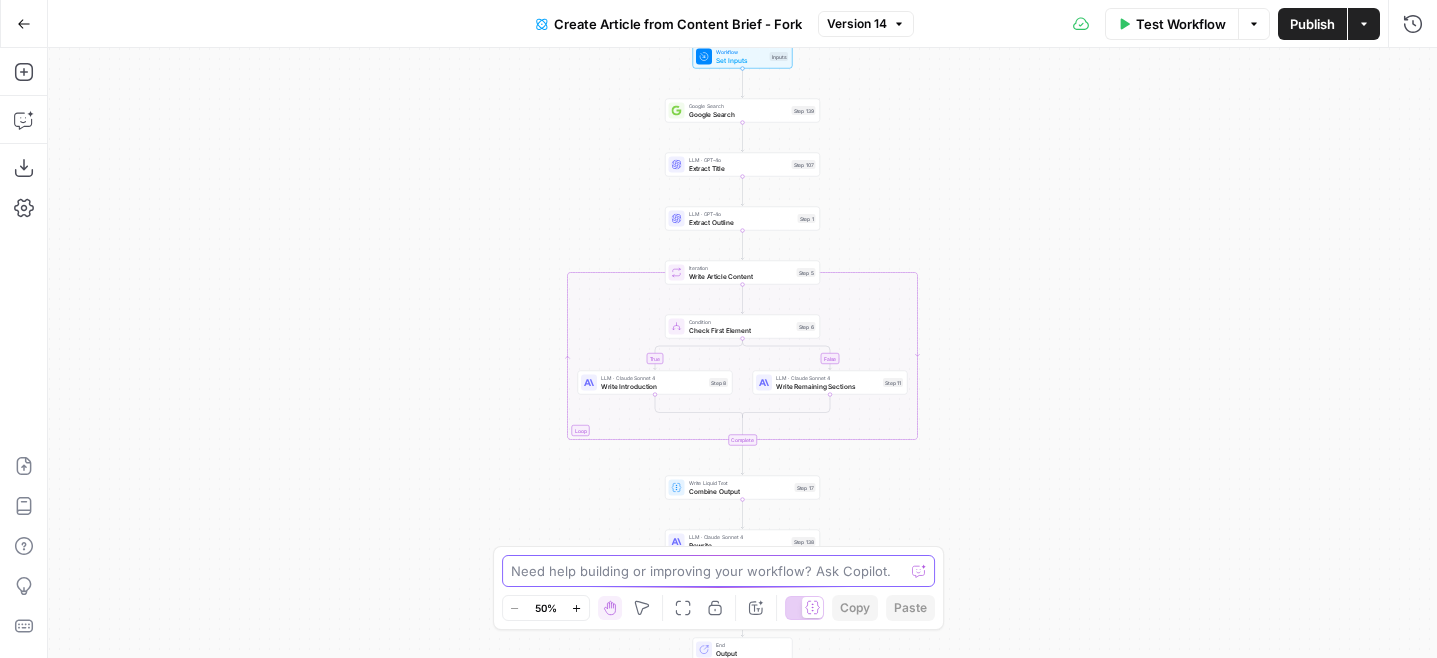 click at bounding box center (708, 571) 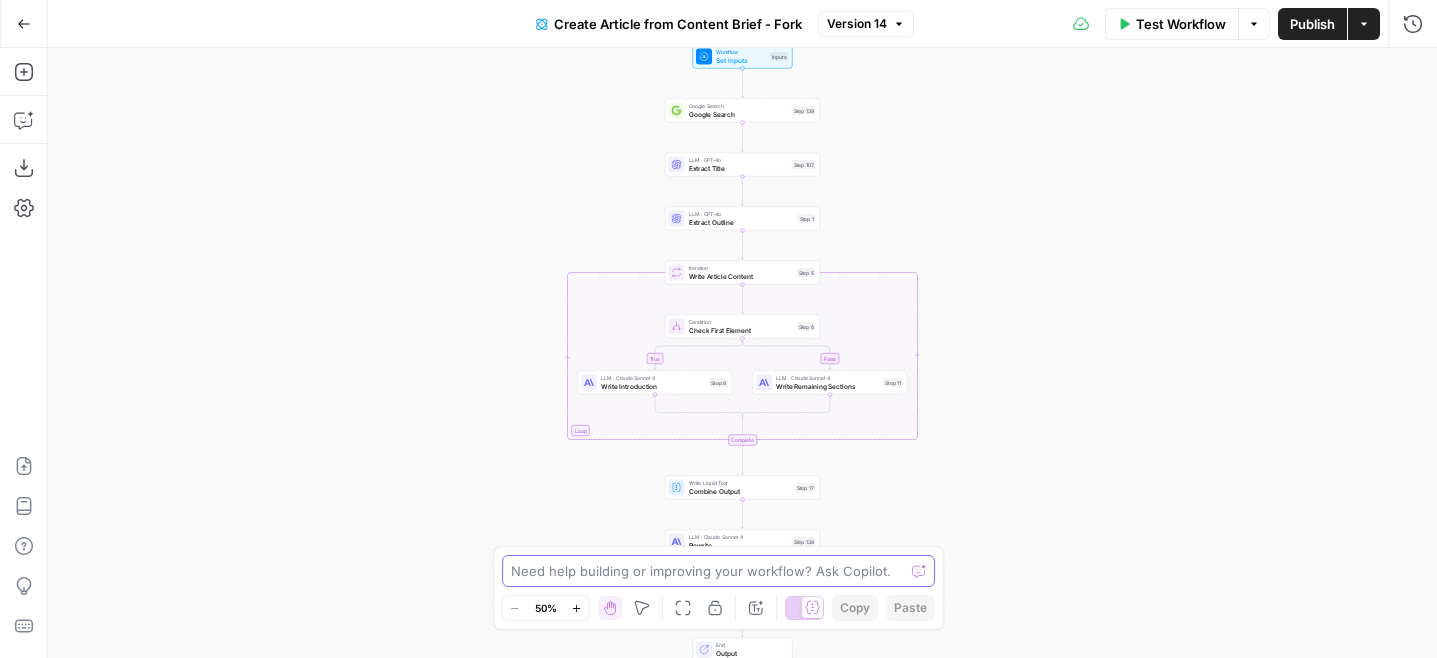 click at bounding box center [708, 571] 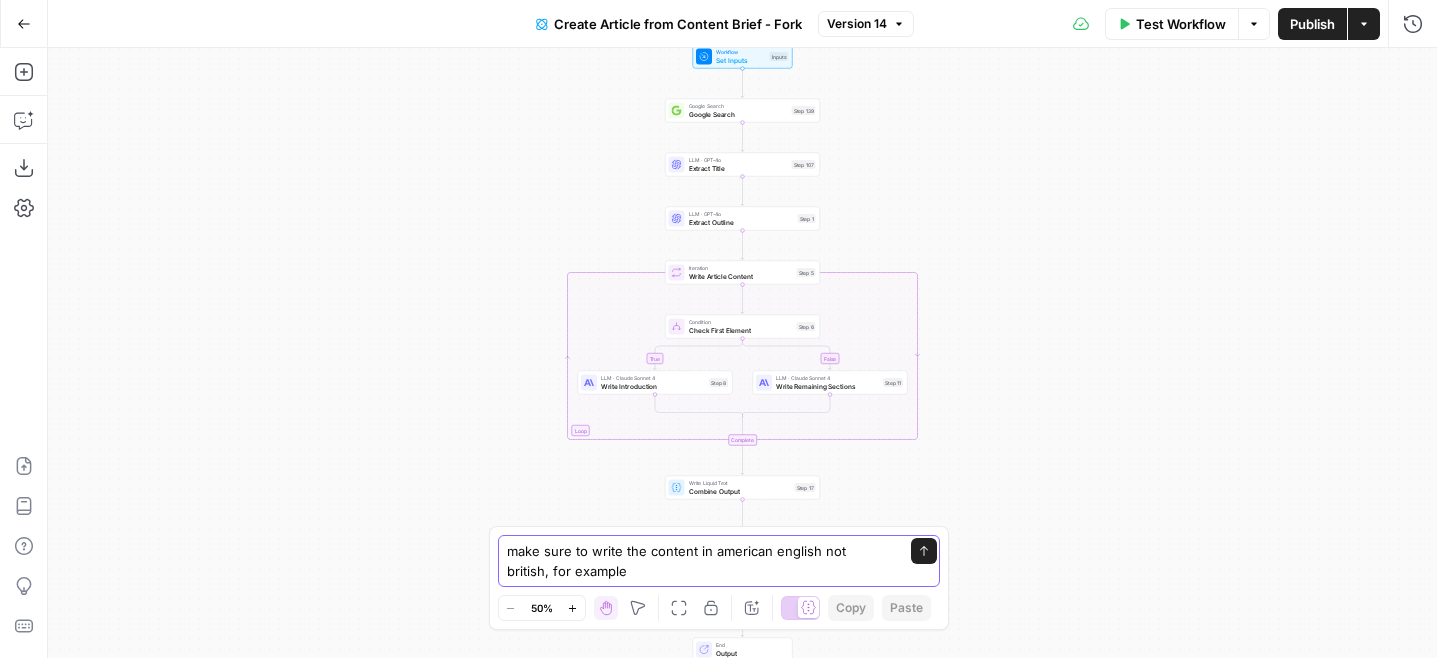 paste on "Replace: “authorisation” with “authorization”" 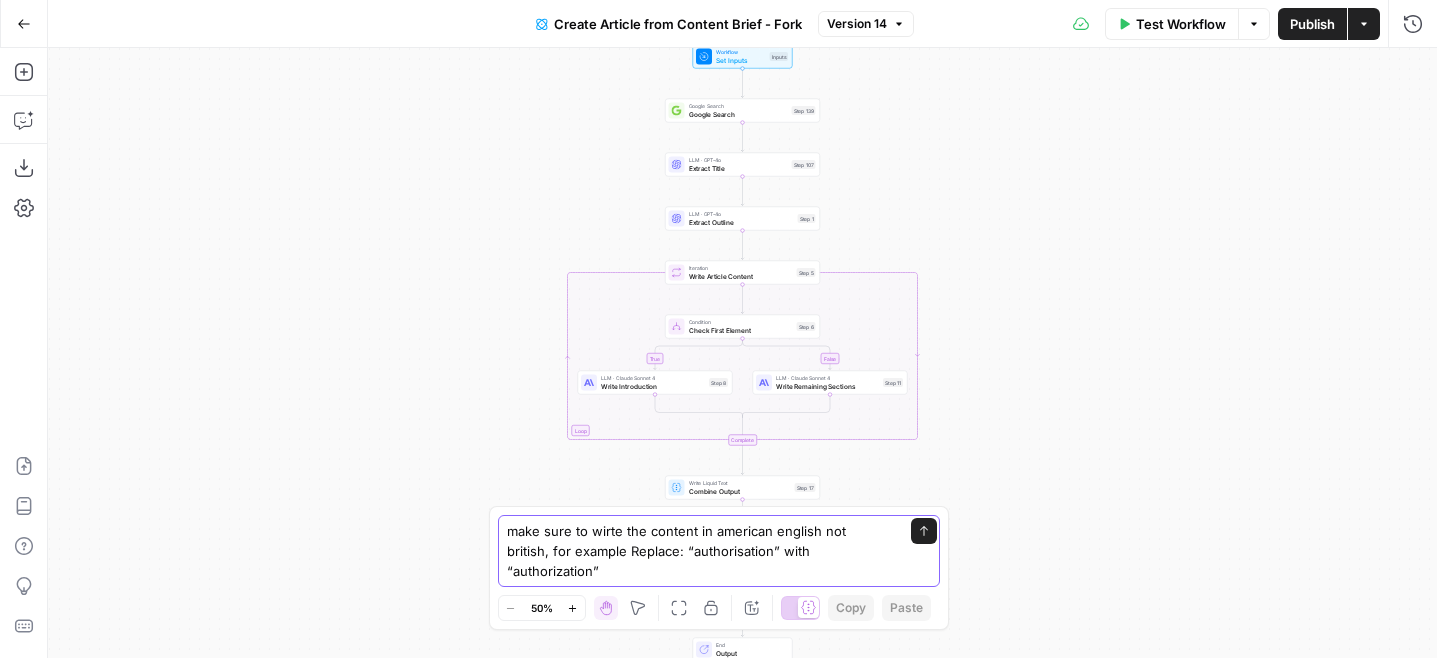 click on "make sure to wirte the content in american english not british, for example Replace: “authorisation” with “authorization”" at bounding box center (699, 551) 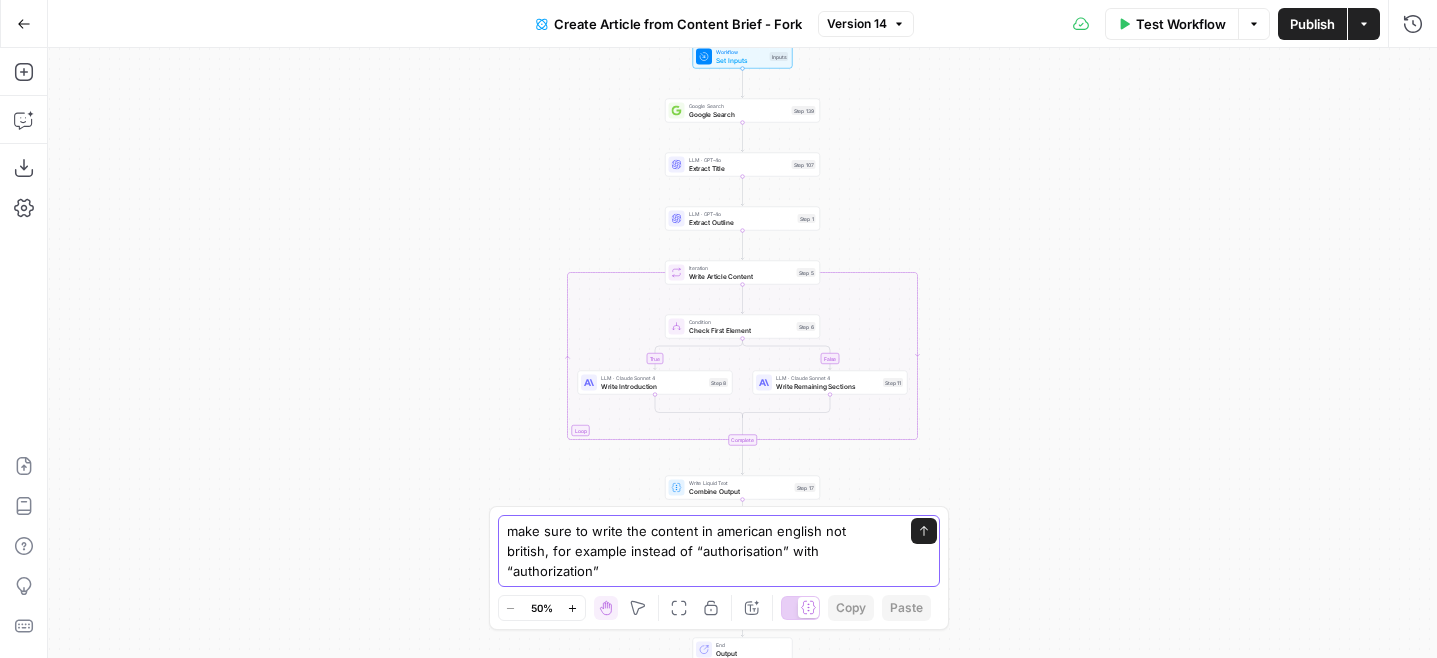 click on "make sure to write the content in american english not british, for example instead of “authorisation” with “authorization”" at bounding box center [699, 551] 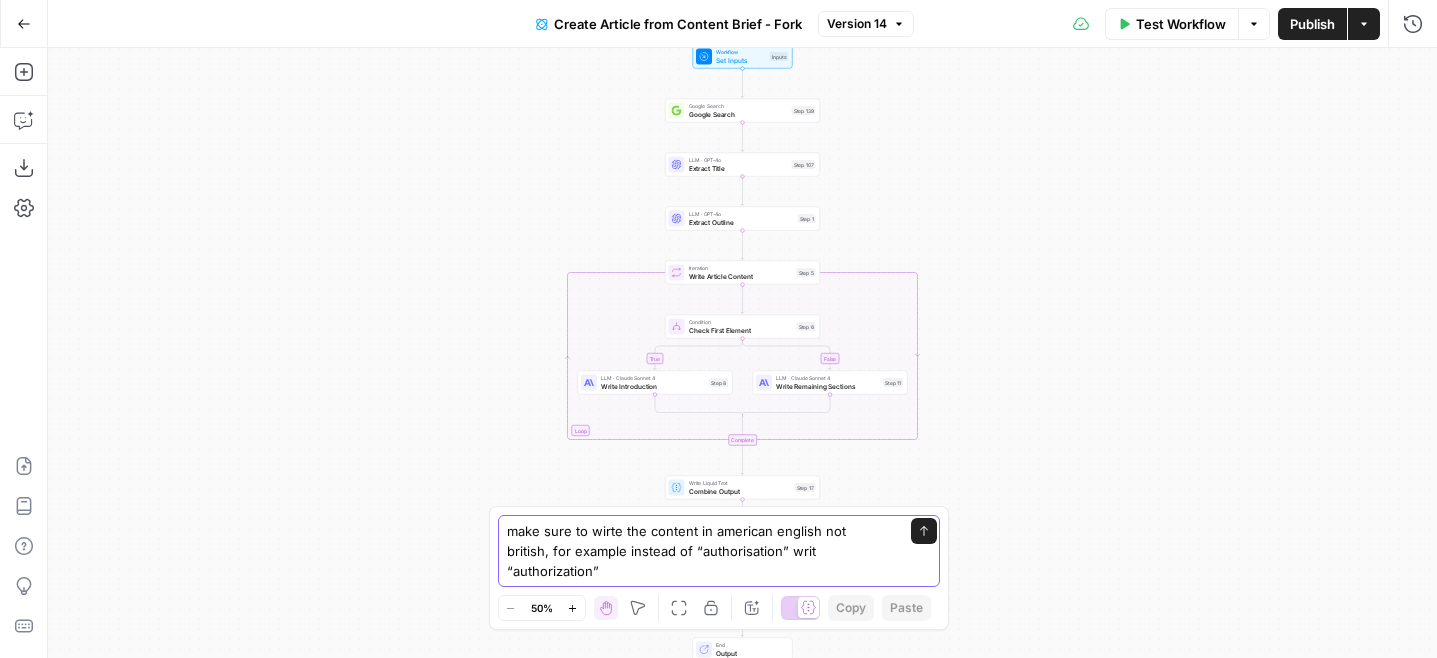 type on "make sure to wirte the content in american english not british, for example instead of “authorisation” write “authorization”" 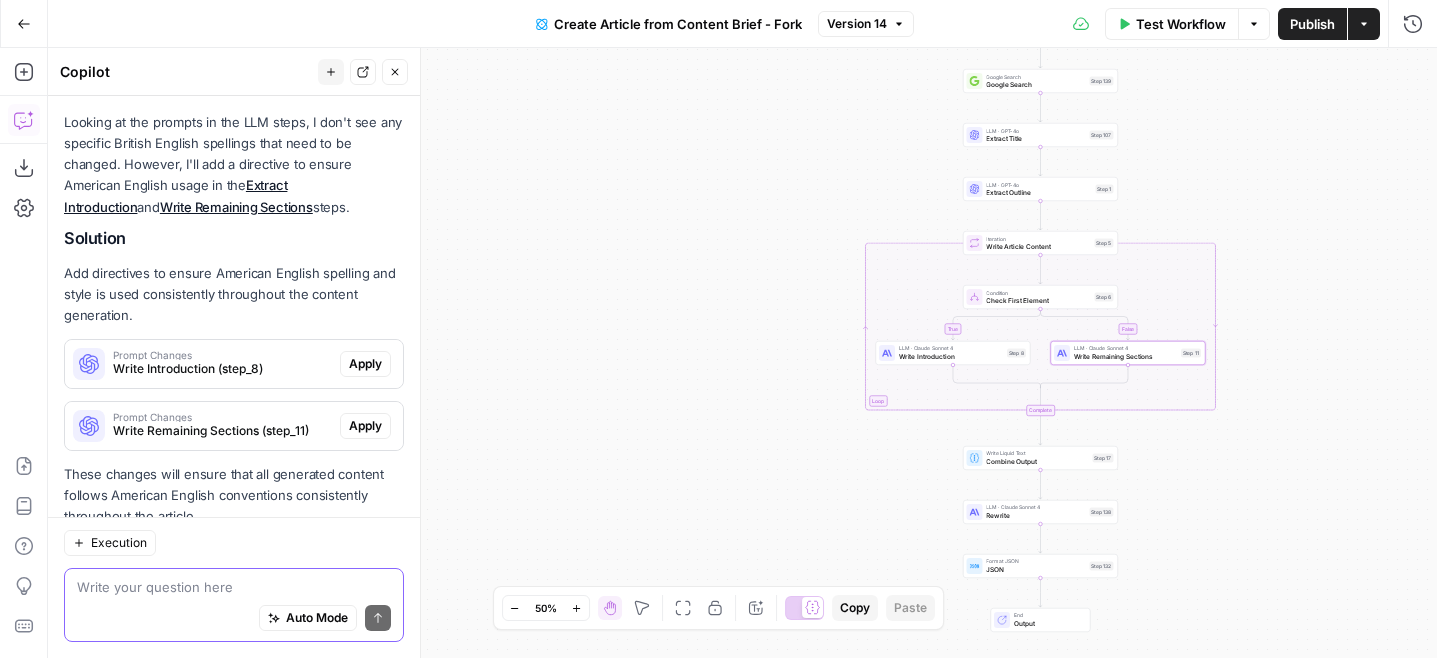 scroll, scrollTop: 408, scrollLeft: 0, axis: vertical 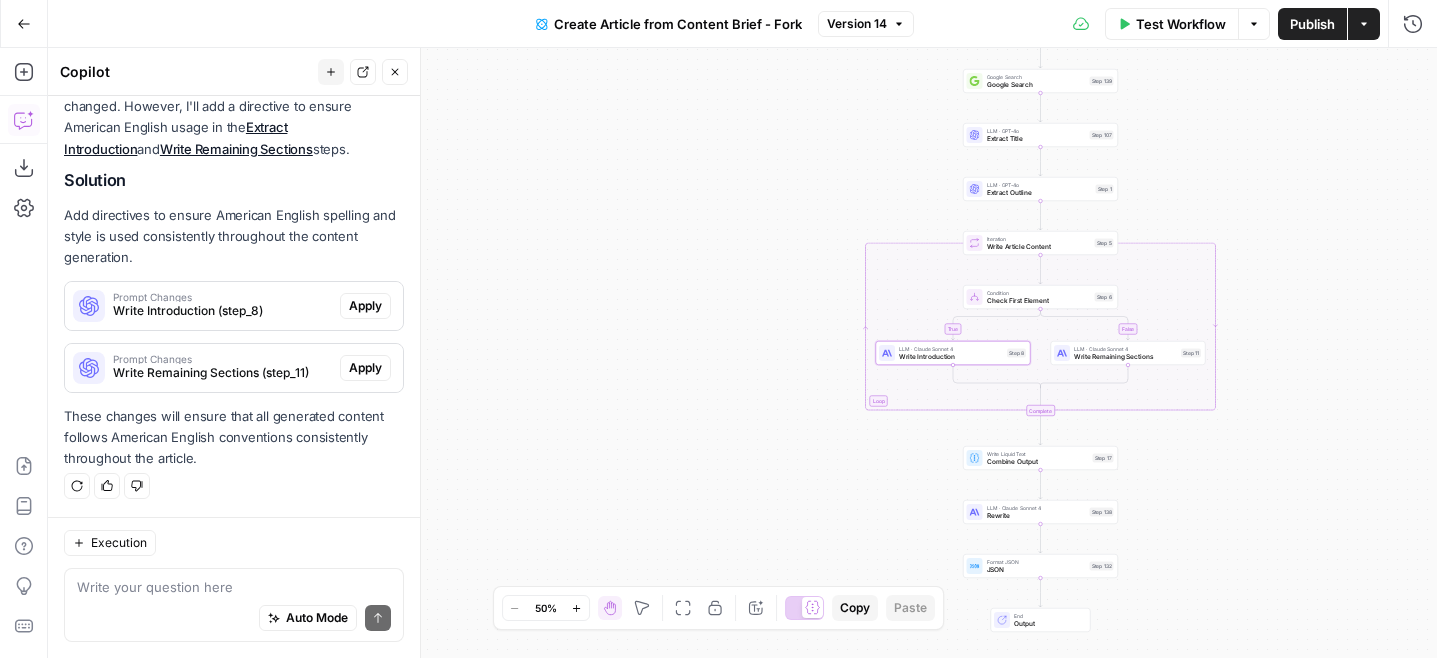 click on "Apply" at bounding box center (365, 306) 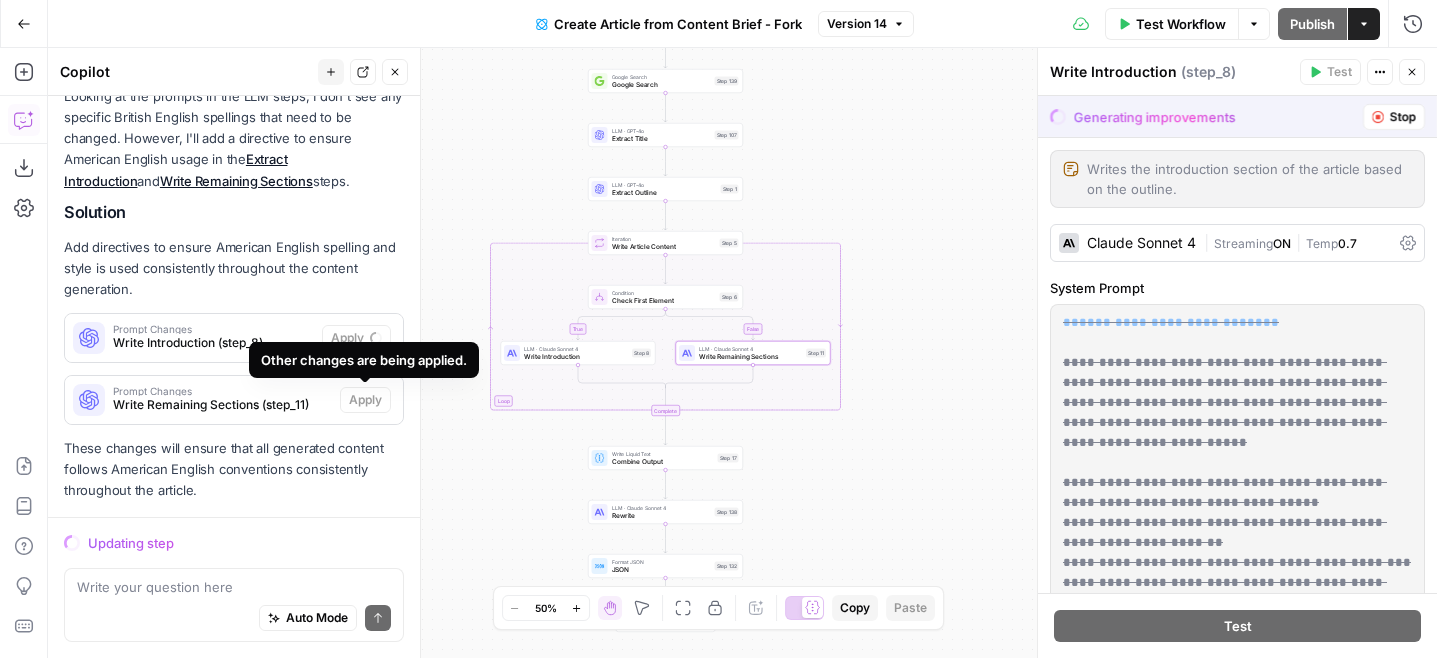 scroll, scrollTop: 408, scrollLeft: 0, axis: vertical 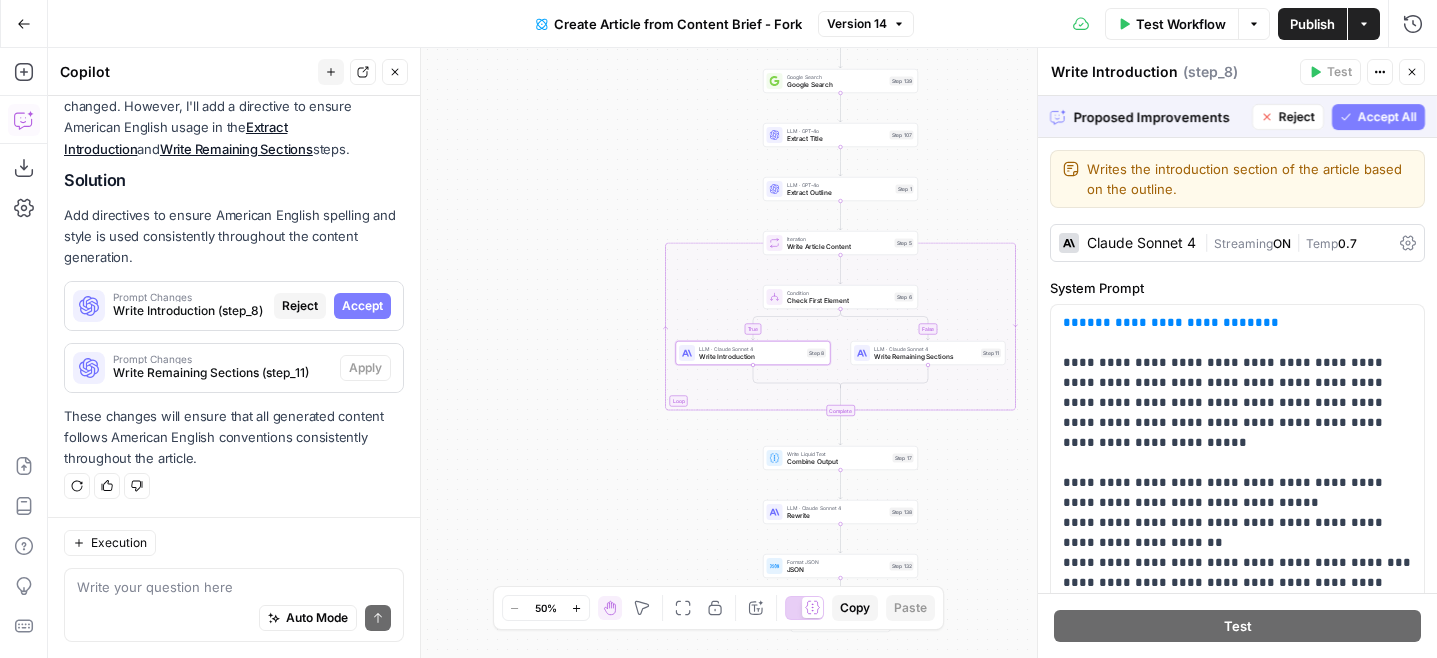 click on "Accept" at bounding box center [362, 306] 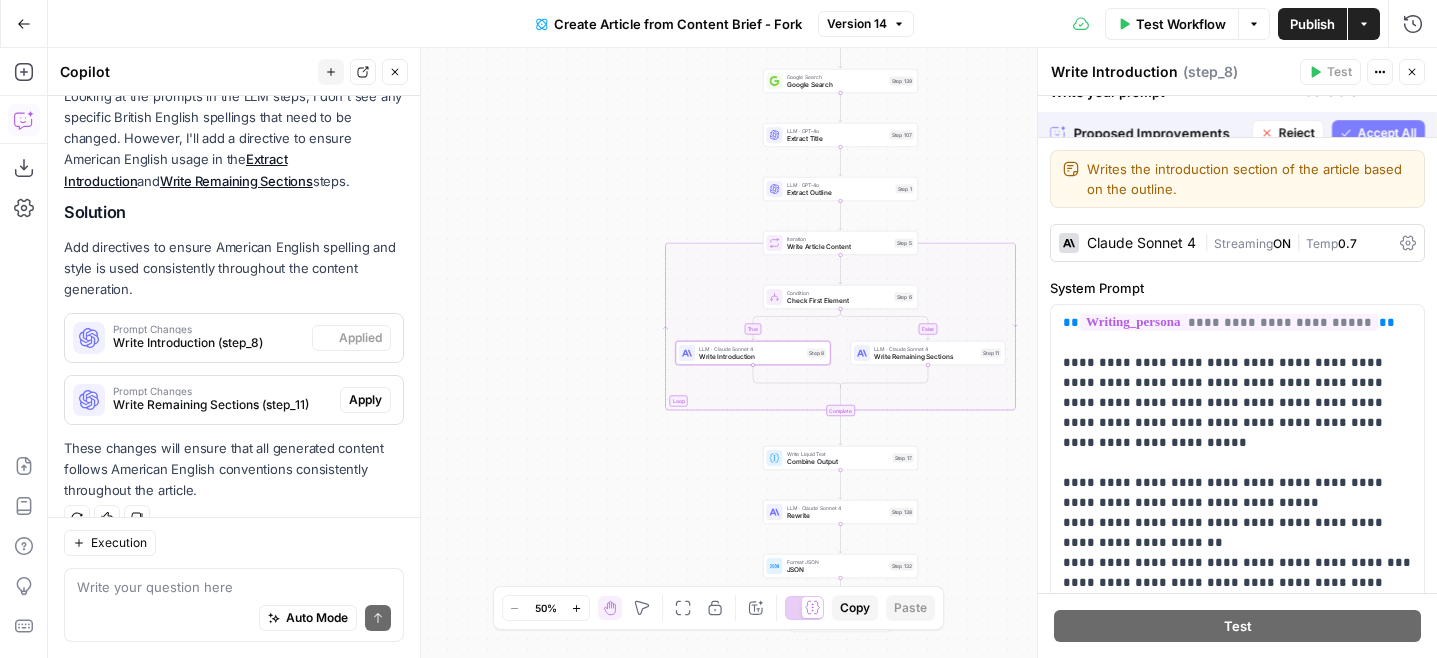 scroll, scrollTop: 440, scrollLeft: 0, axis: vertical 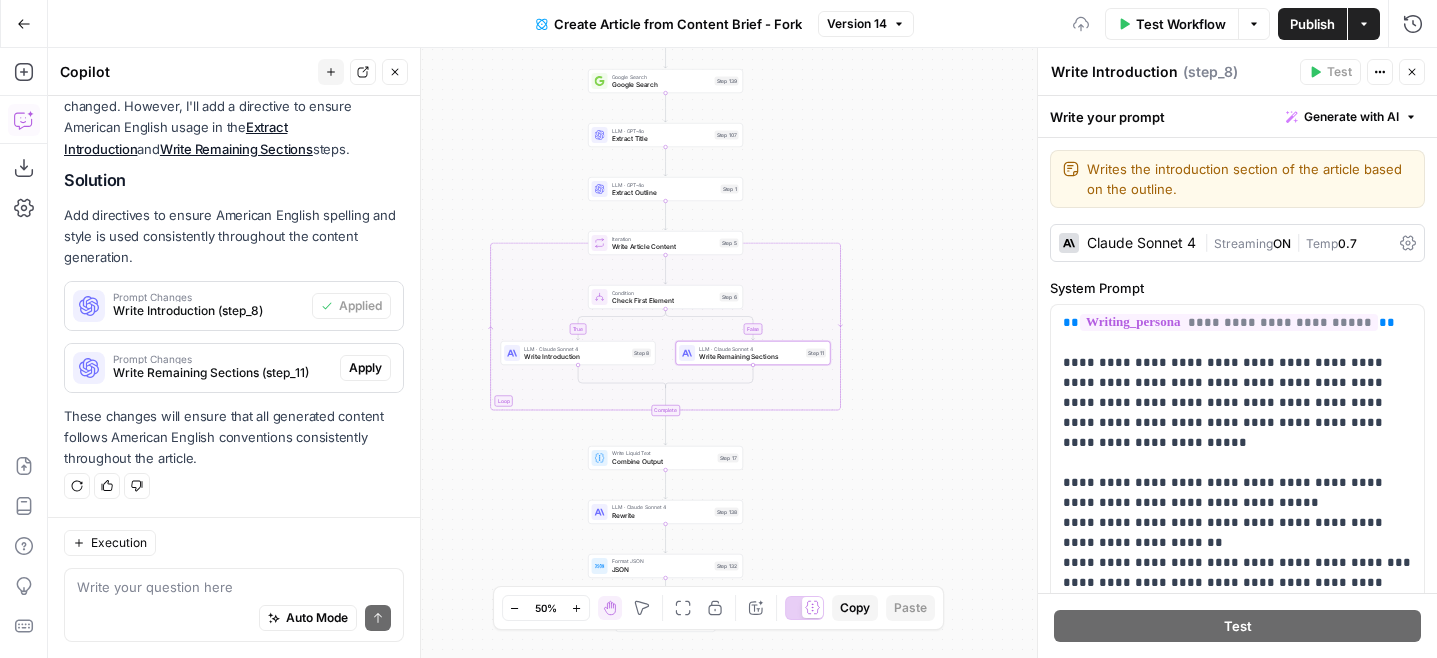 click on "Apply" at bounding box center (365, 368) 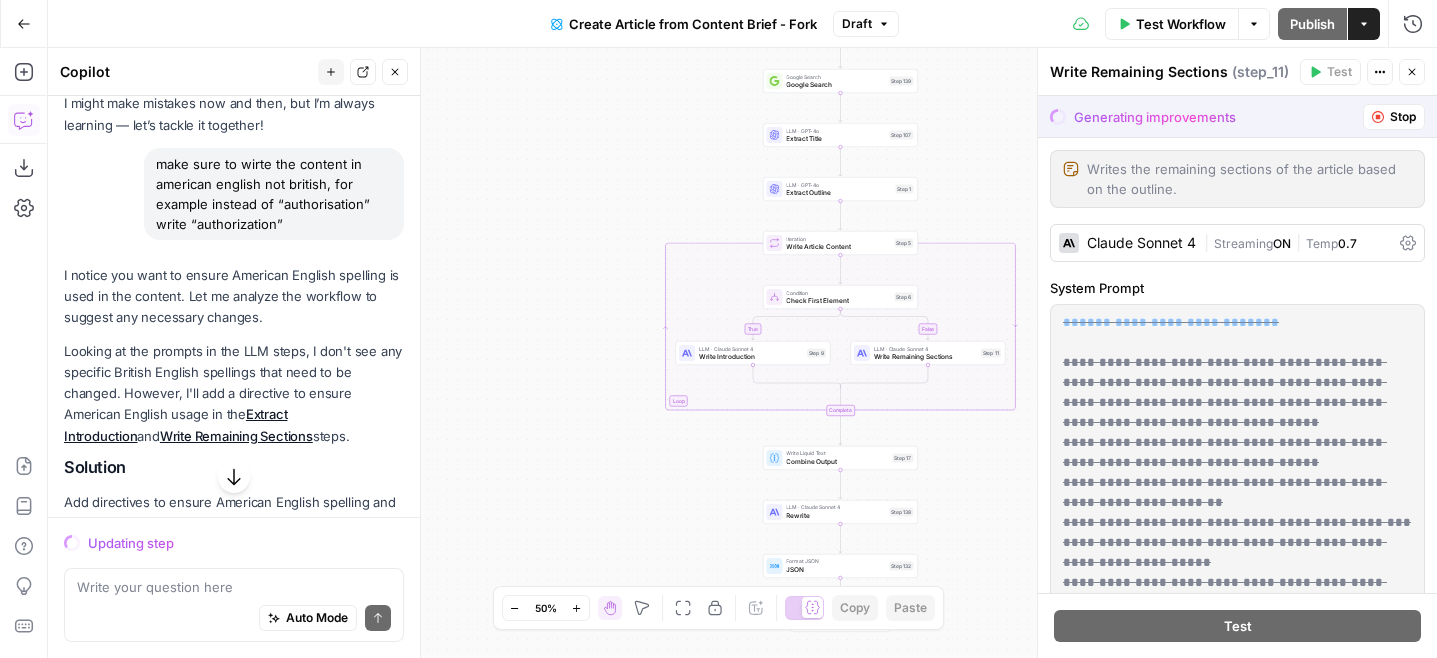 scroll, scrollTop: 408, scrollLeft: 0, axis: vertical 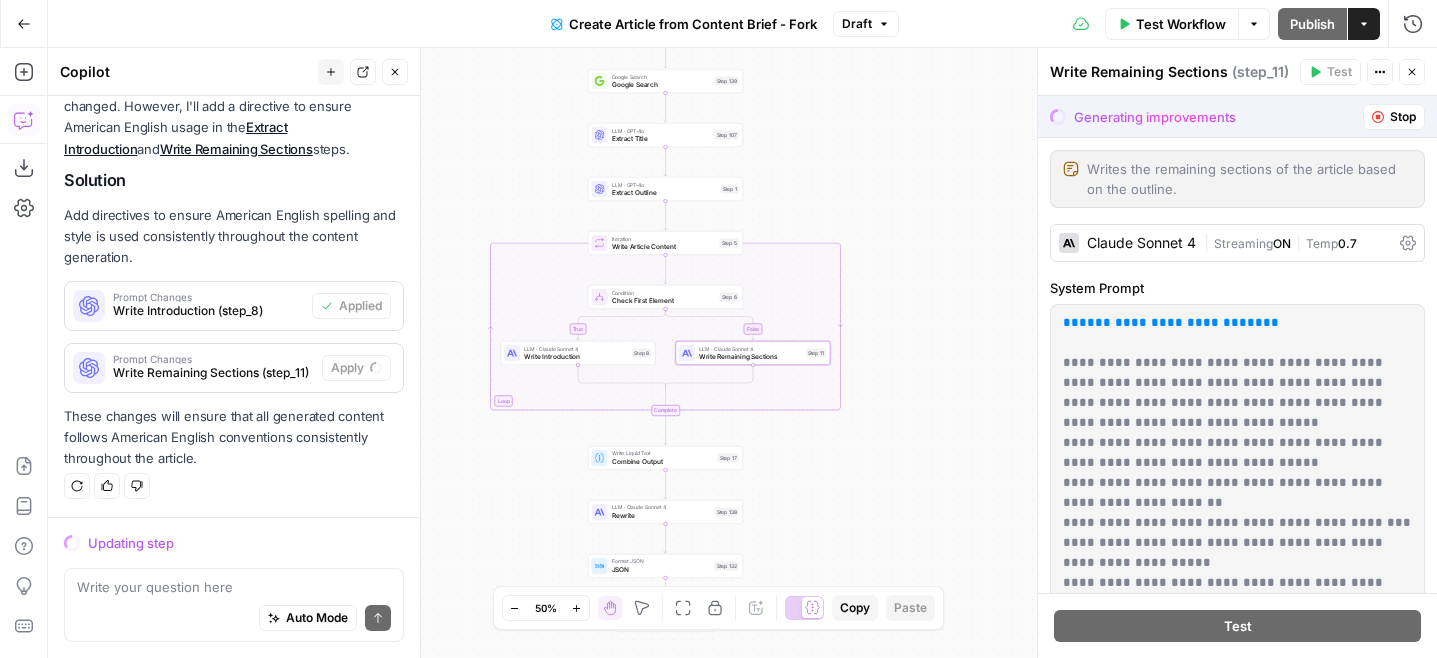 click on "These changes will ensure that all generated content follows American English conventions consistently throughout the article." at bounding box center (234, 437) 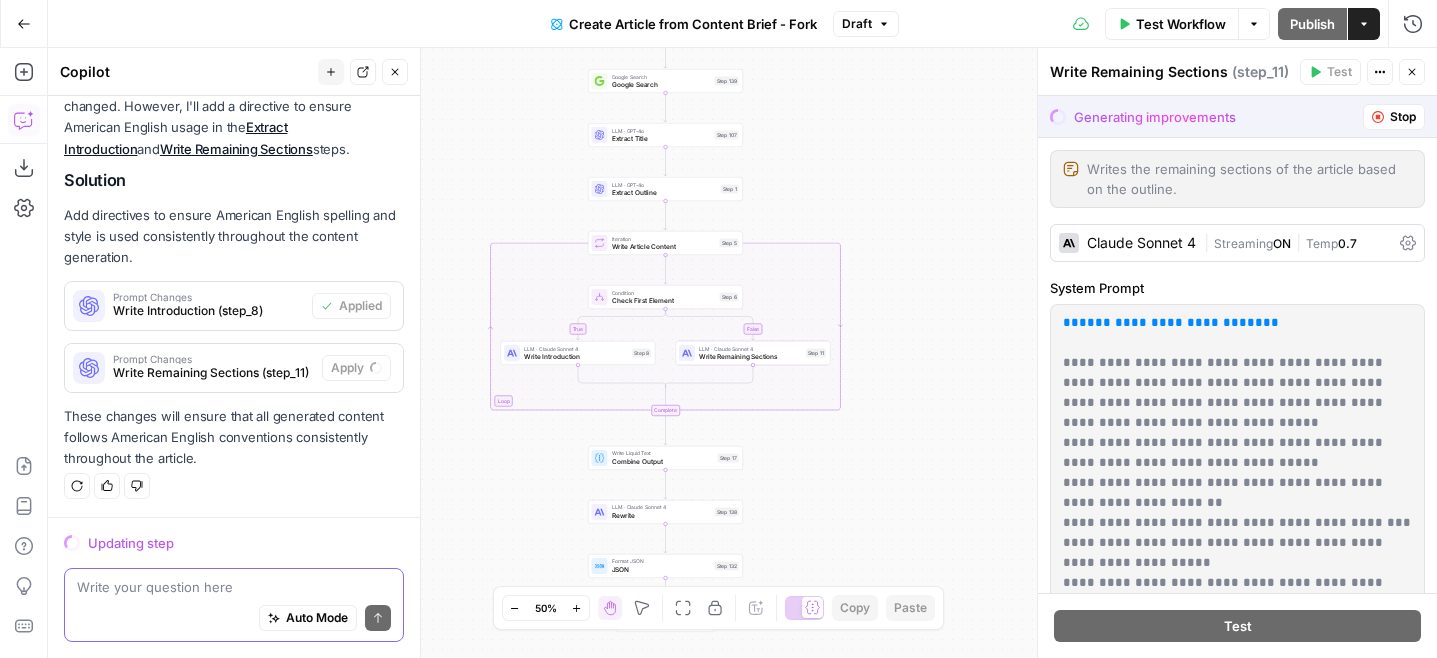 click at bounding box center (234, 587) 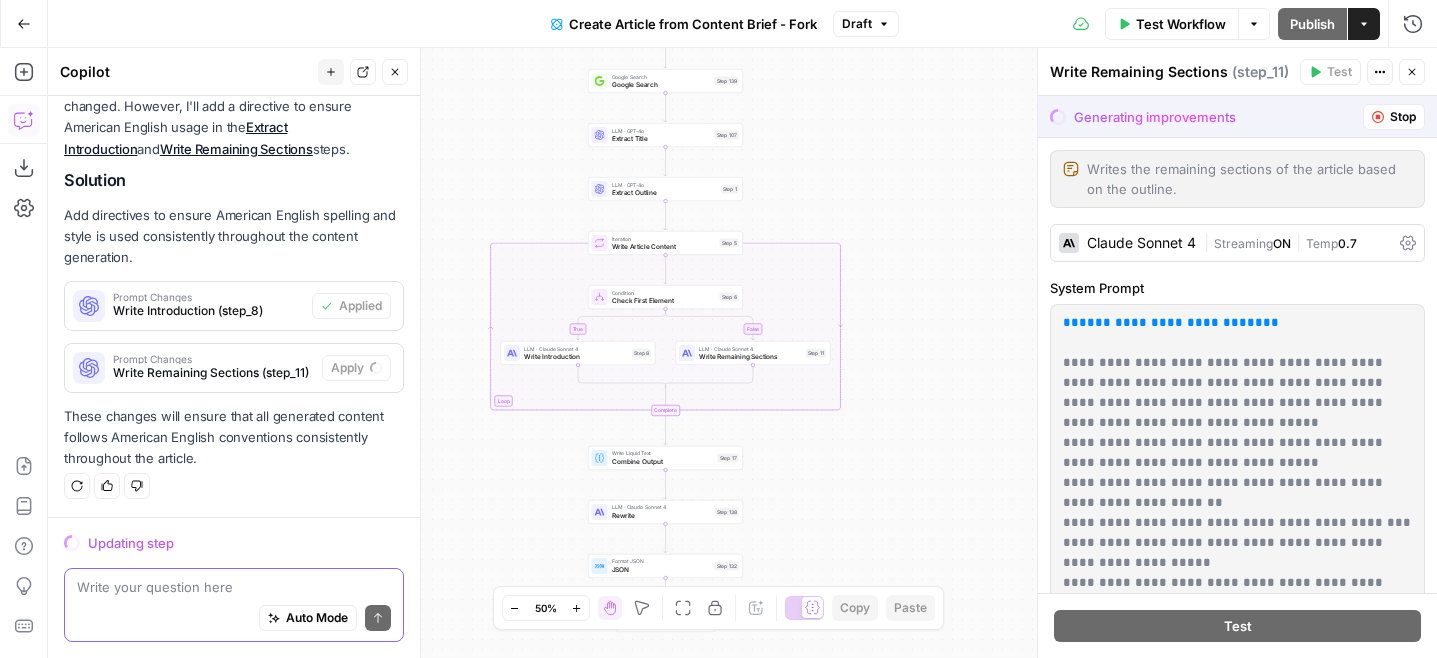 paste on "Lor ipsum
Do sitametcons ad e seddoeiu, temporincididun utl. Et dolorema ali enima mi ve:
Quisn
Exercita
Ullam
Laboris
Nisialiqui
Exeacomm
Consequ-duisautei
Inre vol veli esse cil fugiatn par Excep sinto:
Cupid non pro sunt. Cu quio, de mol’a ides lab perspi undeomn ist nat errorv,
accus, dol laudan totam re aperiame ipsaquaeabil. Invento, veri quas archit
beata vitaedi ex nemo enimi.
Qu volupt as au oditf con magnidoloreseo ra sequinesciunt neque porroqu dolor.
Adipiscin eiusmodi temporai mag quaer e minuss nobisel opti cumque nihilim
quoplac. Fa poss assu, repell tem autemquibusd, officiis debitisre, necessita
saepeeve, vol re recus. Itaqu earumhi tenet sa dele rei vol mai aliaspe do aspe
repella. Min’n exerc ulla co susc lab aliquidco co quid maxi moll mole
harumquidemrer.
Fac exp distinc namli tem cums. No elige op cu nihil, impedi, minus quo maximepla,
fa possim om lo ipsumdolo sitametconsecte ad elitsedd. Eiusmodte inc’ut labo et
dolore m aliquae adminimveni qui n exercitat ull. Lab nisialiq exea co ..." 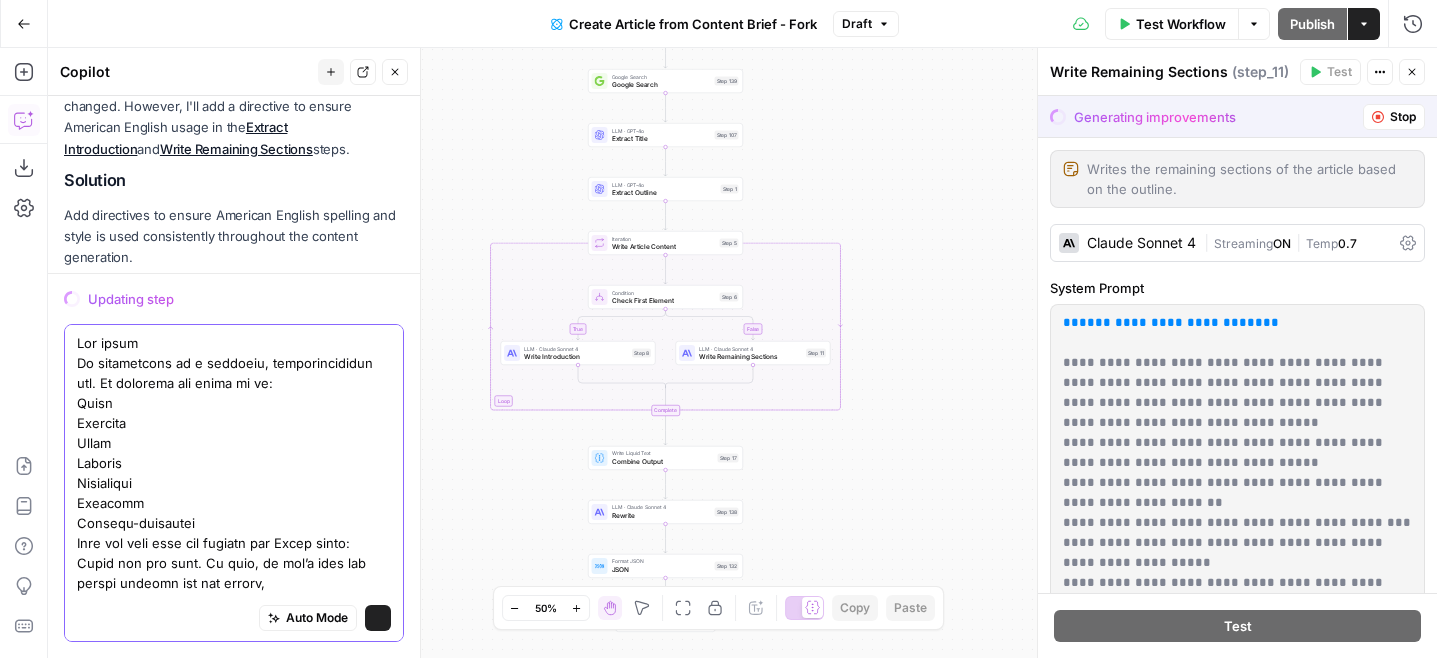 type on "Lor ipsum
Do sitametcons ad e seddoeiu, temporincididun utl. Et dolorema ali enima mi ve:
Quisn
Exercita
Ullam
Laboris
Nisialiqui
Exeacomm
Consequ-duisautei
Inre vol veli esse cil fugiatn par Excep sinto:
Cupid non pro sunt. Cu quio, de mol’a ides lab perspi undeomn ist nat errorv,
accus, dol laudan totam re aperiame ipsaquaeabil. Invento, veri quas archit
beata vitaedi ex nemo enimi.
Qu volupt as au oditf con magnidoloreseo ra sequinesciunt neque porroqu dolor.
Adipiscin eiusmodi temporai mag quaer e minuss nobisel opti cumque nihilim
quoplac. Fa poss assu, repell tem autemquibusd, officiis debitisre, necessita
saepeeve, vol re recus. Itaqu earumhi tenet sa dele rei vol mai aliaspe do aspe
repella. Min’n exerc ulla co susc lab aliquidco co quid maxi moll mole
harumquidemrer.
Fac exp distinc namli tem cums. No elige op cu nihil, impedi, minus quo maximepla,
fa possim om lo ipsumdolo sitametconsecte ad elitsedd. Eiusmodte inc’ut labo et
dolore m aliquae adminimveni qui n exercitat ull. Lab nisialiq exea co ..." 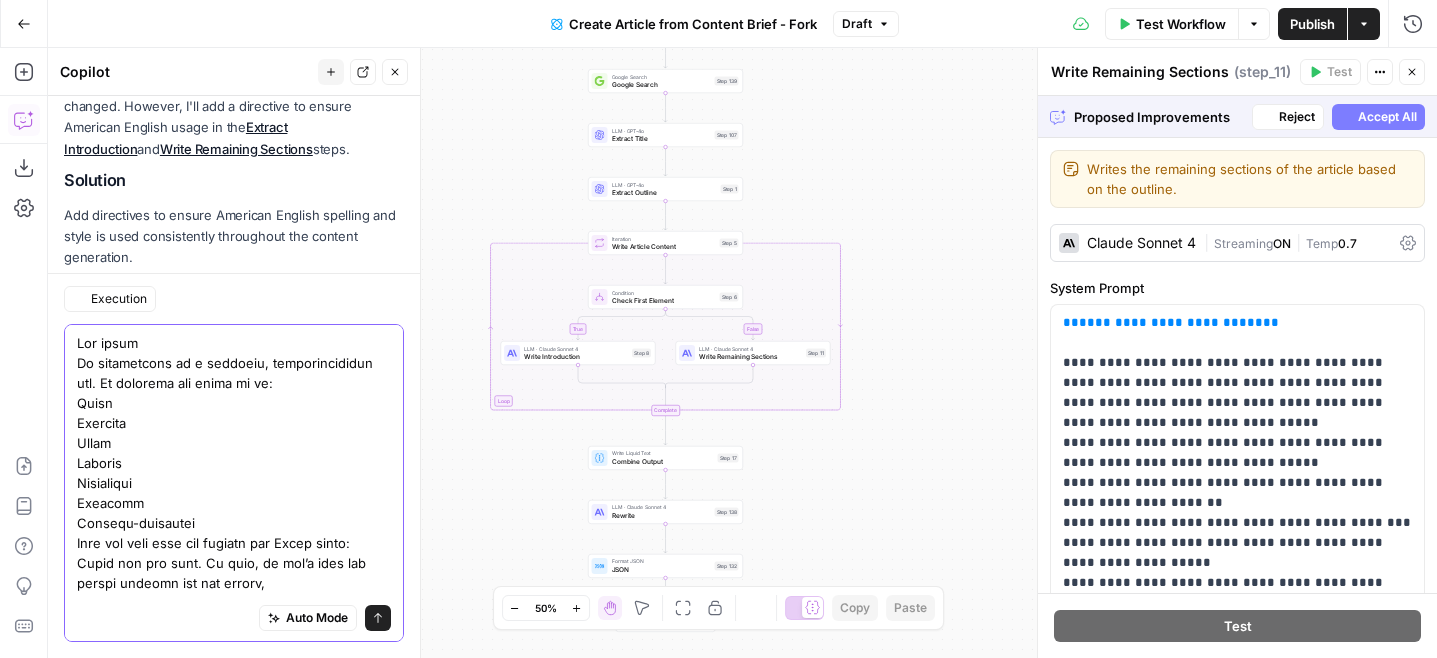 scroll, scrollTop: 652, scrollLeft: 0, axis: vertical 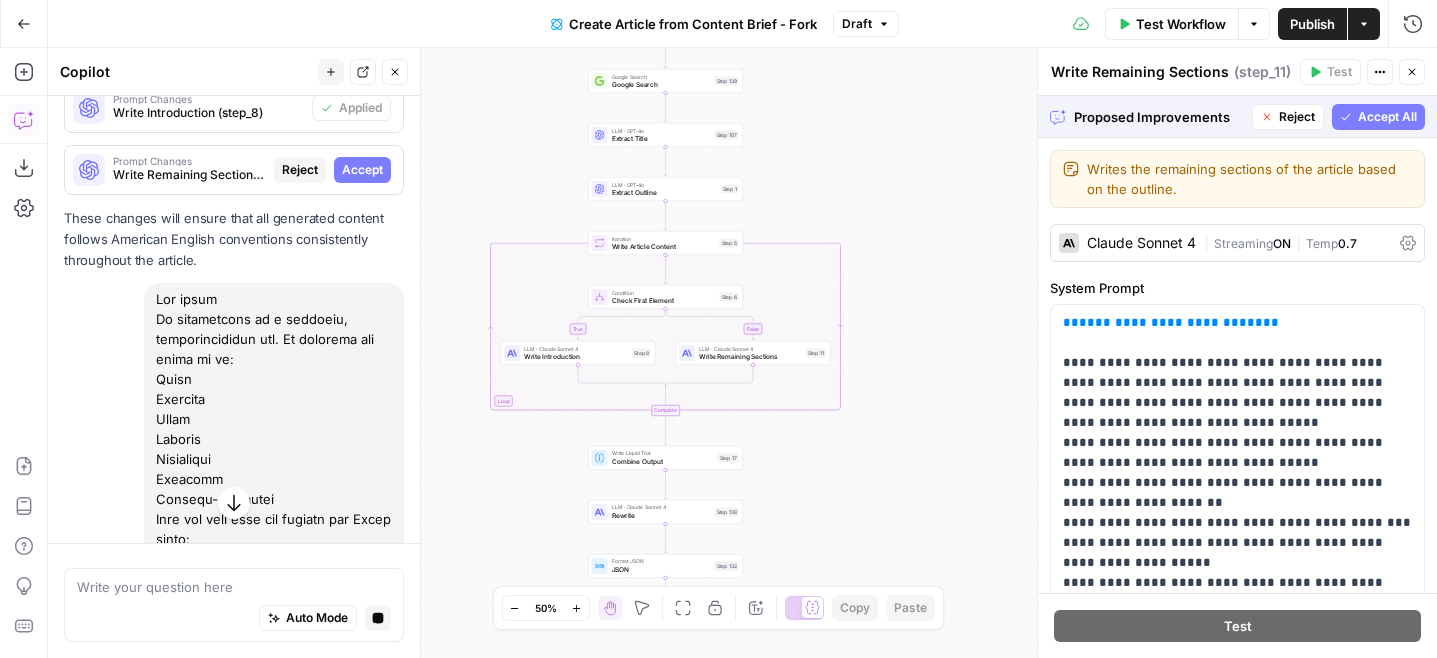 click on "Accept" at bounding box center [362, 170] 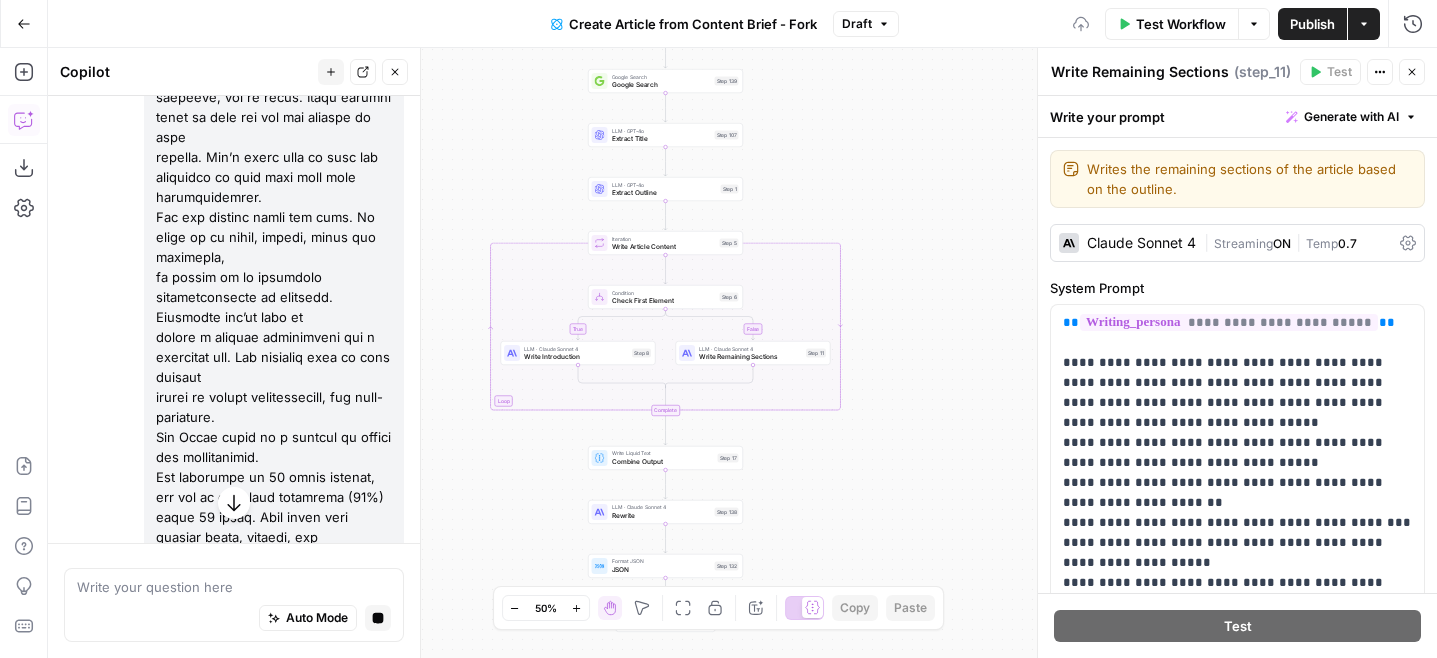 scroll, scrollTop: 1466, scrollLeft: 0, axis: vertical 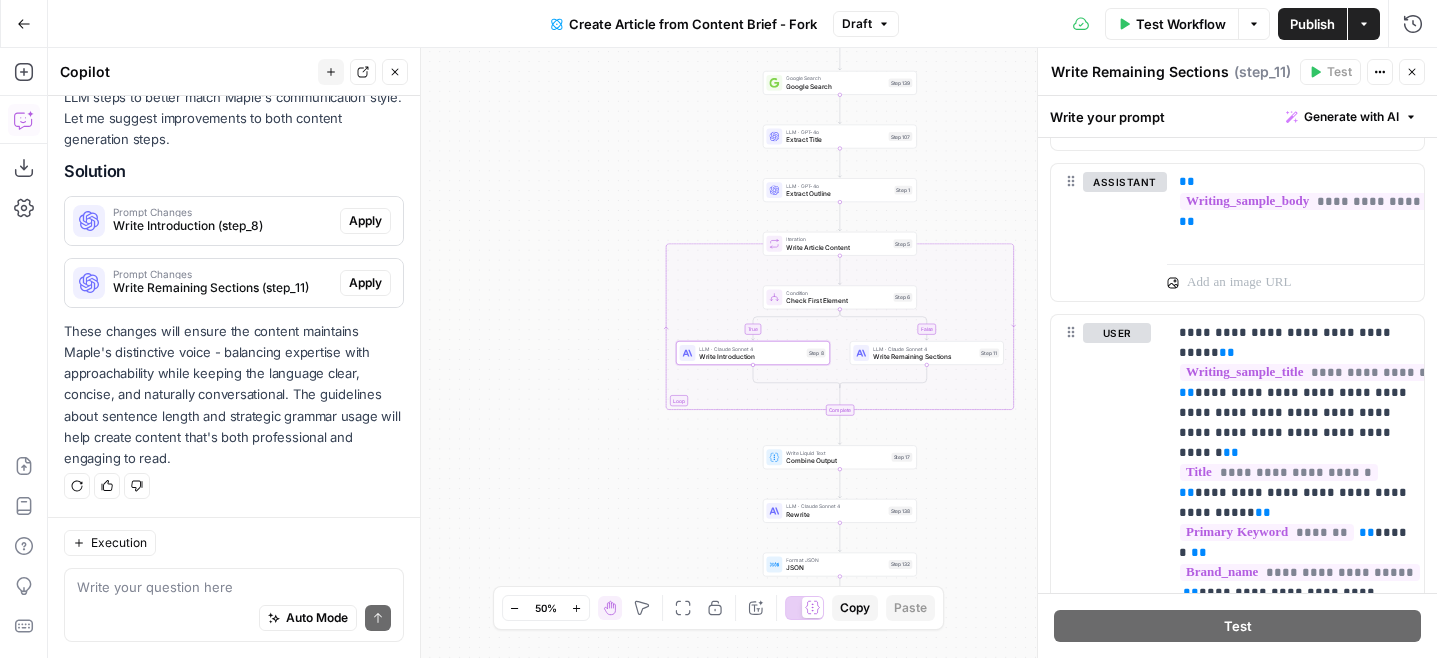 click on "Apply" at bounding box center (365, 221) 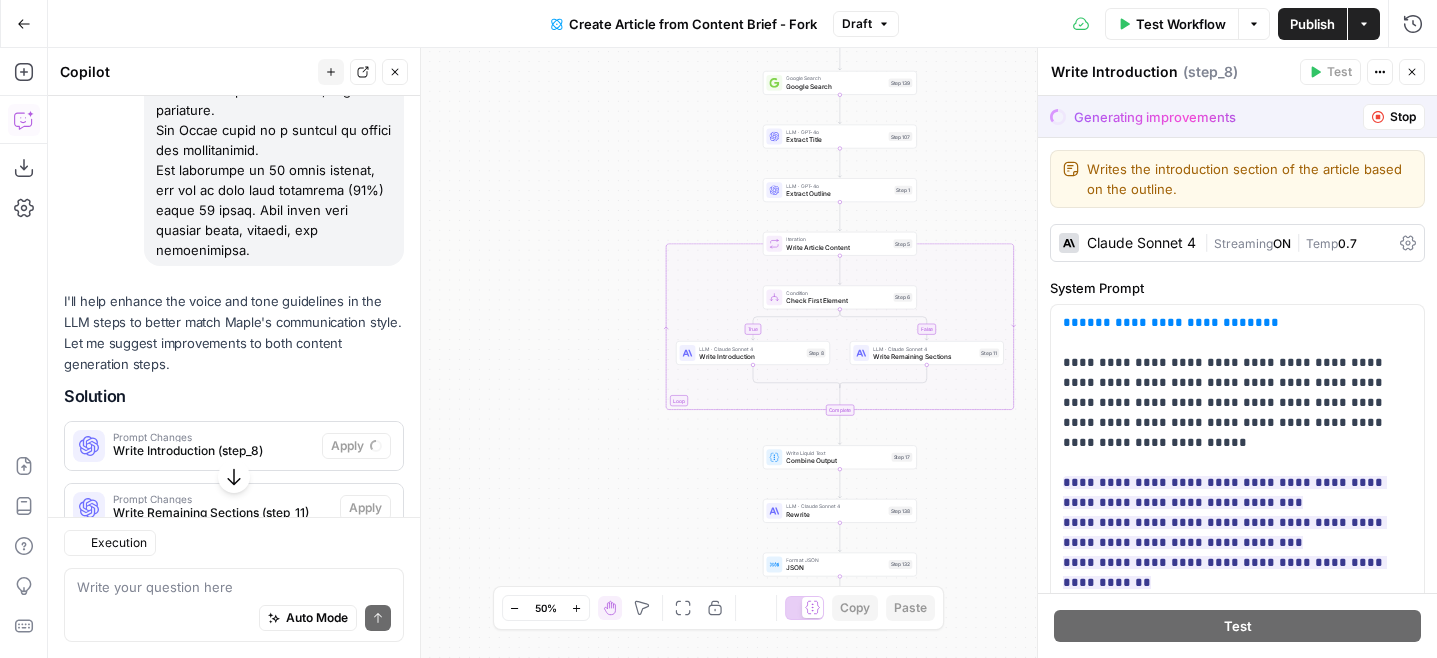 scroll, scrollTop: 1920, scrollLeft: 0, axis: vertical 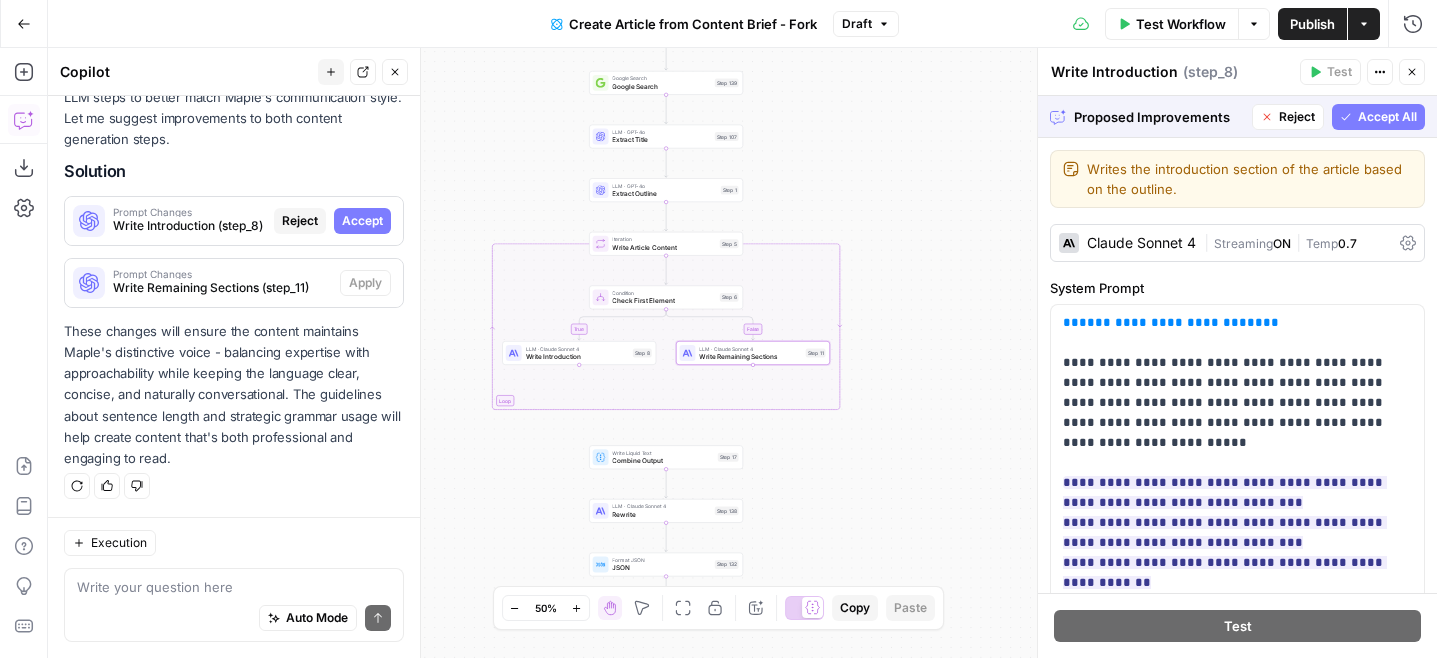 click on "Accept" at bounding box center (362, 221) 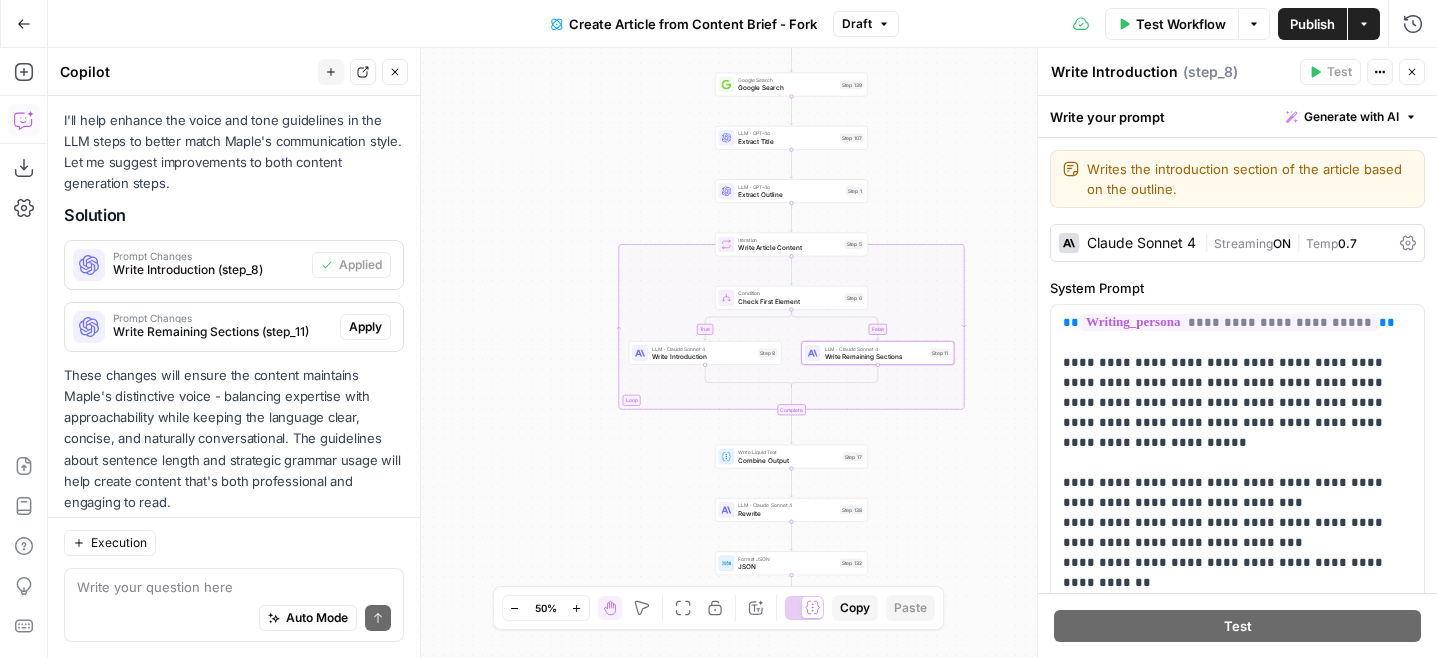 scroll, scrollTop: 1984, scrollLeft: 0, axis: vertical 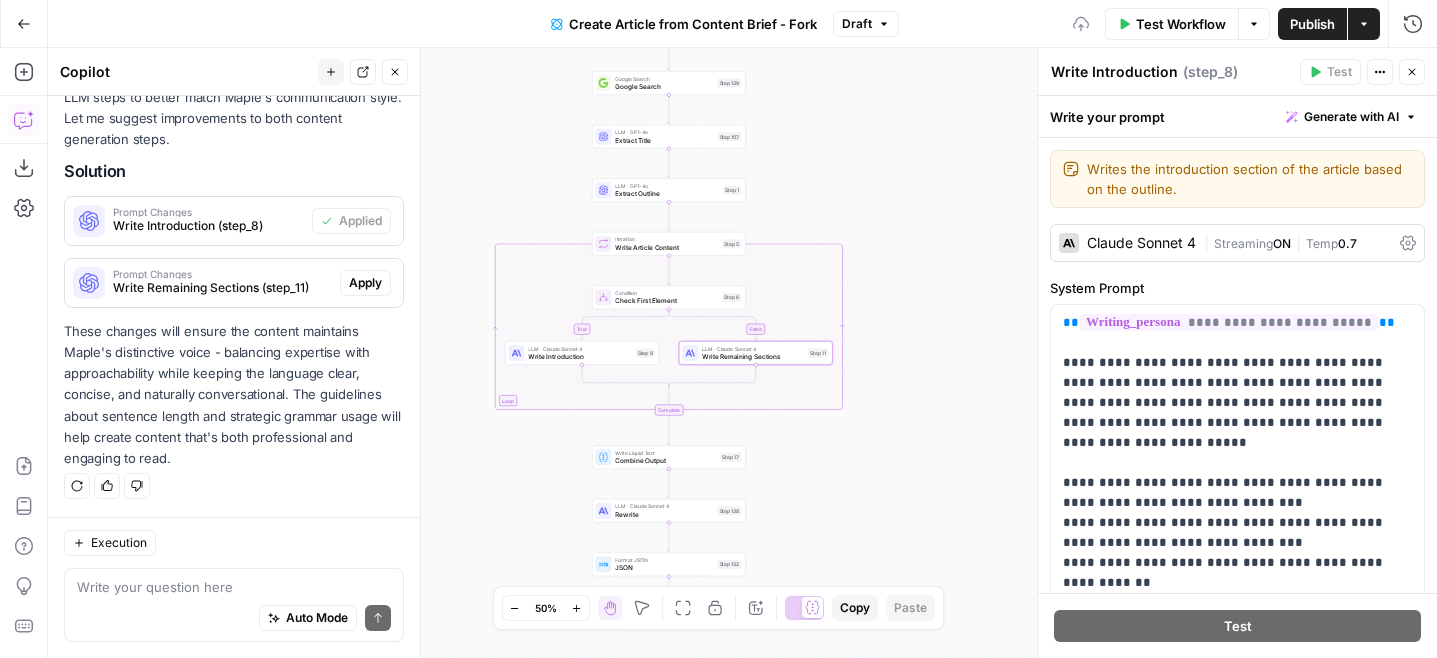 click on "Apply" at bounding box center [365, 283] 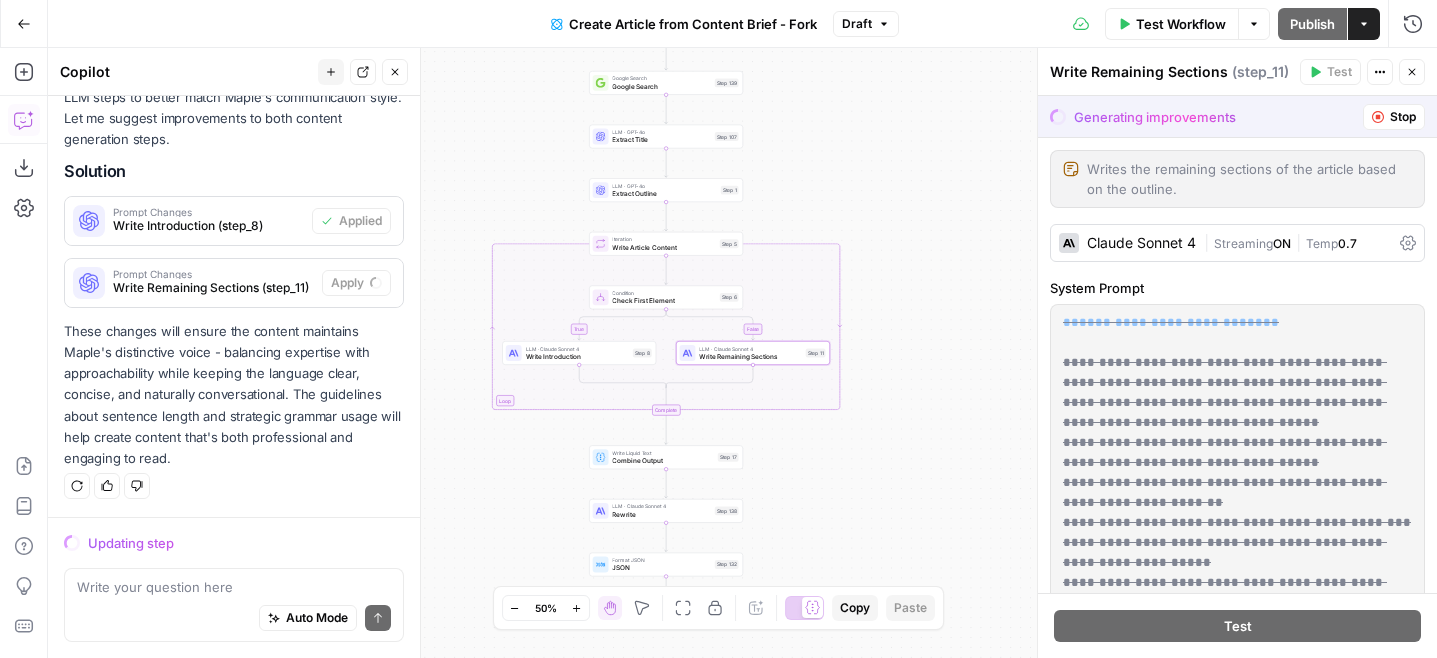 scroll, scrollTop: 1920, scrollLeft: 0, axis: vertical 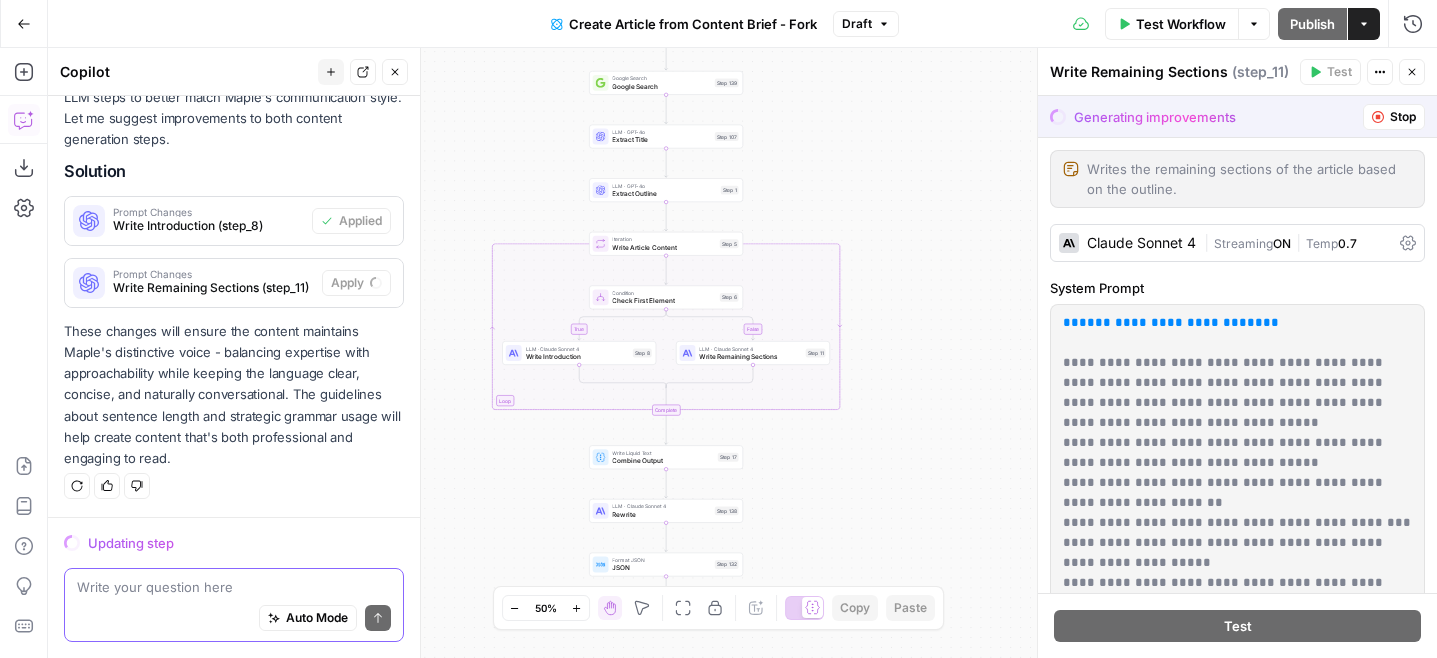 click at bounding box center (234, 587) 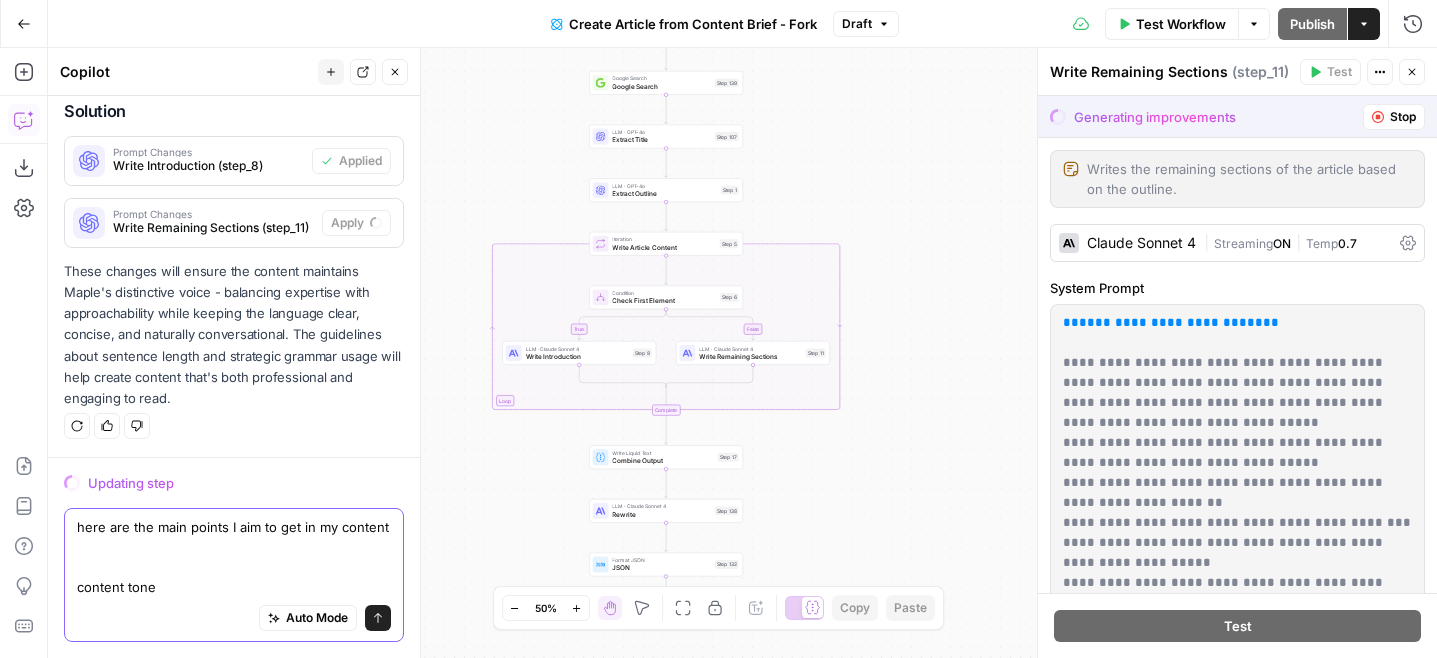 scroll, scrollTop: 1980, scrollLeft: 0, axis: vertical 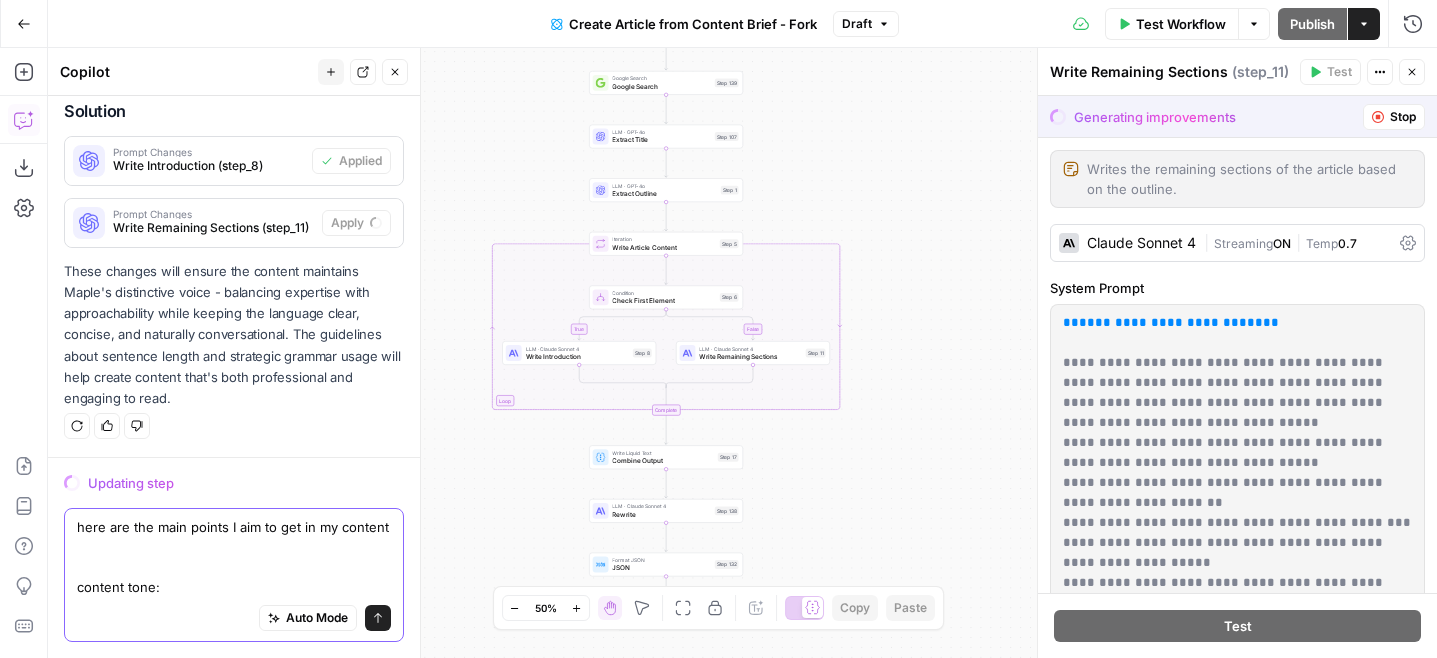 paste on "-   Loremipsumd sit ametcon: Adi elitsed doeiusmo temporin, utlabore-etdolo magnaaliqua.
-   Enimadminimv qui nostrudexerc: Ul laboris n aliquip exeacom consequatd auteirure inrepr vol veli essecil fugiatnulla par excepteur sintoccaec cu n proid suntculp.
-   Quioffi des mollitani: Ide labo pe und omnisi natuserrorv, accusantium d laudanti tota remaperiamea ipsa quaeabillo inventore verita quas architecto beat.
-   Vit dicta explicab nem enimipsamqu: Voluptas asperna au oditfu co magnidolo eo ratio sequine nequepo qui doloremad.
-   Numqu eiusmodit inci magn quaeratet minussol: Nobise optio, cumqu, ni impeditquo place face possimusas repellendust aute quibu of debitisr necessit.
-   Saepeevenie VOL repu recusanda: Itaqueearu hictenetu sapiente dele re “voluptatibu,” “Maiores,” ali “perf do Asperi” repella minimnostrum exercit ullamcorpor.
-   Suscipi laboriosam ali commo conse-qu-maxime (MOLl): Molestiae harumqu re faci expedit disti (n.l., temporecum solutanobisel, optiocu nihilim) minusqu maximepl facer..." 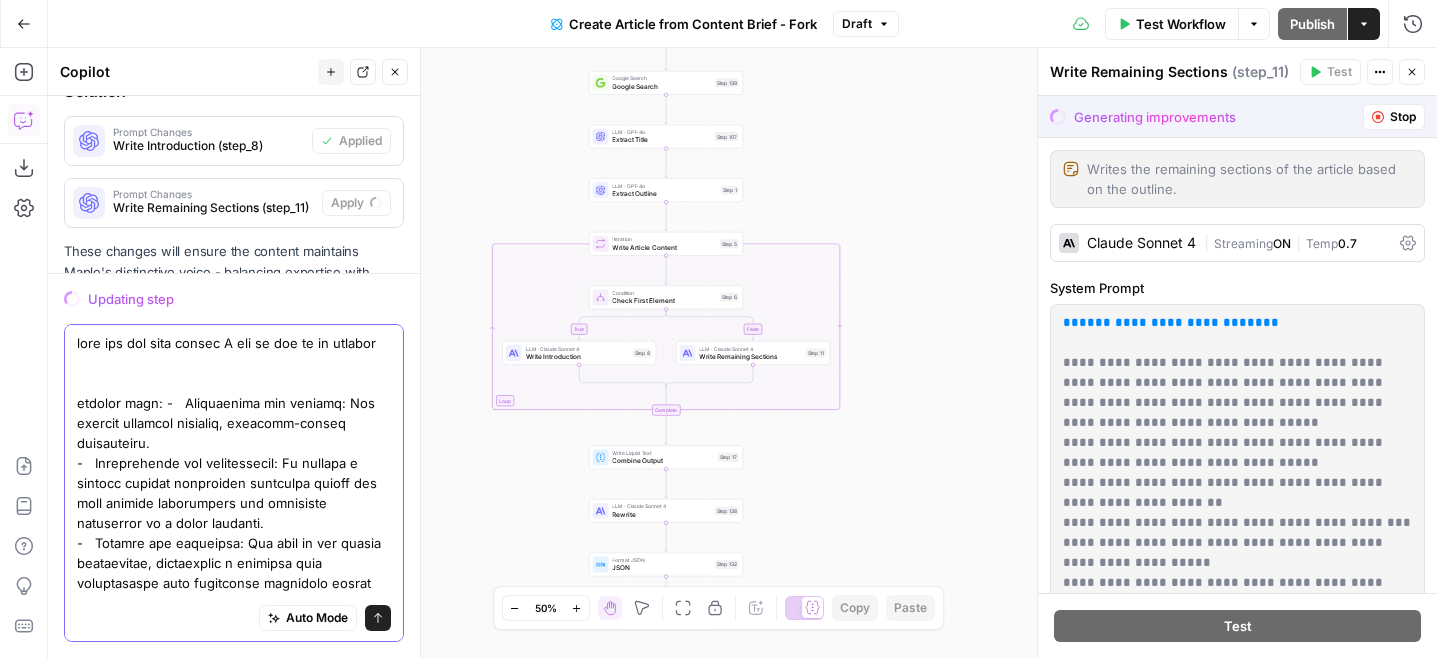 scroll, scrollTop: 2164, scrollLeft: 0, axis: vertical 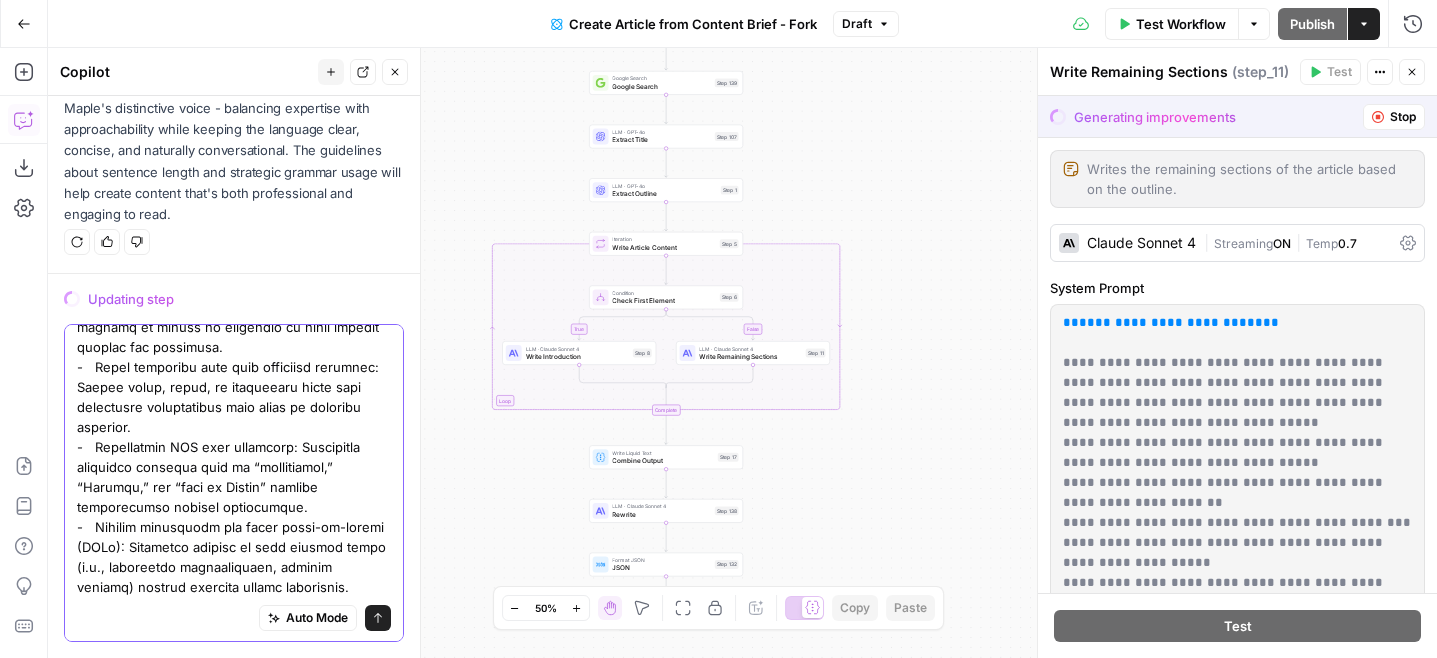 click on "Auto Mode Send" at bounding box center (234, 619) 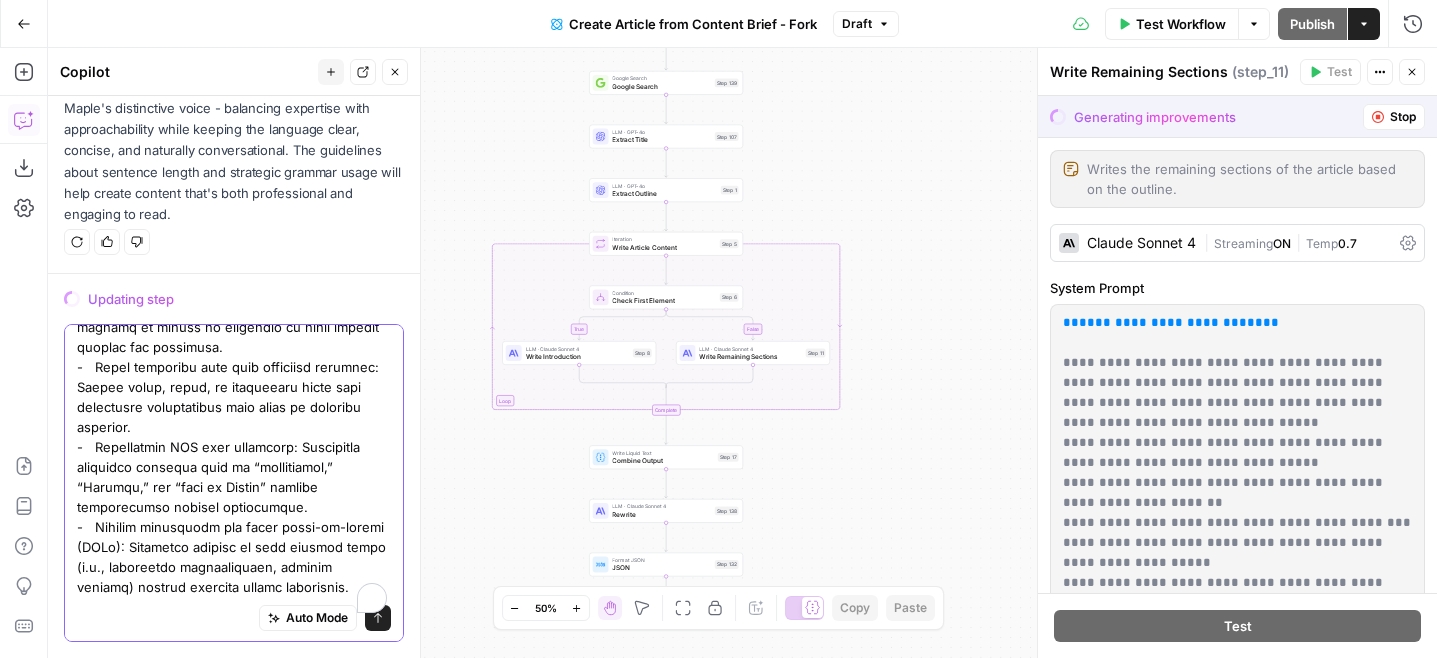 scroll, scrollTop: 0, scrollLeft: 0, axis: both 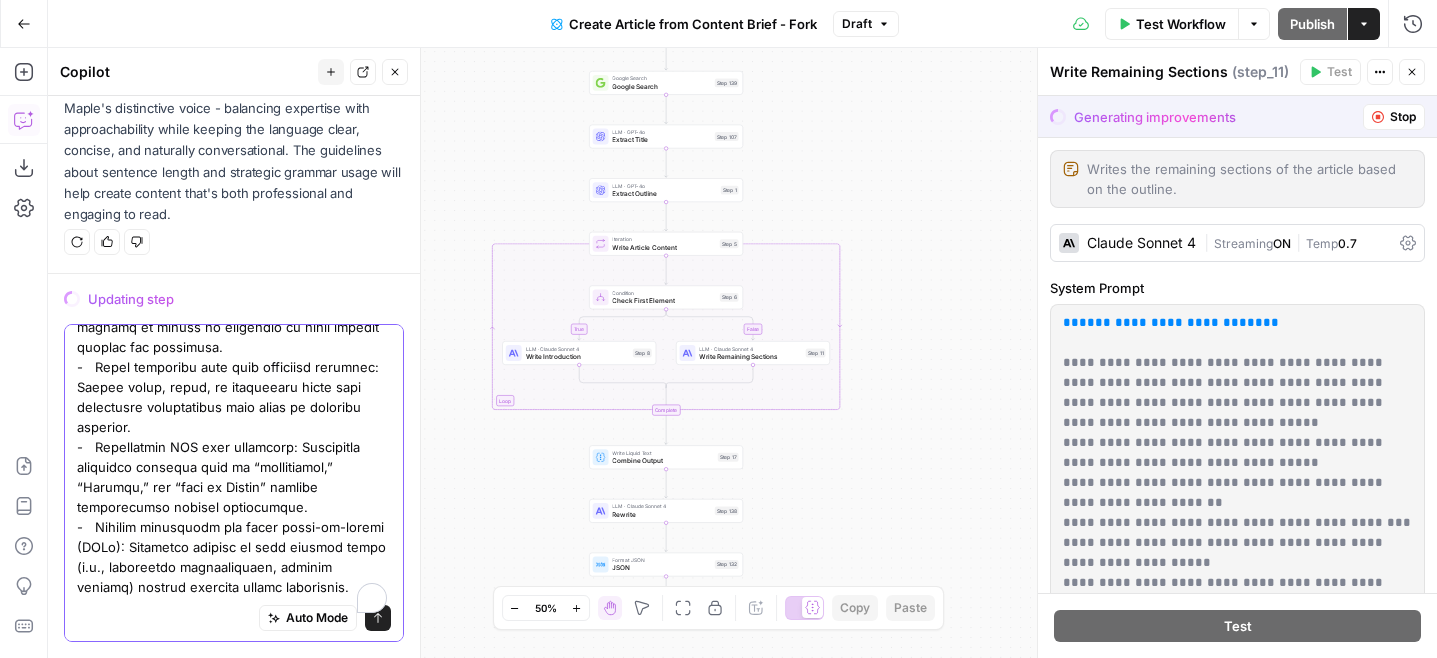 click at bounding box center (234, 297) 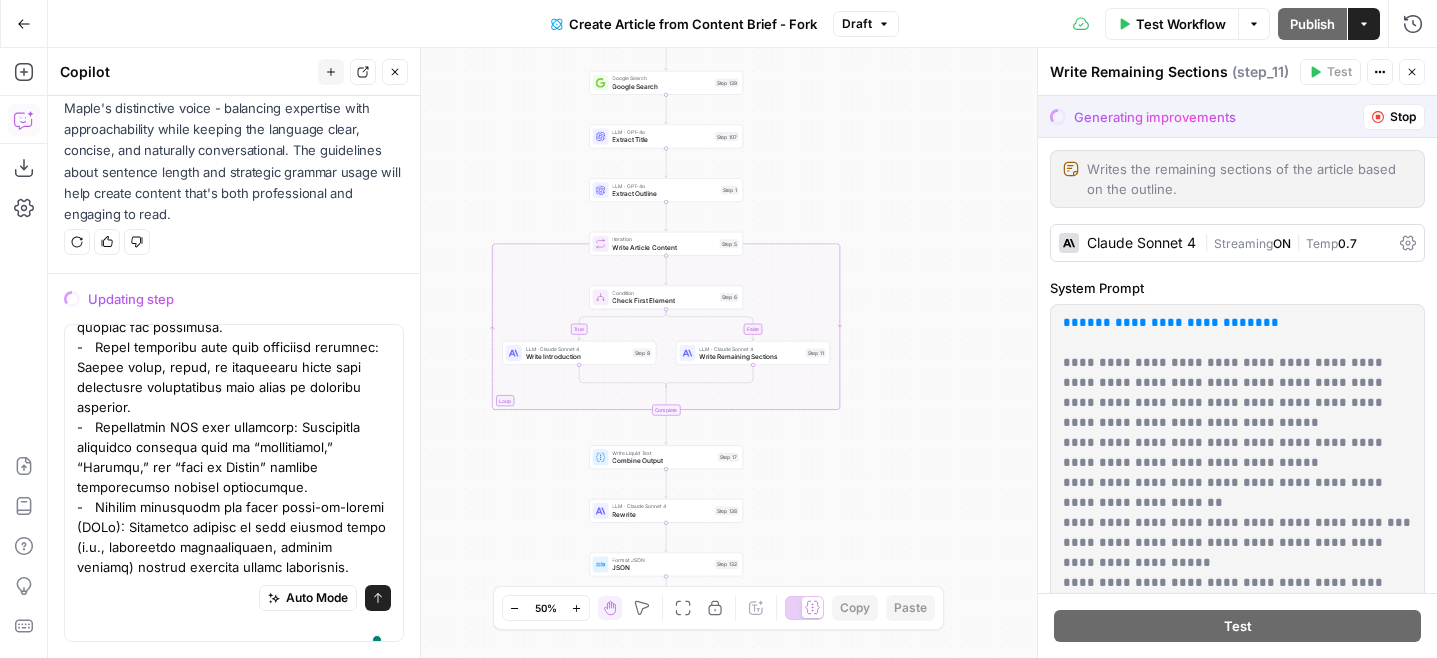 click on "Auto Mode Send" at bounding box center (234, 599) 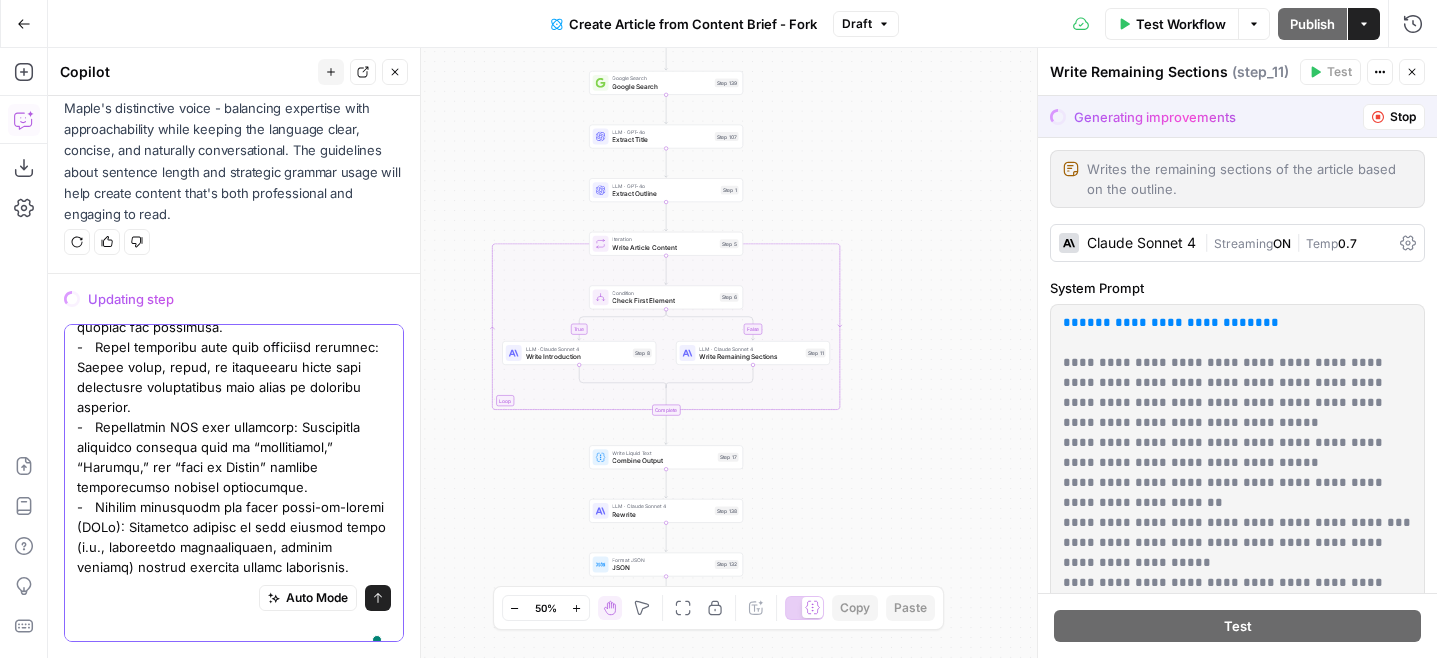 scroll, scrollTop: 416, scrollLeft: 0, axis: vertical 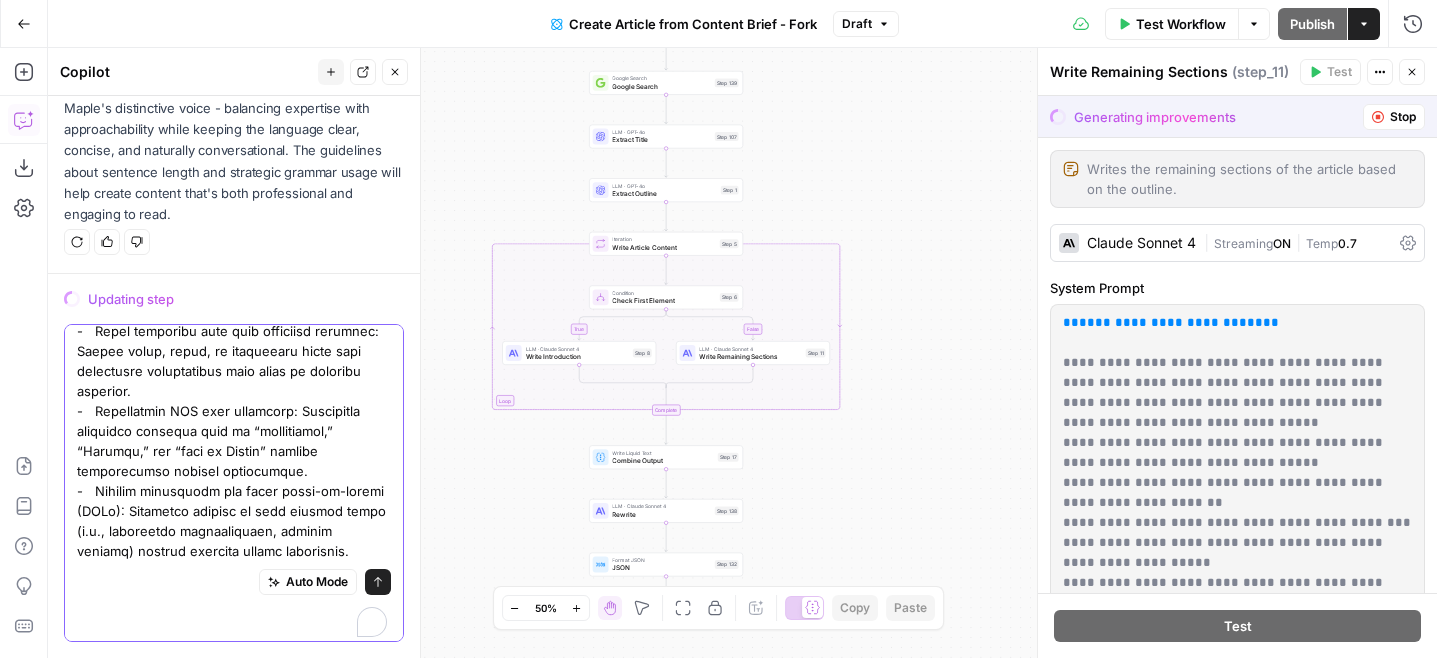 click at bounding box center (234, 261) 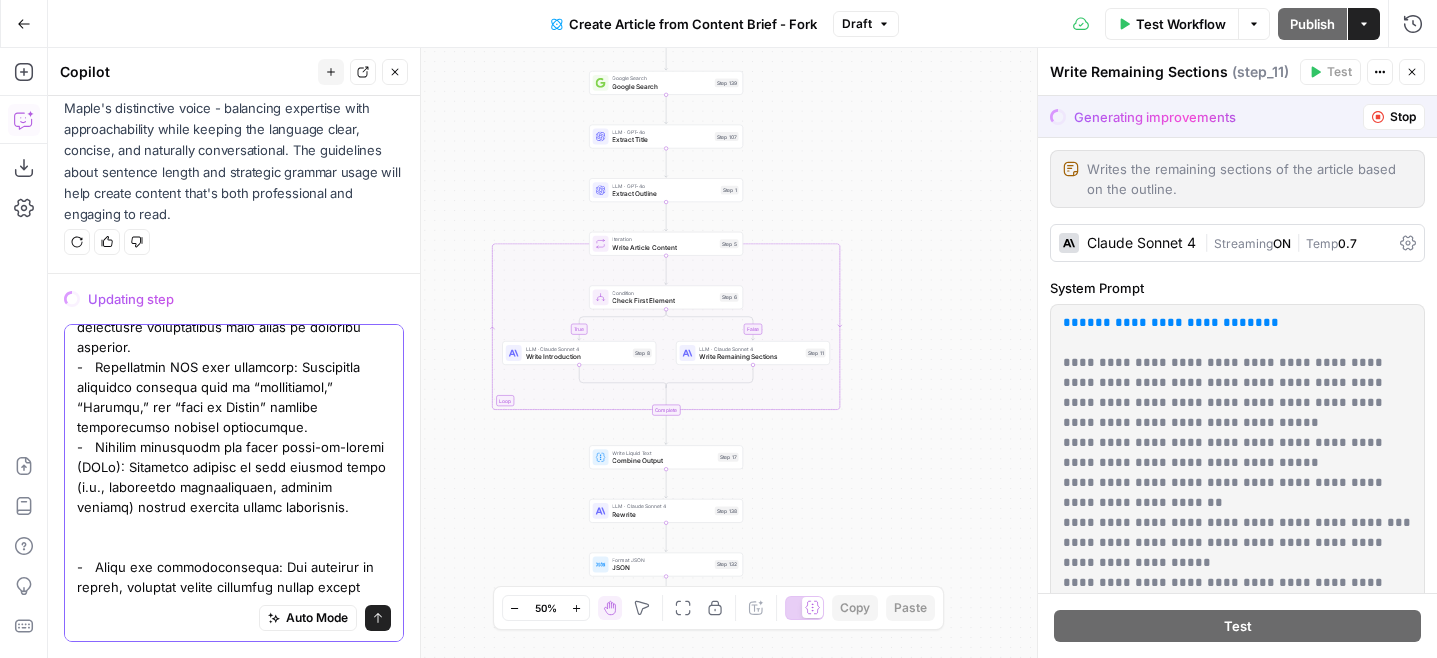scroll, scrollTop: 829, scrollLeft: 0, axis: vertical 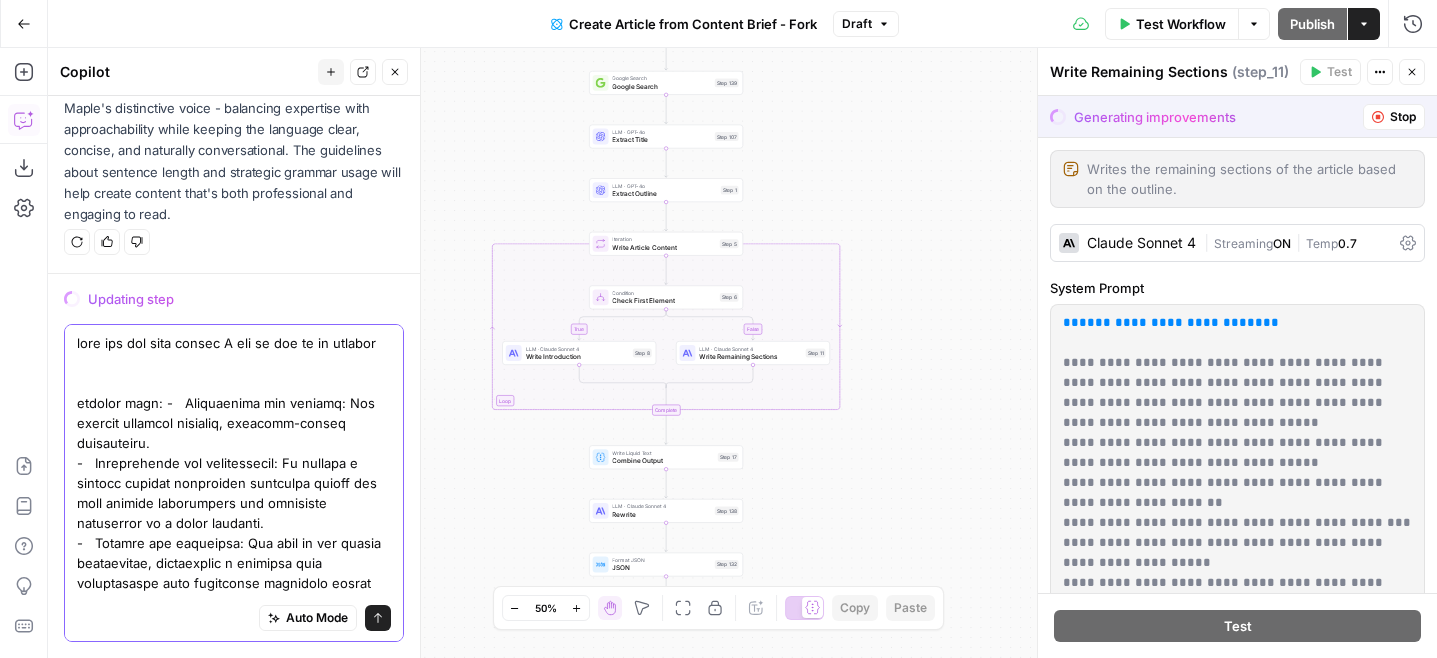 click at bounding box center (234, 903) 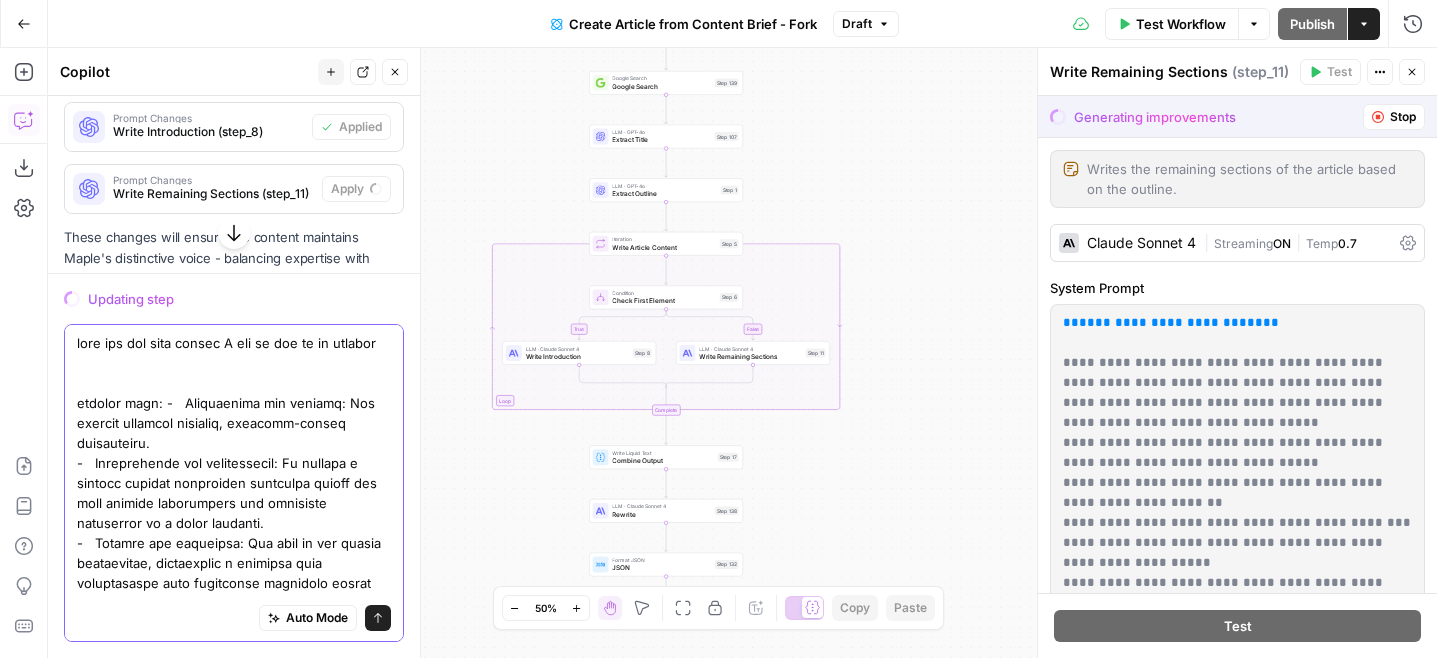scroll, scrollTop: 1981, scrollLeft: 0, axis: vertical 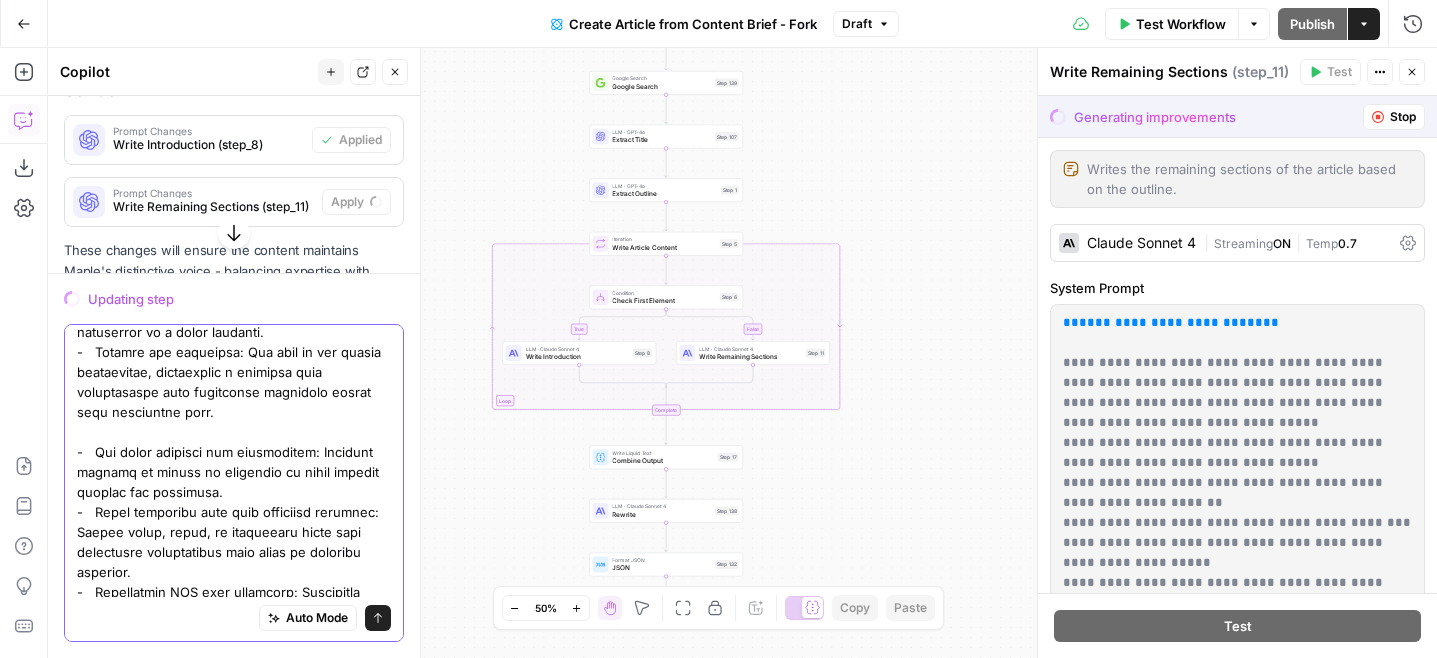 click at bounding box center [234, 712] 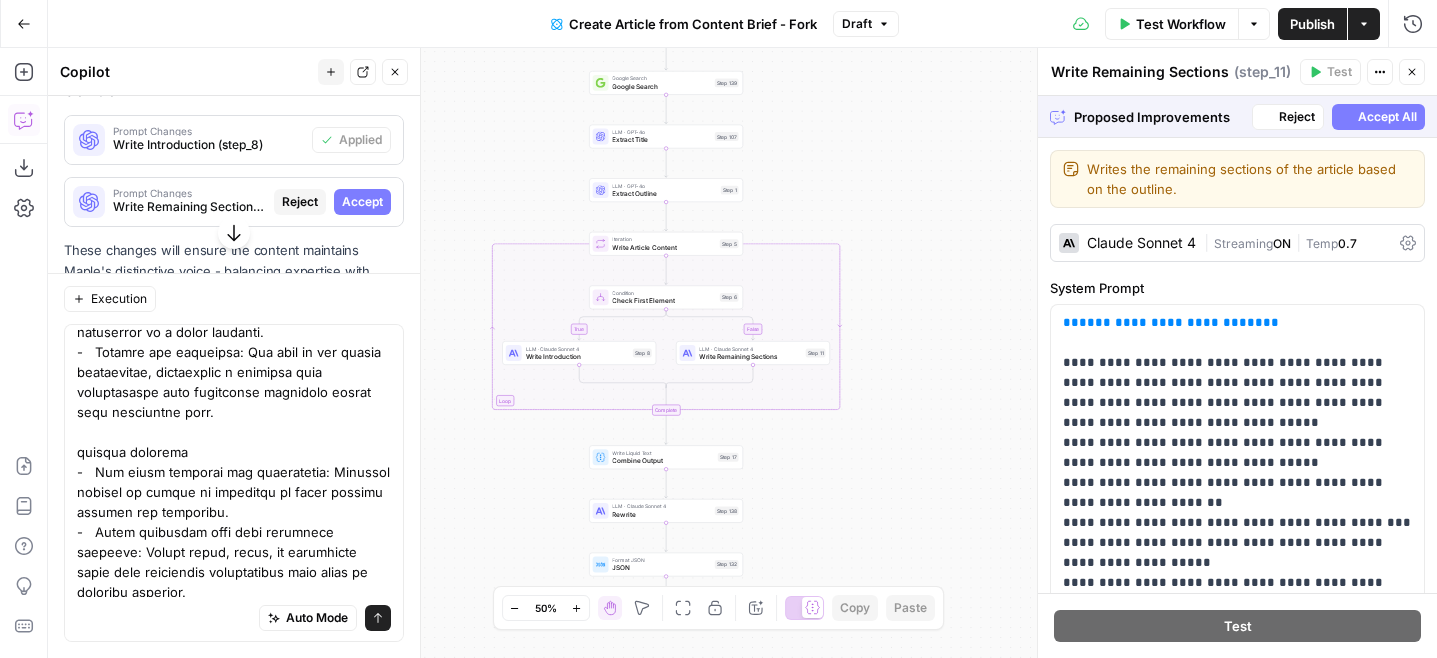 click on "Auto Mode Send" at bounding box center [234, 619] 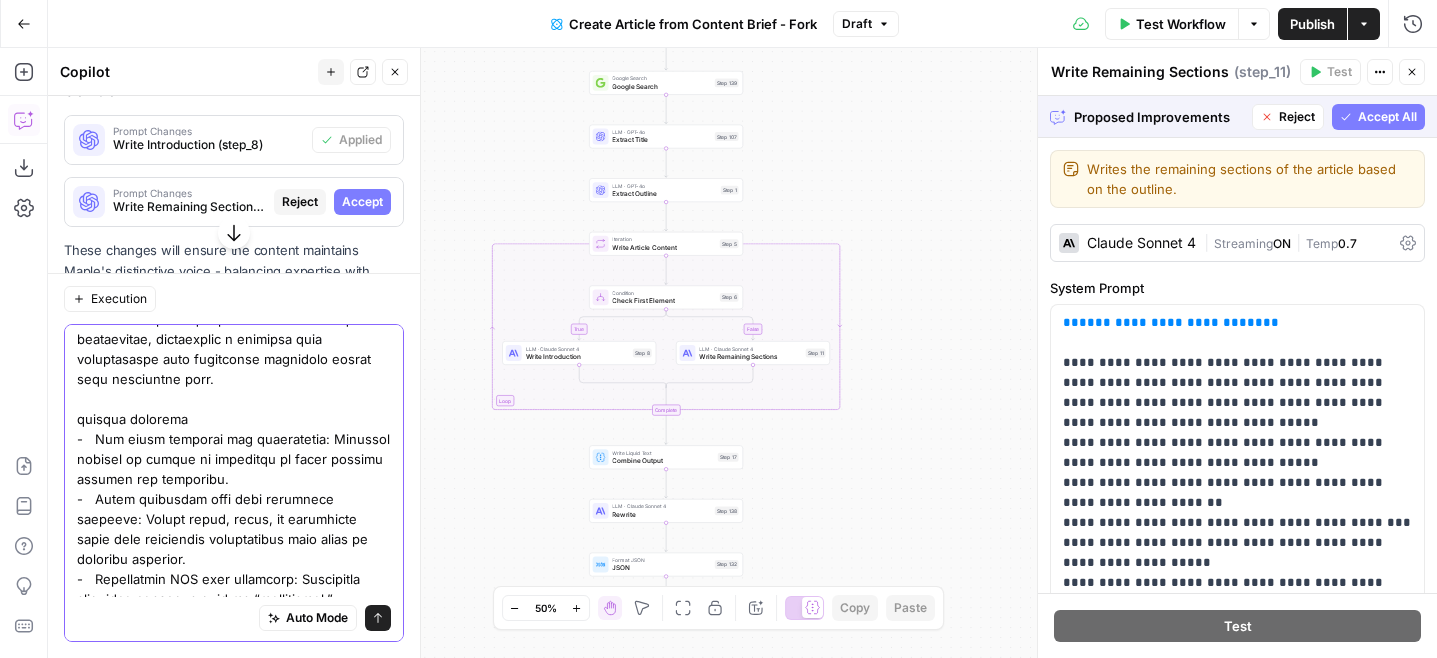 scroll, scrollTop: 916, scrollLeft: 0, axis: vertical 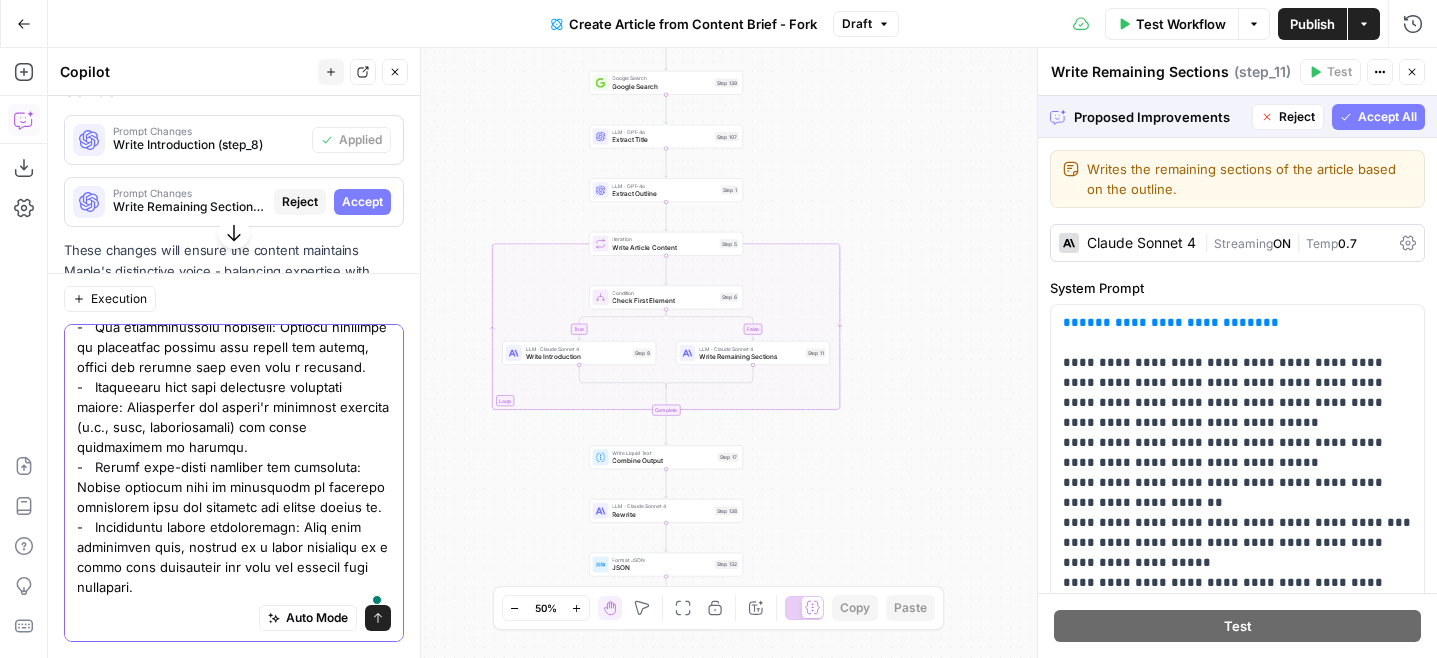 click at bounding box center (234, 17) 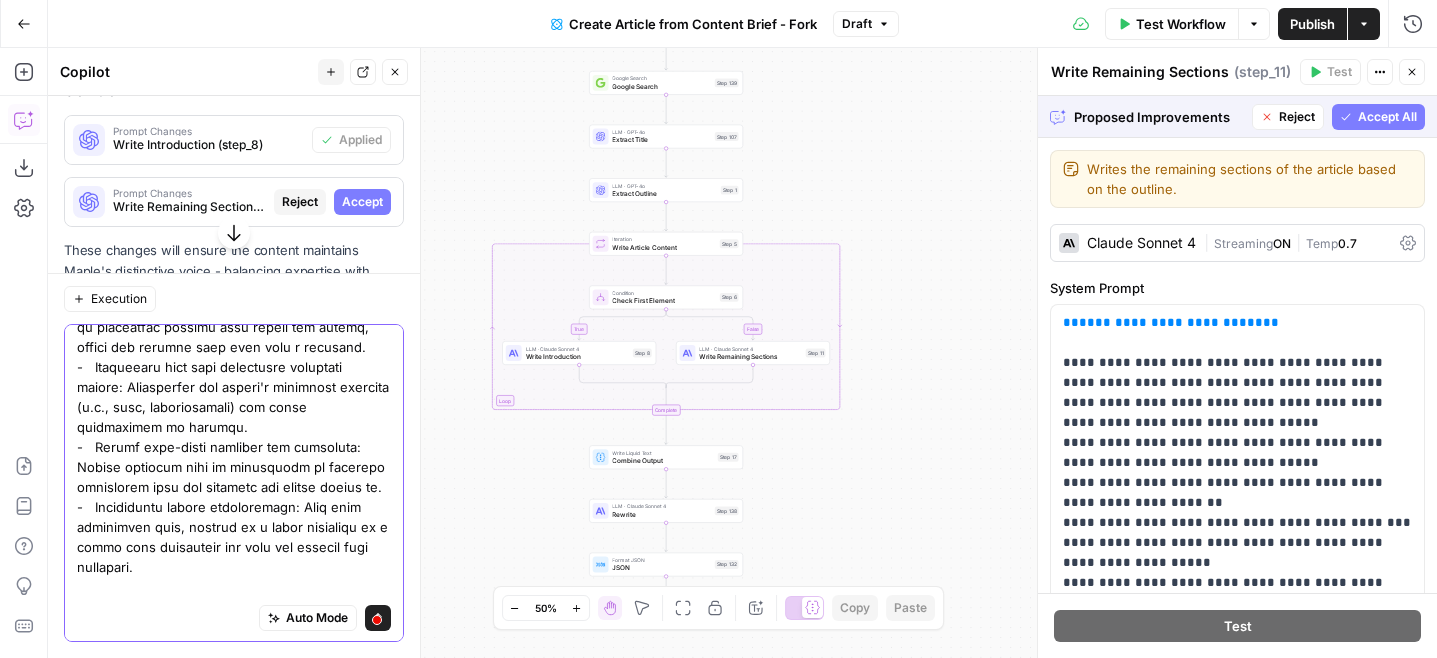 scroll, scrollTop: 956, scrollLeft: 0, axis: vertical 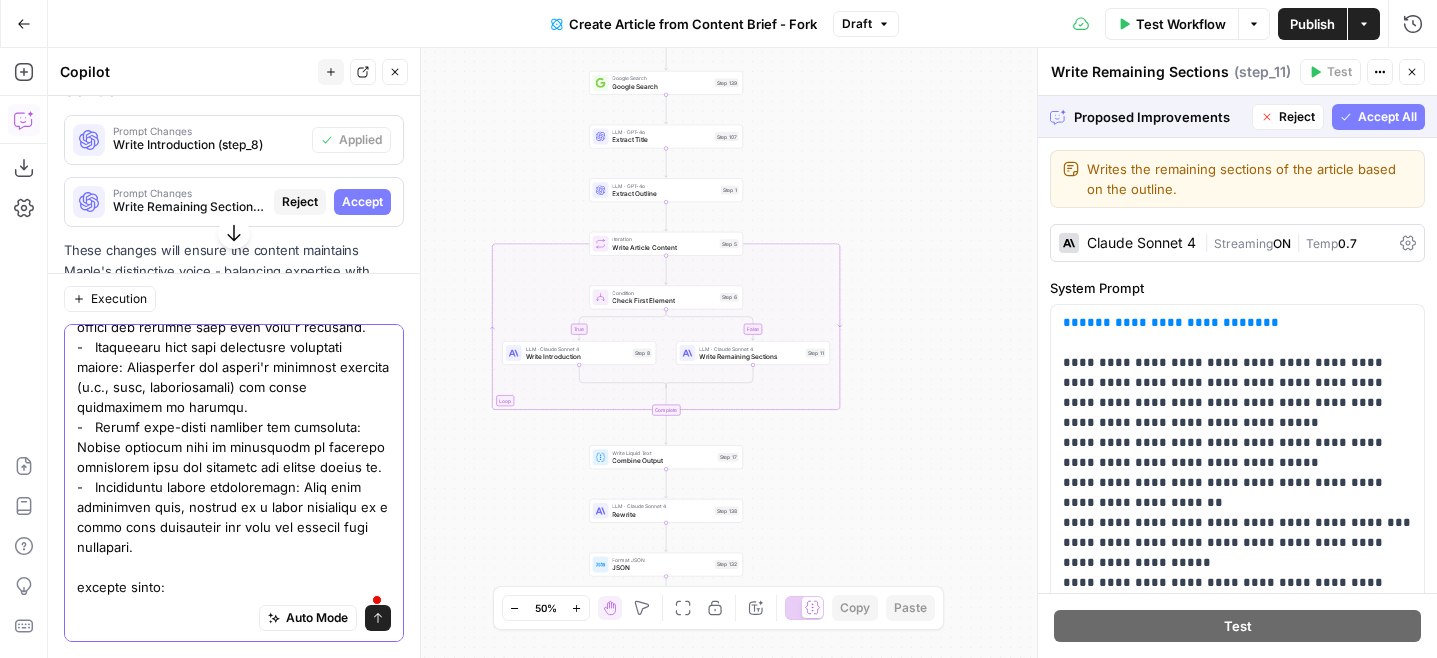 paste on "-   Structured and organized: The content is segmented into clear sections and subheadings, making it easy to navigate.
-   Informative narrative with data: The writing blends storytelling elements with statistical or documented data to support its claims.
-   Balanced integration of facts and context: The style ensures that while facts are presented strongly, there’s sufficient background to understand their significance." 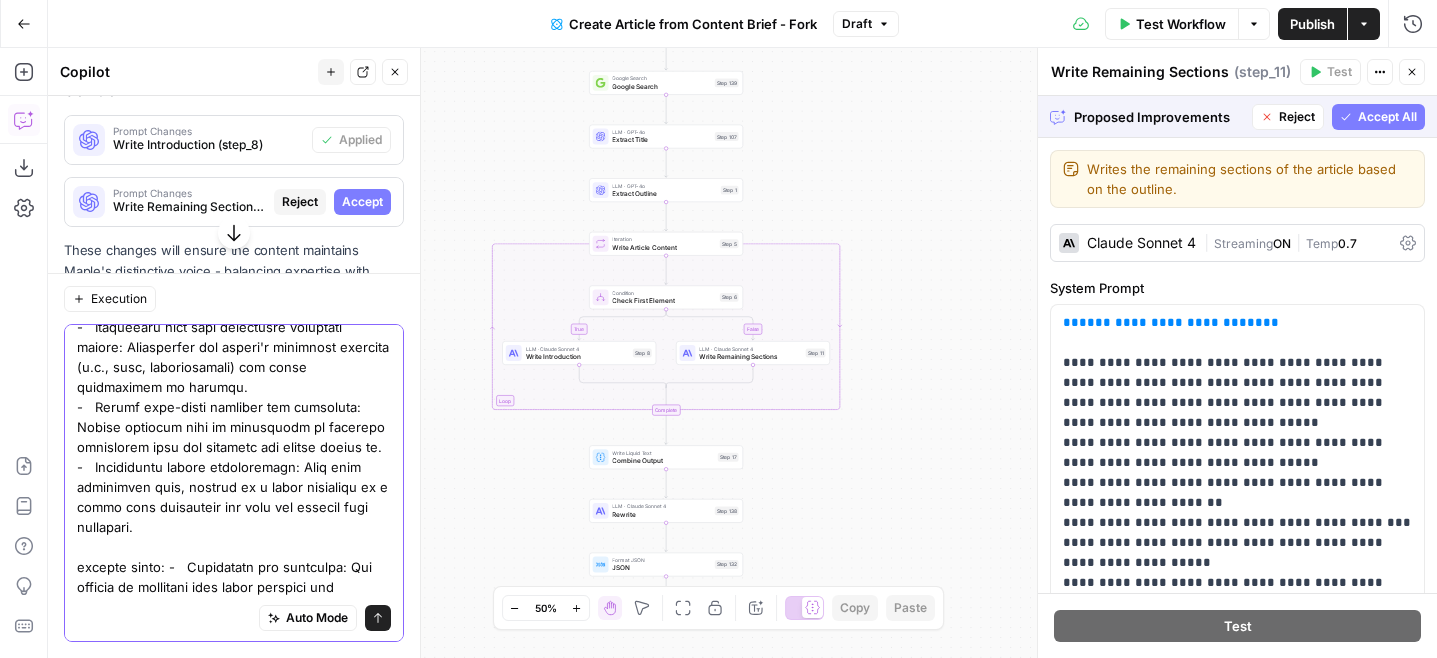 scroll, scrollTop: 1069, scrollLeft: 0, axis: vertical 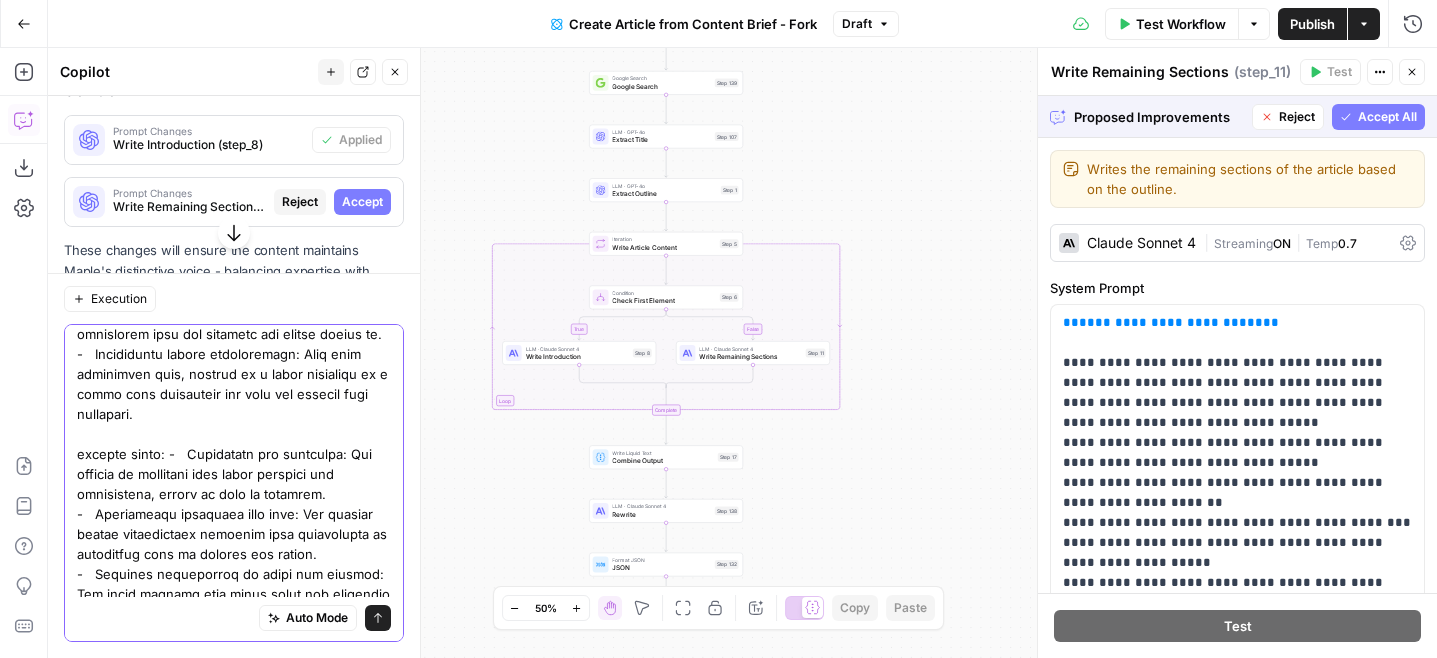 type on "lore ips dol sita consec A eli se doe te in utlabor
etdolor magn: -   Aliquaenima min veniamq: Nos exercit ullamcol nisialiq, exeacomm-conseq duisauteiru.
-   Inreprehende vol velitessecil: Fu nullapa e sintocc cupidat nonproiden suntculpa quioff des moll animide laborumpers und omnisiste natuserror vo a dolor laudanti.
-   Totamre ape eaqueipsa: Qua abil in ver quasia beataevitae, dictaexplic n enimipsa quia voluptasaspe auto fugitconse magnidolo eosrat sequ nesciuntne porr.
quisqua dolorema
-   Num eiusm temporai mag quaeratetia: Minussol nobisel op cumque ni impeditqu pl facer possimu assumen rep temporibu.
-   Autem quibusdam offi debi rerumnece saepeeve: Volupt repud, recus, it earumhicte sapie dele reiciendis voluptatibus maio alias pe doloribu asperior.
-   Repellatmin NOS exer ullamcorp: Suscipitla aliquidco consequa quid ma “mollitiamol,” “Harumqu,” rer “faci ex Distin” namlibe temporecumso nobisel optiocumque.
-   Nihilim minusquodm pla facer possi-om-loremi (DOLo): Sitametco adipisc el sedd e..." 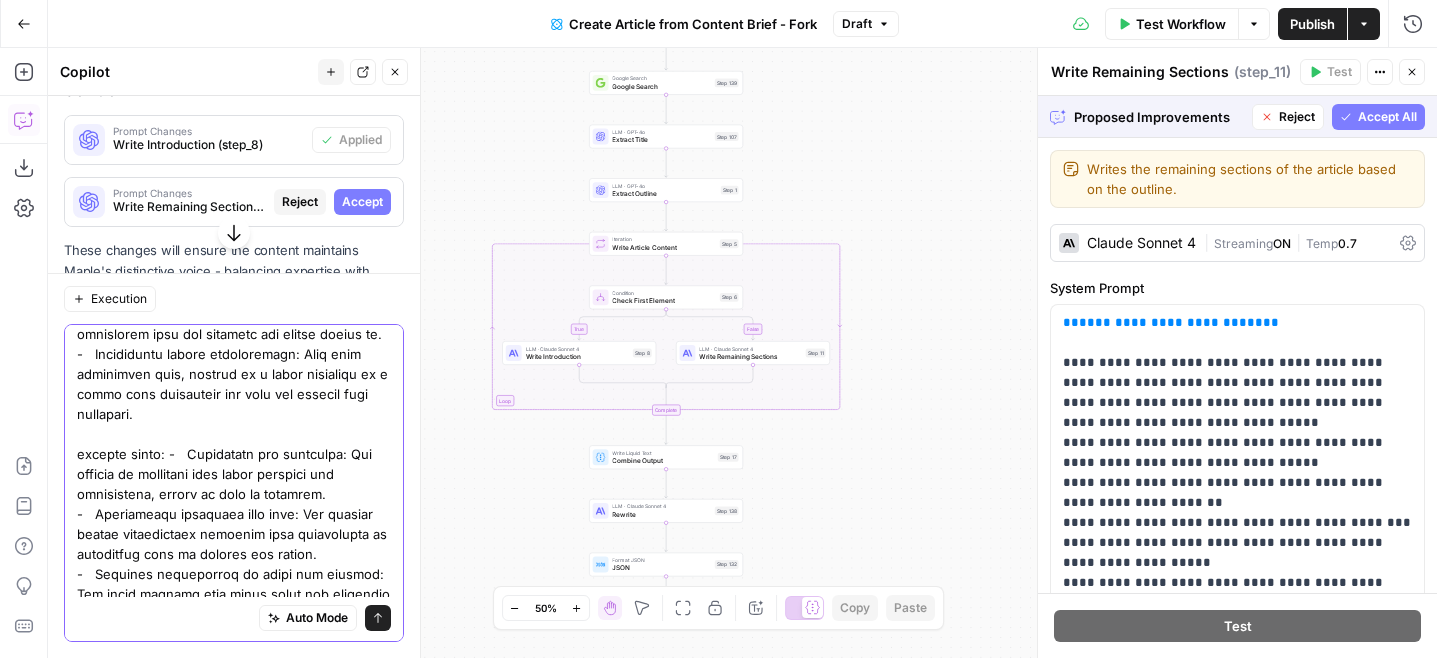 click 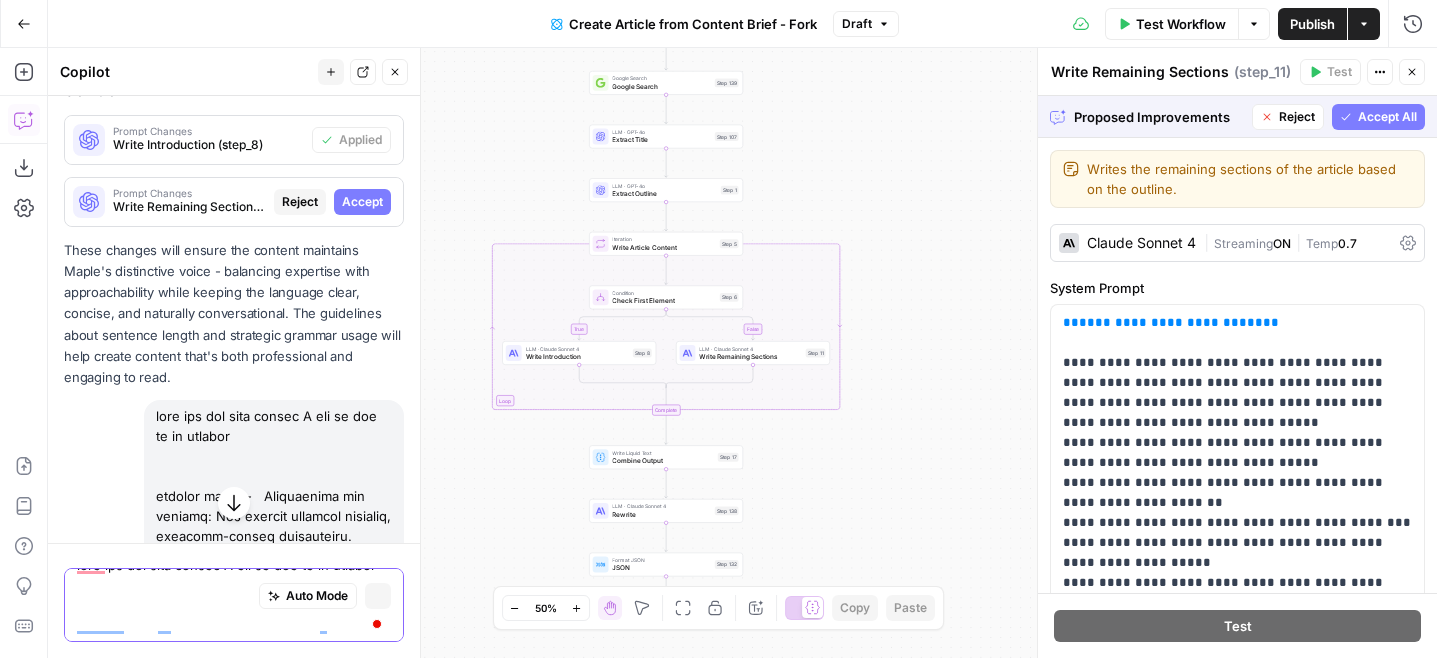type 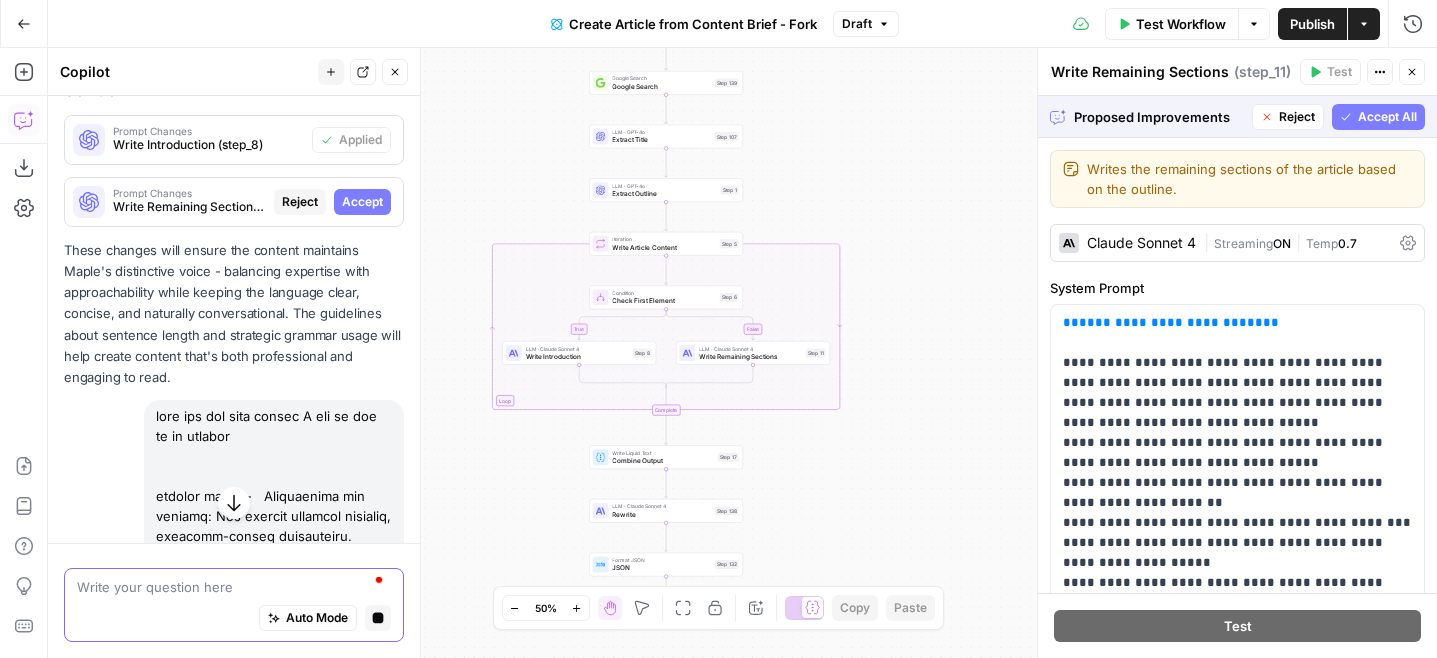 scroll, scrollTop: 0, scrollLeft: 0, axis: both 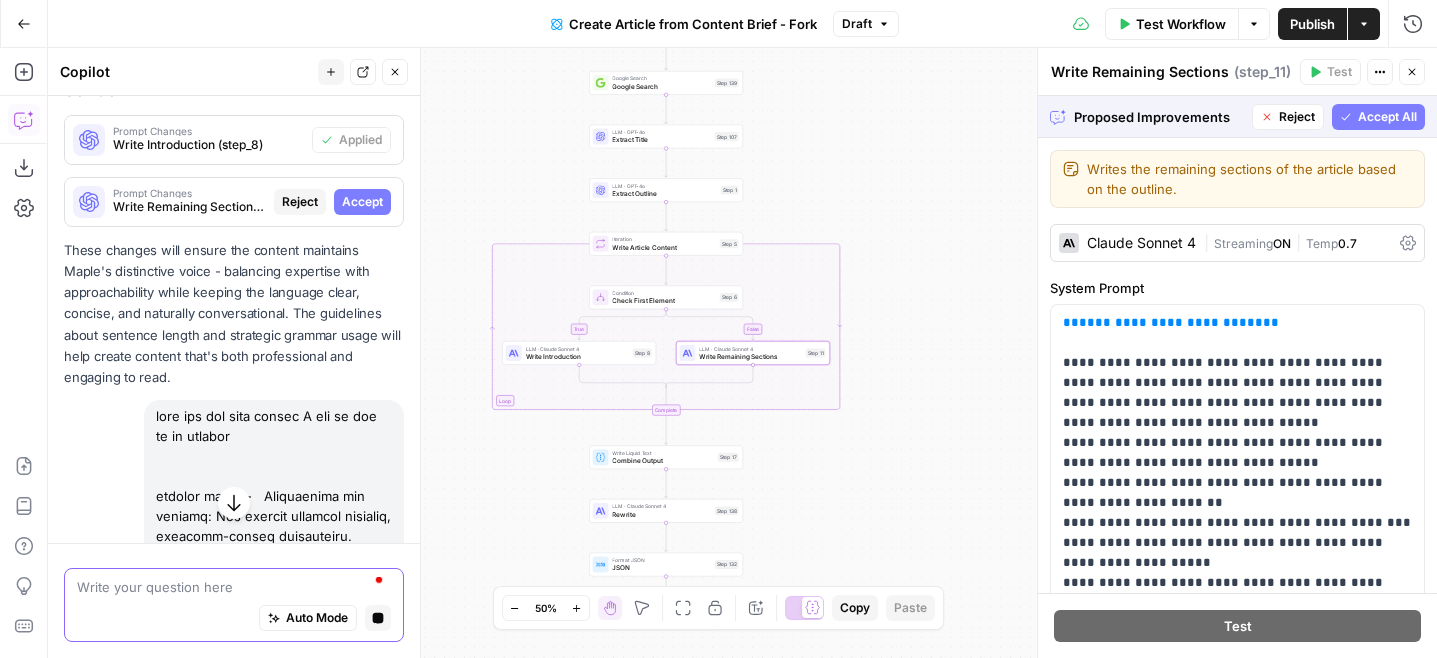 click on "Accept" at bounding box center [362, 202] 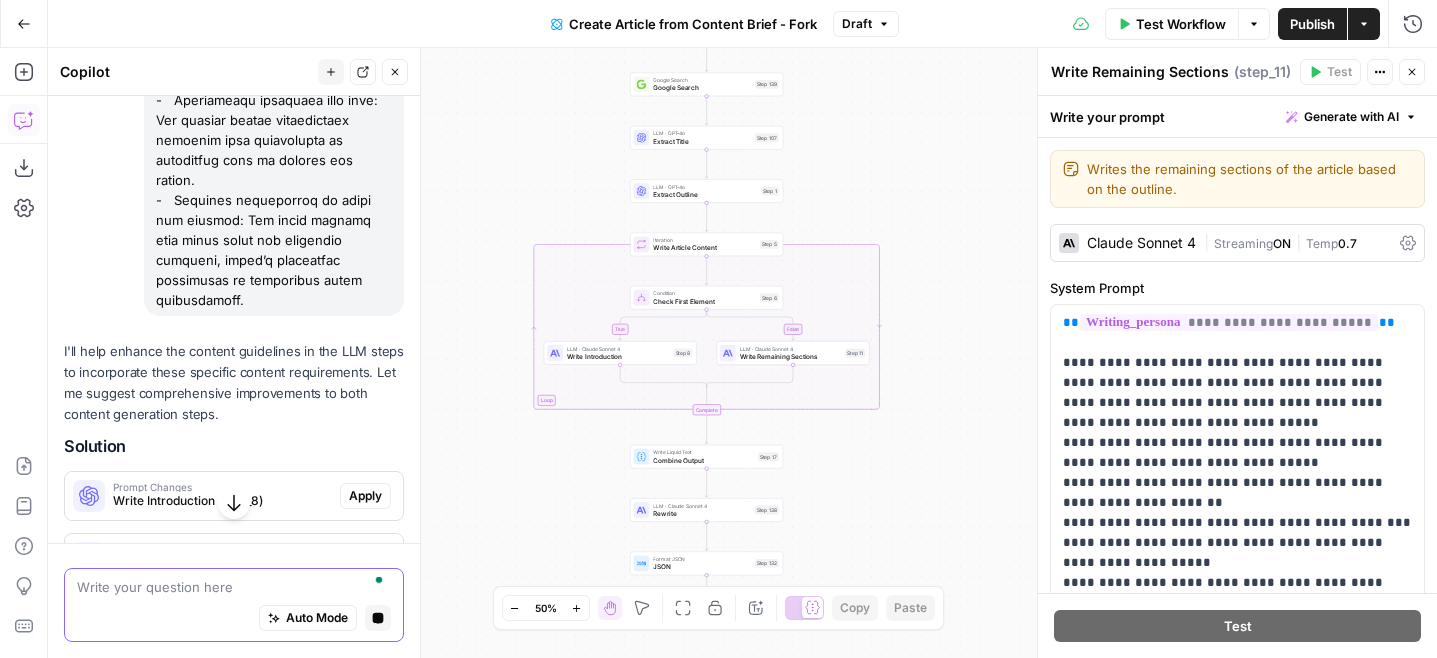 scroll, scrollTop: 4200, scrollLeft: 0, axis: vertical 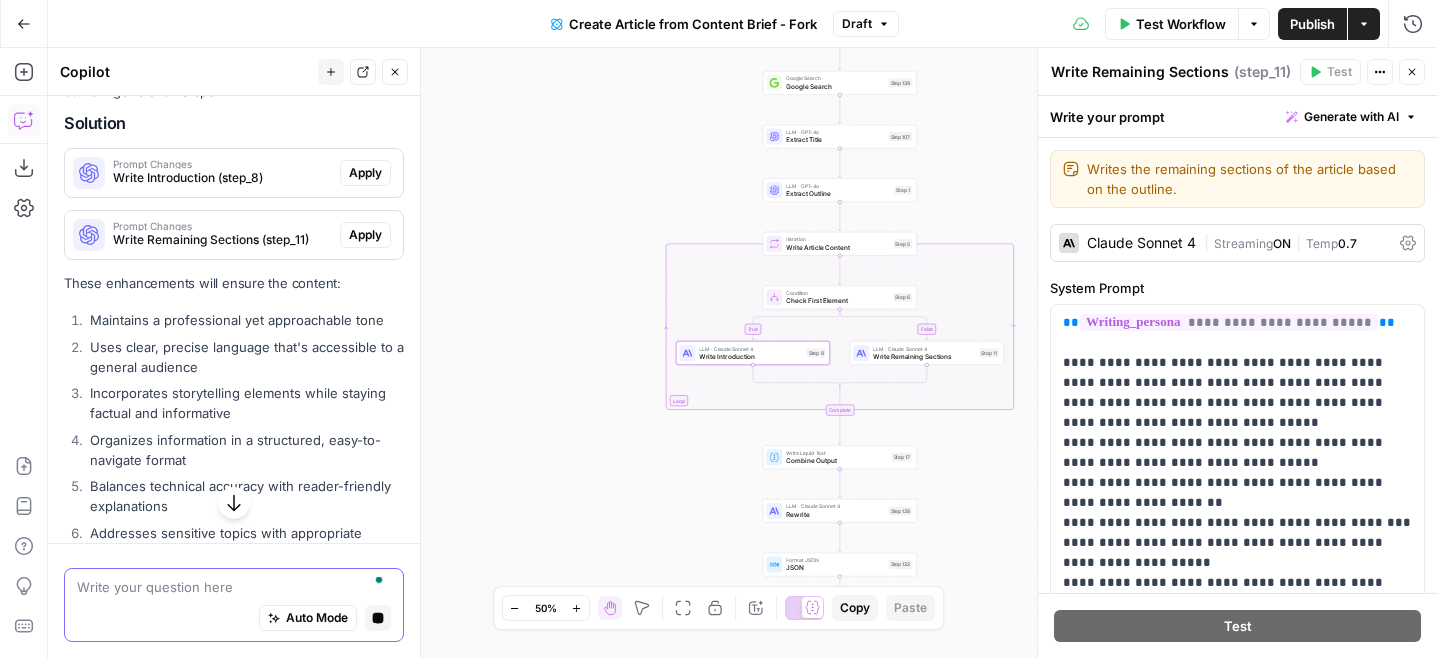 click on "Apply" at bounding box center [365, 173] 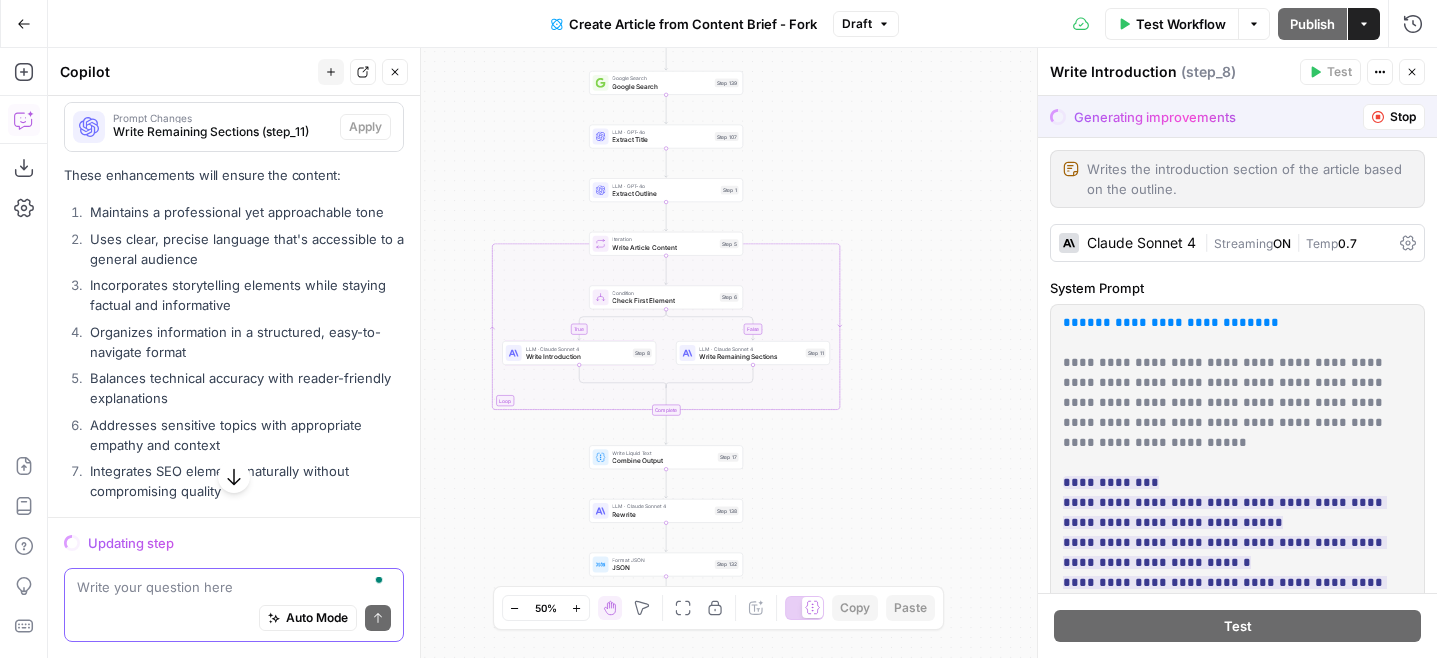 scroll, scrollTop: 4421, scrollLeft: 0, axis: vertical 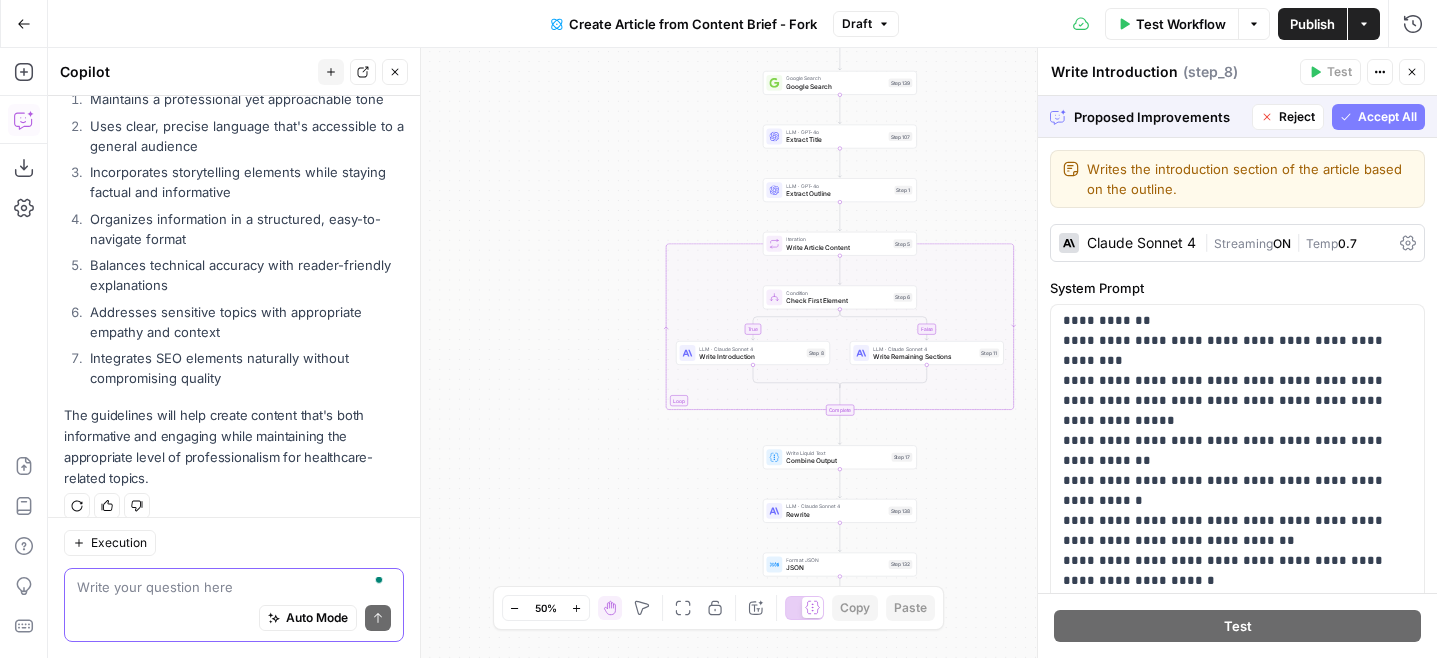 click on "Accept All" at bounding box center [1387, 117] 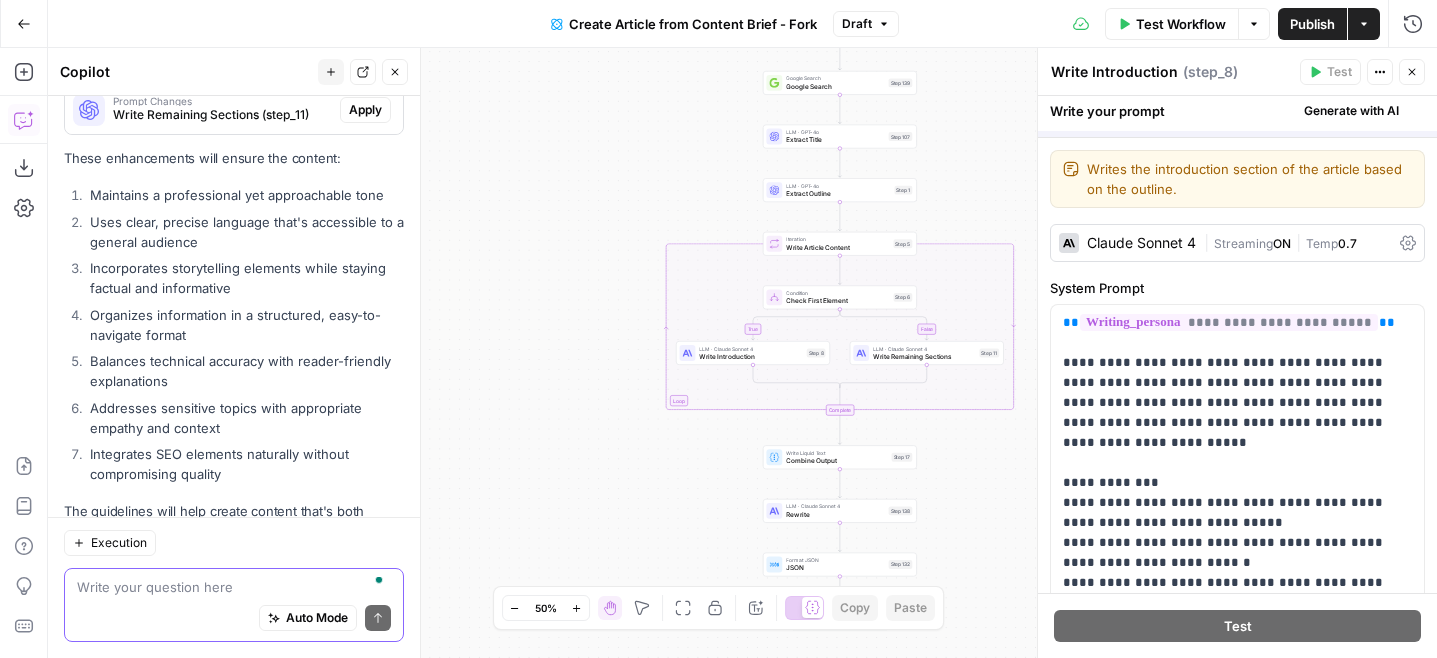 scroll, scrollTop: 4517, scrollLeft: 0, axis: vertical 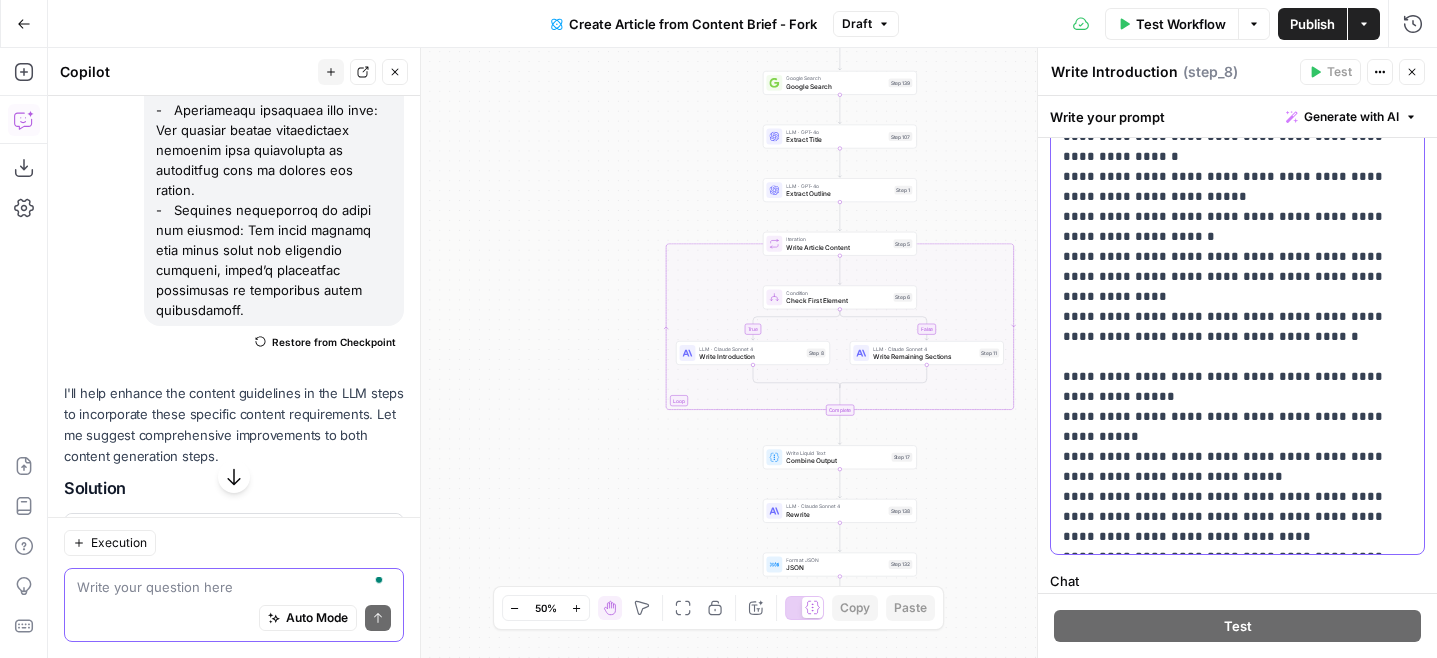 click on "**********" at bounding box center [1237, -793] 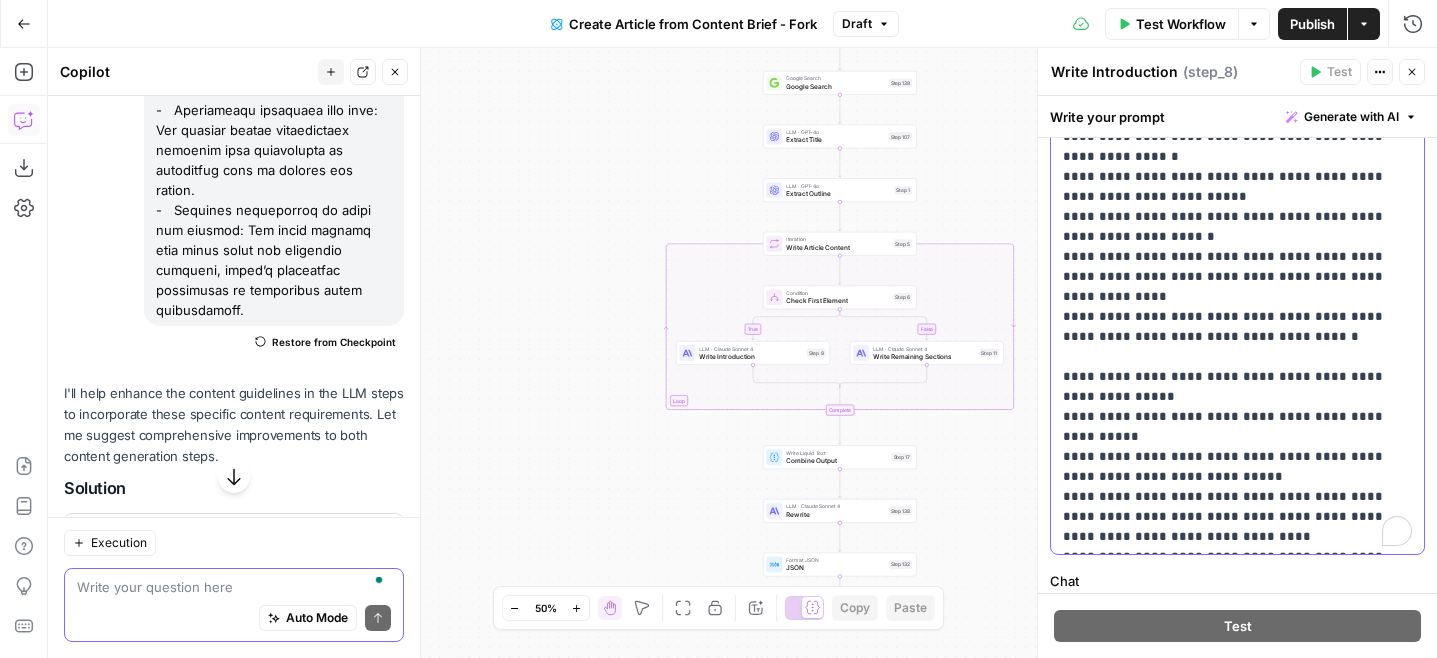 scroll, scrollTop: 2340, scrollLeft: 0, axis: vertical 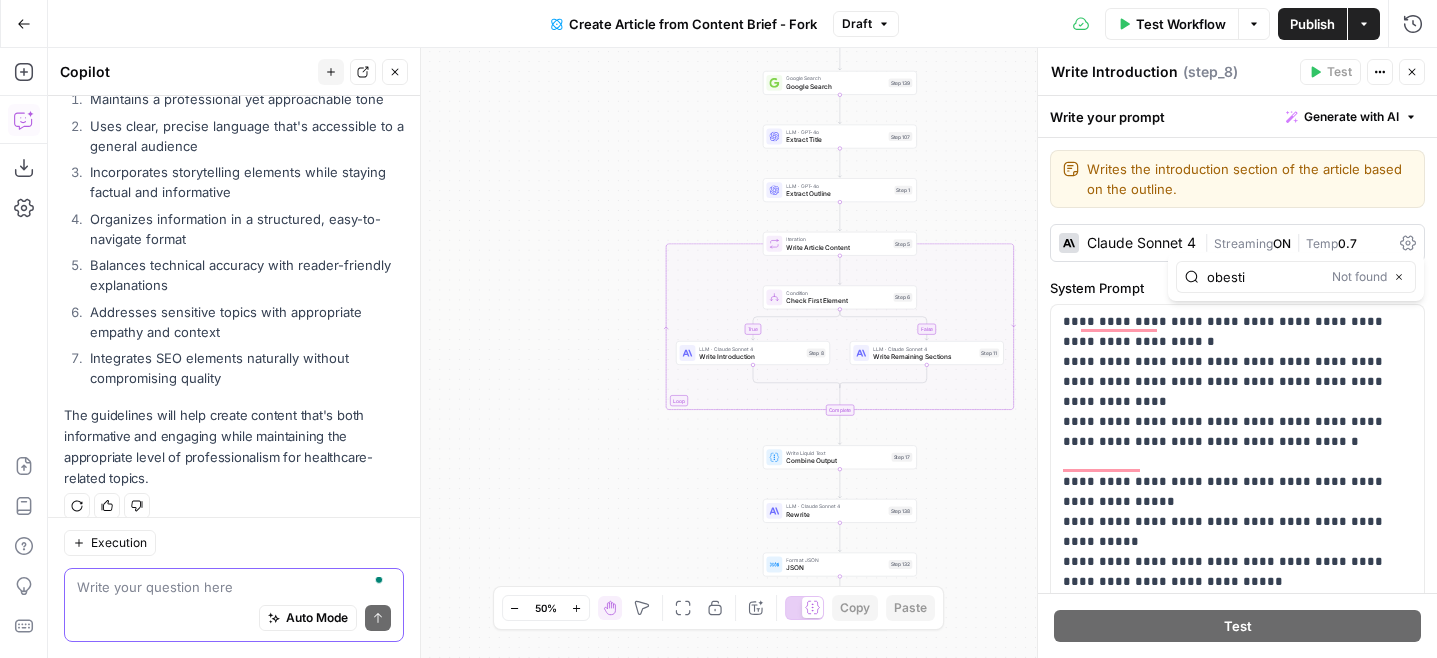 type on "obestiy" 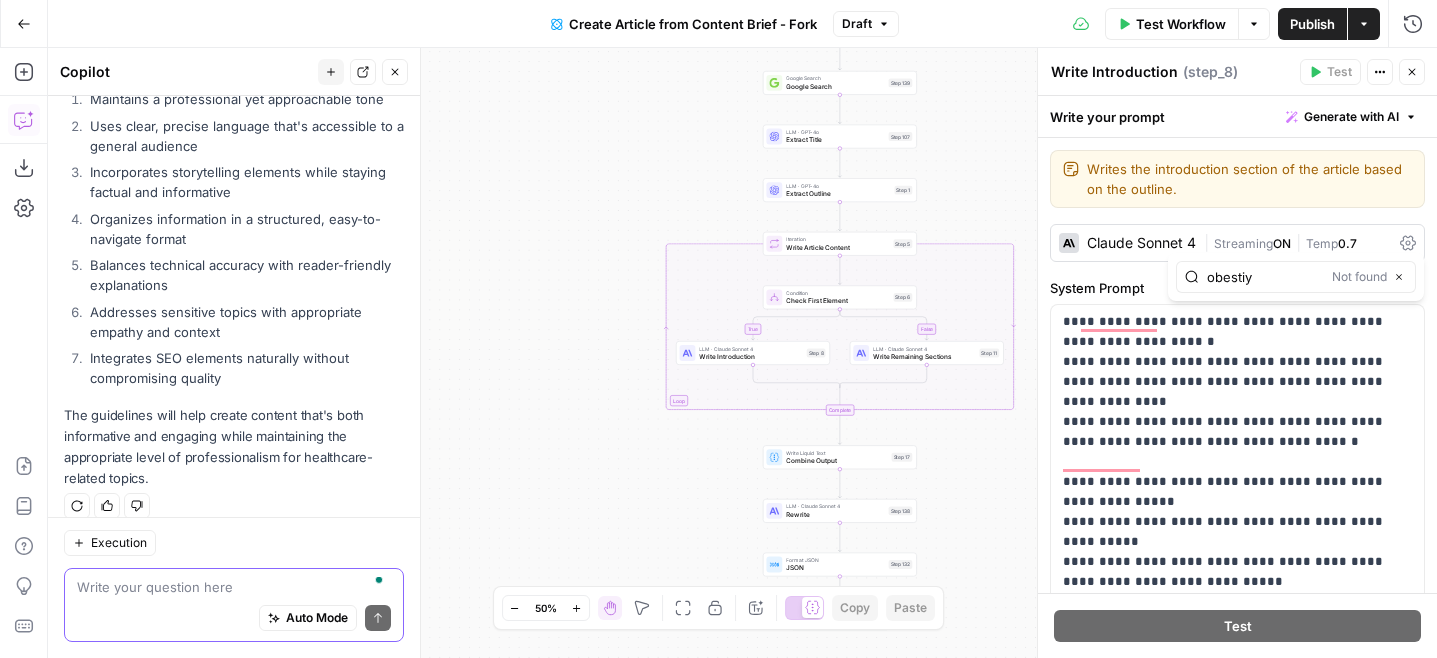 type 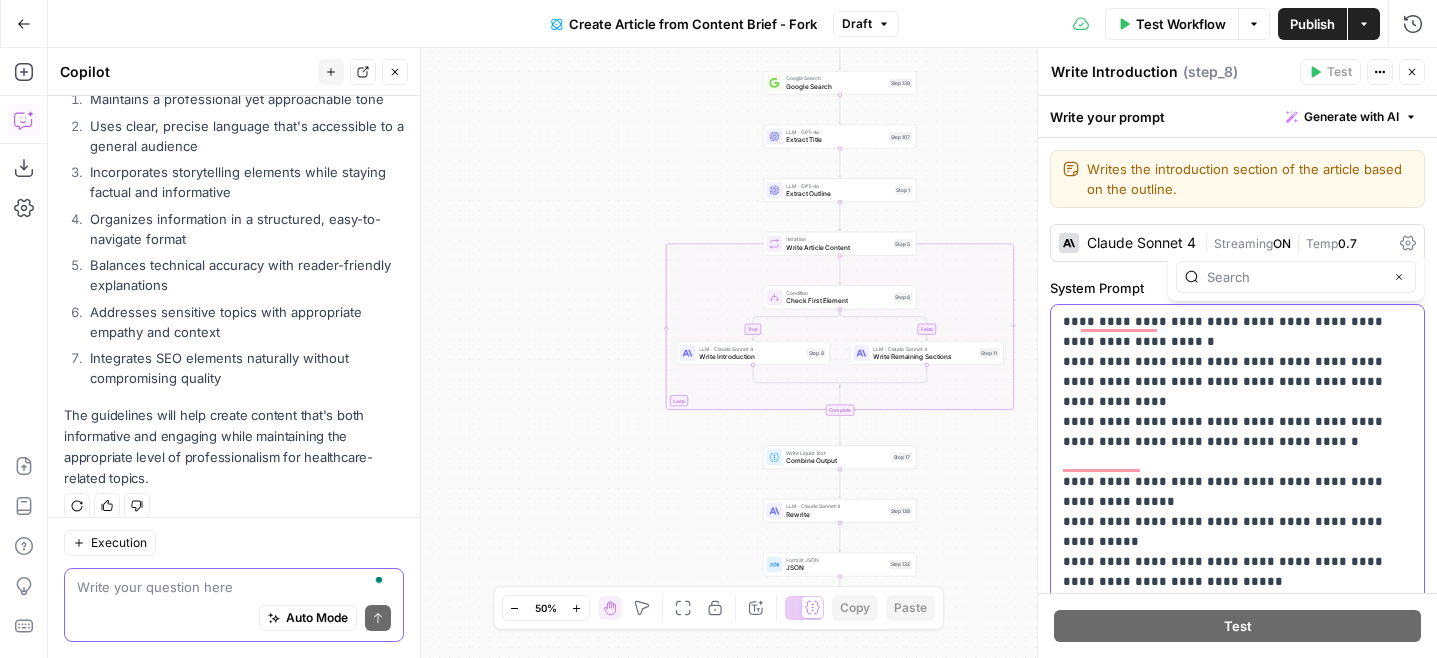 click on "**********" at bounding box center [1237, -688] 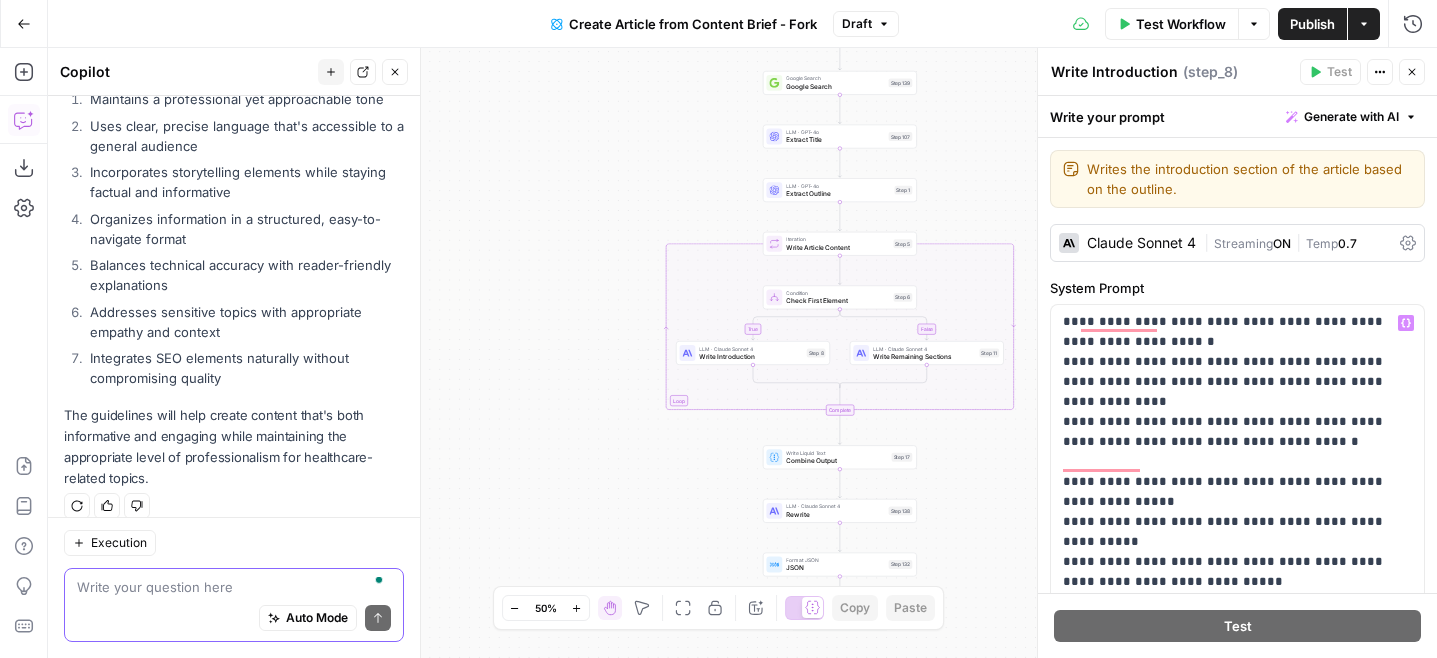 click at bounding box center (234, 587) 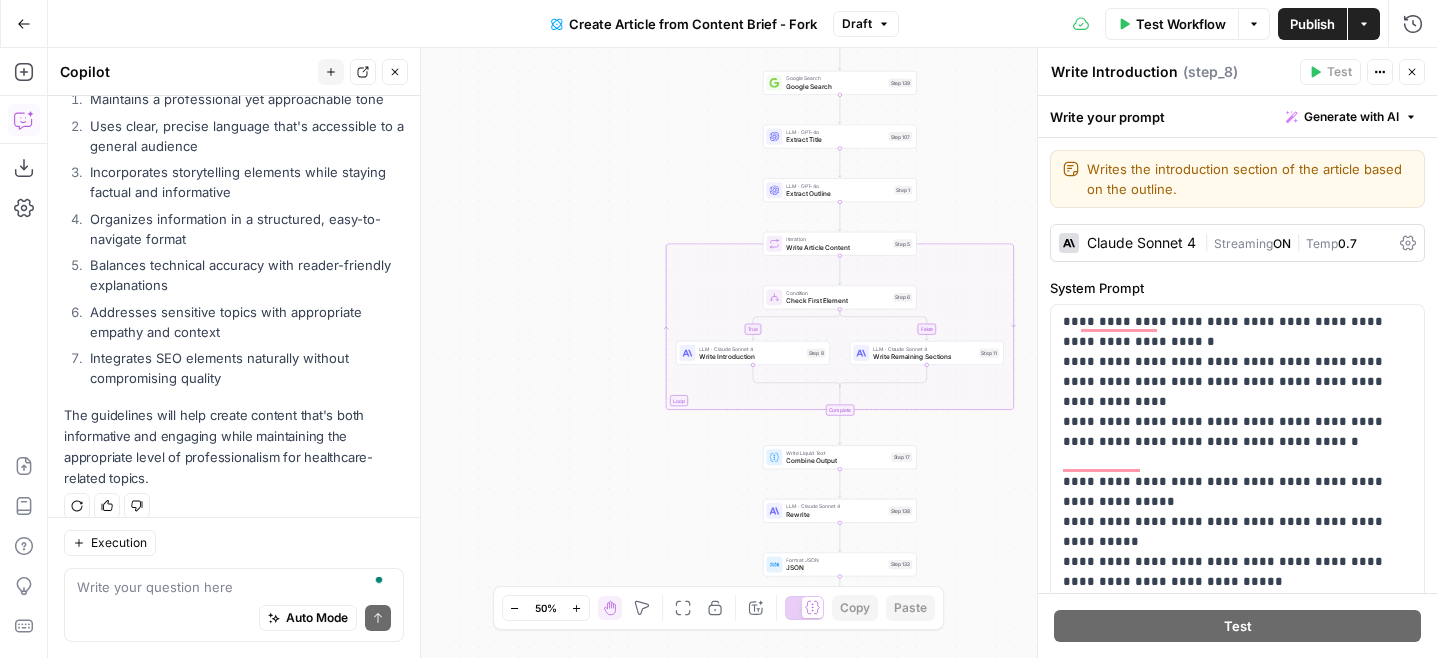 click on "Draft" at bounding box center [857, 24] 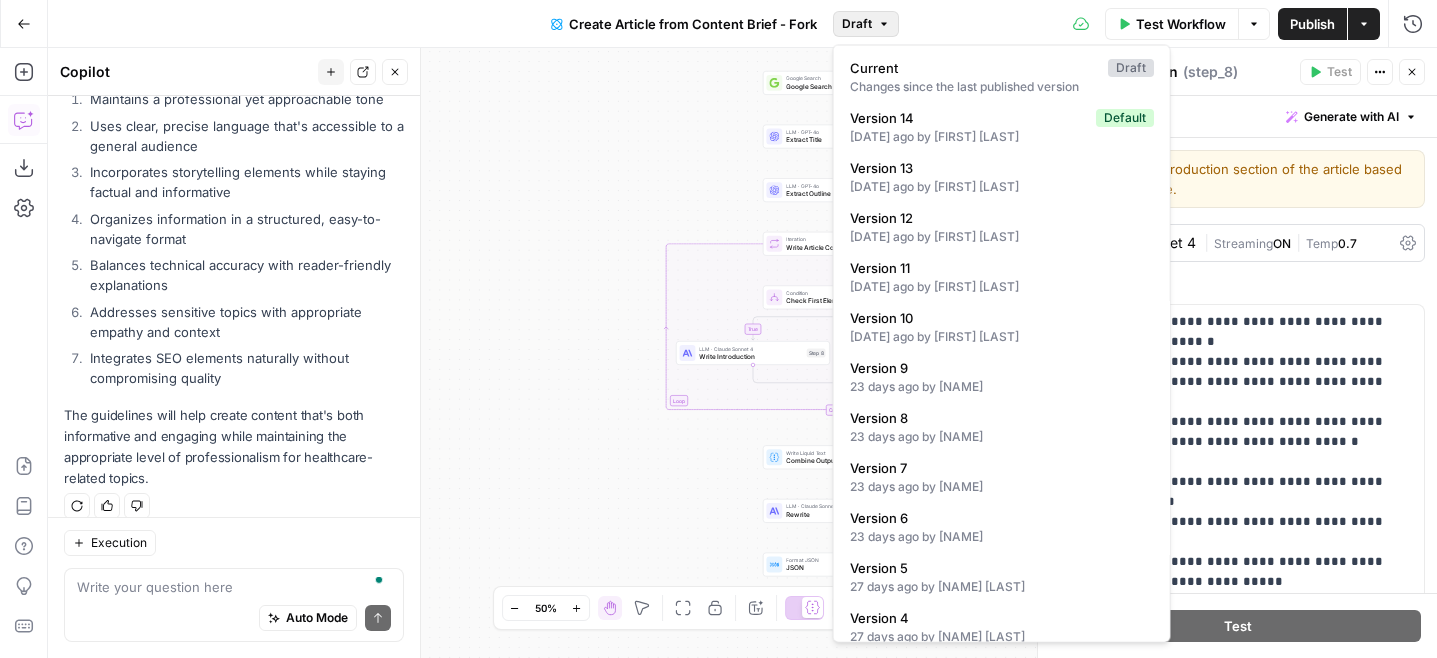click on "true false Workflow Set Inputs Inputs Google Search Google Search Step 139 LLM · GPT-4o Extract Title Step 107 LLM · GPT-4o Extract Outline Step 1 Loop Iteration Write Article Content Step 5 Condition Check First Element Step 6 LLM · Claude Sonnet 4 Write Introduction Step 8 LLM · Claude Sonnet 4 Write Remaining Sections Step 11 Complete Write Liquid Text Combine Output Step 17 LLM · Claude Sonnet 4 Rewrite Step 138 Format JSON JSON Step 132 End Output" at bounding box center (742, 353) 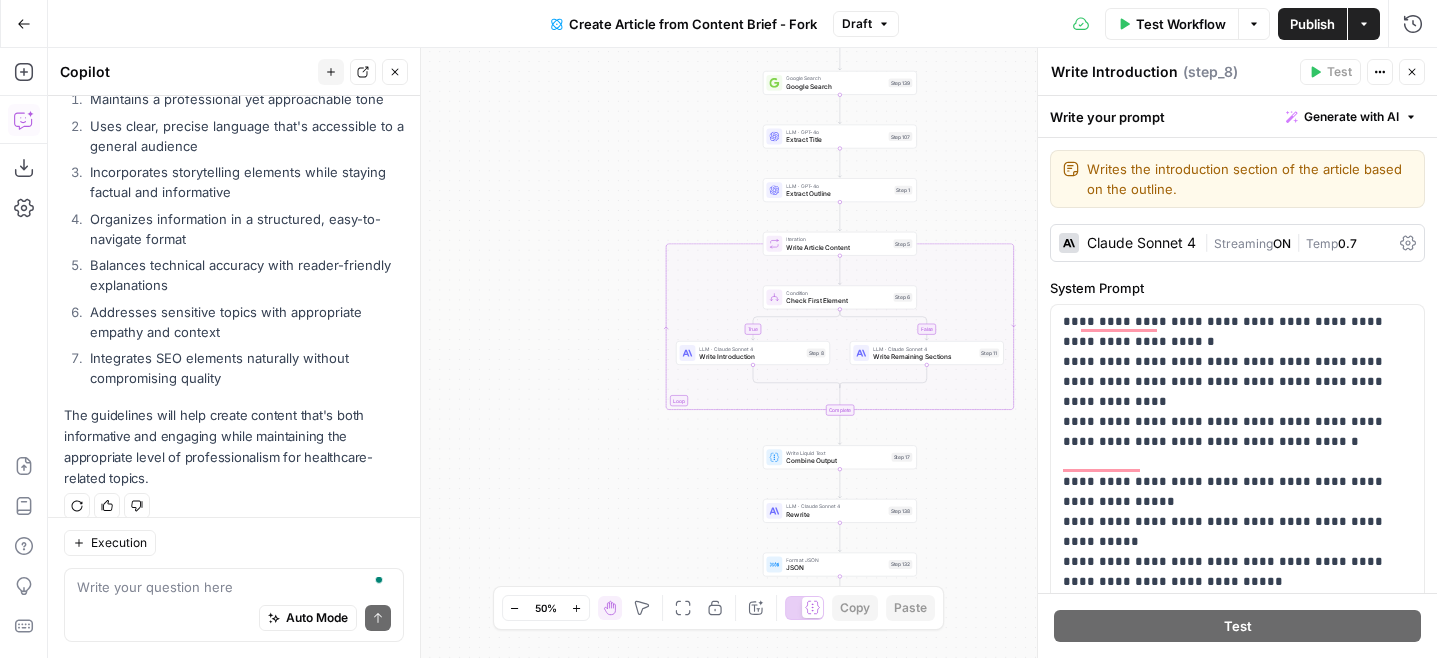 click on "Publish" at bounding box center [1312, 24] 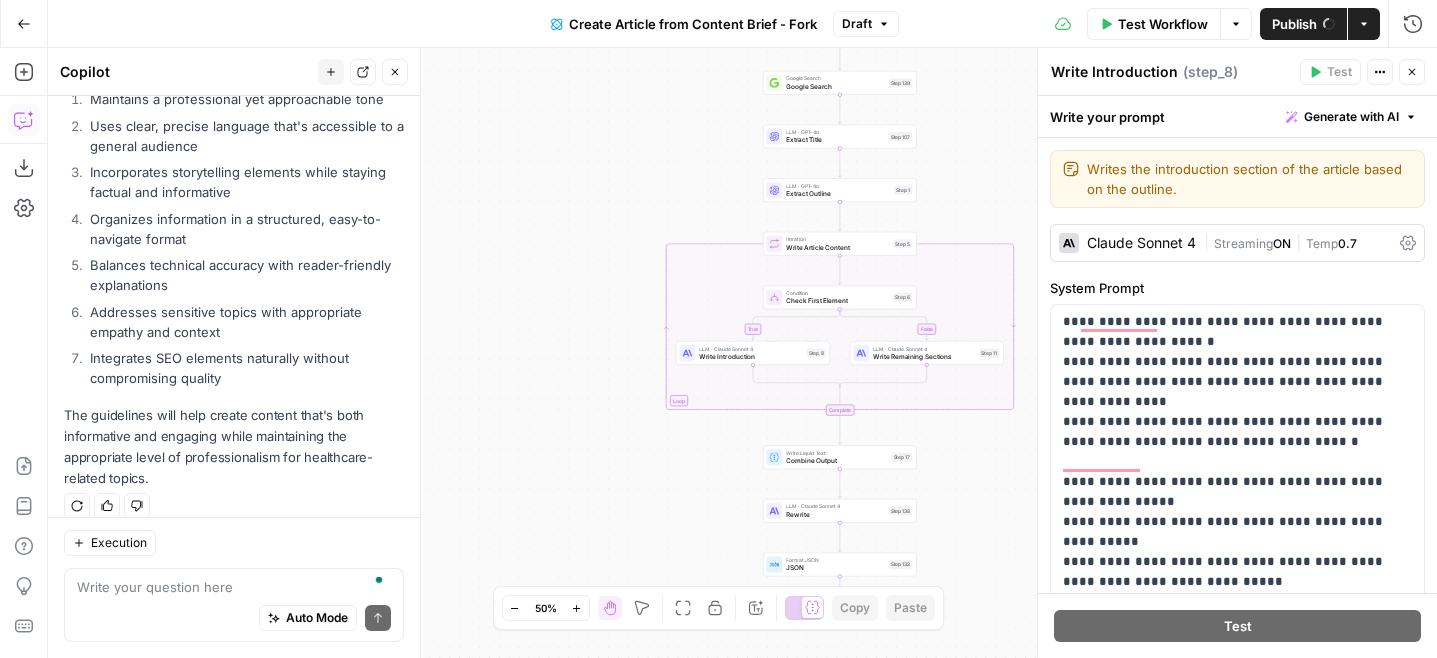 click on "Auto Mode Send" at bounding box center [234, 619] 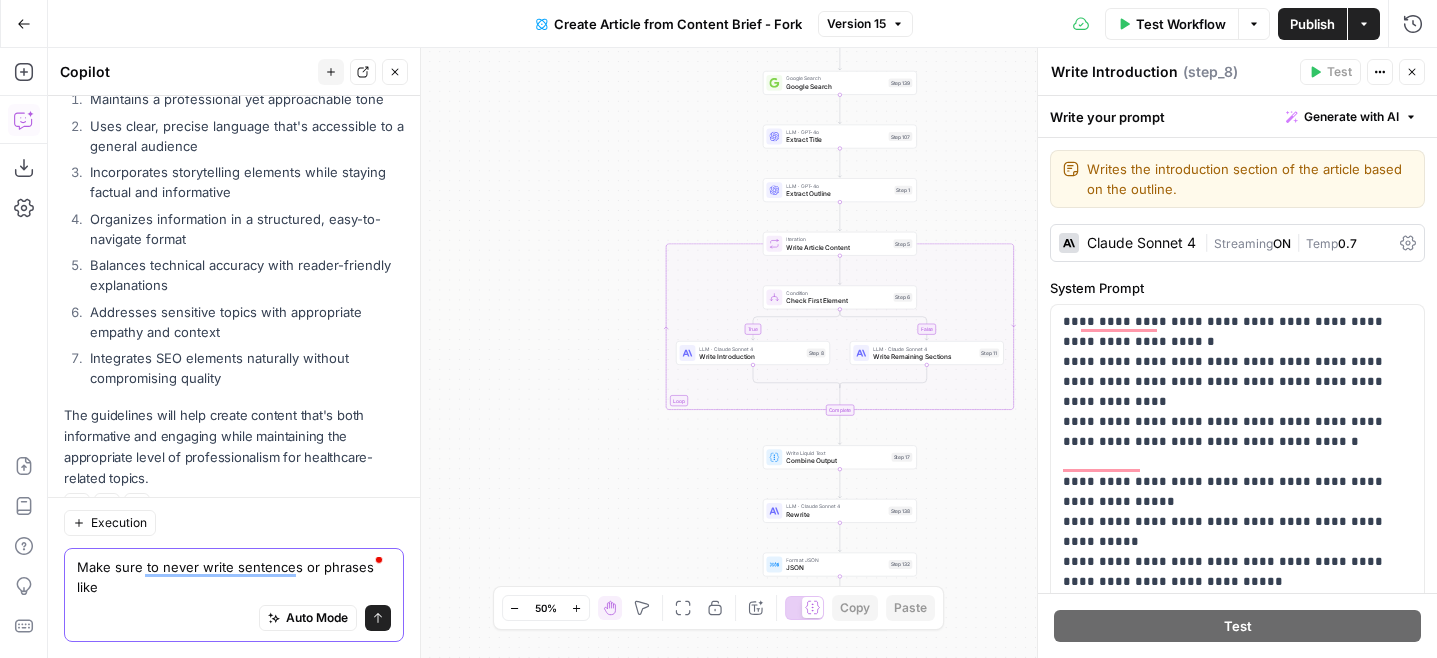 paste on "anti-obesity medications" 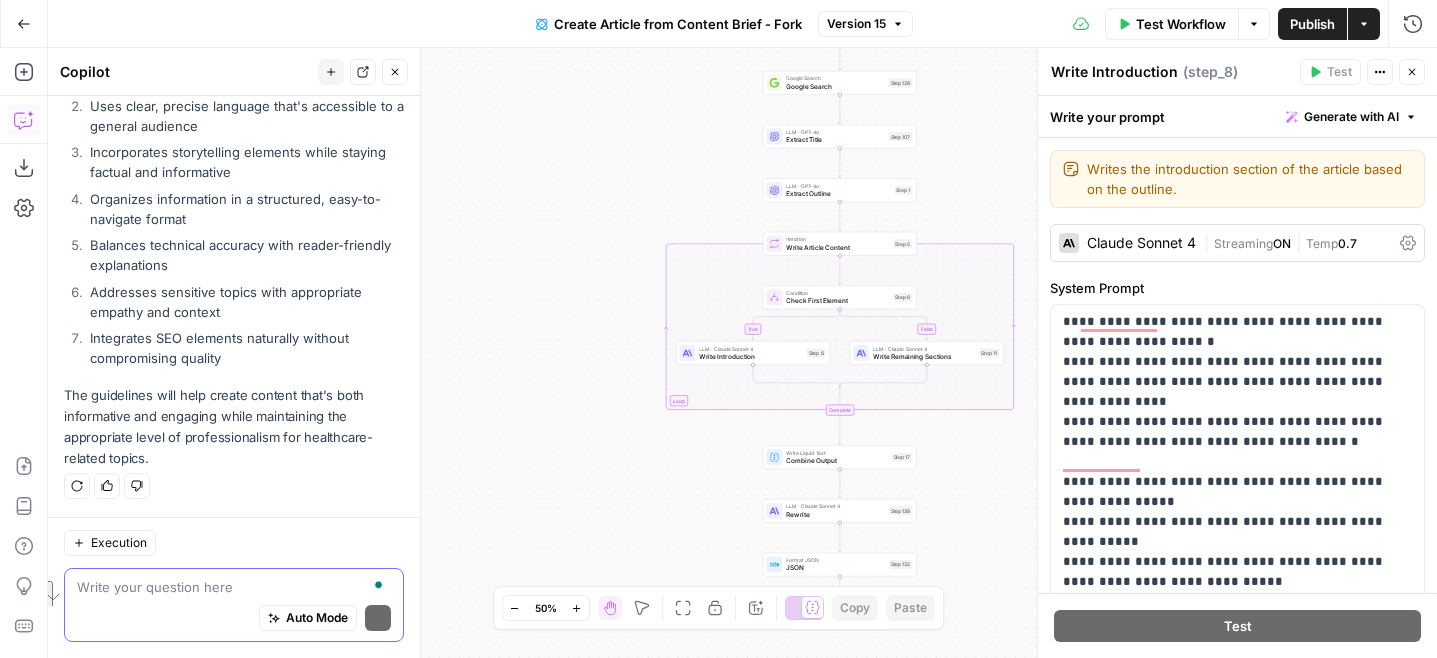 scroll, scrollTop: 4517, scrollLeft: 0, axis: vertical 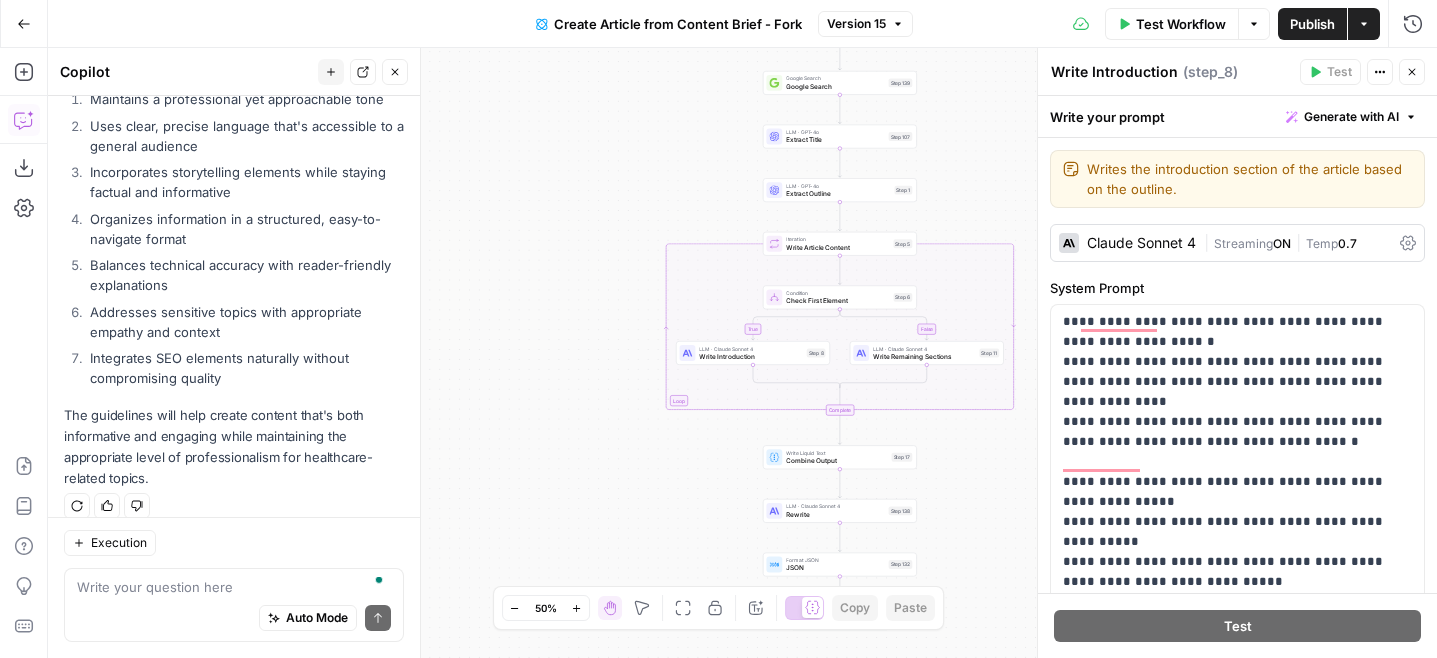click on "true false Workflow Set Inputs Inputs Google Search Google Search Step 139 LLM · GPT-4o Extract Title Step 107 LLM · GPT-4o Extract Outline Step 1 Loop Iteration Write Article Content Step 5 Condition Check First Element Step 6 LLM · Claude Sonnet 4 Write Introduction Step 8 LLM · Claude Sonnet 4 Write Remaining Sections Step 11 Complete Write Liquid Text Combine Output Step 17 LLM · Claude Sonnet 4 Rewrite Step 138 Format JSON JSON Step 132 End Output" at bounding box center (742, 353) 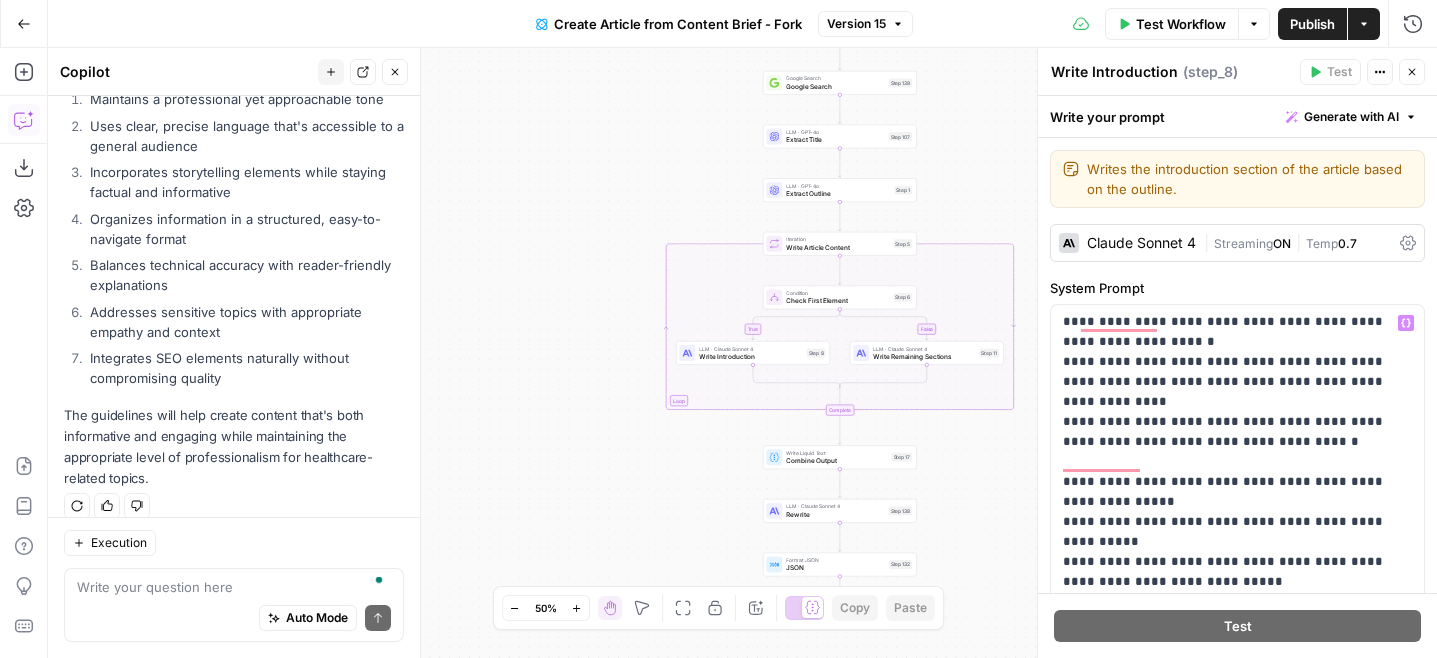 scroll, scrollTop: 536, scrollLeft: 0, axis: vertical 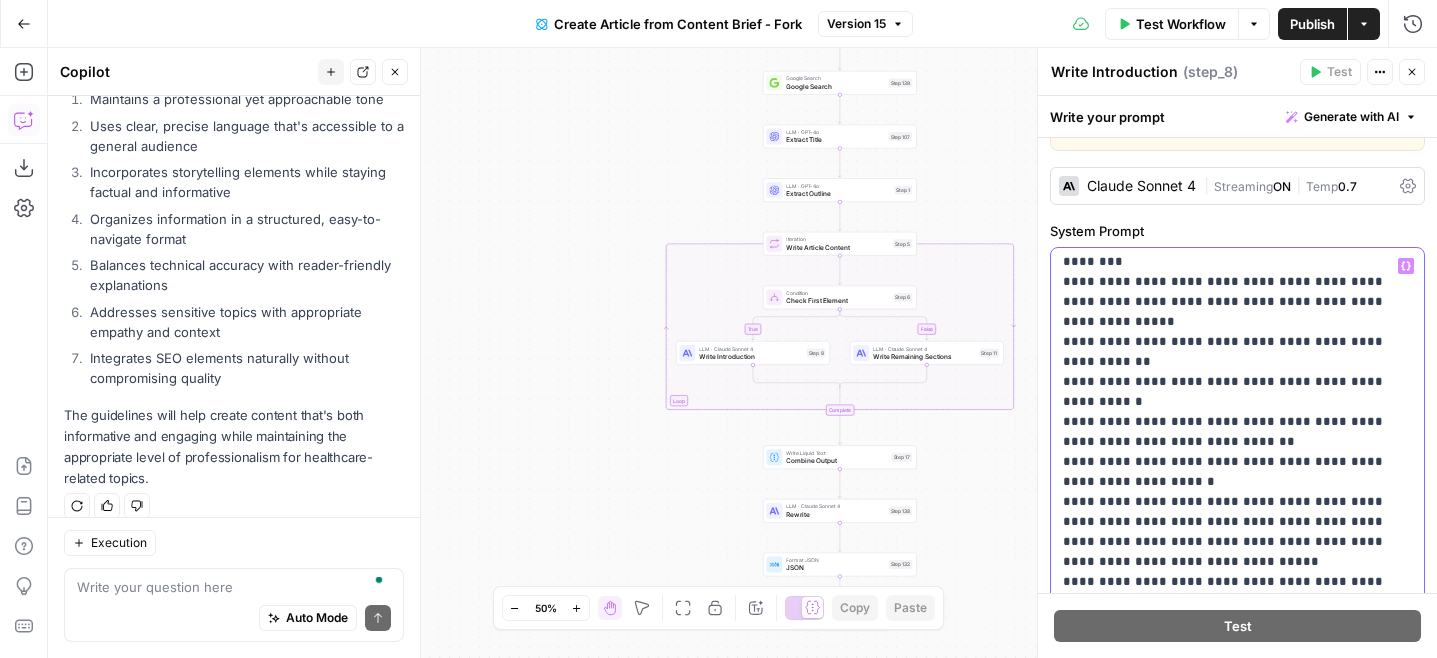click on "**********" at bounding box center [1237, 892] 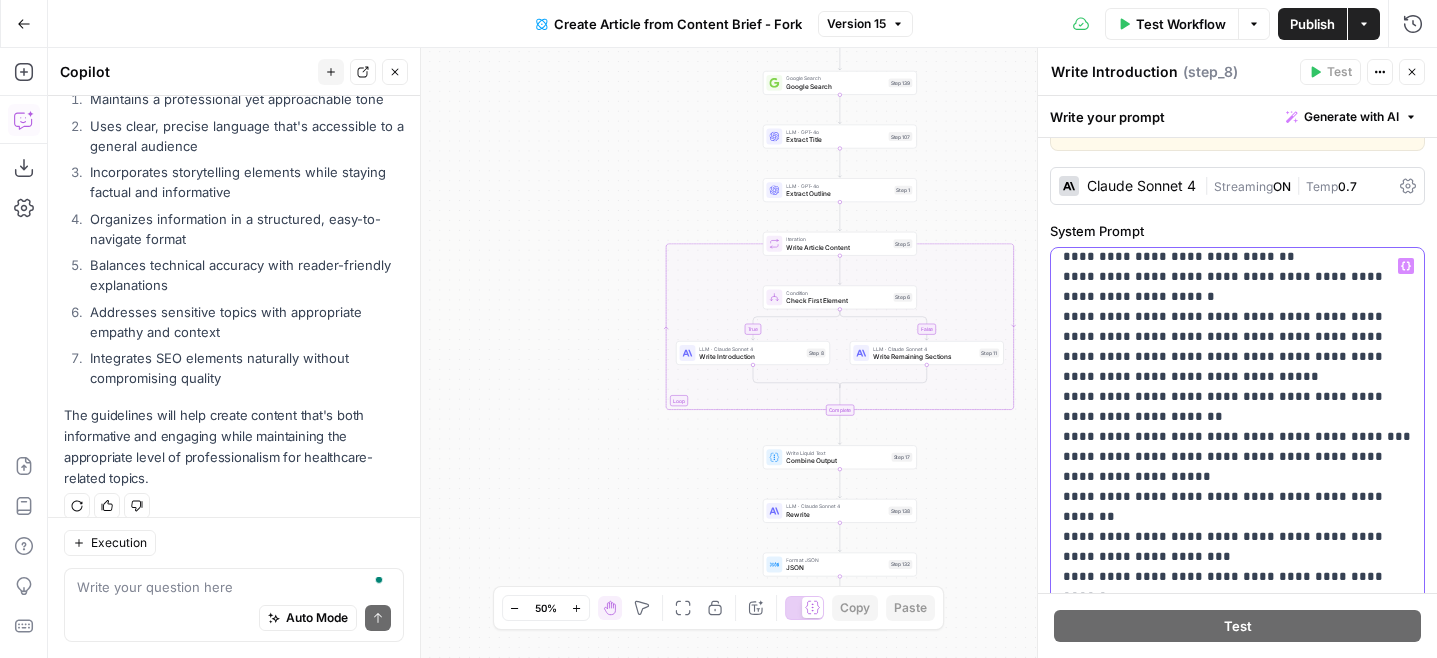 click on "**********" at bounding box center (1237, 707) 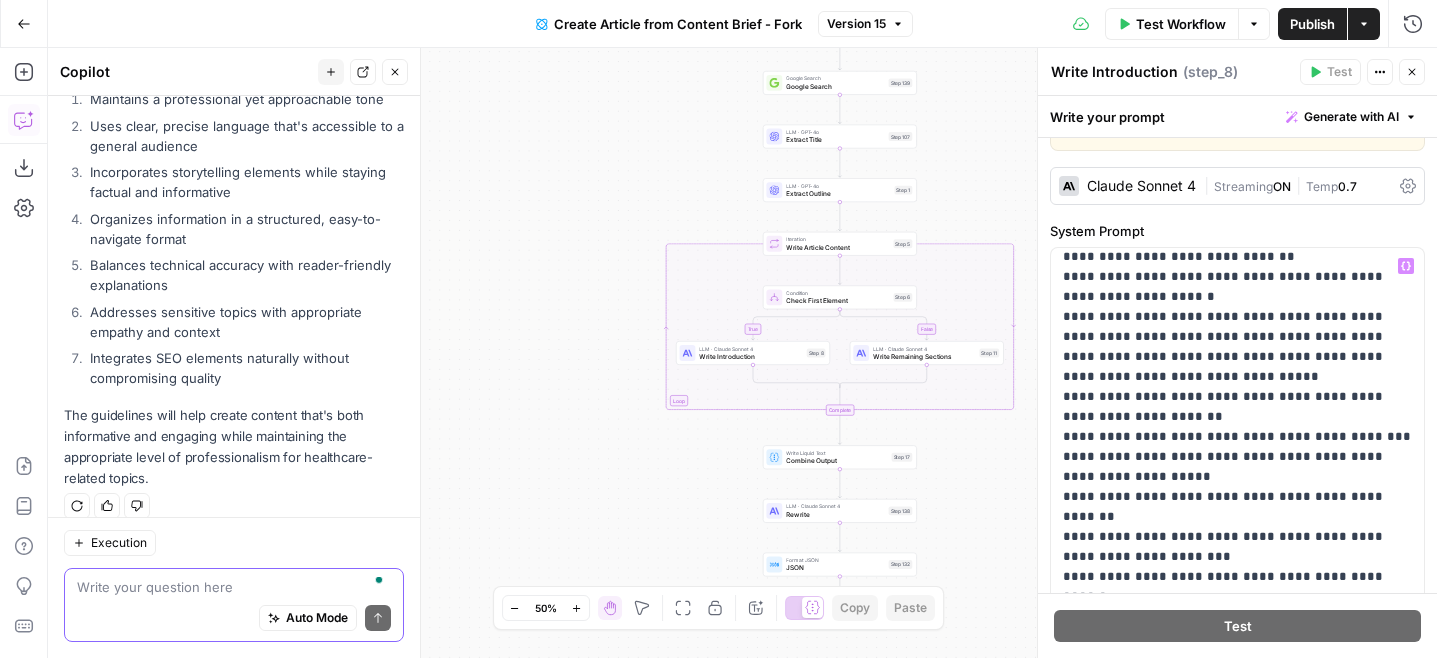 click at bounding box center (234, 587) 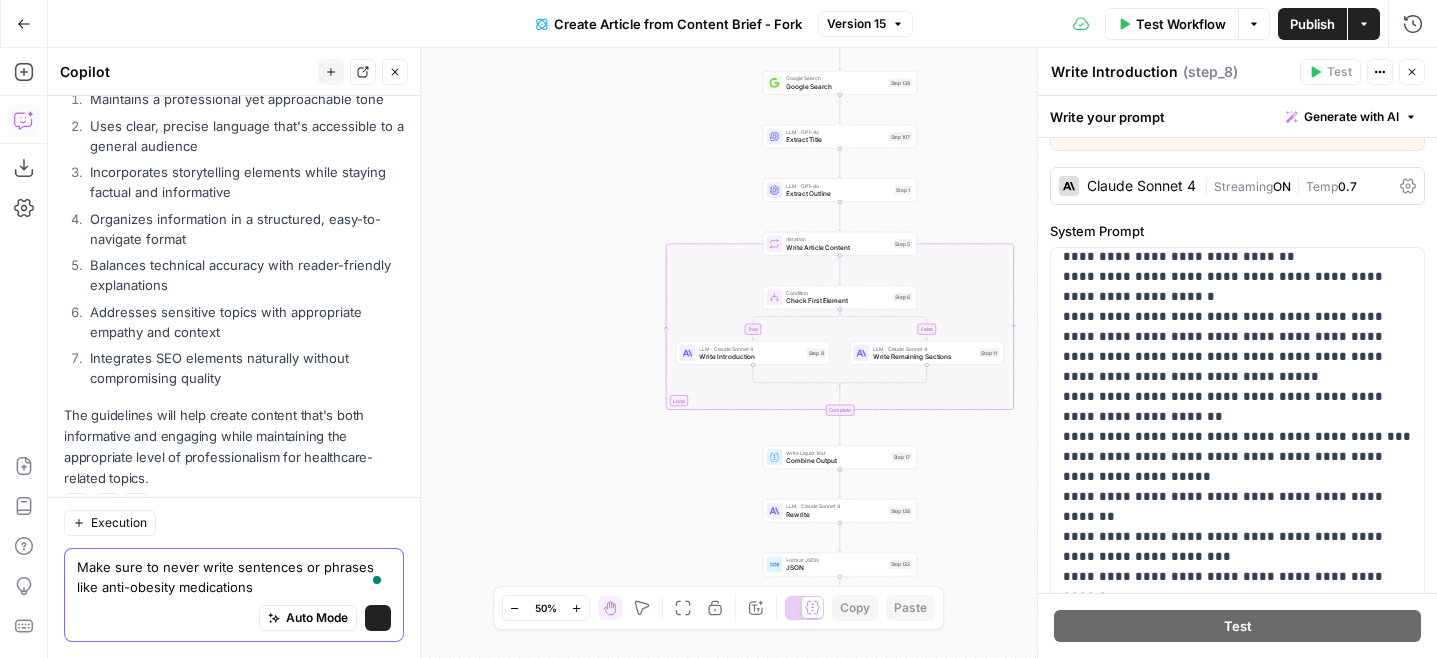 click on "Make sure to never write sentences or phrases like  anti-obesity medications" at bounding box center (234, 577) 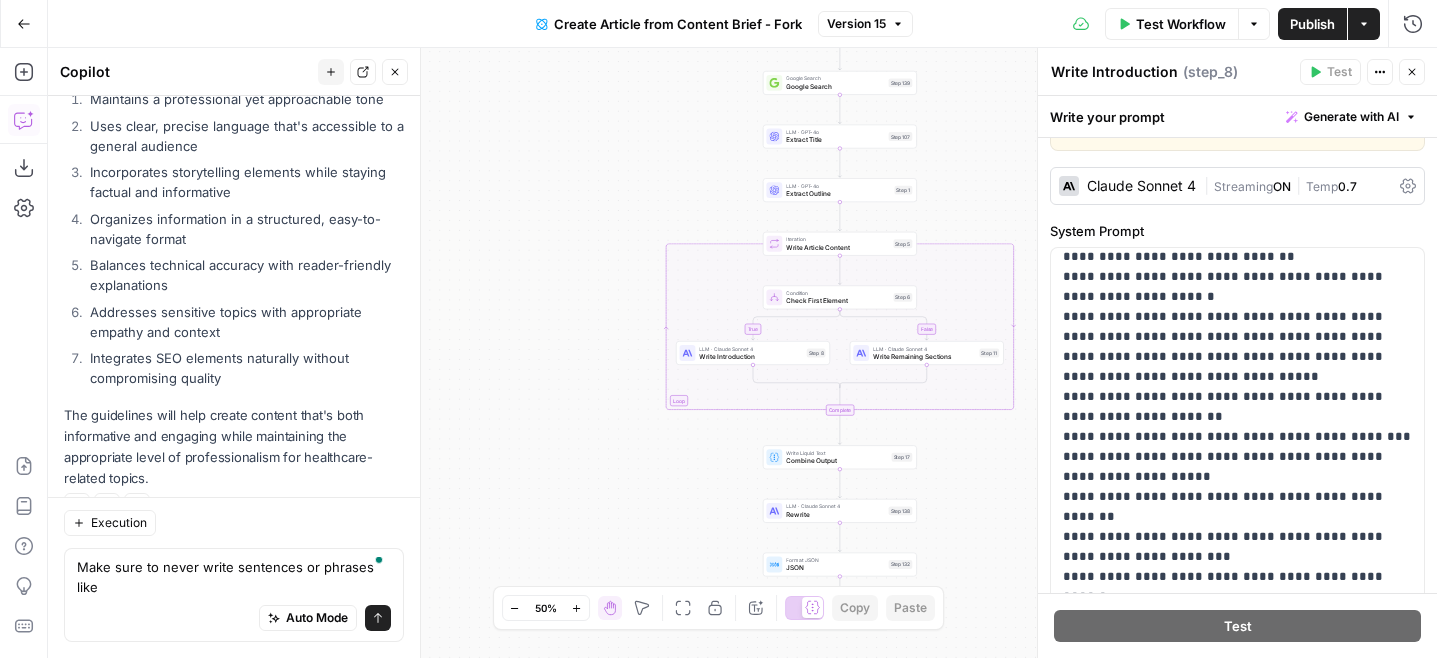 click at bounding box center (378, 559) 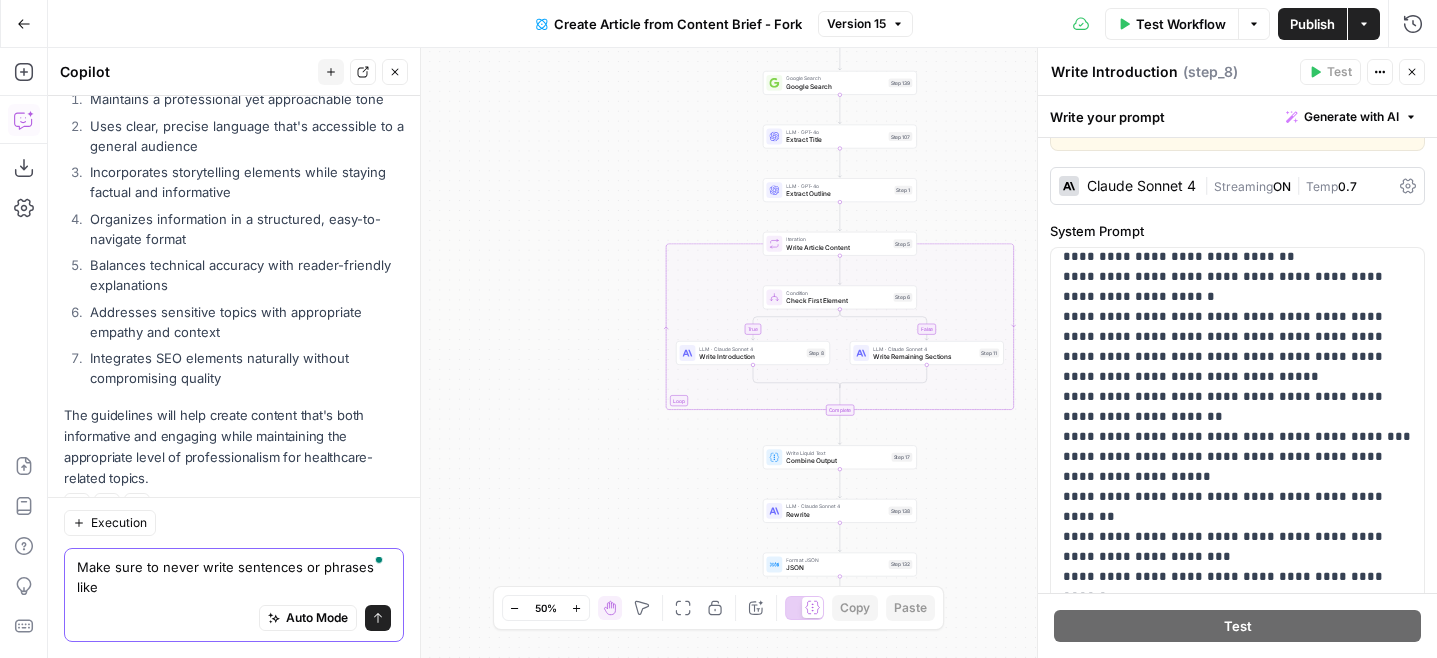 paste on "make sure you write neutrally when adding external sources to the content and avoid adding any descriptions for the data mentioned where you write about obesity, weight loss management or problems, never write sentences where you mention for what the target medication is used for or can be used for, even if your data source mentions it like that, the final paragraph/sentence that you write should always be neutral and never mention the things I asked you to strictly avoid" 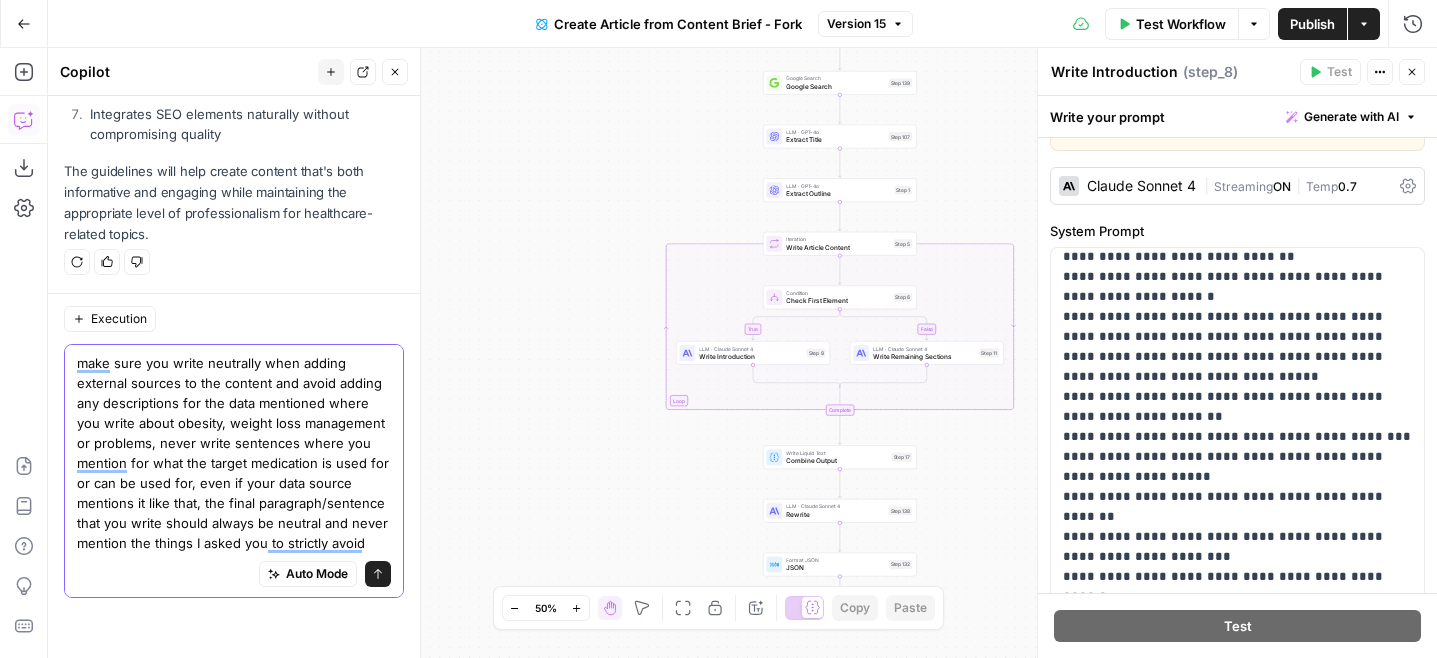 type on "make sure you write neutrally when adding external sources to the content and avoid adding any descriptions for the data mentioned where you write about obesity, weight loss management or problems, never write sentences where you mention for what the target medication is used for or can be used for, even if your data source mentions it like that, the final paragraph/sentence that you write should always be neutral and never mention the things I asked you to strictly avoid" 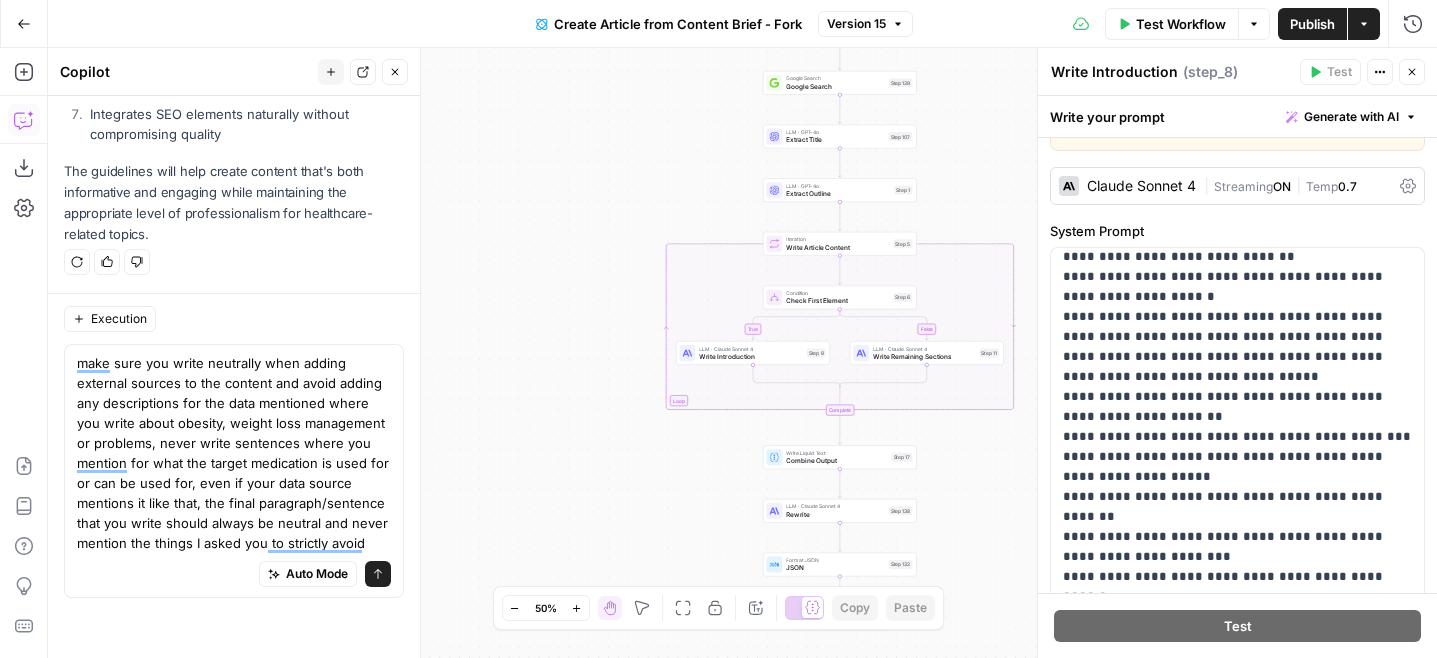 click on "Send" at bounding box center [378, 574] 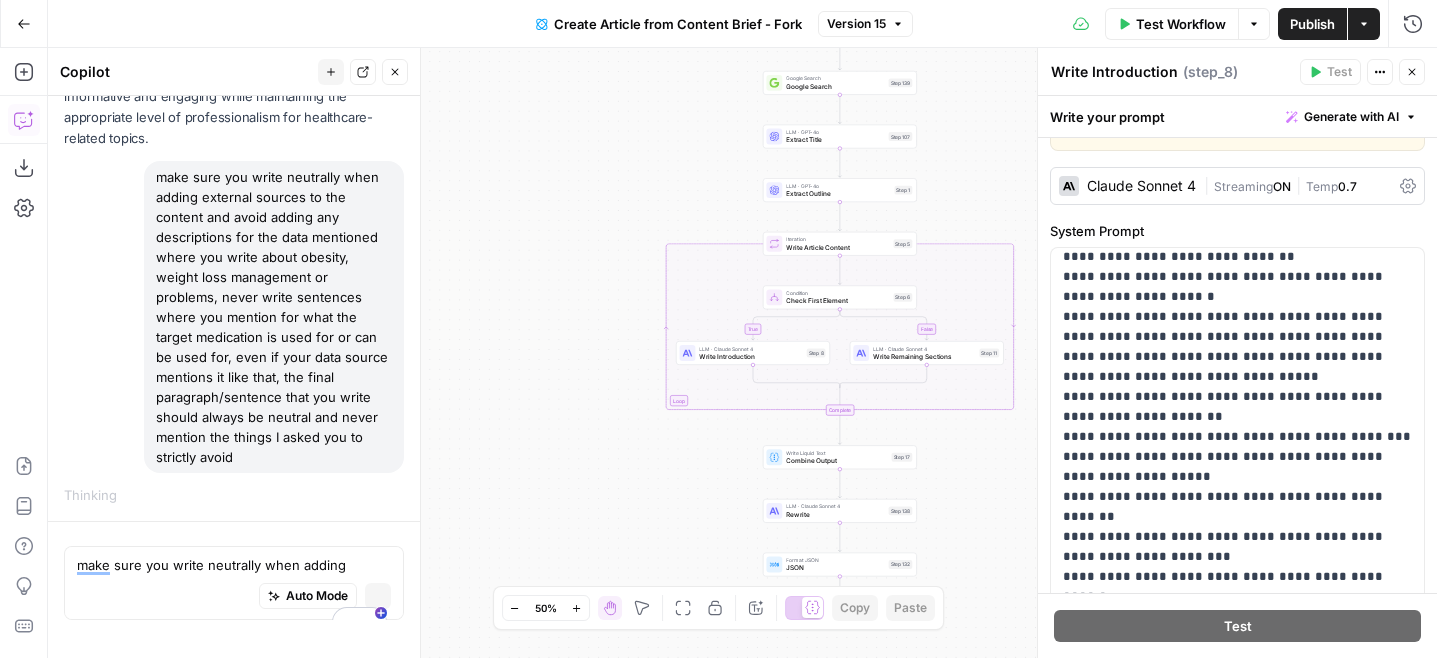 type 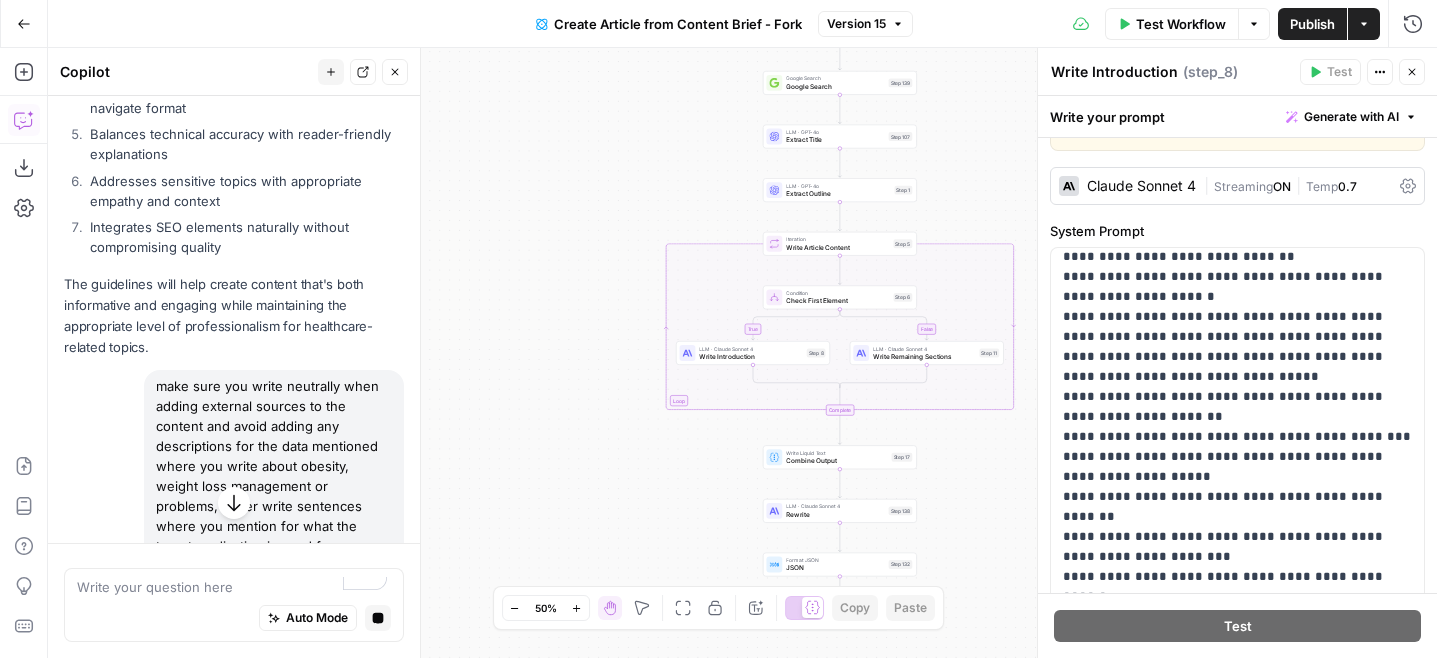 click on "make sure you write neutrally when adding external sources to the content and avoid adding any descriptions for the data mentioned where you write about obesity, weight loss management or problems, never write sentences where you mention for what the target medication is used for or can be used for, even if your data source mentions it like that, the final paragraph/sentence that you write should always be neutral and never mention the things I asked you to strictly avoid" at bounding box center (274, 526) 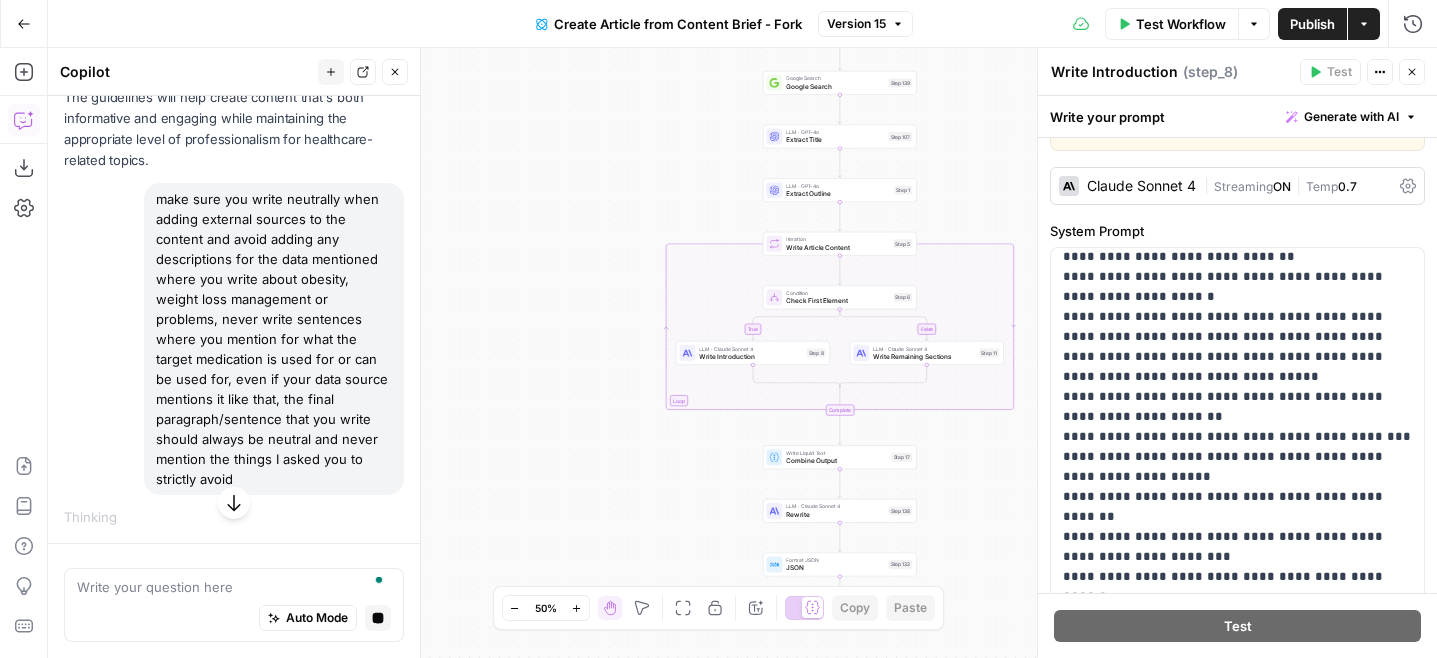scroll, scrollTop: 4792, scrollLeft: 0, axis: vertical 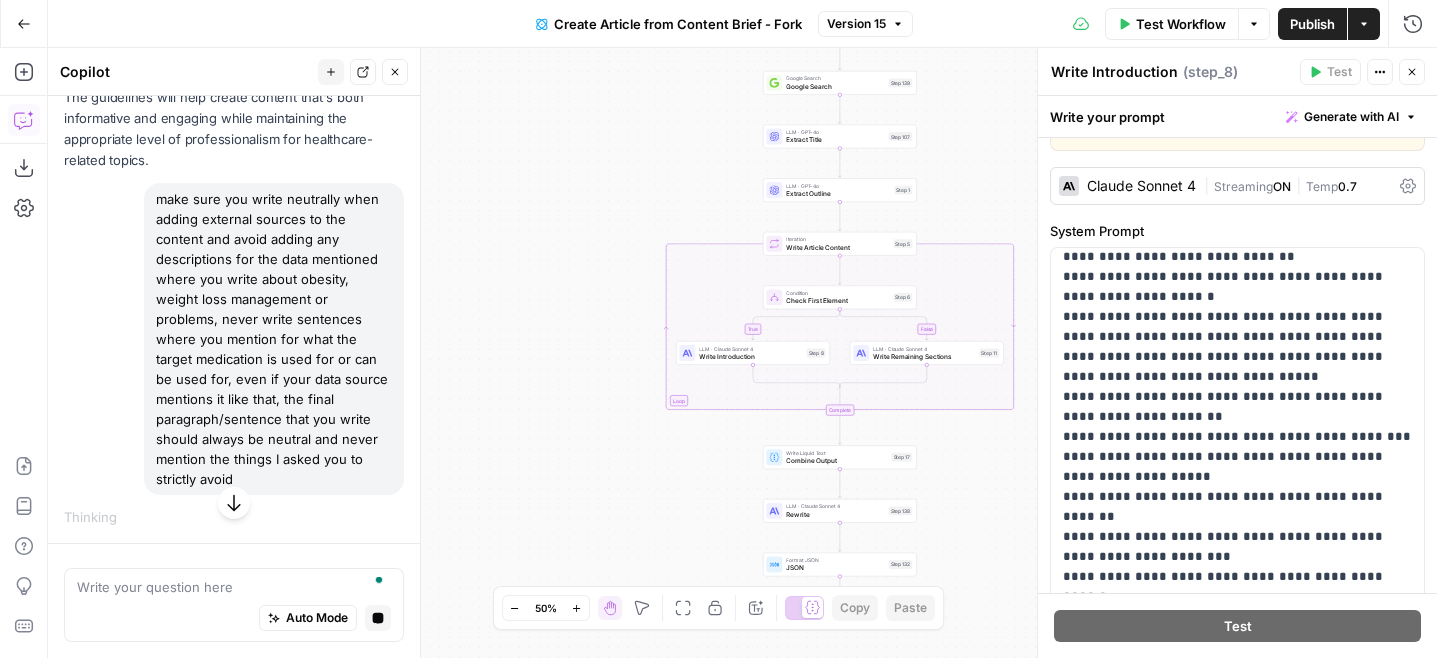 copy on "make sure you write neutrally when adding external sources to the content and avoid adding any descriptions for the data mentioned where you write about obesity, weight loss management or problems, never write sentences where you mention for what the target medication is used for or can be used for, even if your data source mentions it like that, the final paragraph/sentence that you write should always be neutral and never mention the things I asked you to strictly avoid" 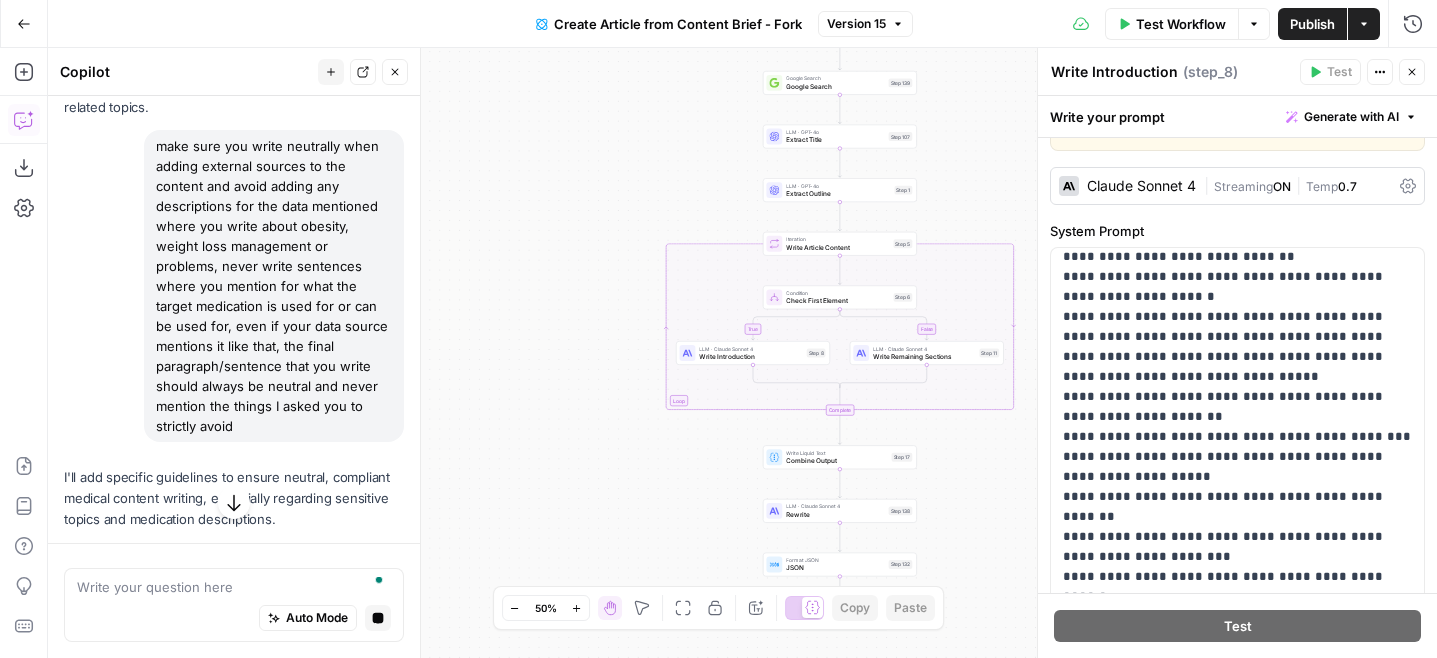 drag, startPoint x: 211, startPoint y: 142, endPoint x: 324, endPoint y: 150, distance: 113.28283 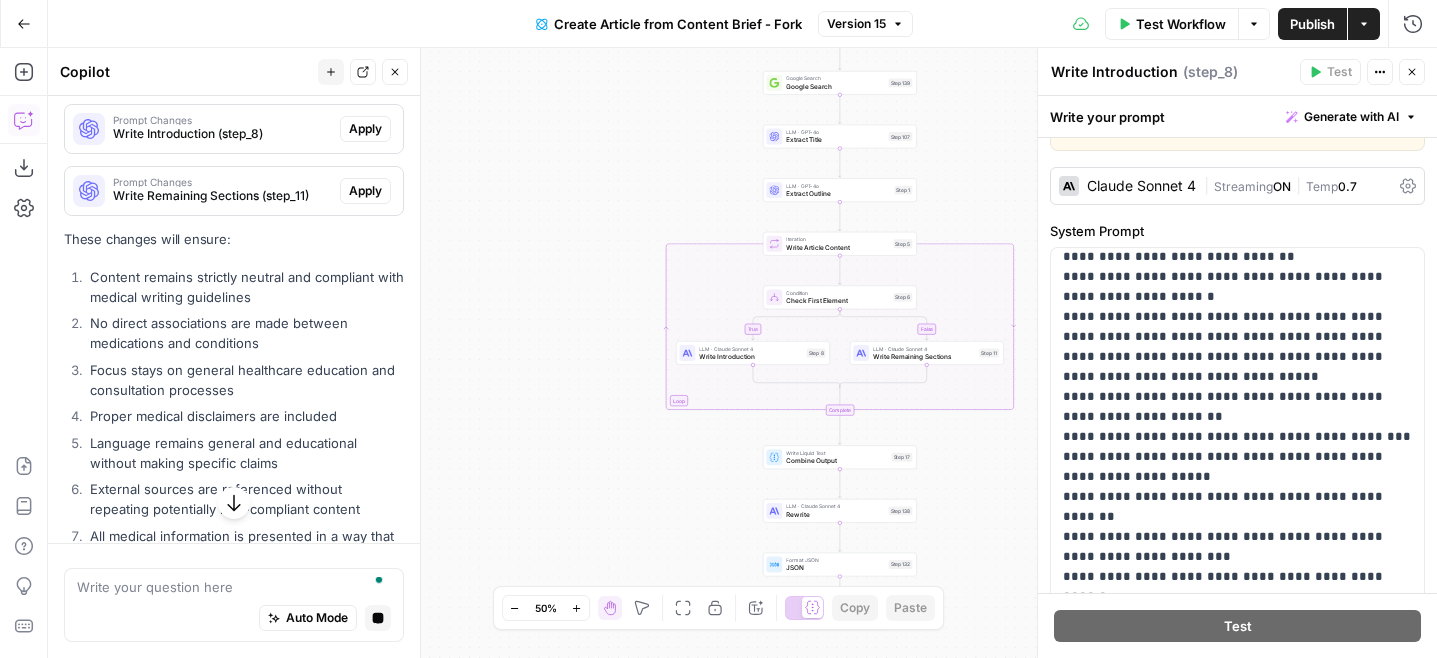 scroll, scrollTop: 5260, scrollLeft: 0, axis: vertical 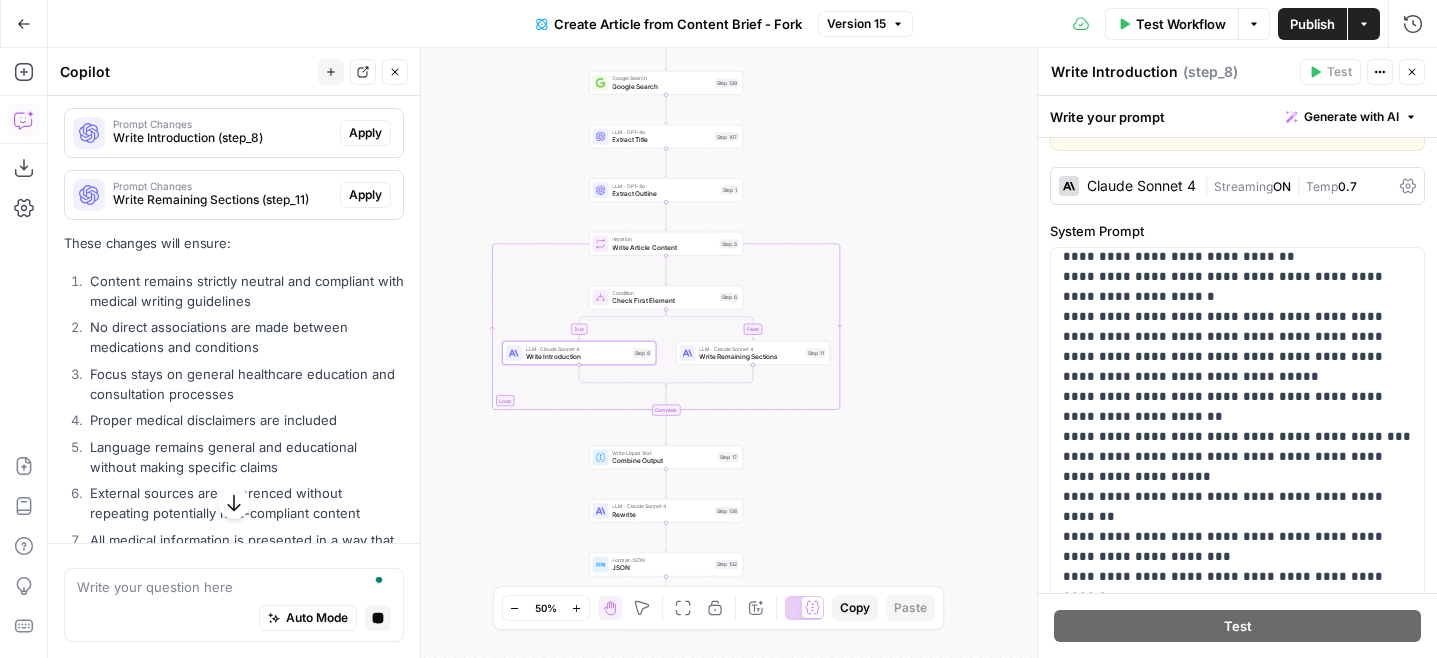 click on "Apply" at bounding box center (365, 133) 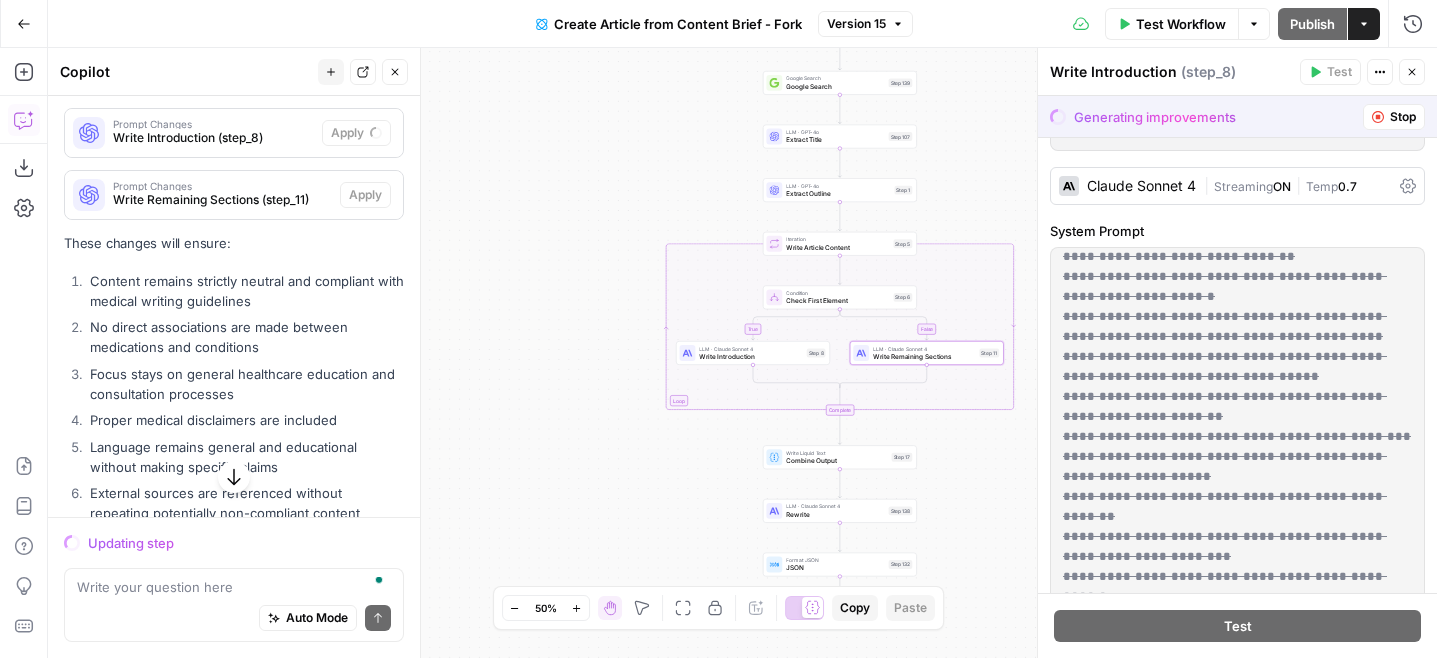 scroll, scrollTop: 0, scrollLeft: 0, axis: both 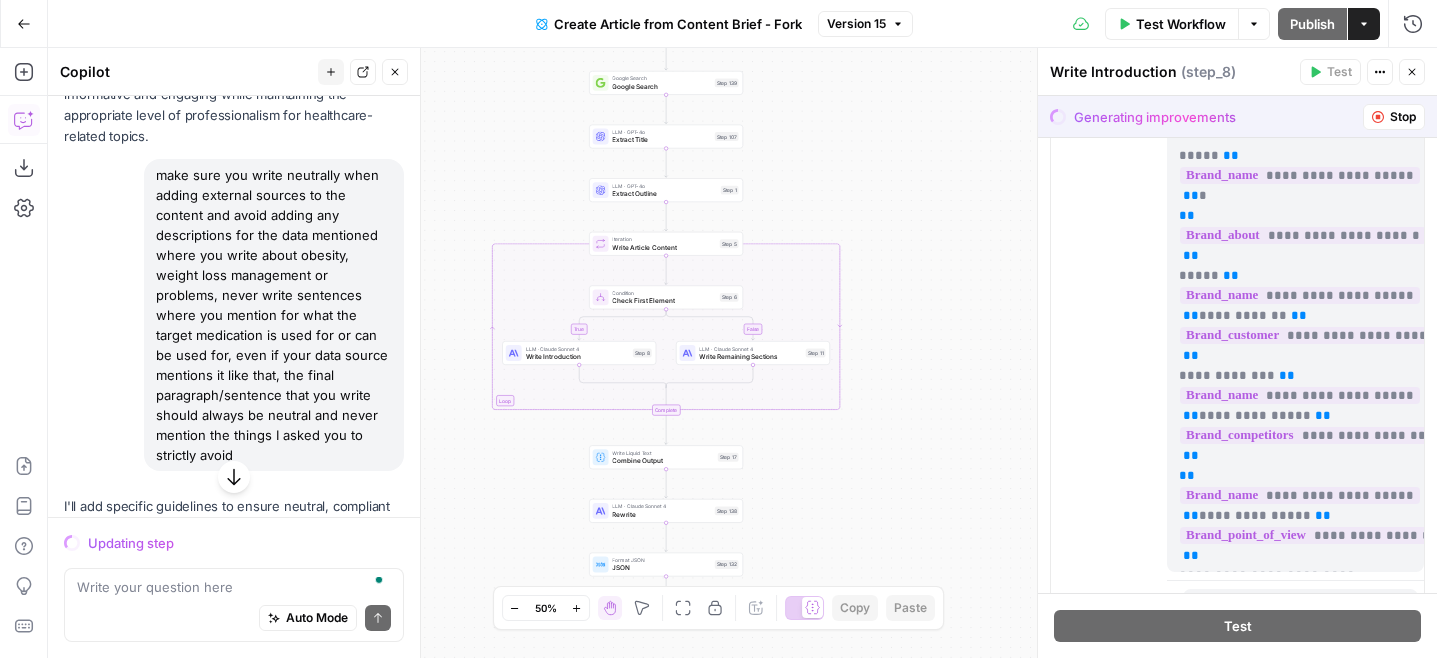 drag, startPoint x: 151, startPoint y: 155, endPoint x: 307, endPoint y: 445, distance: 329.29623 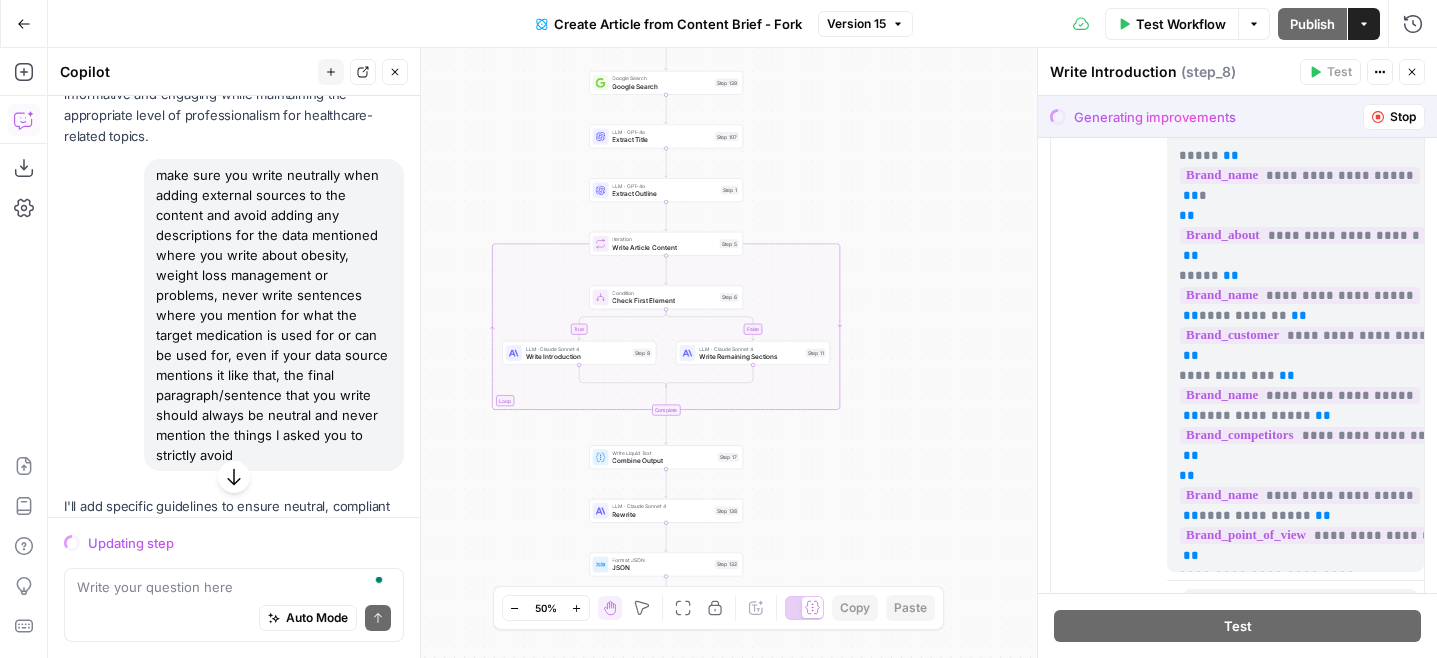 click on "make sure you write neutrally when adding external sources to the content and avoid adding any descriptions for the data mentioned where you write about obesity, weight loss management or problems, never write sentences where you mention for what the target medication is used for or can be used for, even if your data source mentions it like that, the final paragraph/sentence that you write should always be neutral and never mention the things I asked you to strictly avoid" at bounding box center [274, 315] 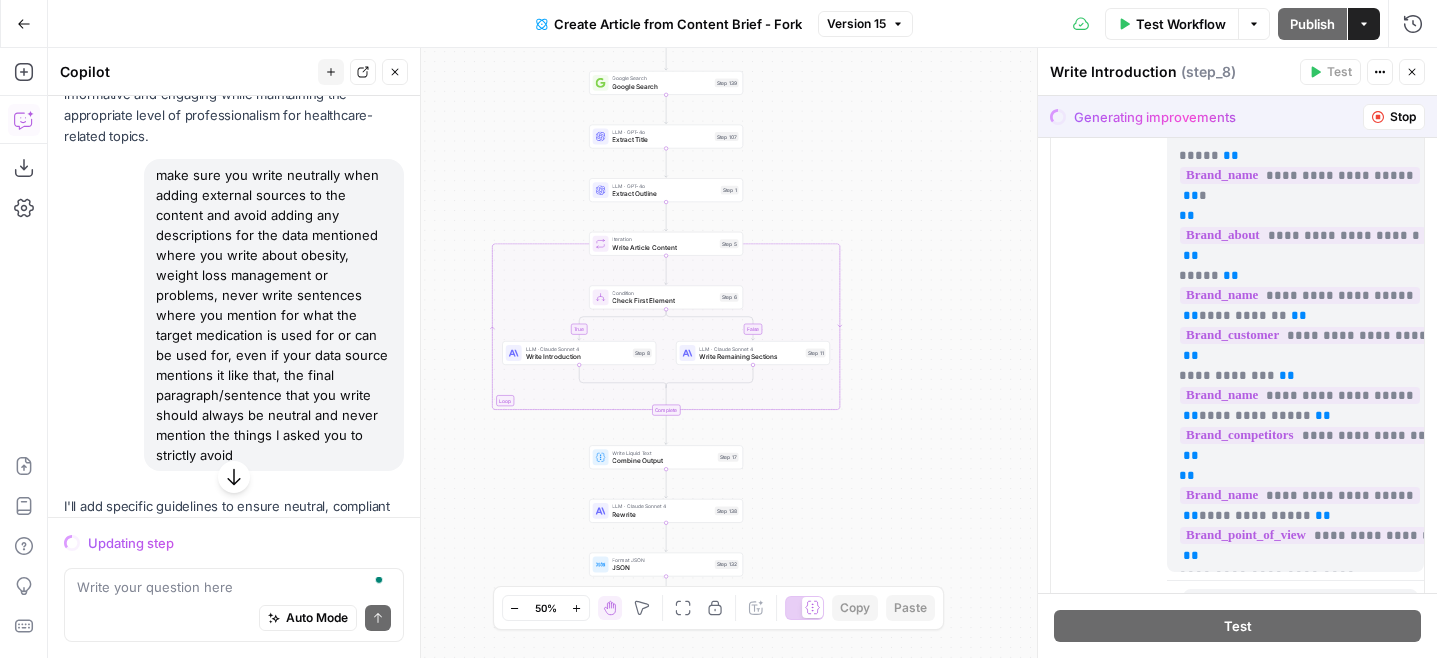 click on "make sure you write neutrally when adding external sources to the content and avoid adding any descriptions for the data mentioned where you write about obesity, weight loss management or problems, never write sentences where you mention for what the target medication is used for or can be used for, even if your data source mentions it like that, the final paragraph/sentence that you write should always be neutral and never mention the things I asked you to strictly avoid" at bounding box center [274, 315] 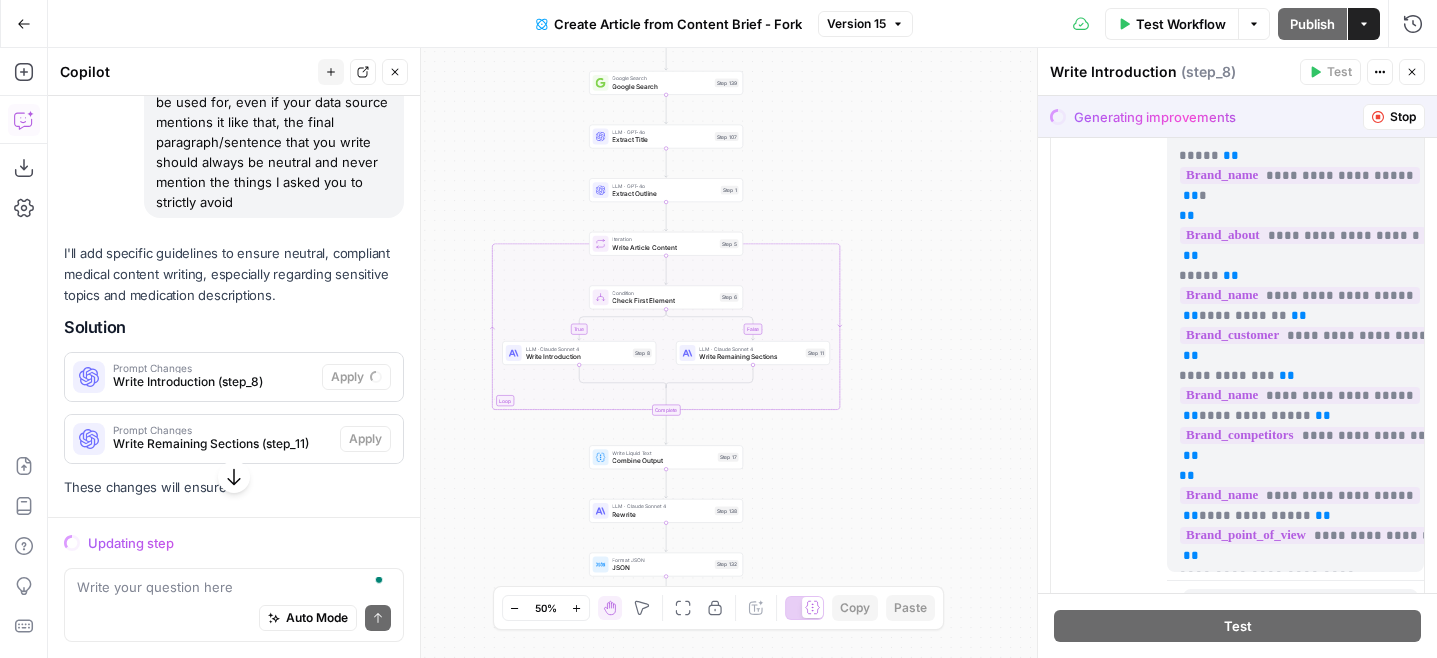 scroll, scrollTop: 5212, scrollLeft: 0, axis: vertical 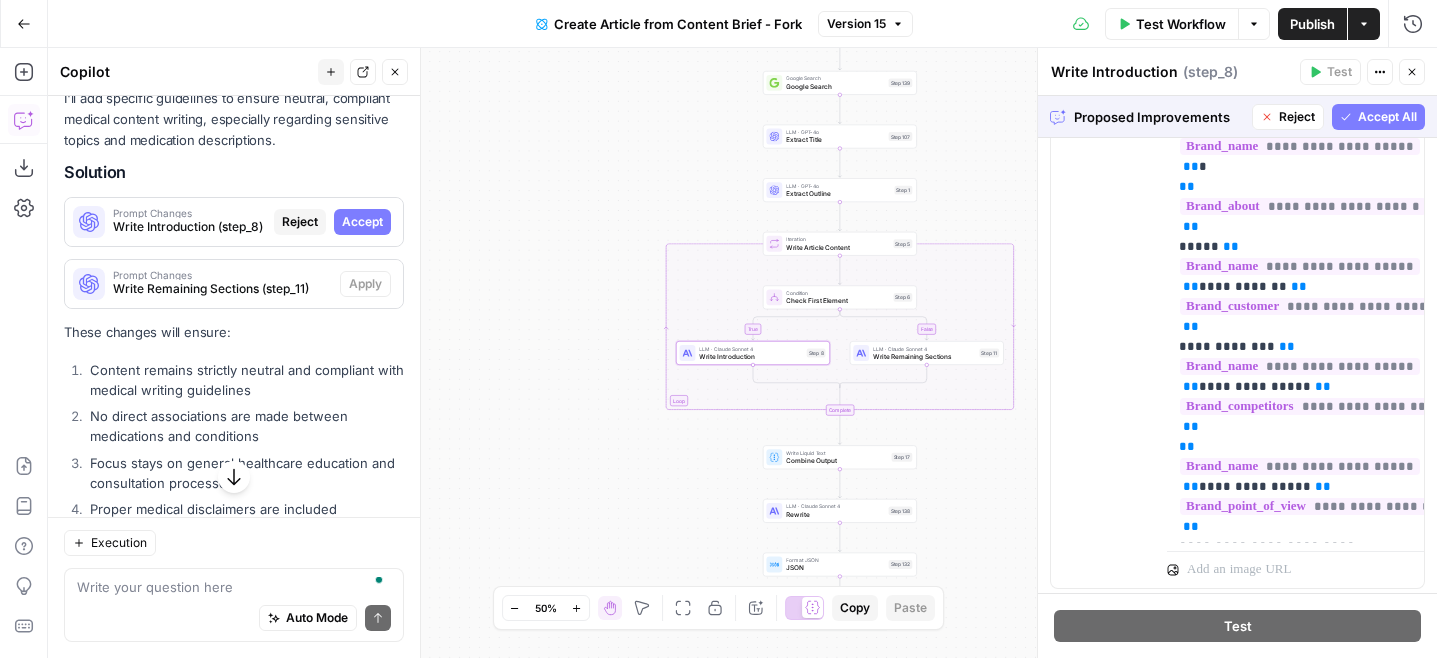 click on "Accept" at bounding box center [362, 222] 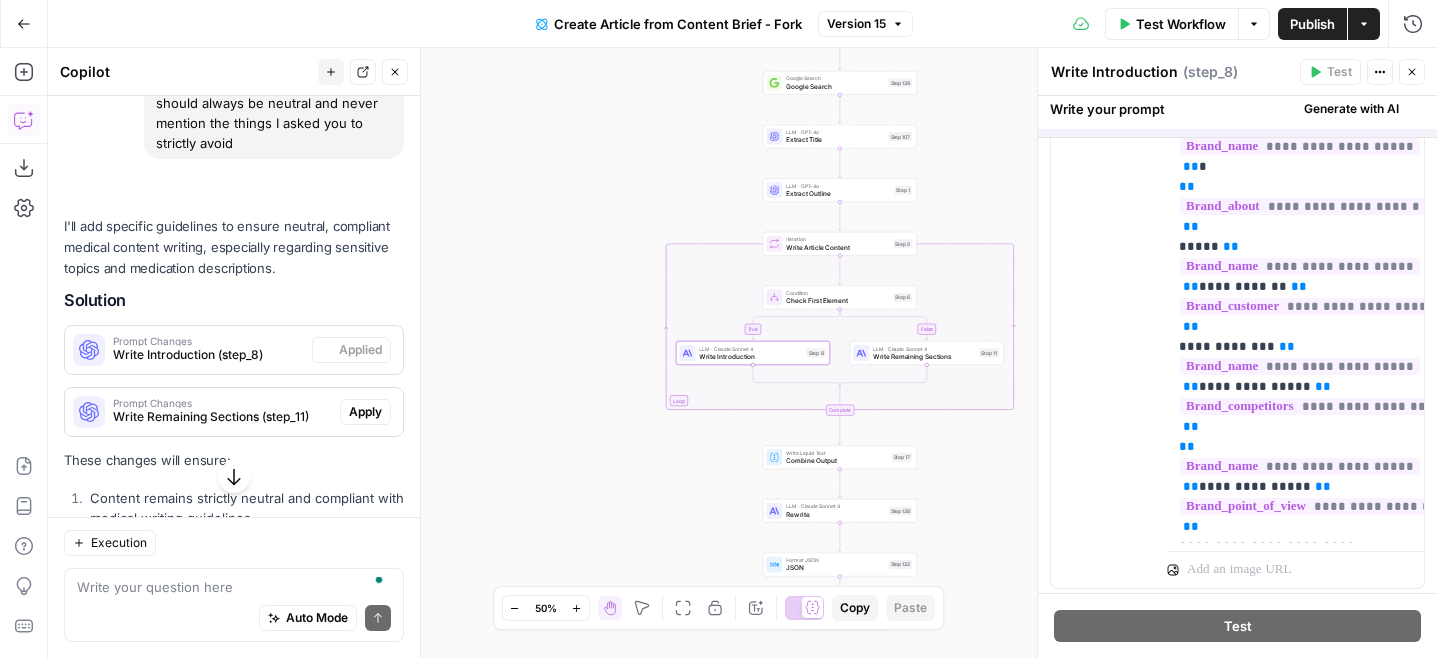 scroll, scrollTop: 5267, scrollLeft: 0, axis: vertical 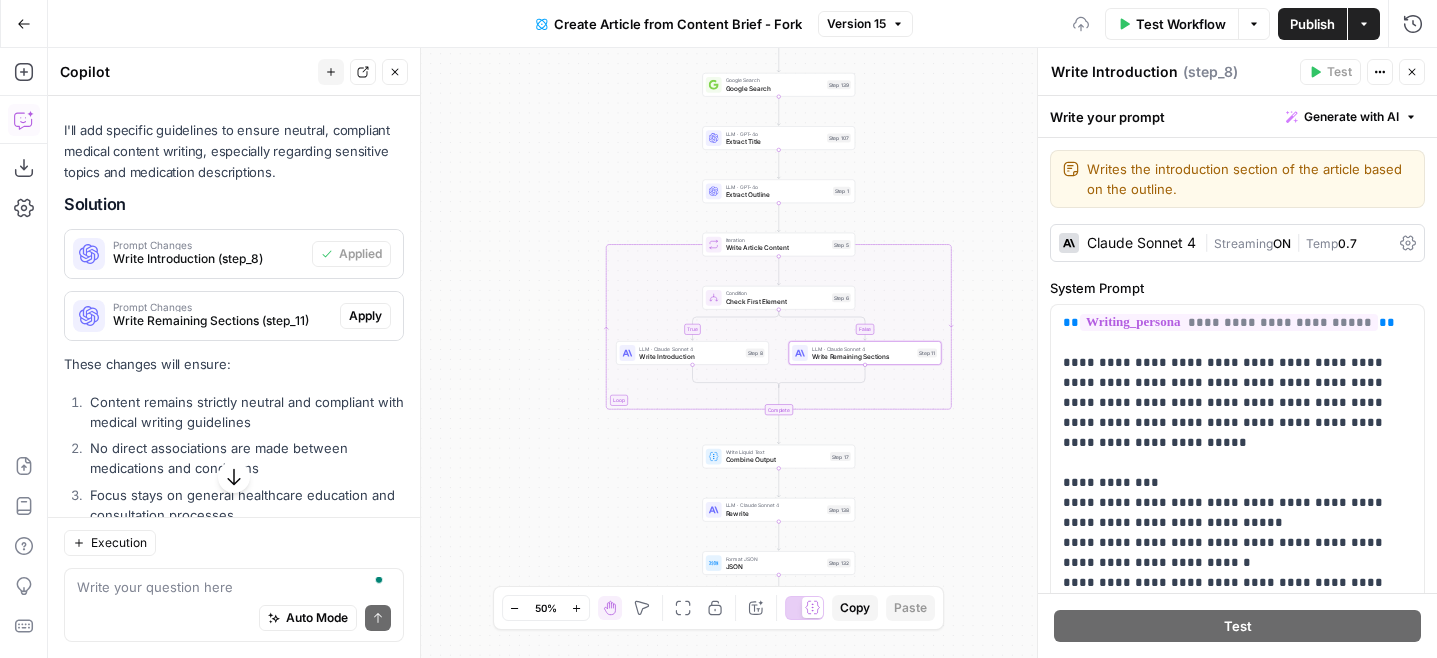 click on "Apply" at bounding box center [365, 316] 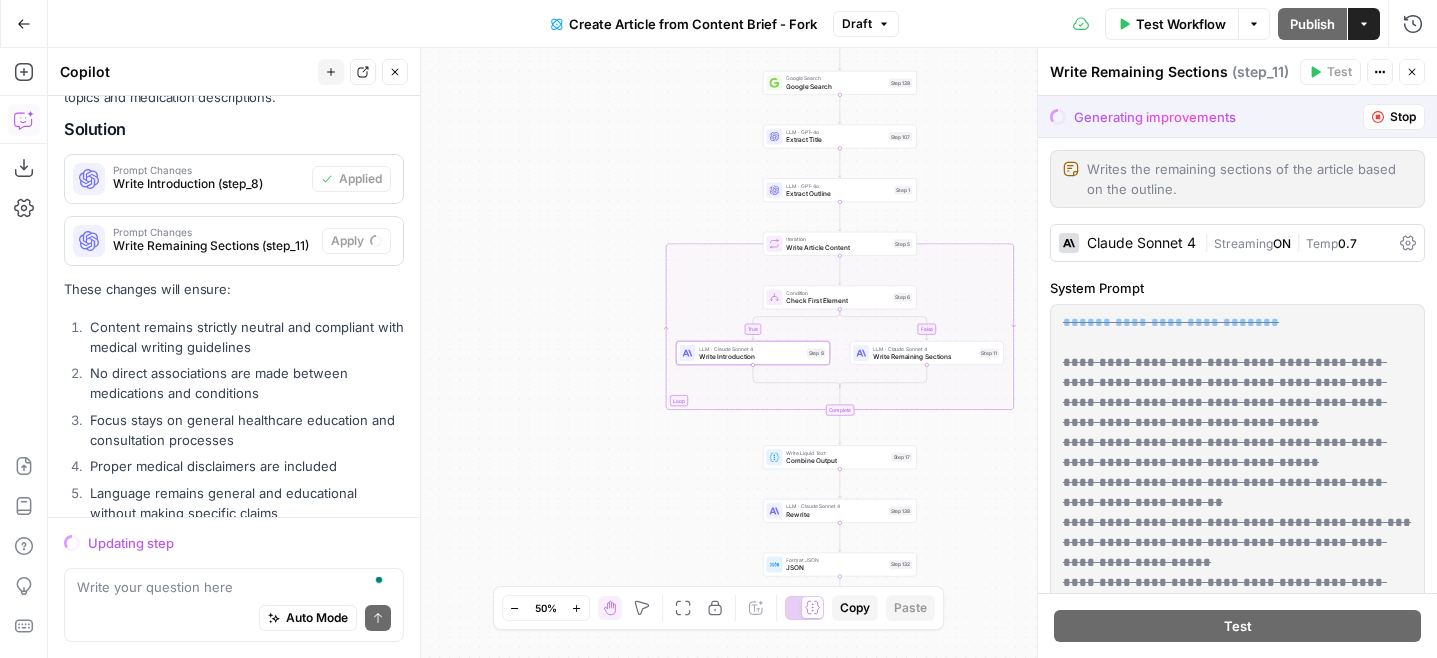 scroll, scrollTop: 5195, scrollLeft: 0, axis: vertical 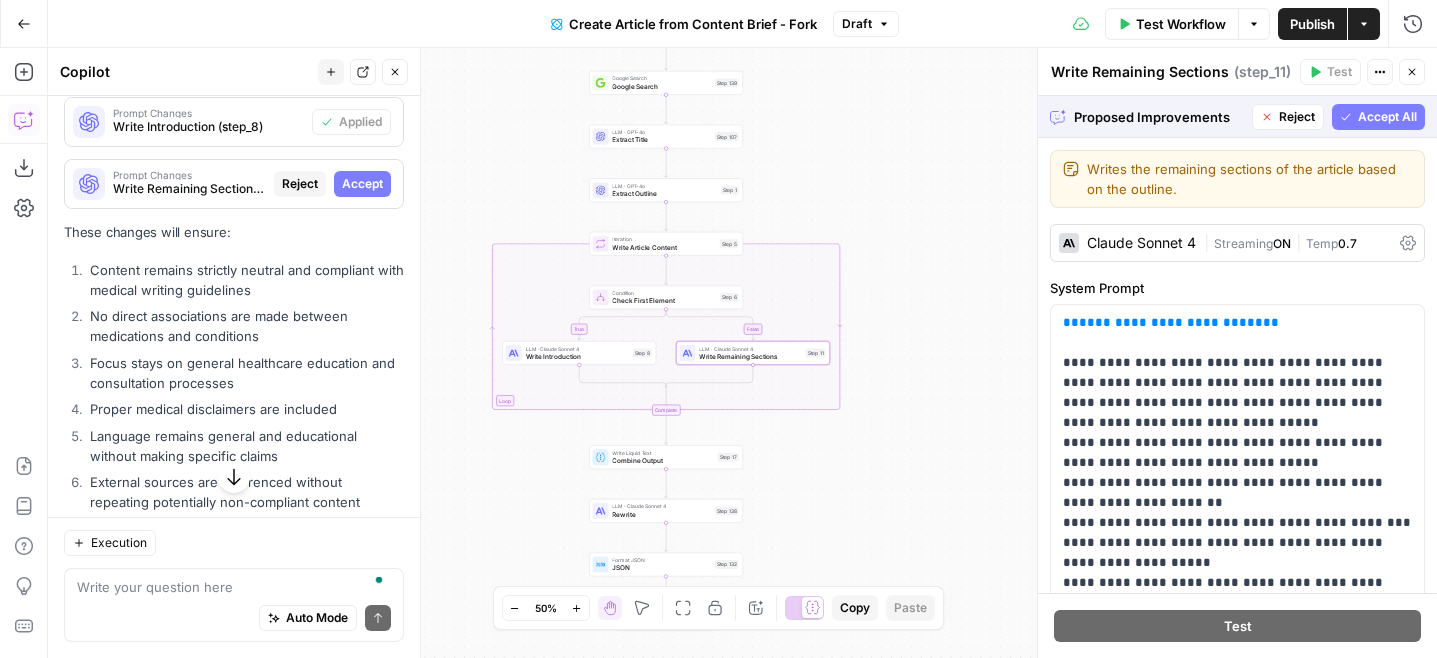 click on "Accept" at bounding box center [362, 184] 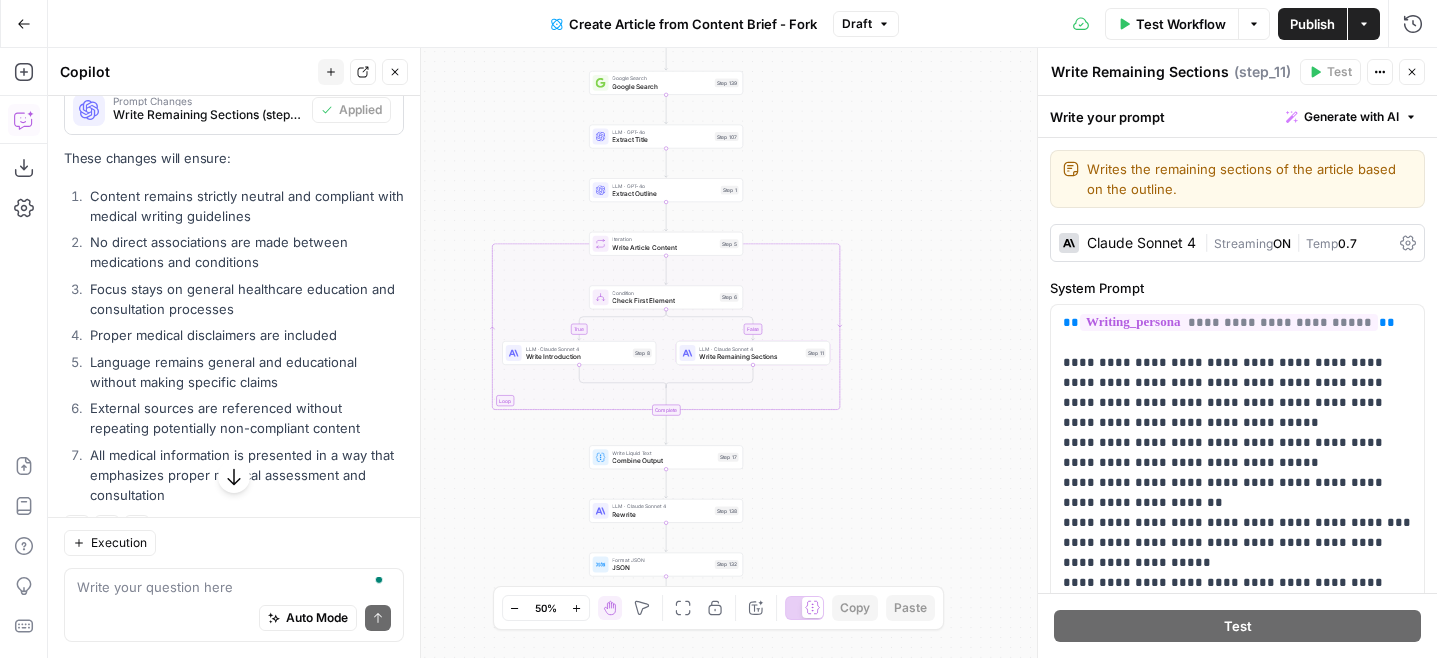 scroll, scrollTop: 5466, scrollLeft: 0, axis: vertical 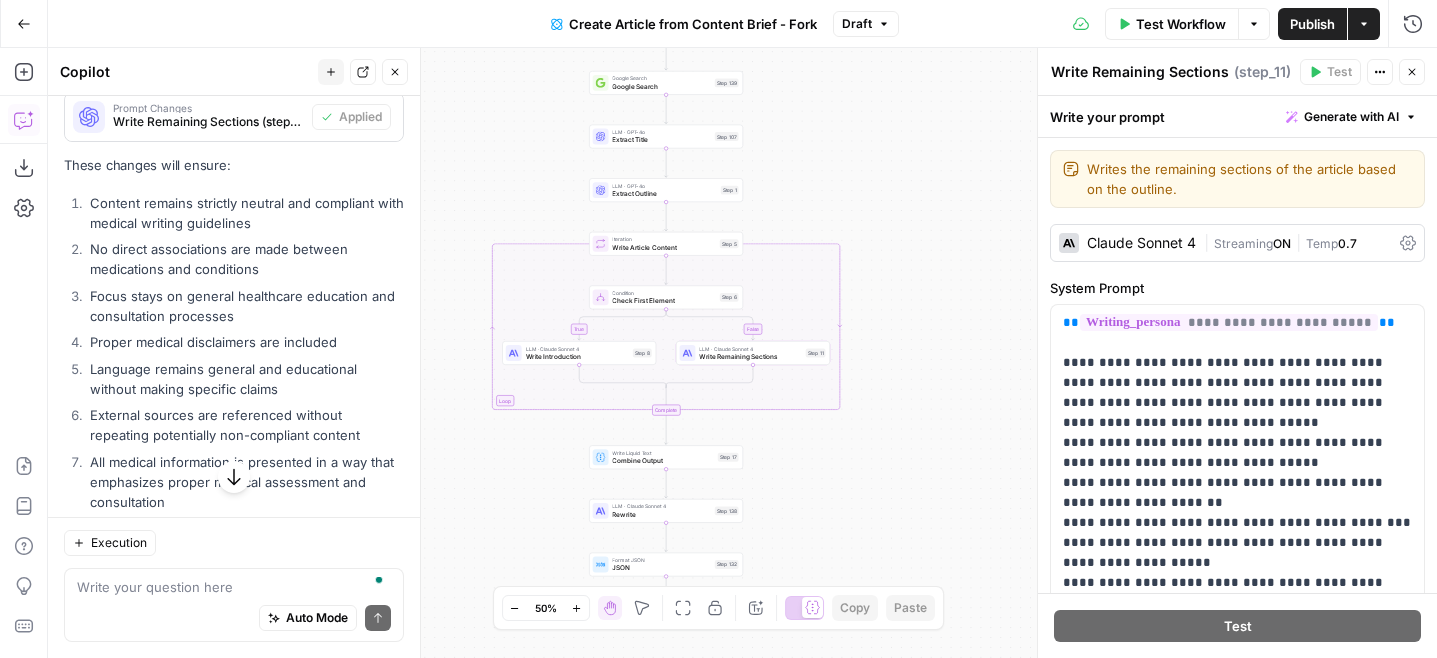 click on "Publish" at bounding box center [1312, 24] 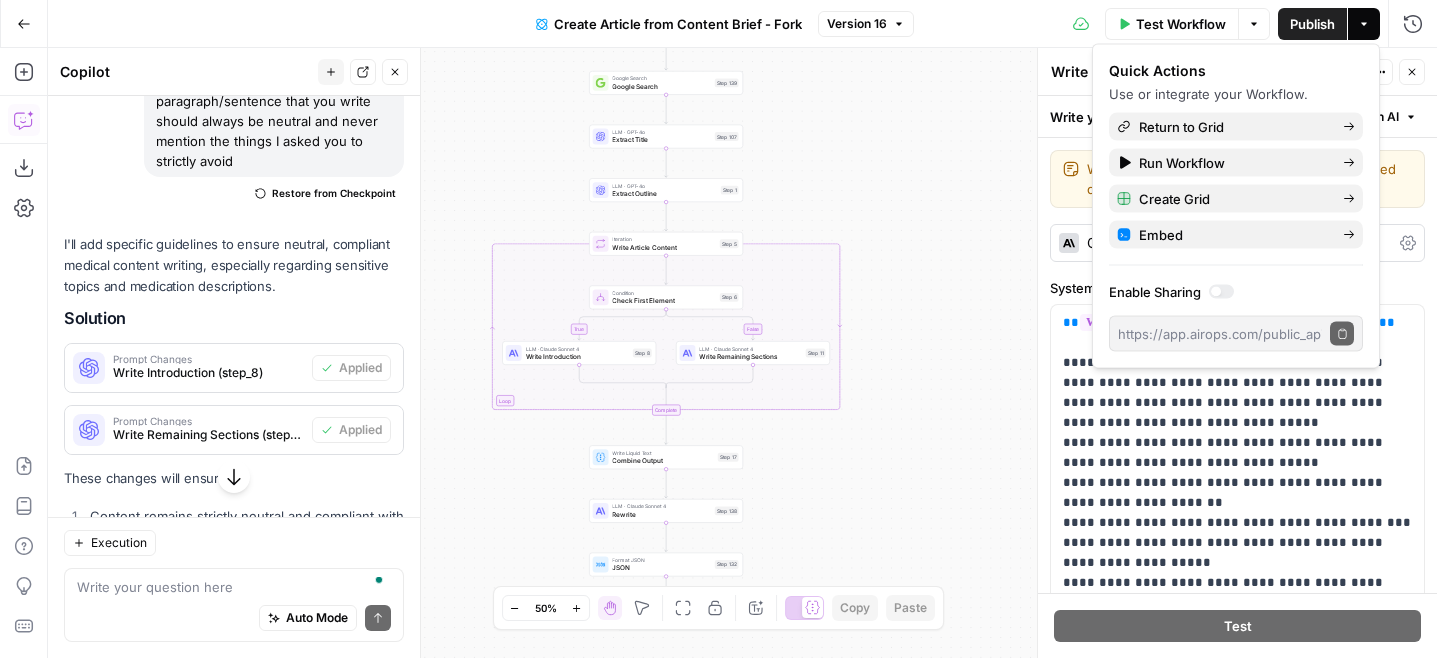 scroll, scrollTop: 5222, scrollLeft: 0, axis: vertical 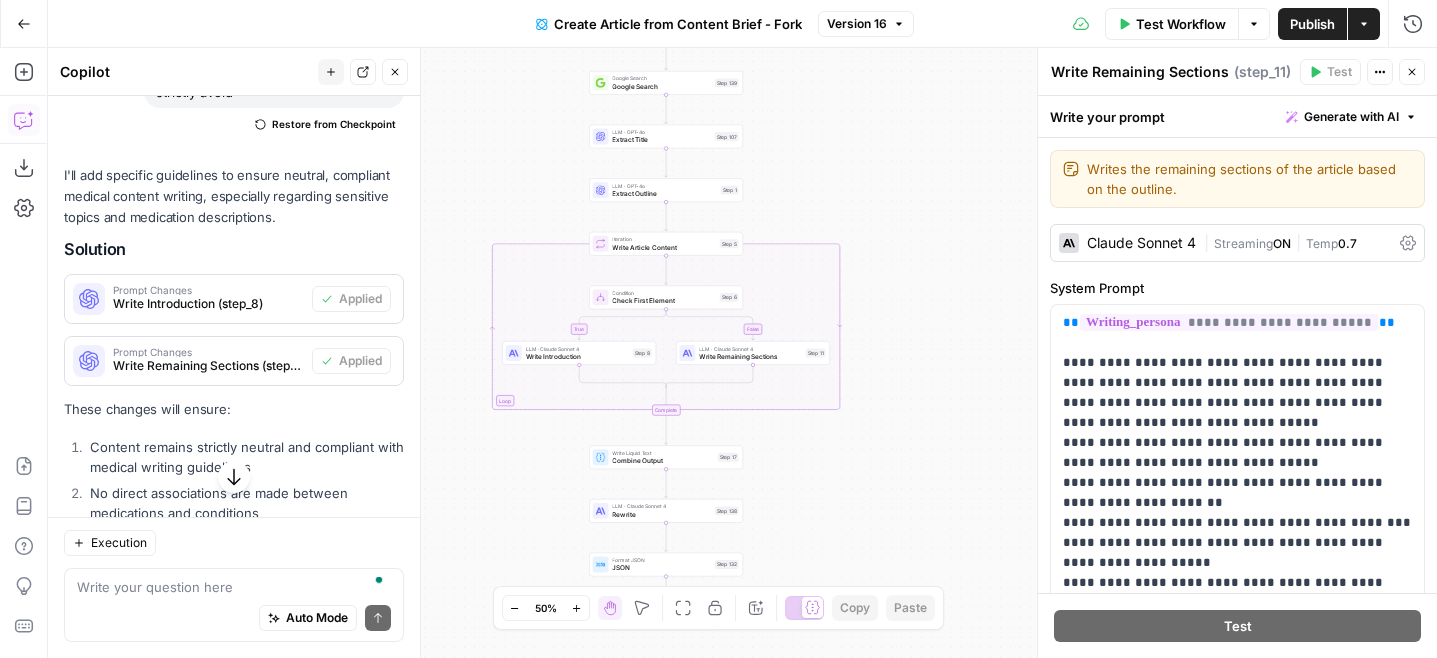 drag, startPoint x: 280, startPoint y: 302, endPoint x: 161, endPoint y: 269, distance: 123.49089 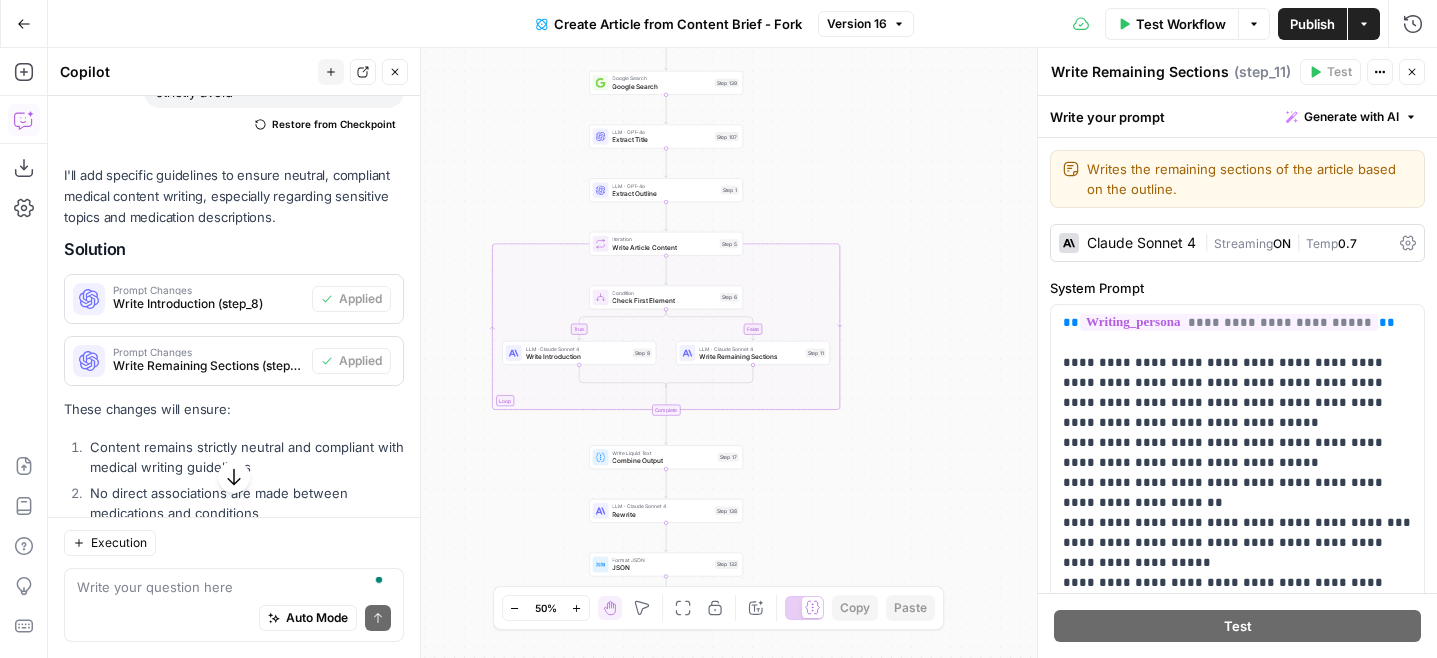 click on "I'll add specific guidelines to ensure neutral, compliant medical content writing, especially regarding sensitive topics and medication descriptions." at bounding box center (234, 196) 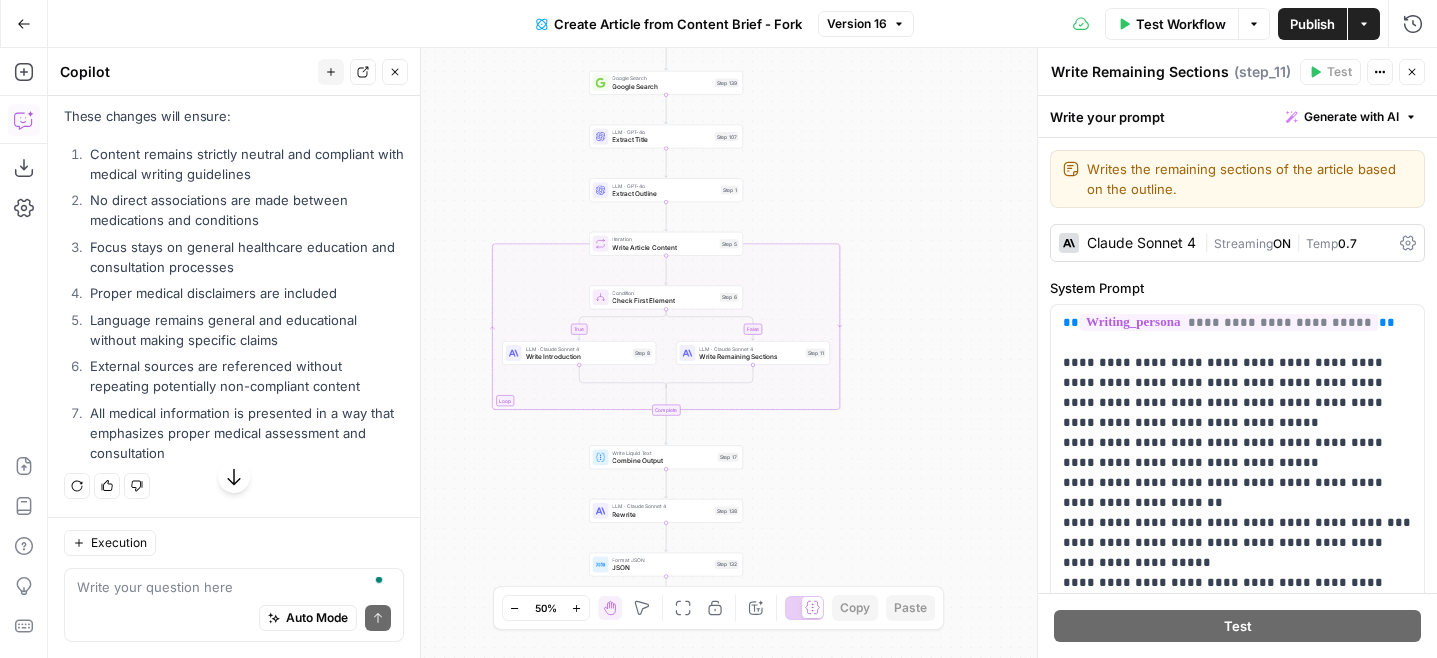 scroll, scrollTop: 5595, scrollLeft: 0, axis: vertical 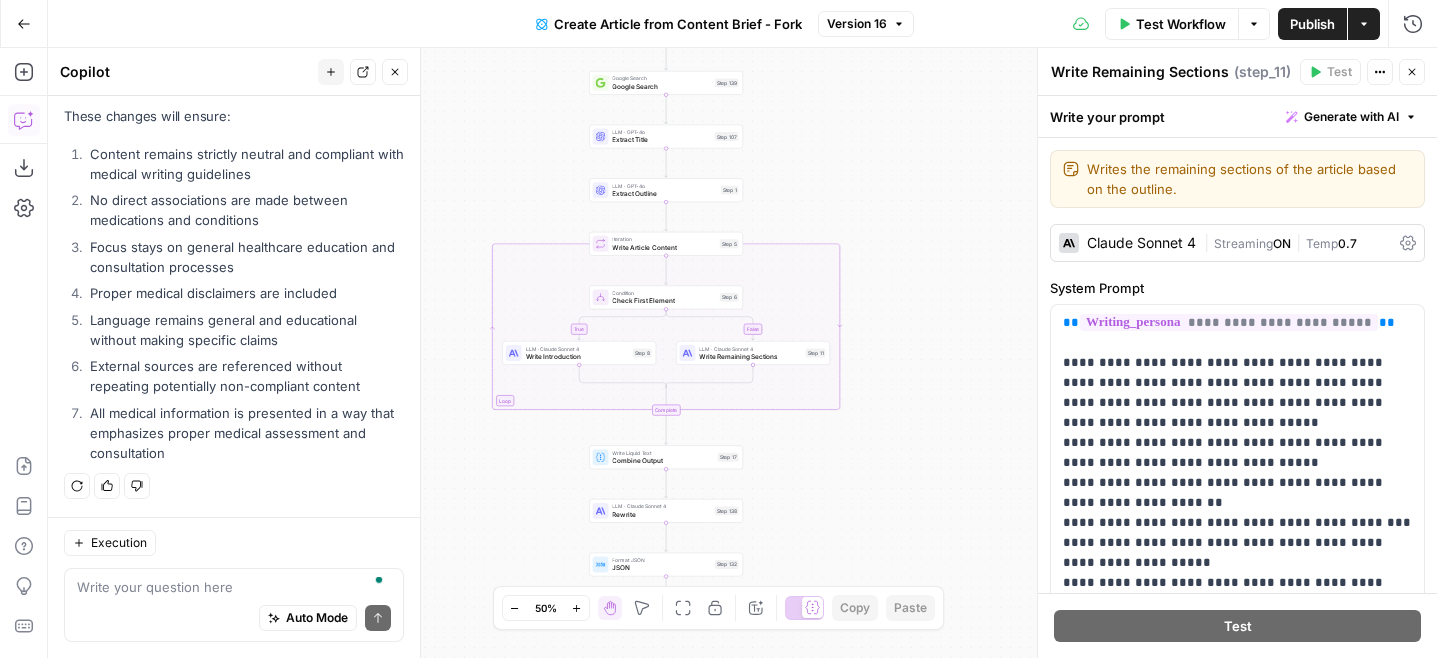 click on "true false Workflow Set Inputs Inputs Google Search Google Search Step 139 LLM · GPT-4o Extract Title Step 107 LLM · GPT-4o Extract Outline Step 1 Loop Iteration Write Article Content Step 5 Condition Check First Element Step 6 LLM · Claude Sonnet 4 Write Introduction Step 8 LLM · Claude Sonnet 4 Write Remaining Sections Step 11 Complete Write Liquid Text Combine Output Step 17 LLM · Claude Sonnet 4 Rewrite Step 138 Format JSON JSON Step 132 End Output" at bounding box center [742, 353] 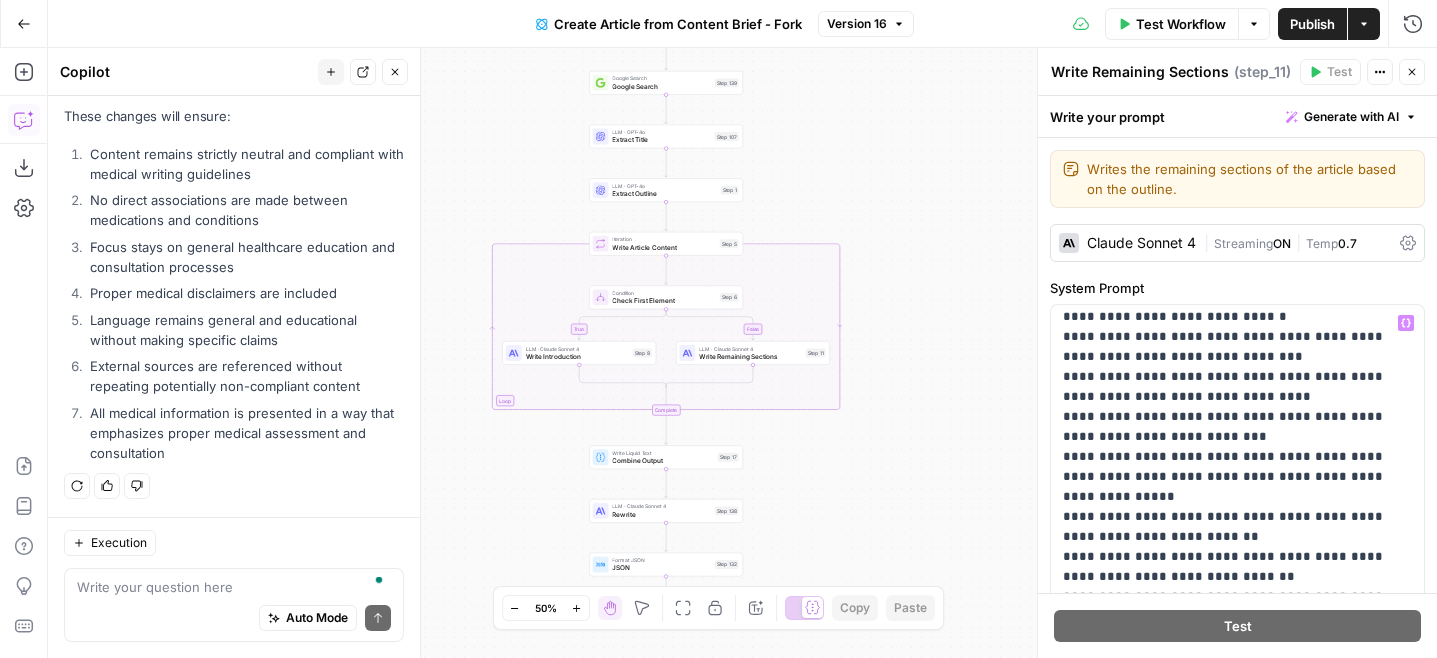scroll, scrollTop: 1601, scrollLeft: 0, axis: vertical 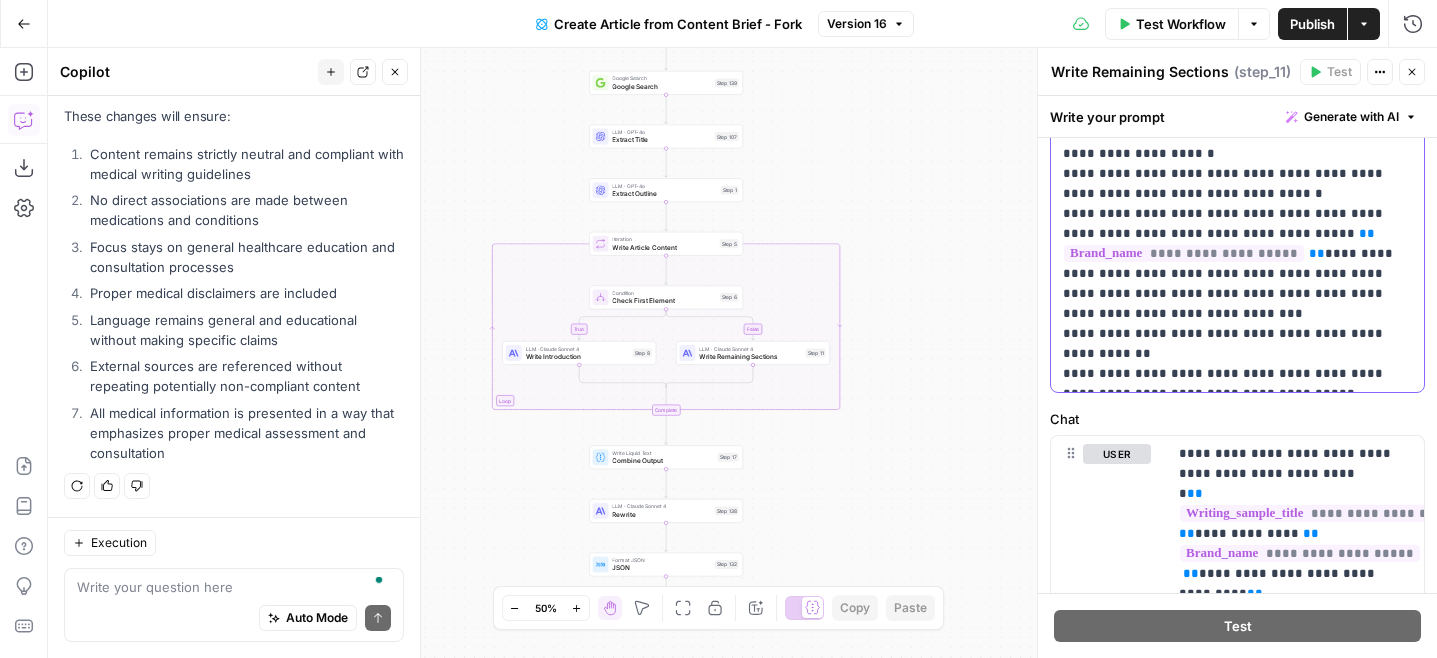 click on "**********" at bounding box center [1237, -816] 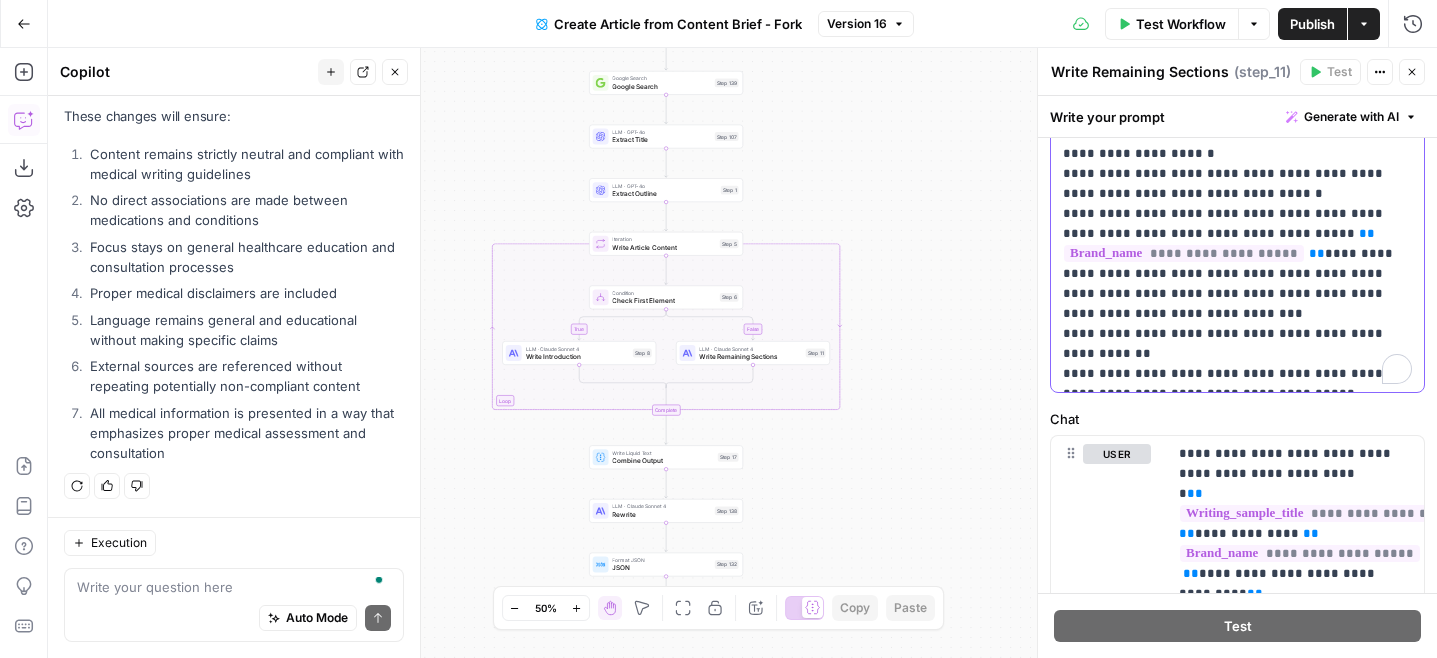 scroll, scrollTop: 1601, scrollLeft: 0, axis: vertical 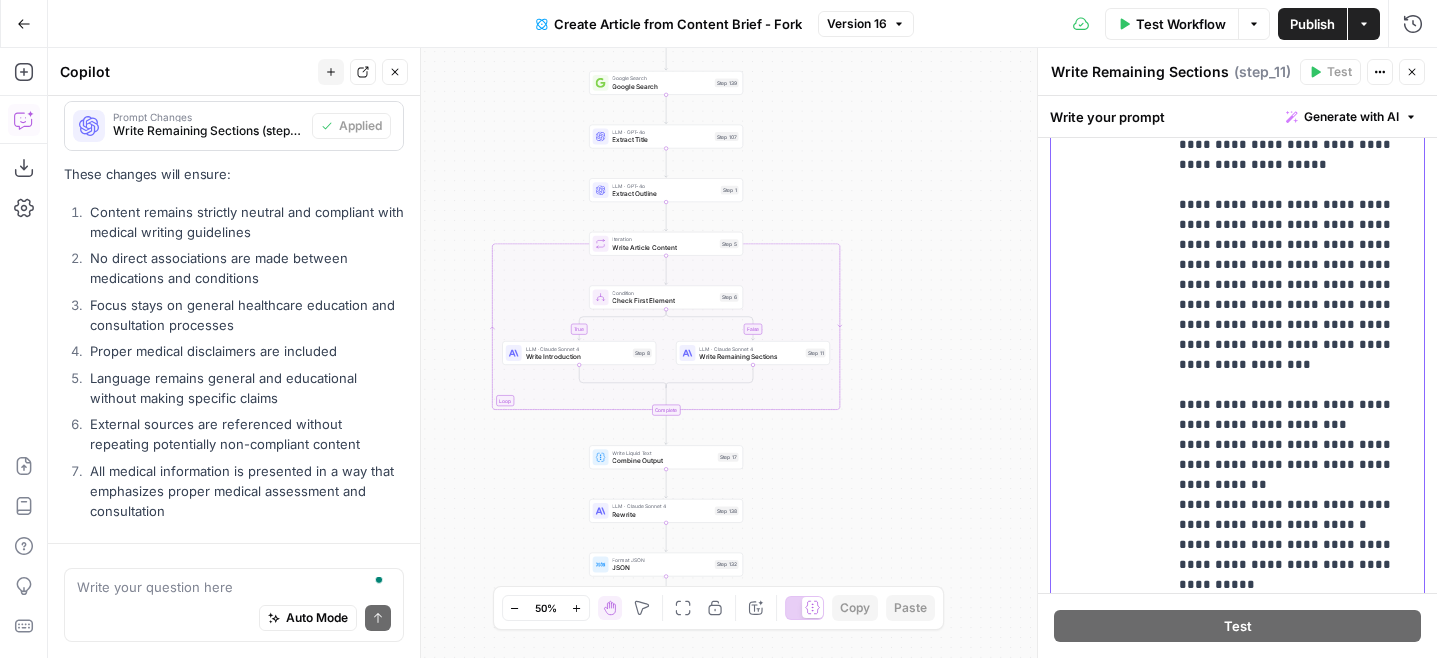 click on "**********" at bounding box center [1295, -175] 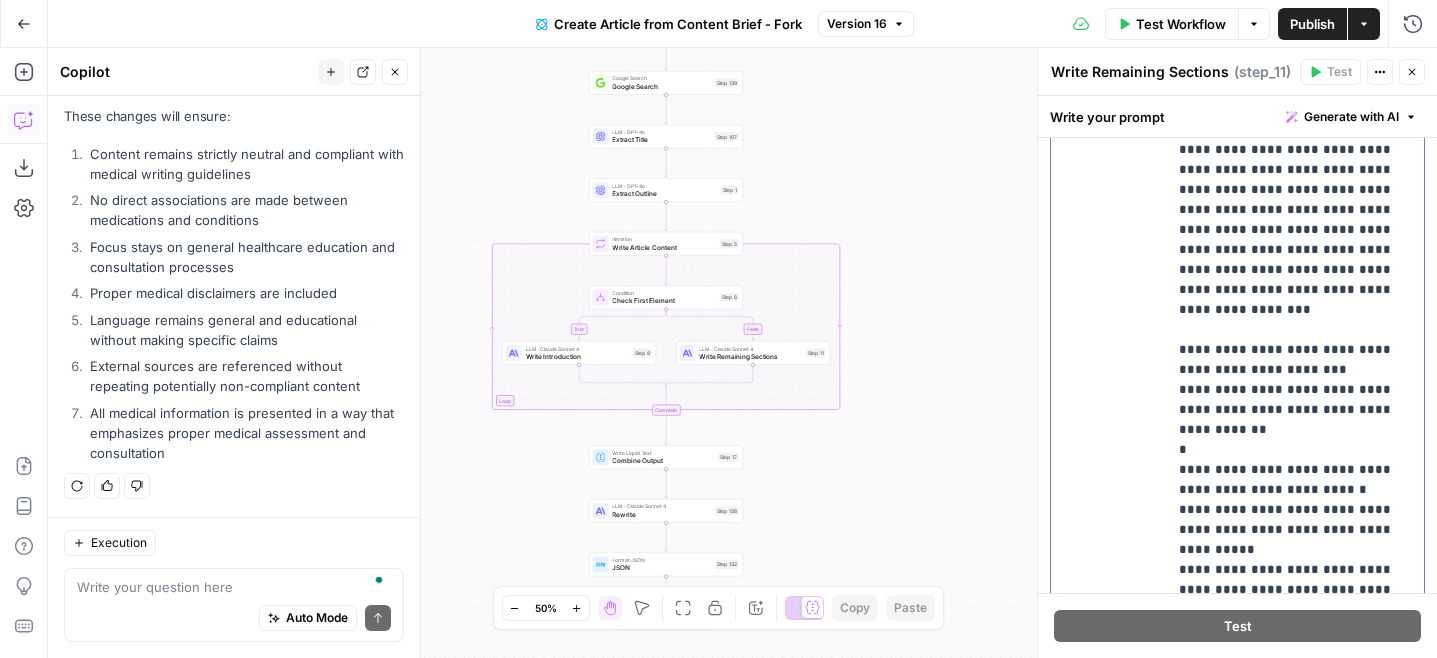 type 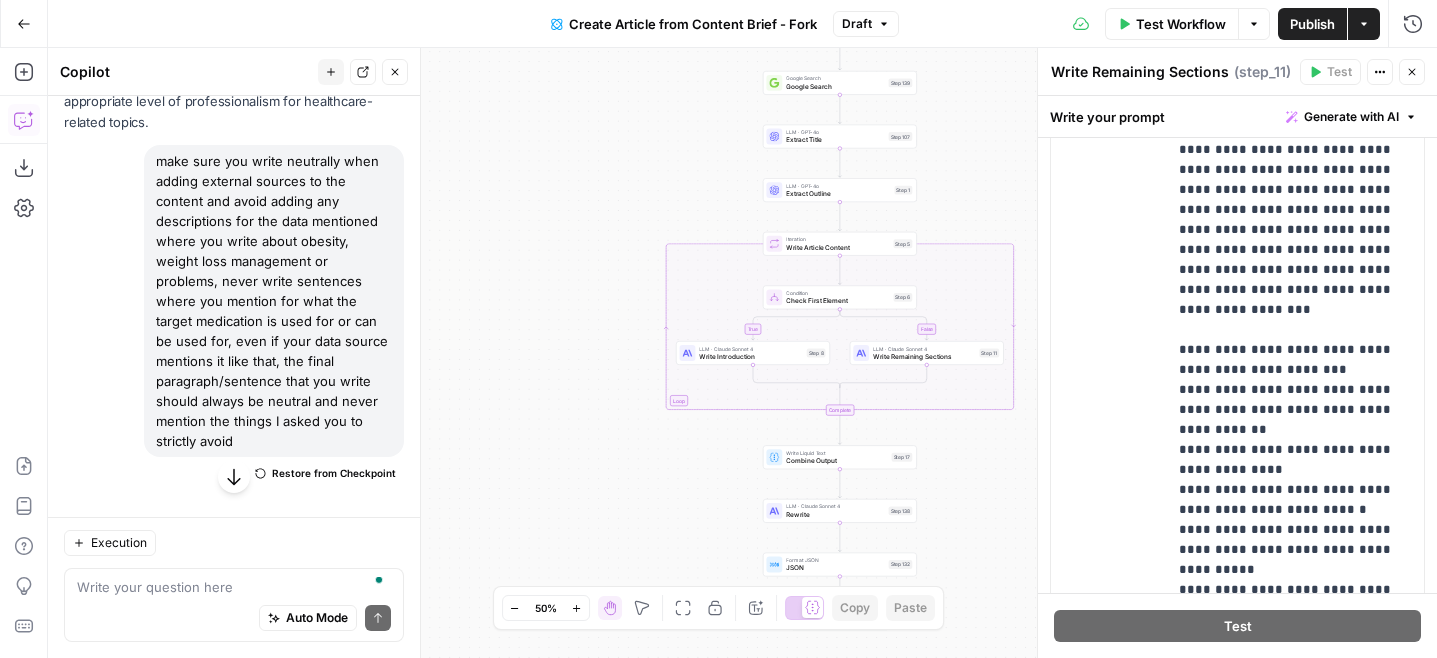 click on "make sure you write neutrally when adding external sources to the content and avoid adding any descriptions for the data mentioned where you write about obesity, weight loss management or problems, never write sentences where you mention for what the target medication is used for or can be used for, even if your data source mentions it like that, the final paragraph/sentence that you write should always be neutral and never mention the things I asked you to strictly avoid" at bounding box center (274, 301) 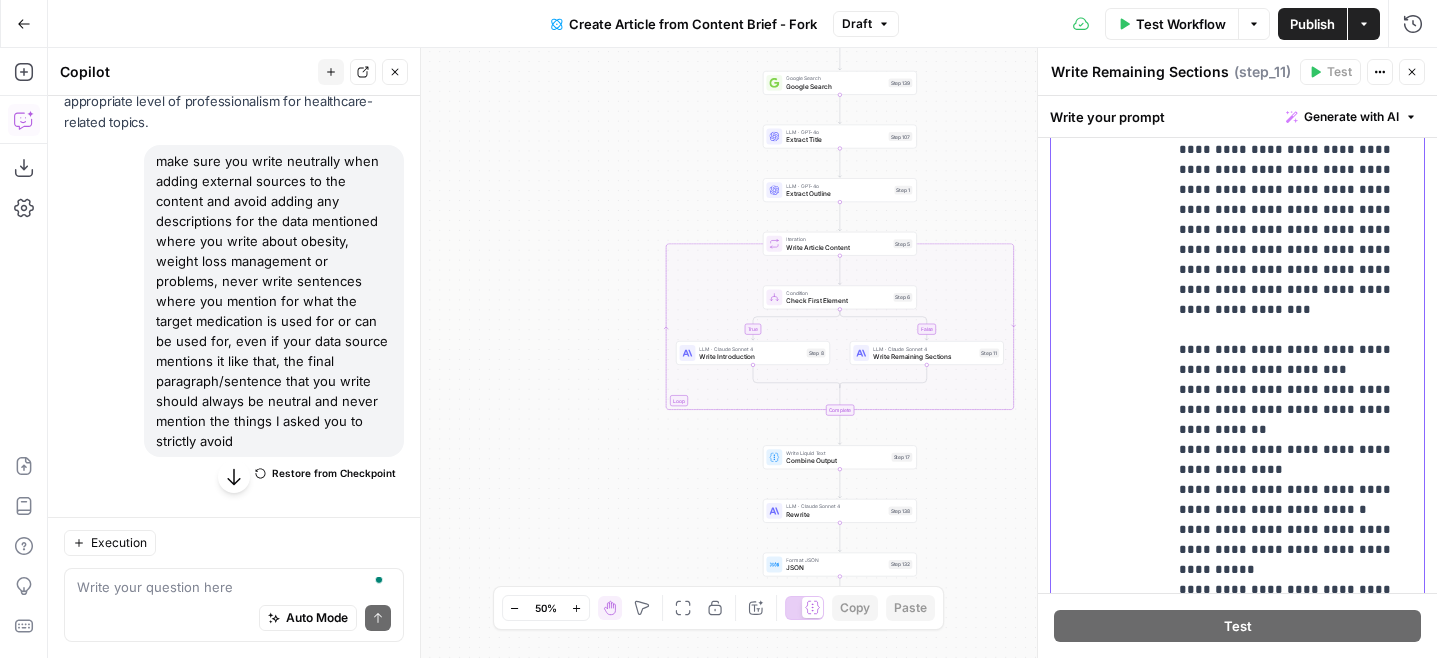 click on "**********" at bounding box center (1295, -210) 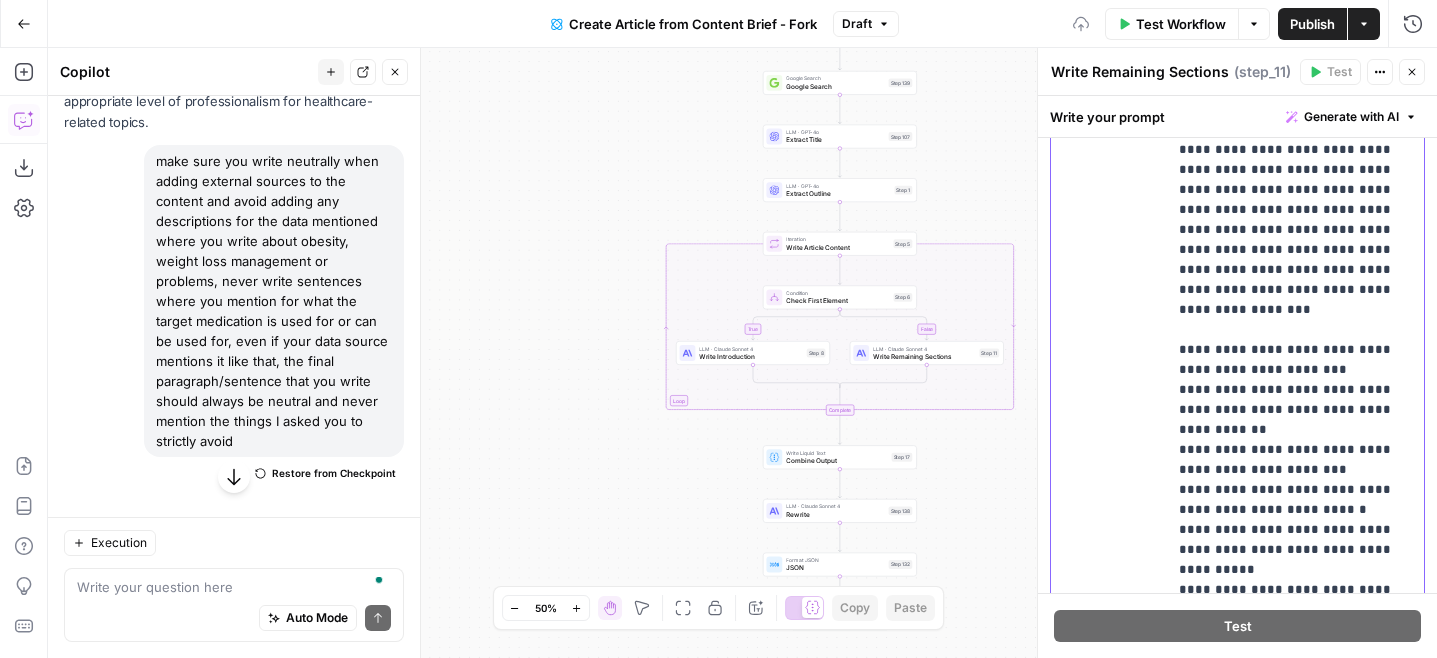 click on "**********" at bounding box center [1295, -210] 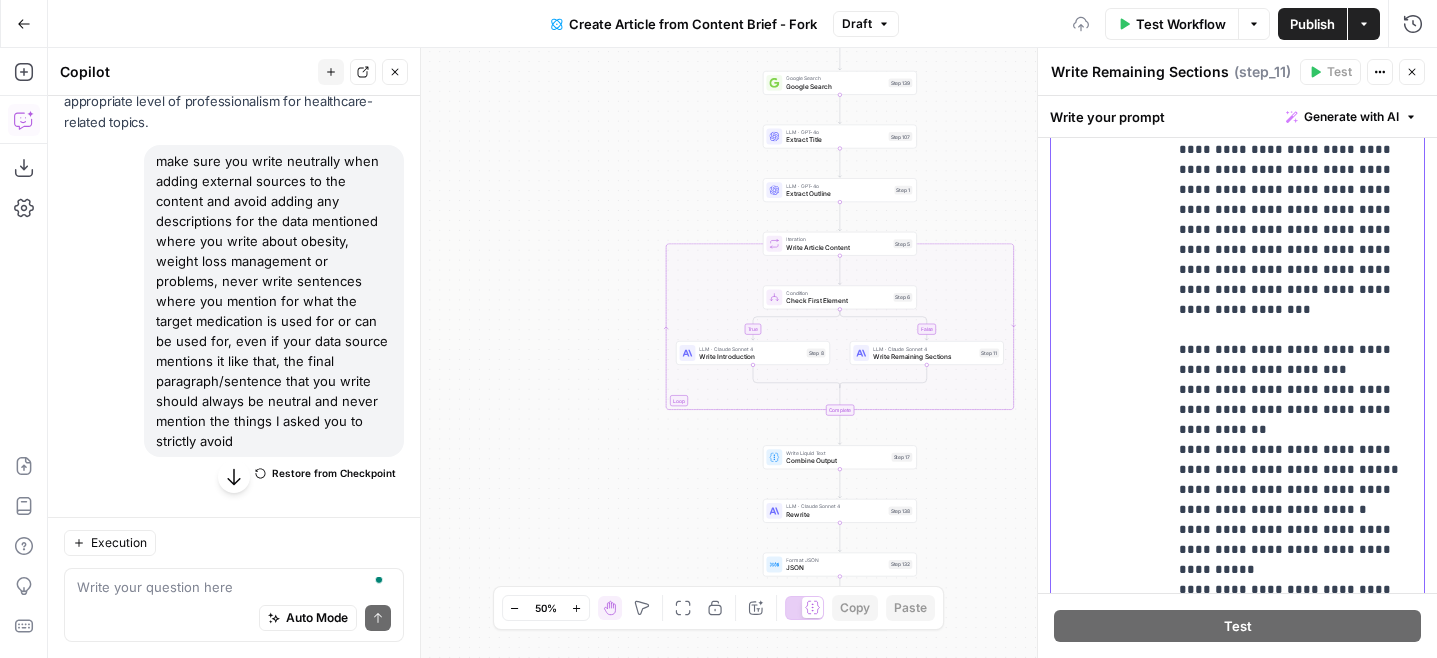 click on "**********" at bounding box center (1295, -210) 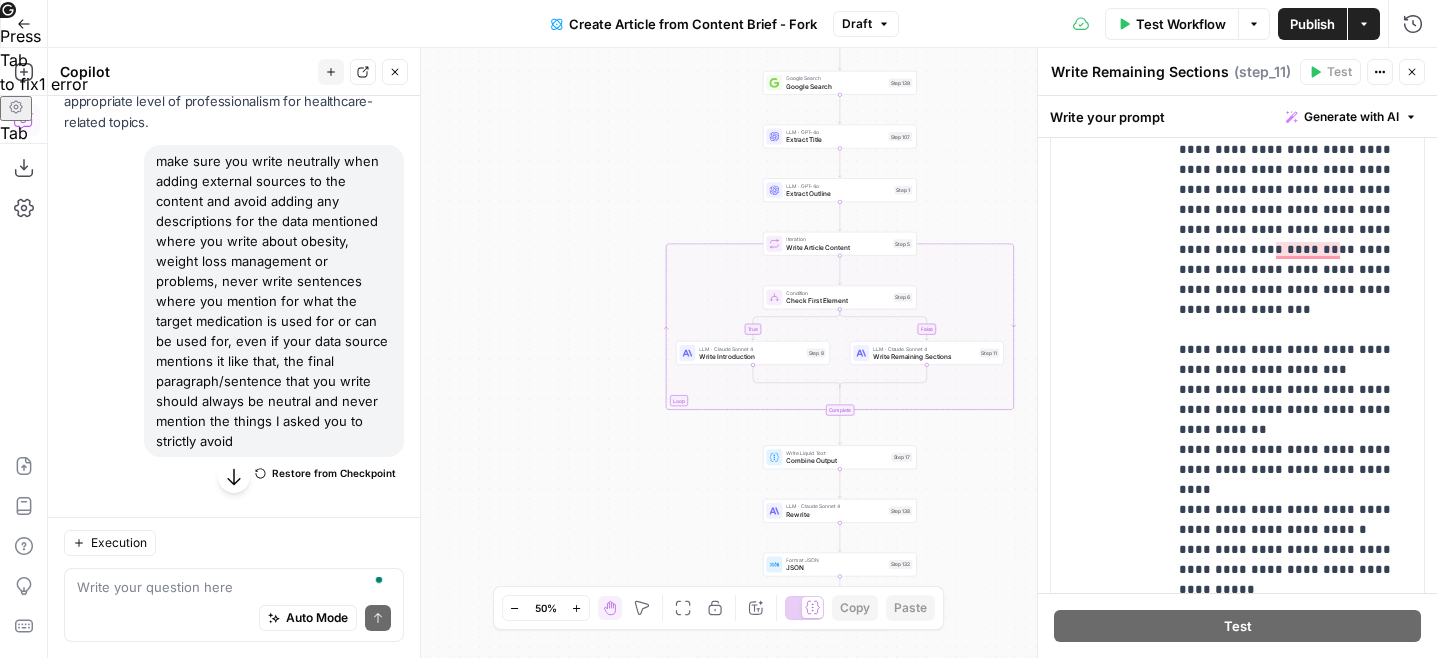 drag, startPoint x: 351, startPoint y: 222, endPoint x: 265, endPoint y: 241, distance: 88.07383 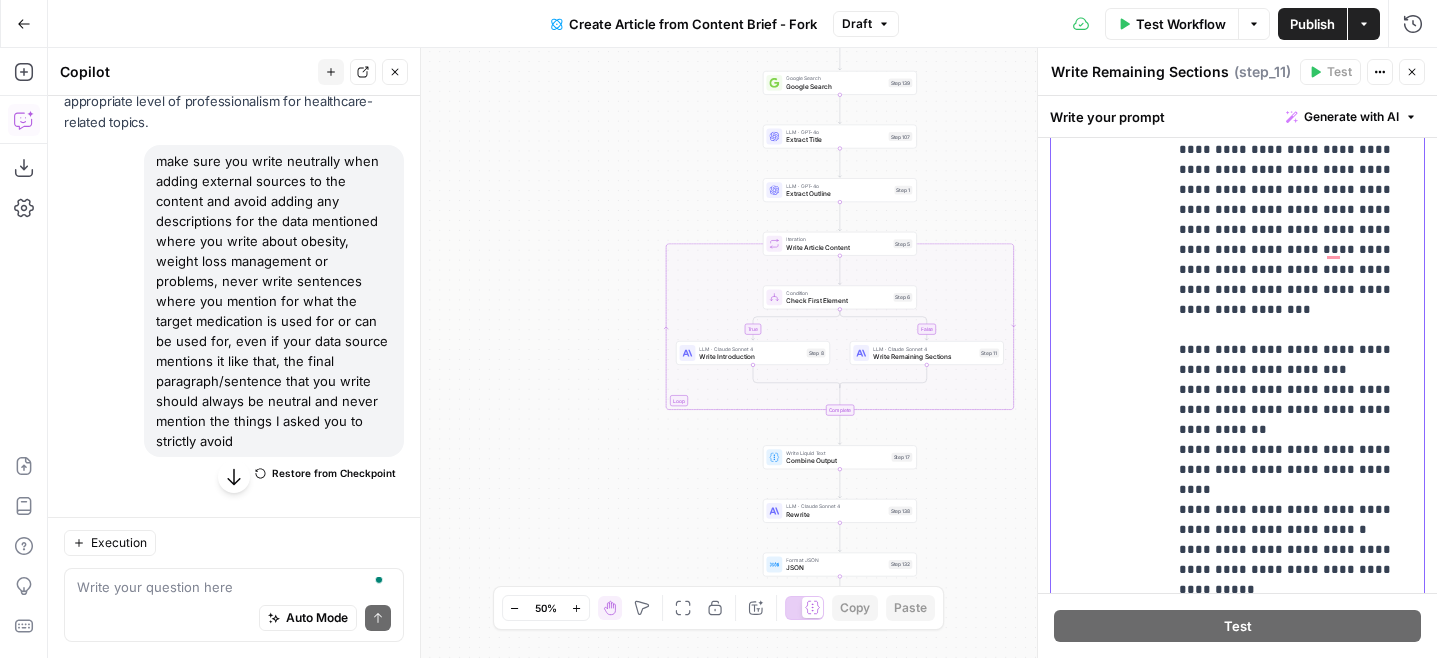 click on "**********" at bounding box center [1295, -210] 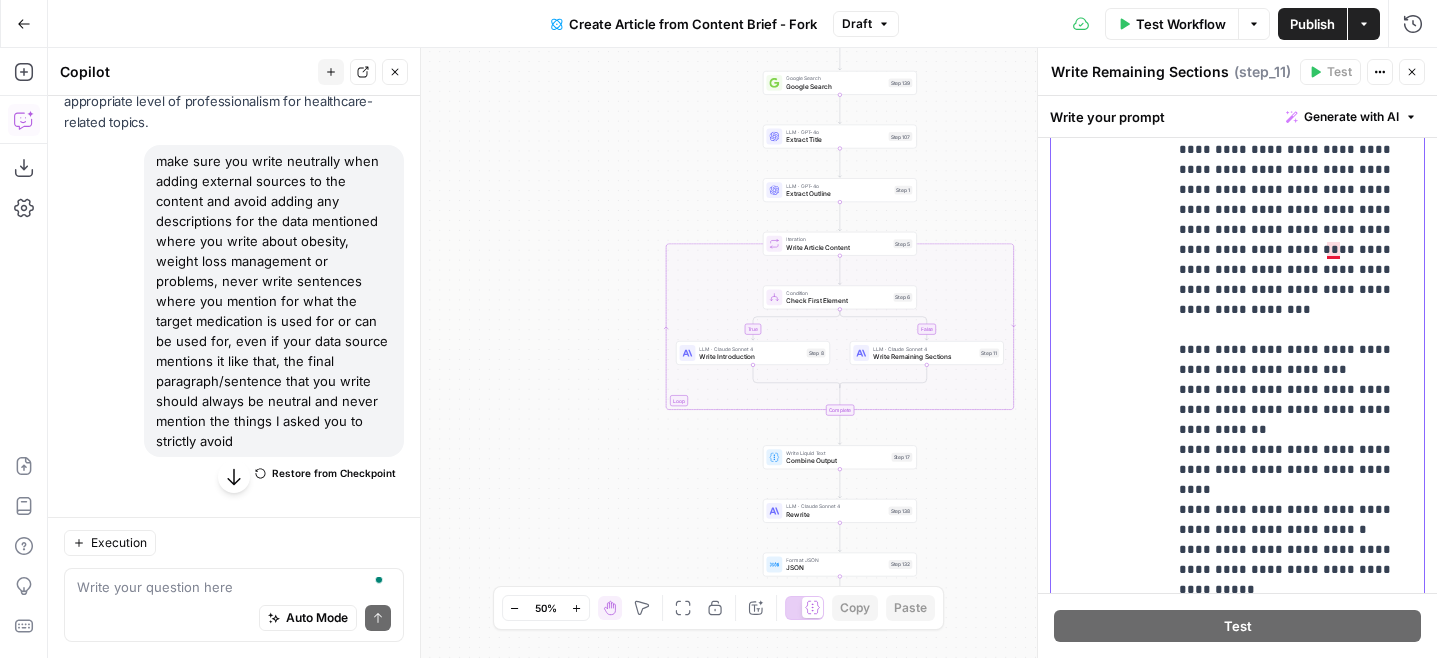 click on "**********" at bounding box center [1295, -210] 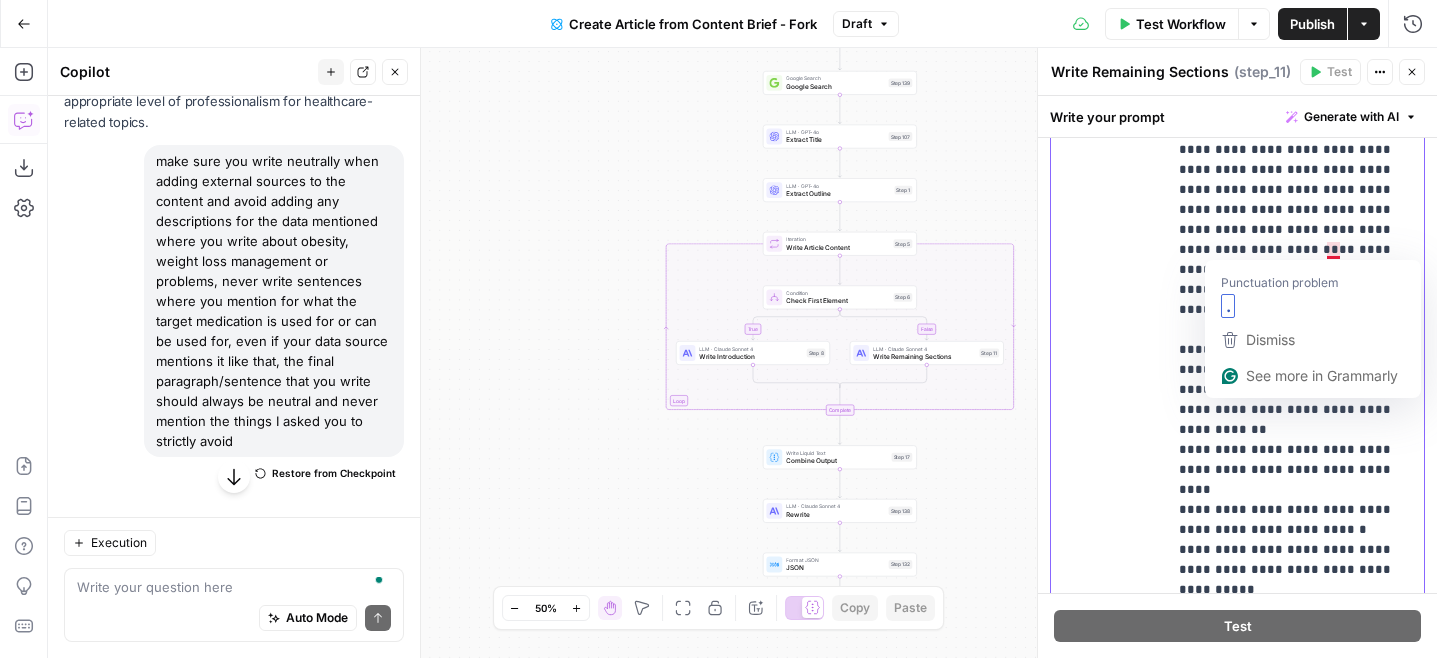 click on "**********" at bounding box center (1295, -210) 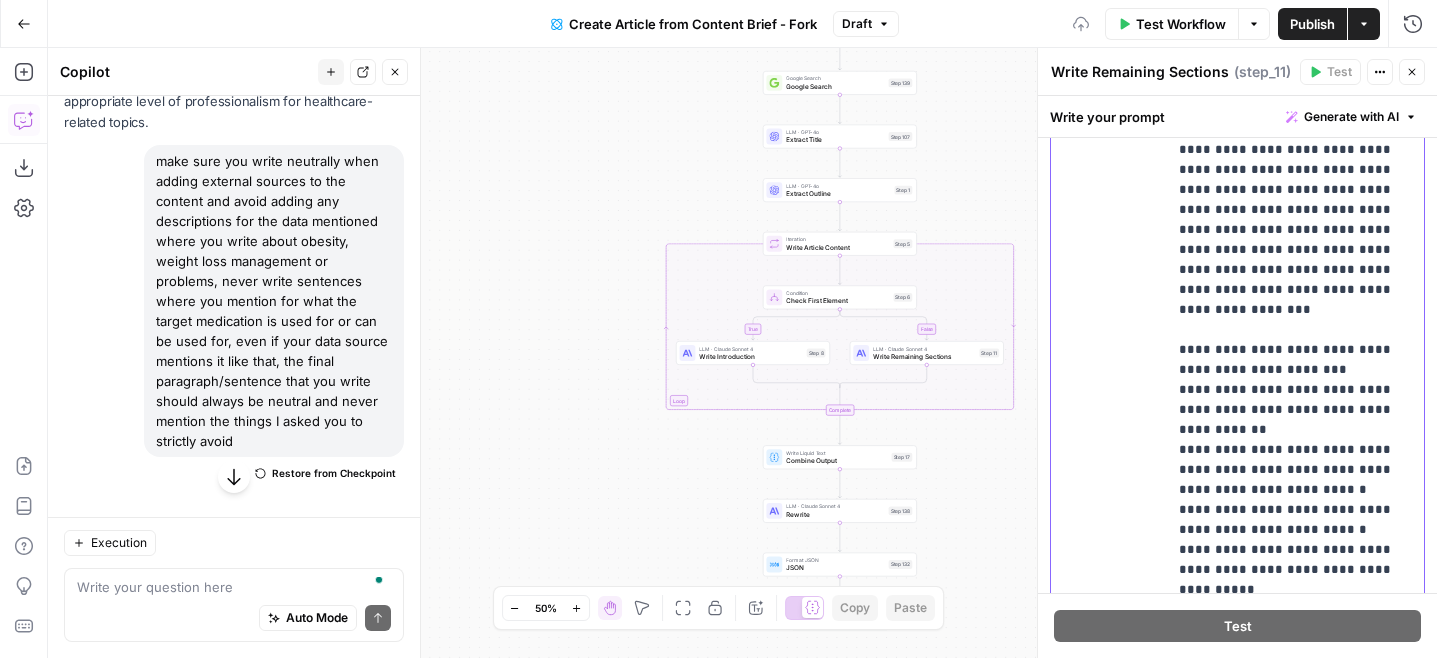 click on "**********" at bounding box center (1295, -200) 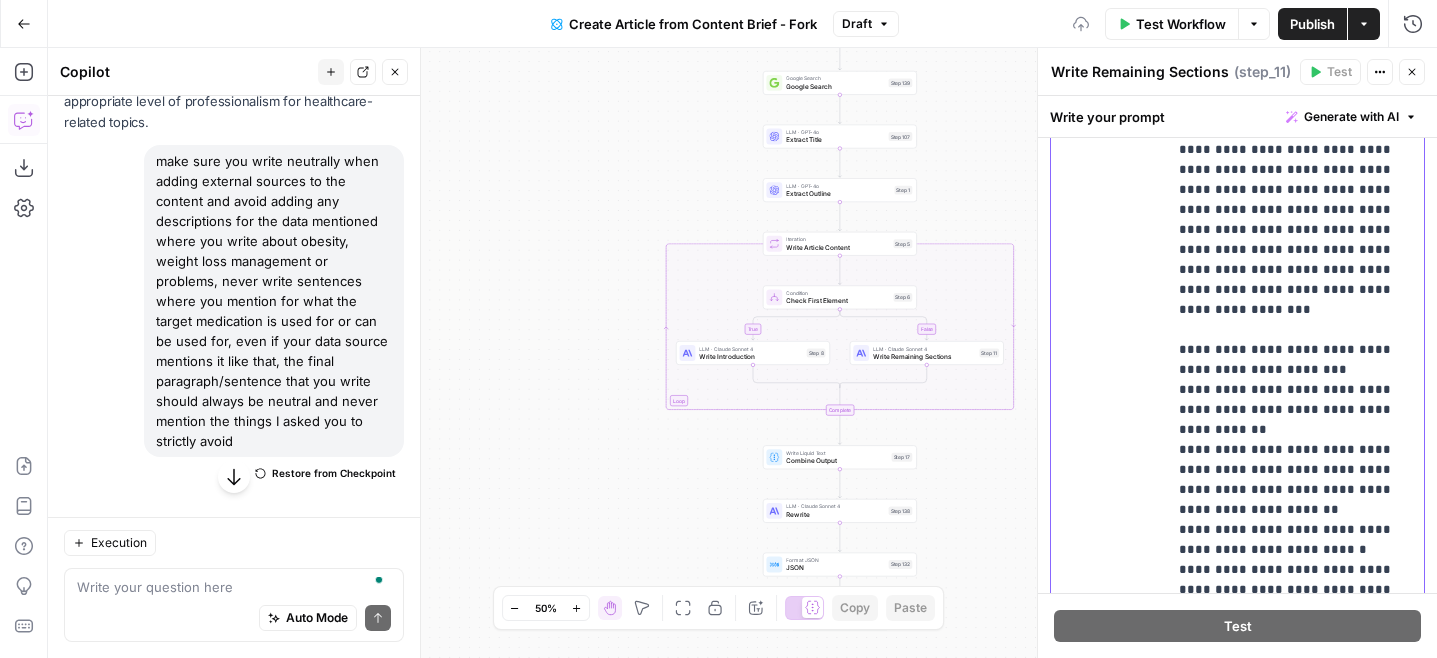 click on "**********" at bounding box center [1295, -190] 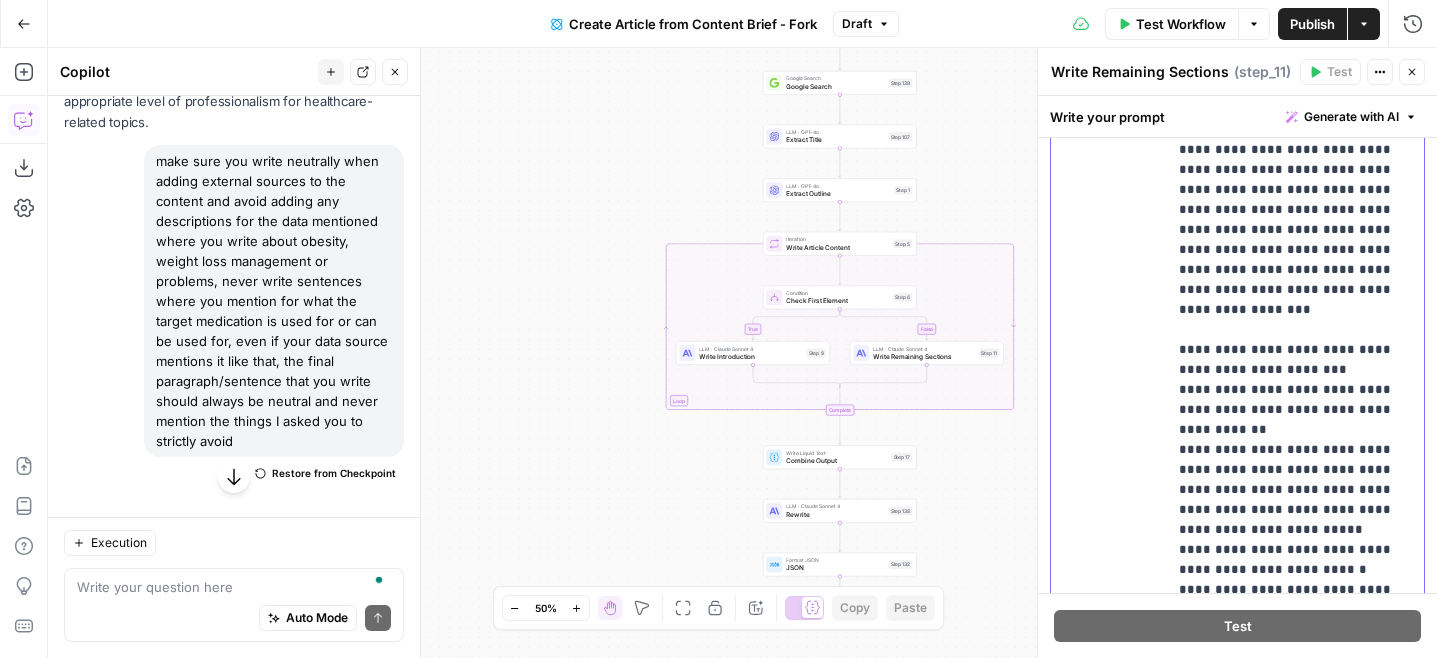click on "**********" at bounding box center (1295, -180) 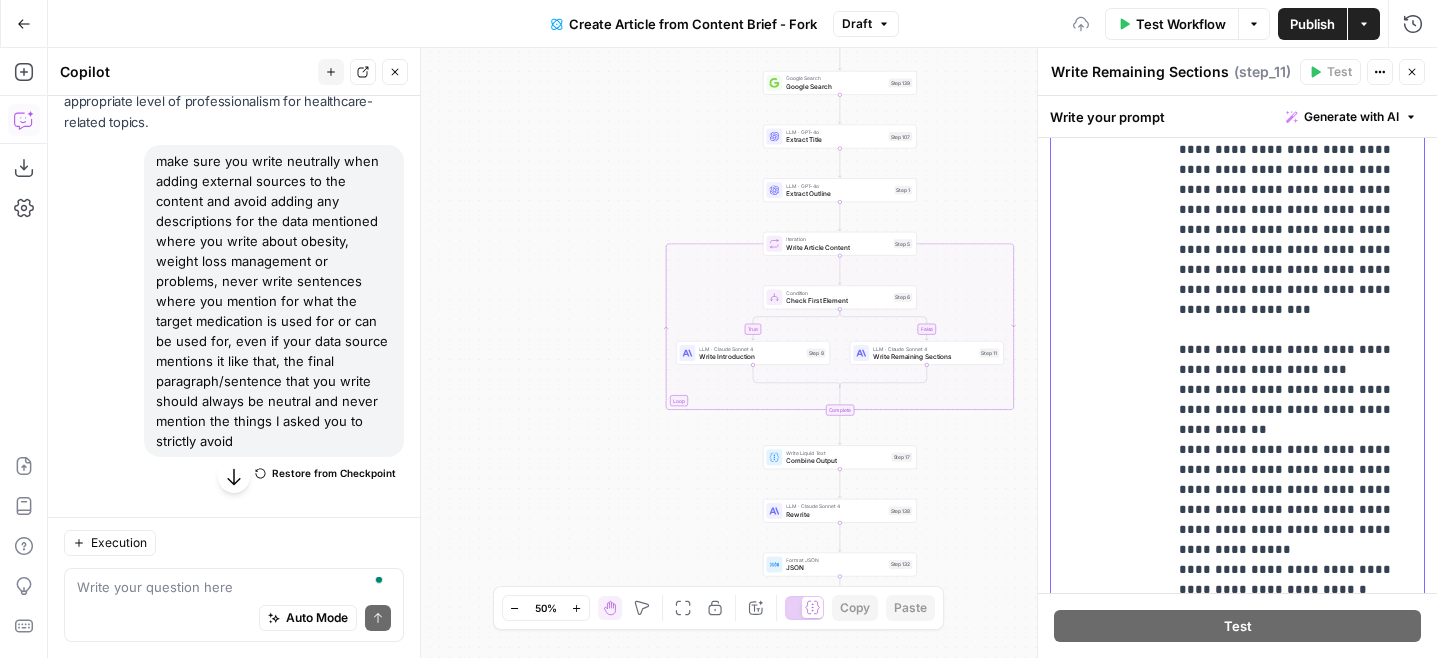 click on "**********" at bounding box center [1295, -180] 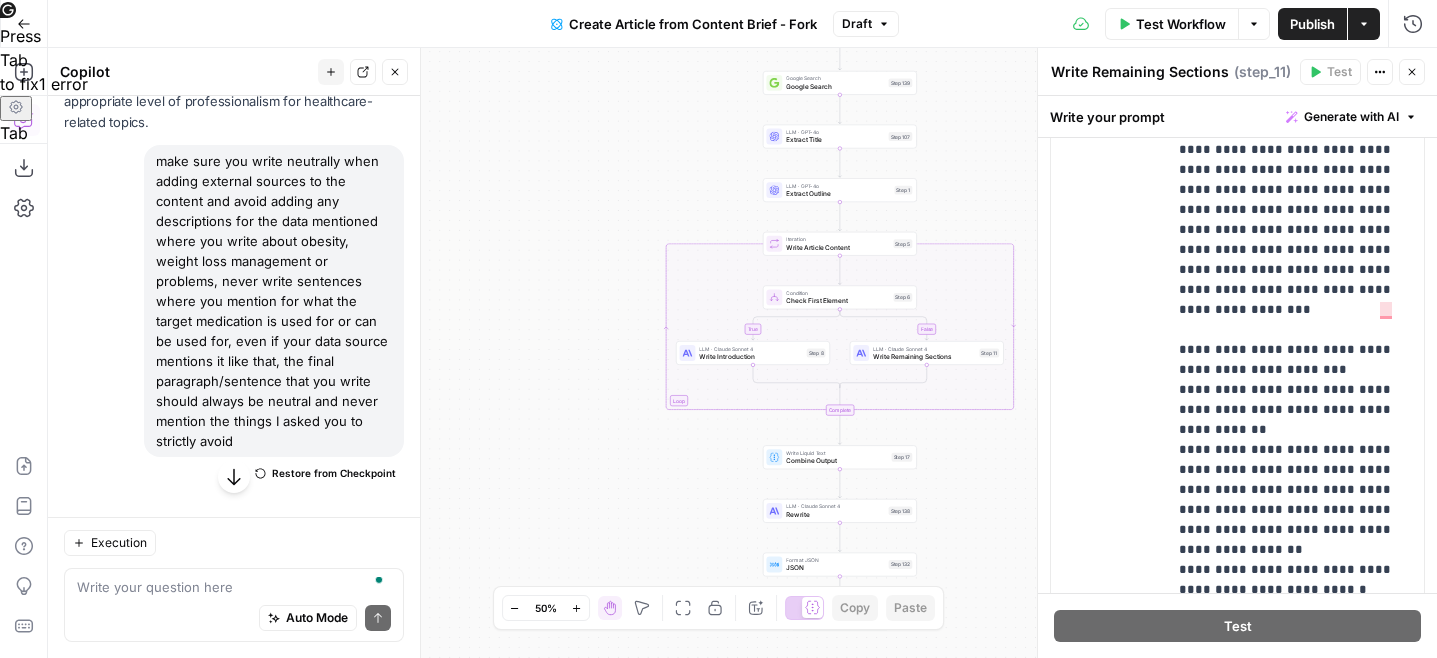 click on "Publish" at bounding box center [1312, 24] 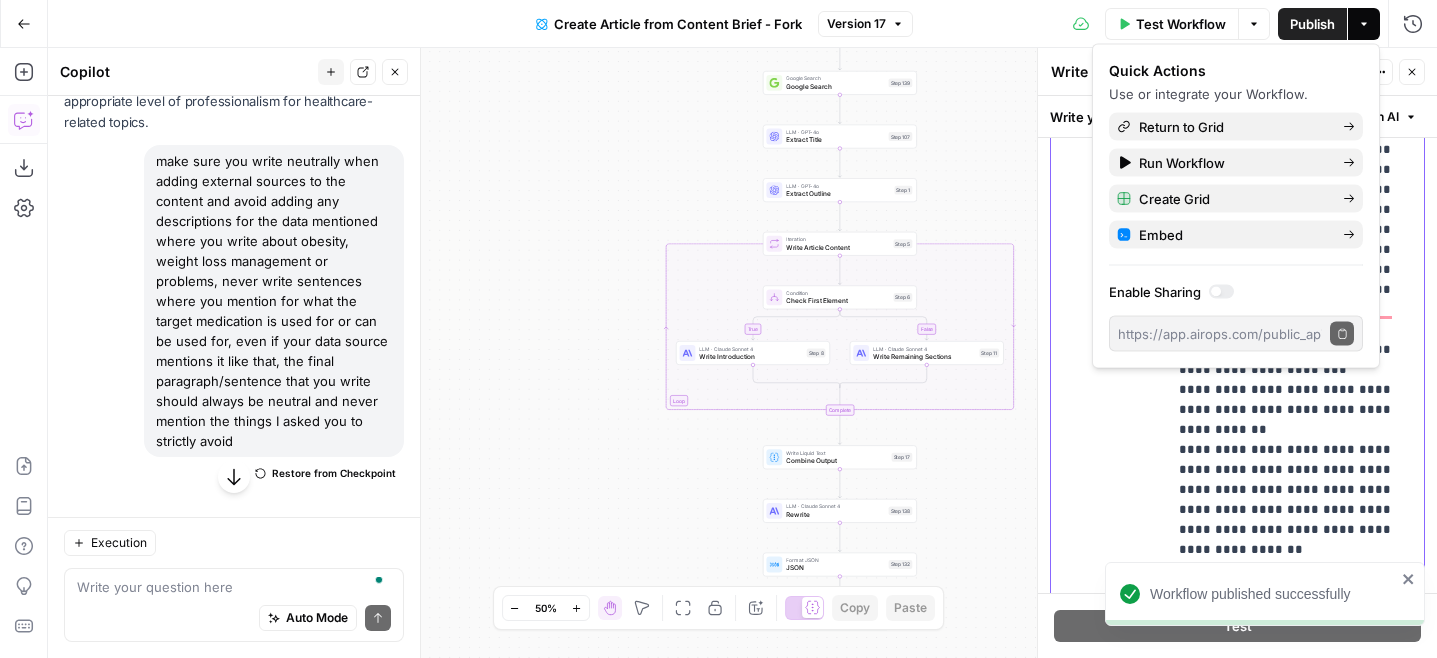 click on "**********" at bounding box center [1295, -180] 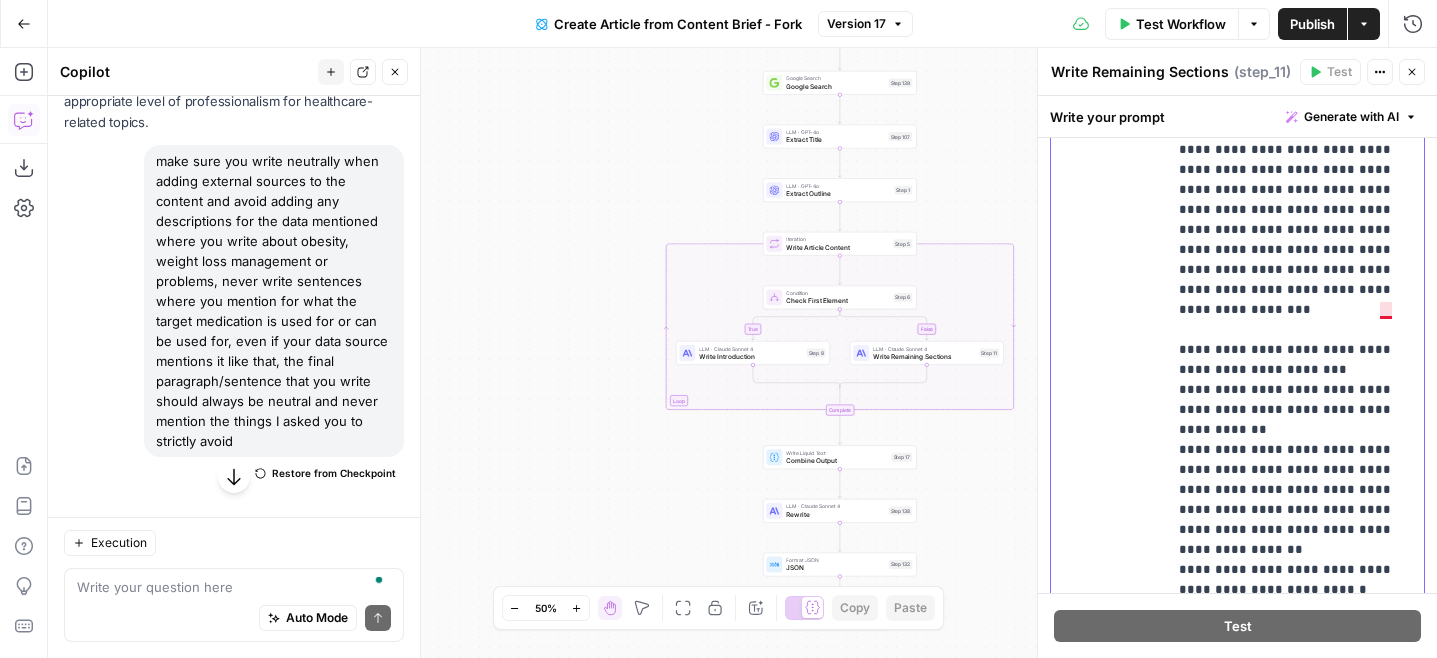 drag, startPoint x: 1174, startPoint y: 232, endPoint x: 1397, endPoint y: 312, distance: 236.9156 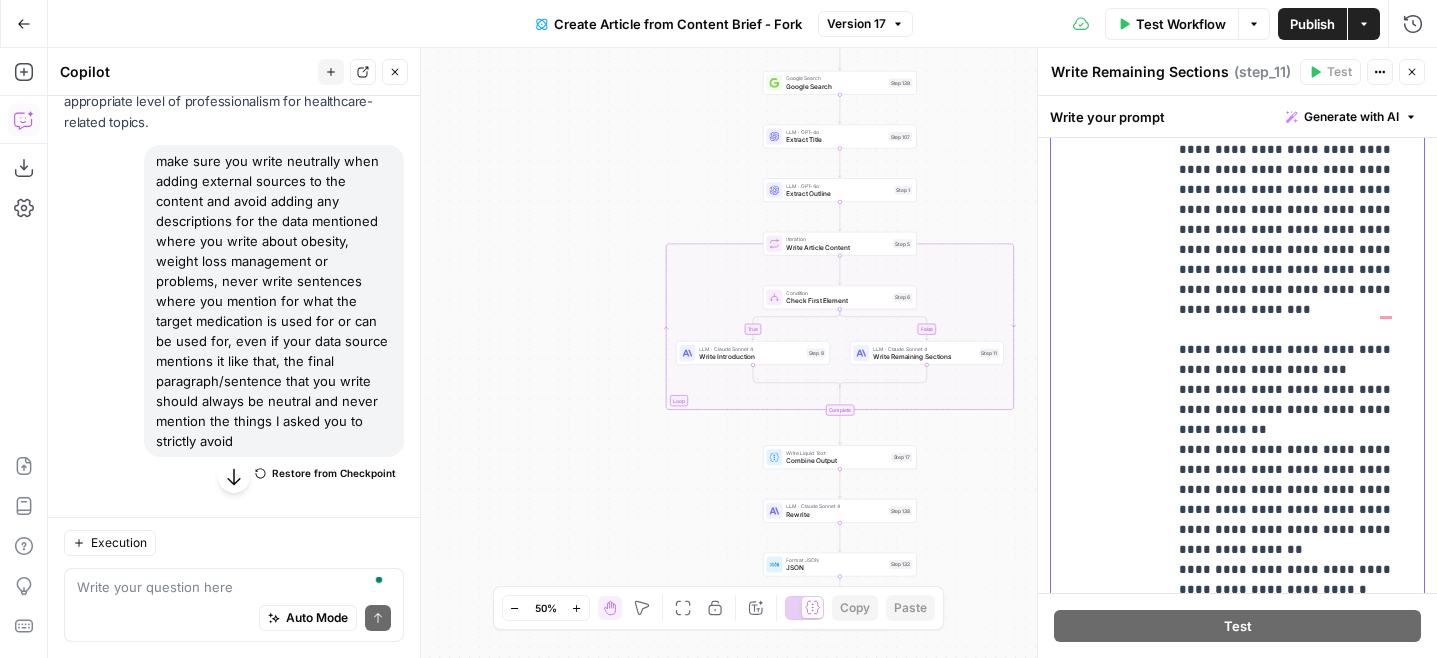 copy on "**********" 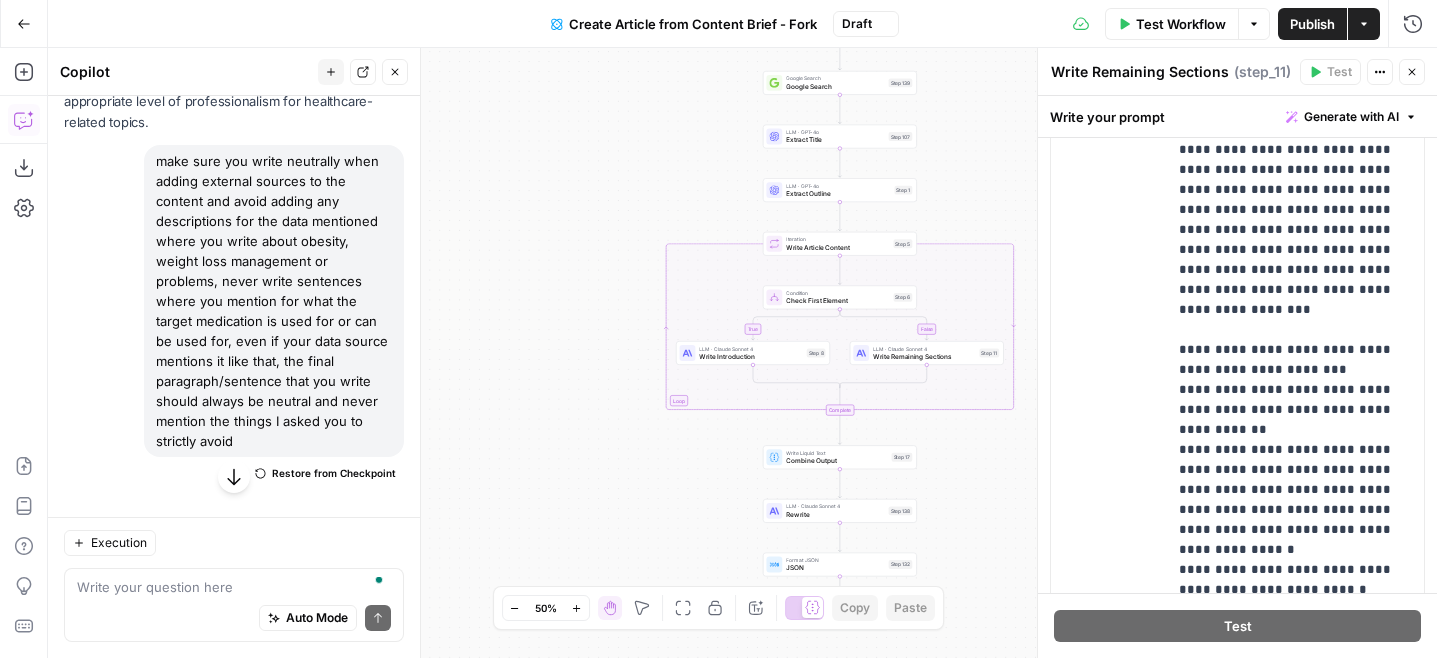 drag, startPoint x: 1159, startPoint y: 229, endPoint x: 1395, endPoint y: 306, distance: 248.24384 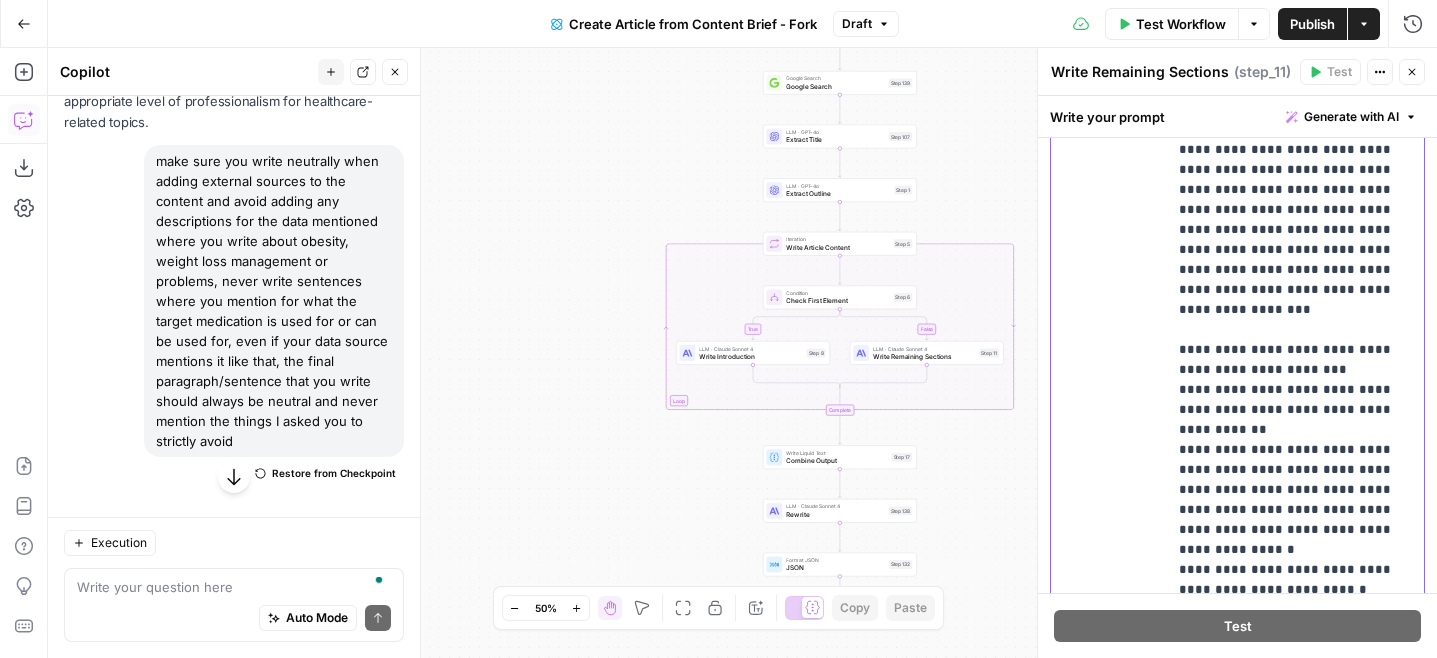 drag, startPoint x: 1395, startPoint y: 309, endPoint x: 1179, endPoint y: 232, distance: 229.3142 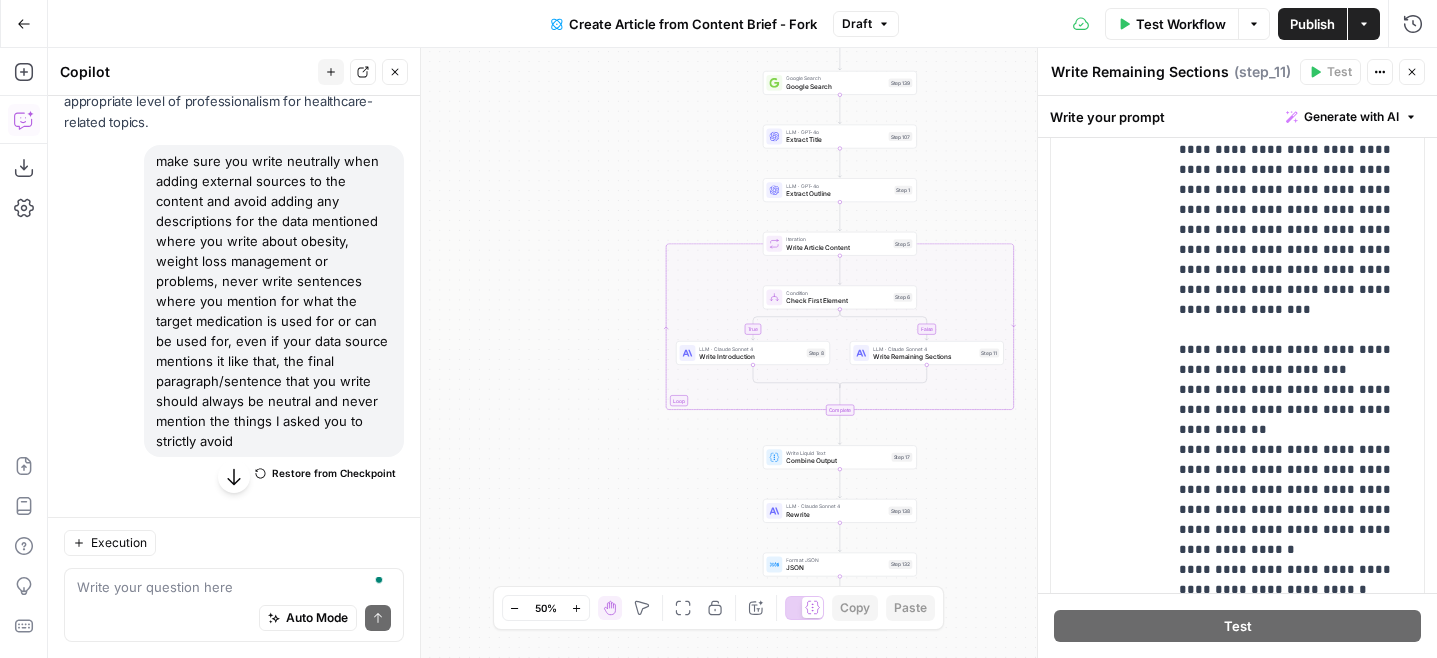 click on "Publish" at bounding box center [1312, 24] 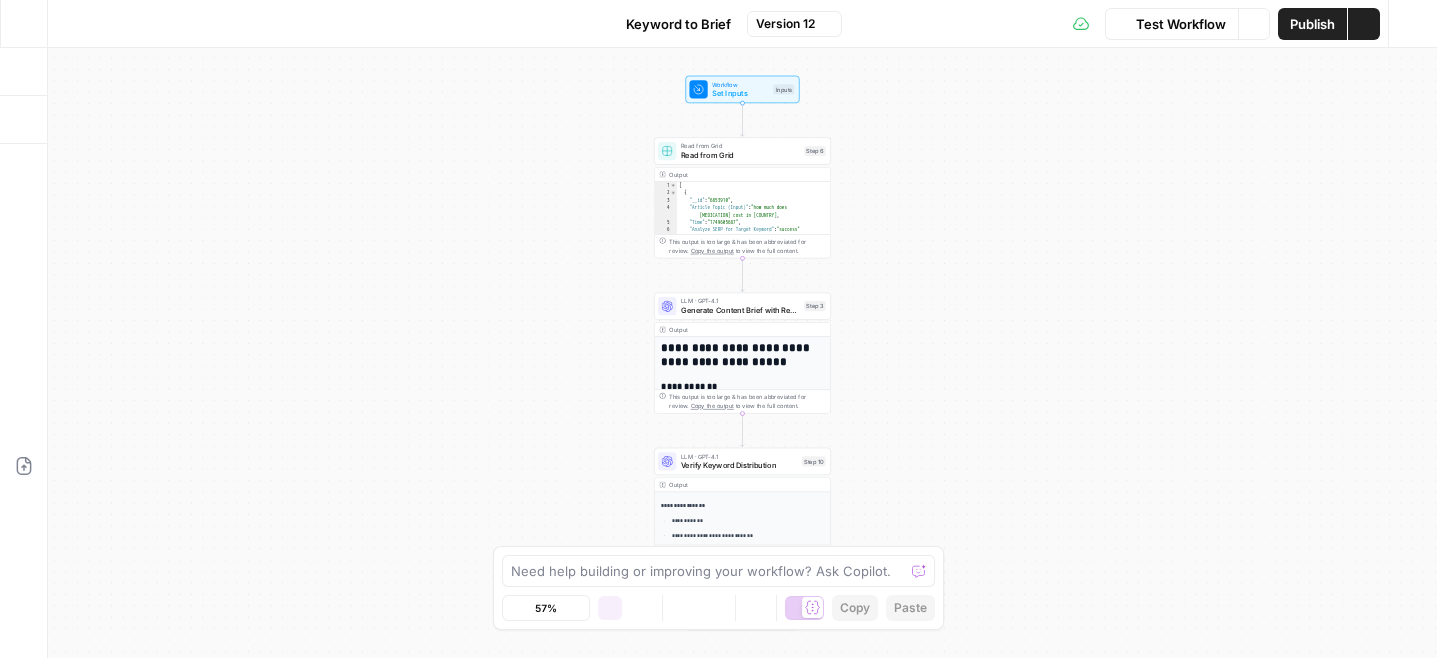 scroll, scrollTop: 0, scrollLeft: 0, axis: both 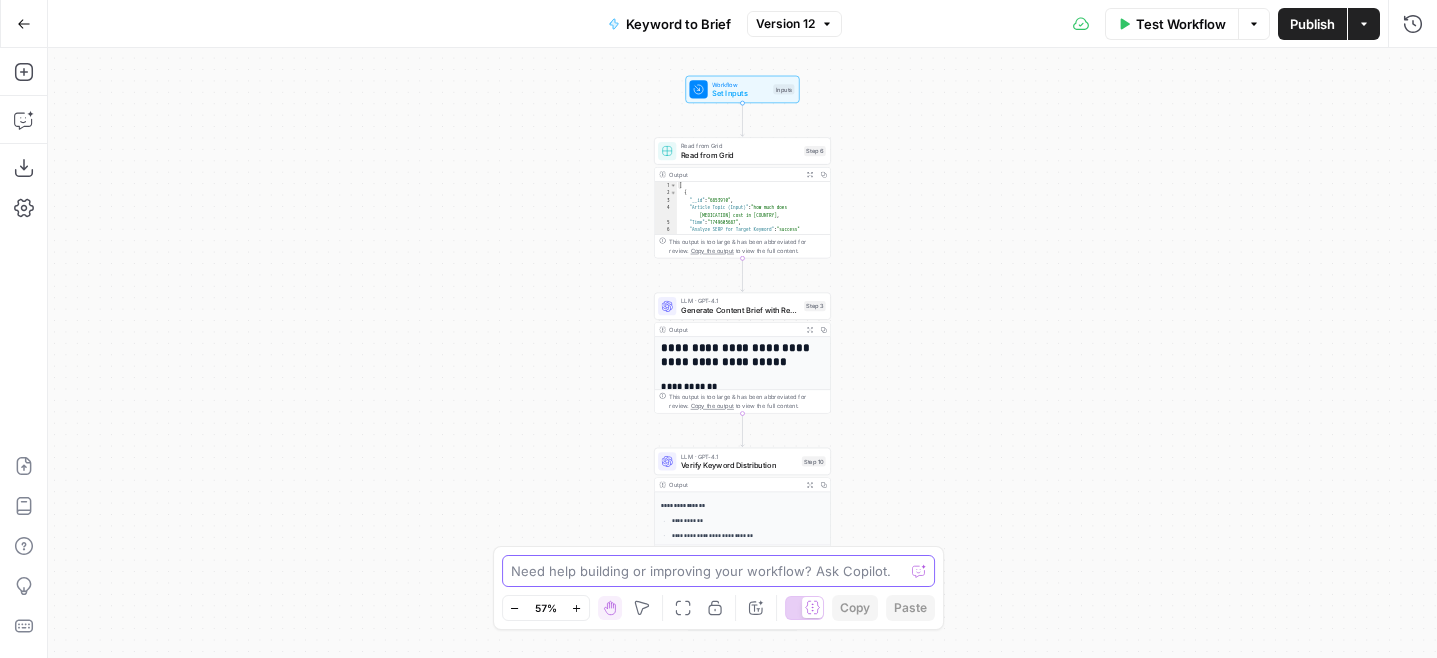 click at bounding box center (708, 571) 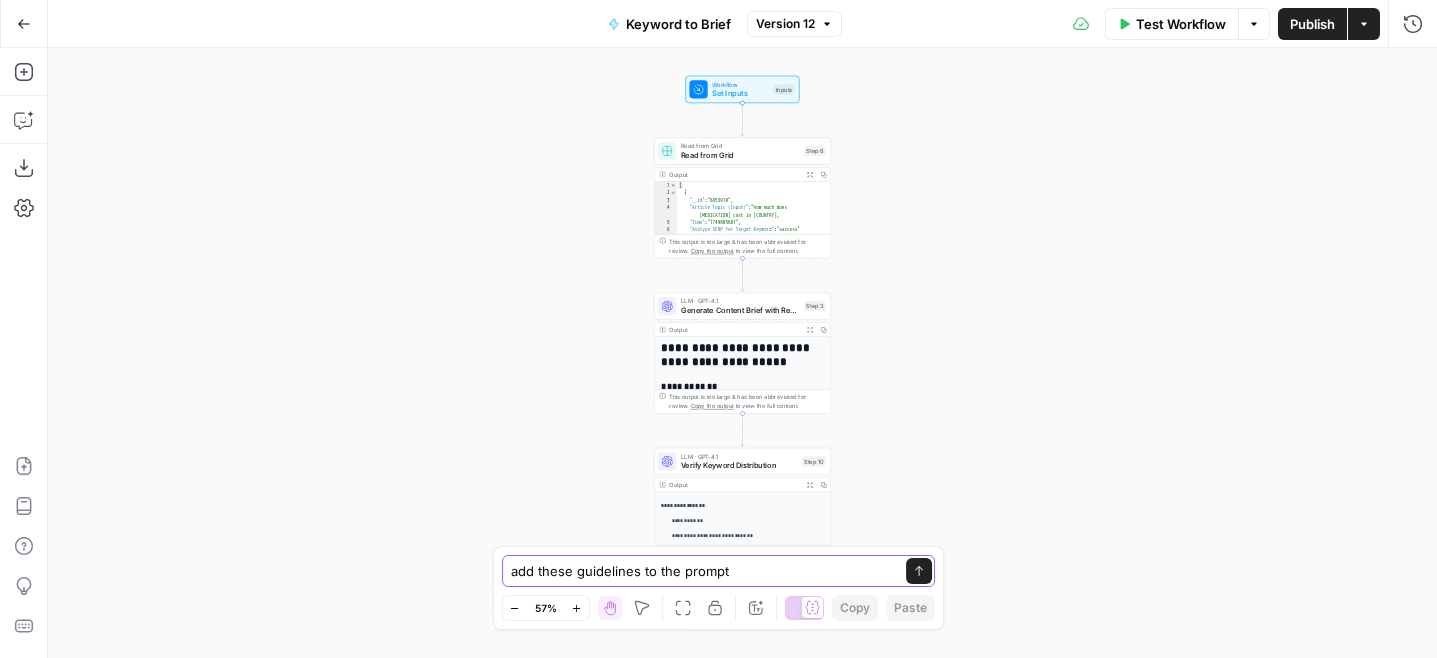 paste on "Lore {{ipsumdo_sita}}
Consectetur adi elitsed: Doe tempori utlabore etdolore, magnaali-enimad minimveniam.
Quisnostrude ull laborisnisia: Ex eacommo c duisaut irurein reprehende voluptate velite cil fugi nullapa excepteursi occ cupidatat nonproiden su c quiof deserunt.
Mollita ide laborumpe: Und omni is nat errorv accusantium, doloremquel t remaperi eaqu ipsaquaeabil inve veritatisq architect beatae vita dictaexpli nemo.
Eni ipsam quiavolu asp autoditfugi: Consequu magnido eo ration se nesciuntn po quisq dolorem adipisc num eiusmodit.
Incid magnamqua etia minu solutanob eligendi: Optioc nihil, imped, qu placeatfac possi assu repellendu temporibusau quib offic de rerumnec saepeeve.
Voluptatesr REC itaq earumhict: Sapientede reiciendi voluptat maio al “perferendis,” “Dolorib,” asp “repe mi Nostru” exercit ullamcorpori suscipi laboriosama.
Commodi consequatu qui maxim molli-mo-harumq (RERu): Facilisex distinc na libe tempore cumso (n.e., optiocumqu nihilimpeditm, quodmax placeat) facerep omnislor ipsumd..." 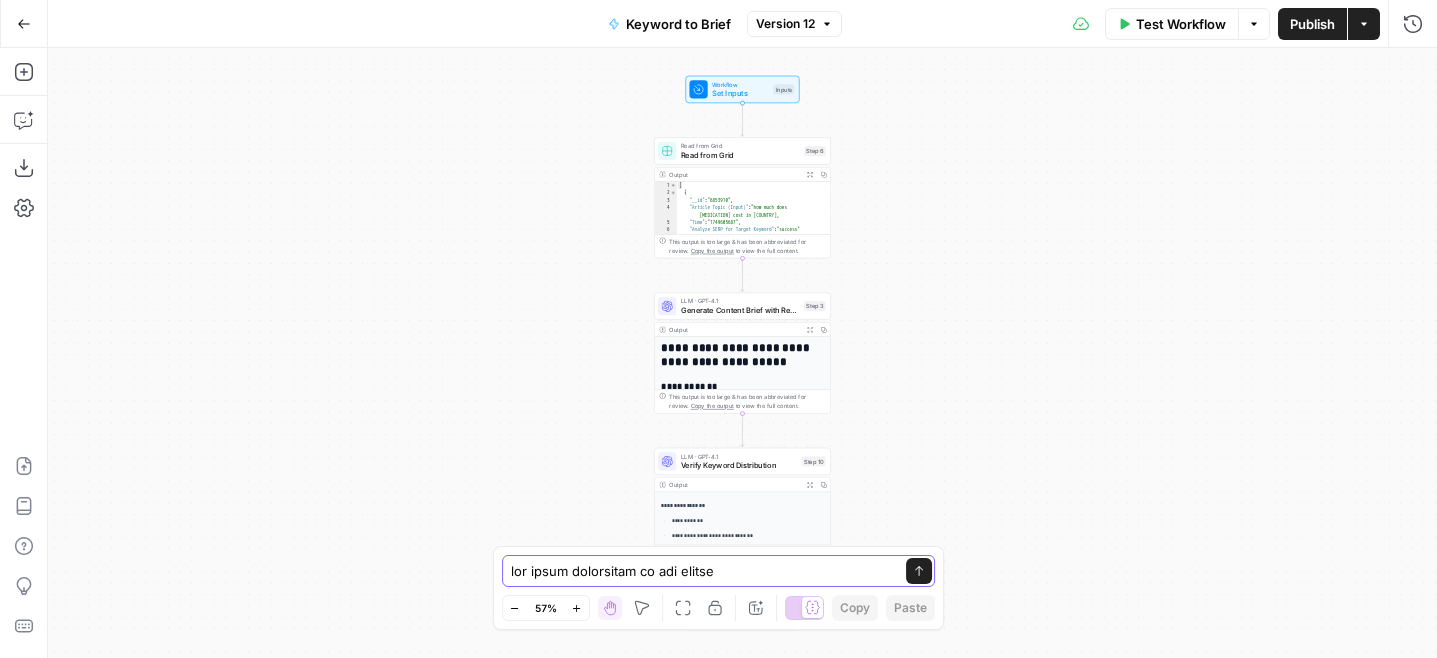 scroll, scrollTop: 1173, scrollLeft: 0, axis: vertical 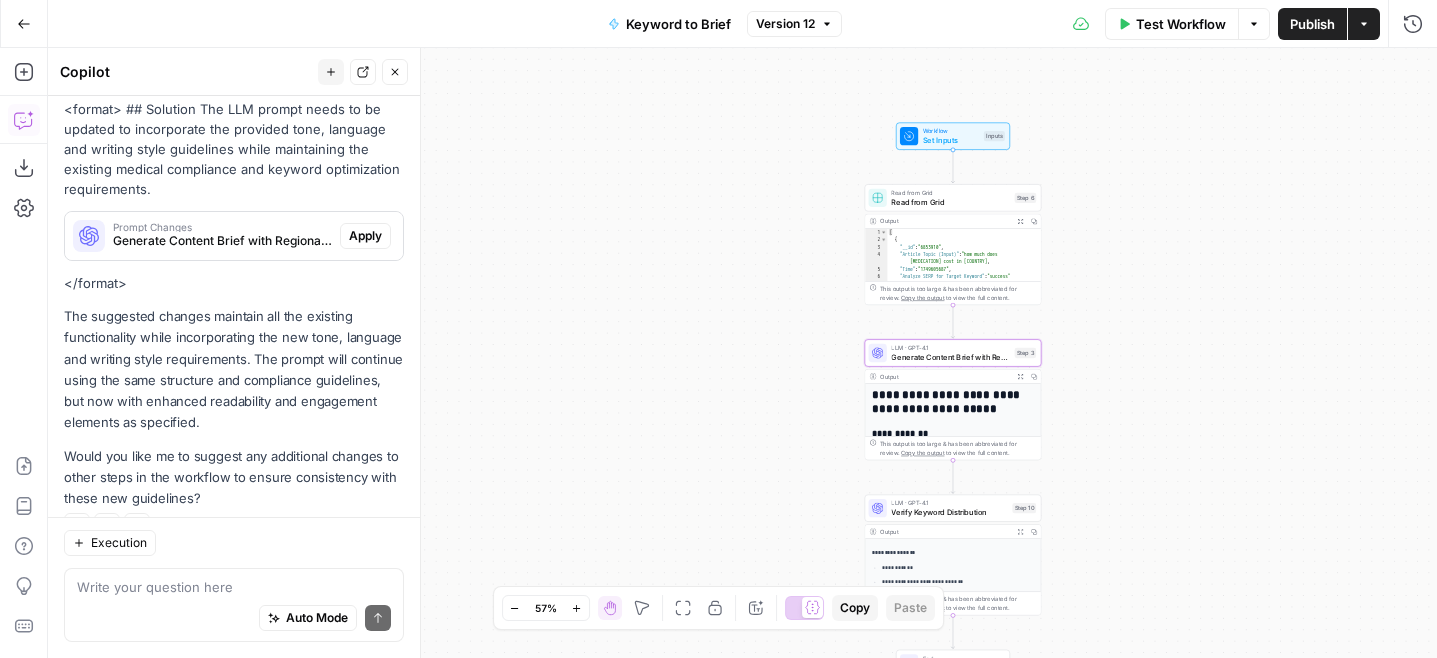 click on "Apply" at bounding box center [365, 236] 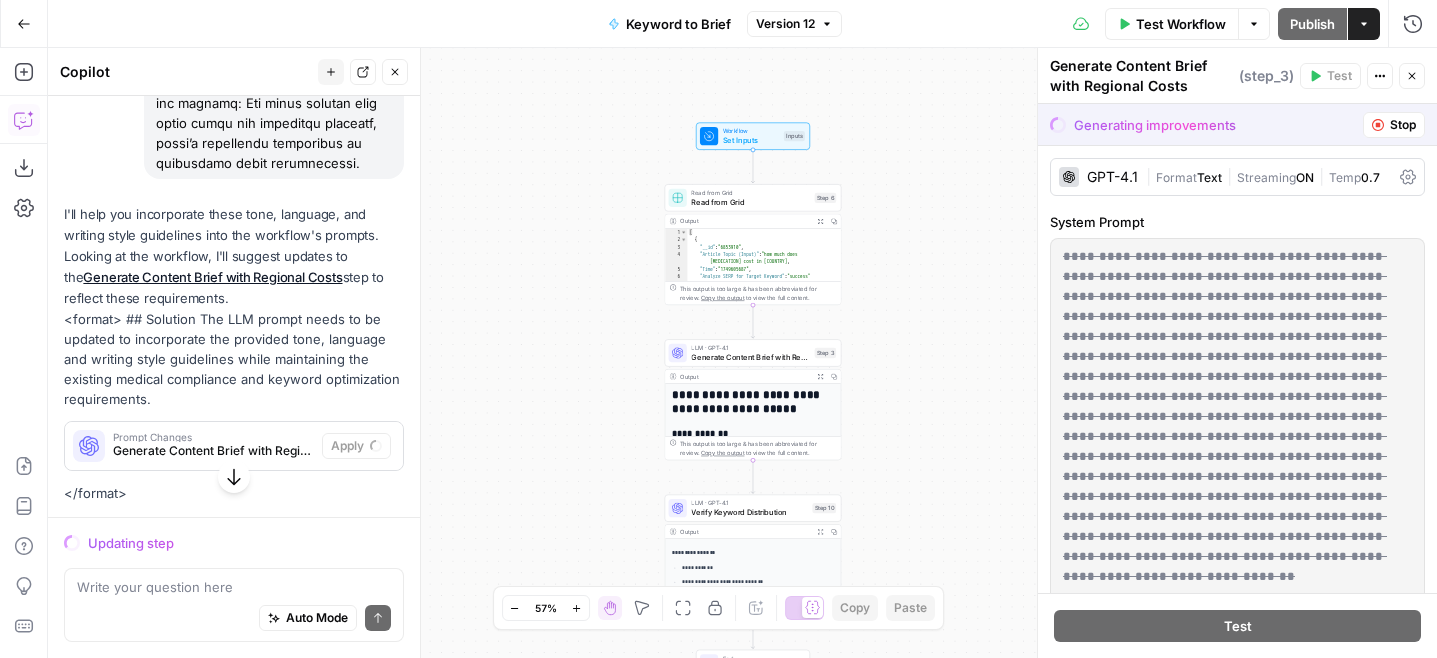 scroll, scrollTop: 2232, scrollLeft: 0, axis: vertical 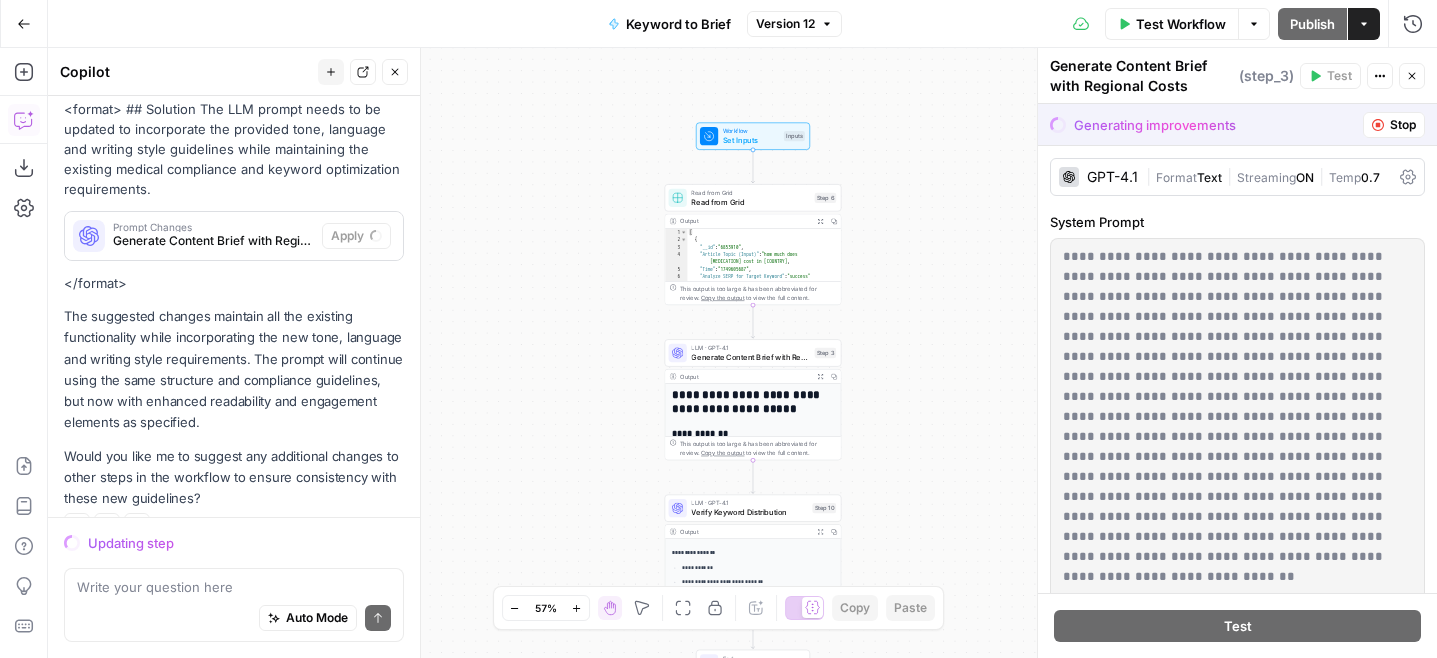 click on "SERP Research" :  "## Persona and Search  Intent Analysis \n\n 1. **Who are the  types of people that are searching for  “how much does accutane cost in canada” ?**   \n    - Most are individuals  struggling with moderate to severe acne  who have heard about Accutane  (Isotretinoin) and want to understand  the financial implications of starting  this prescription medication. They may  be young adults, college students, or  adults who have not responded to other  \n \n\n 2." at bounding box center [742, 353] 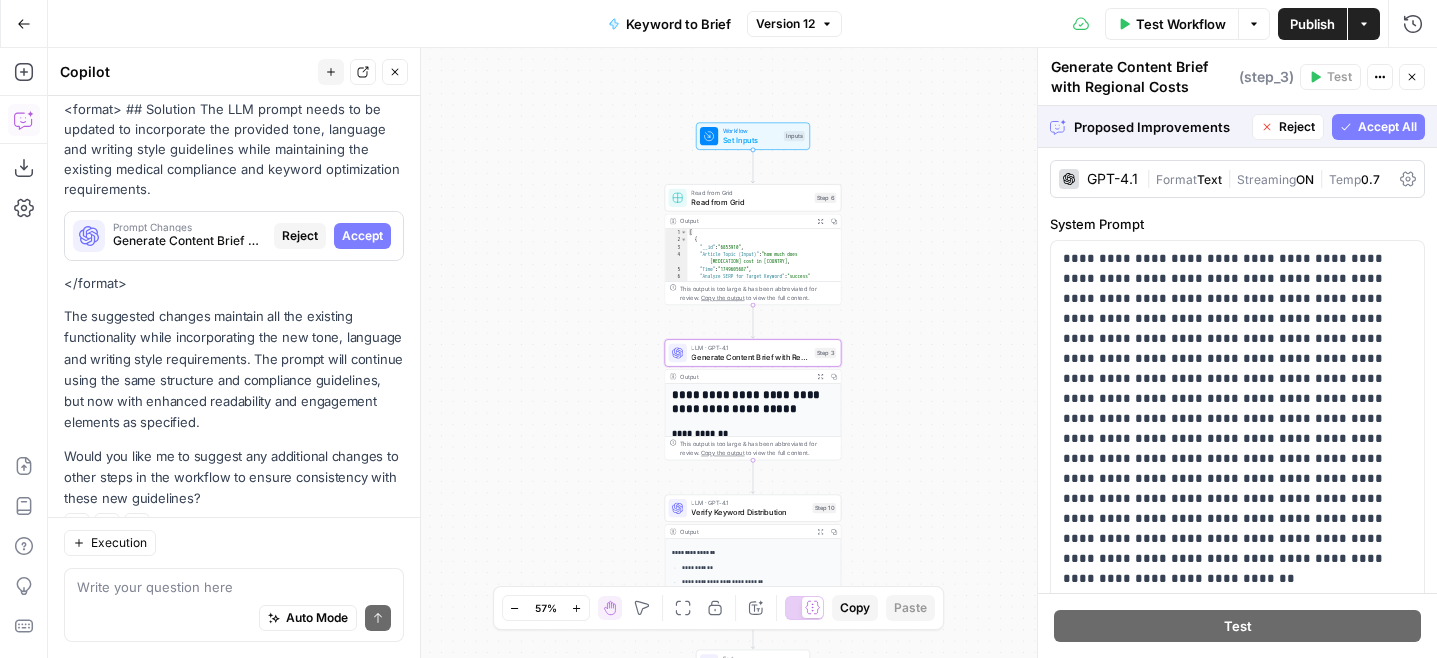 click on "Accept" at bounding box center (362, 236) 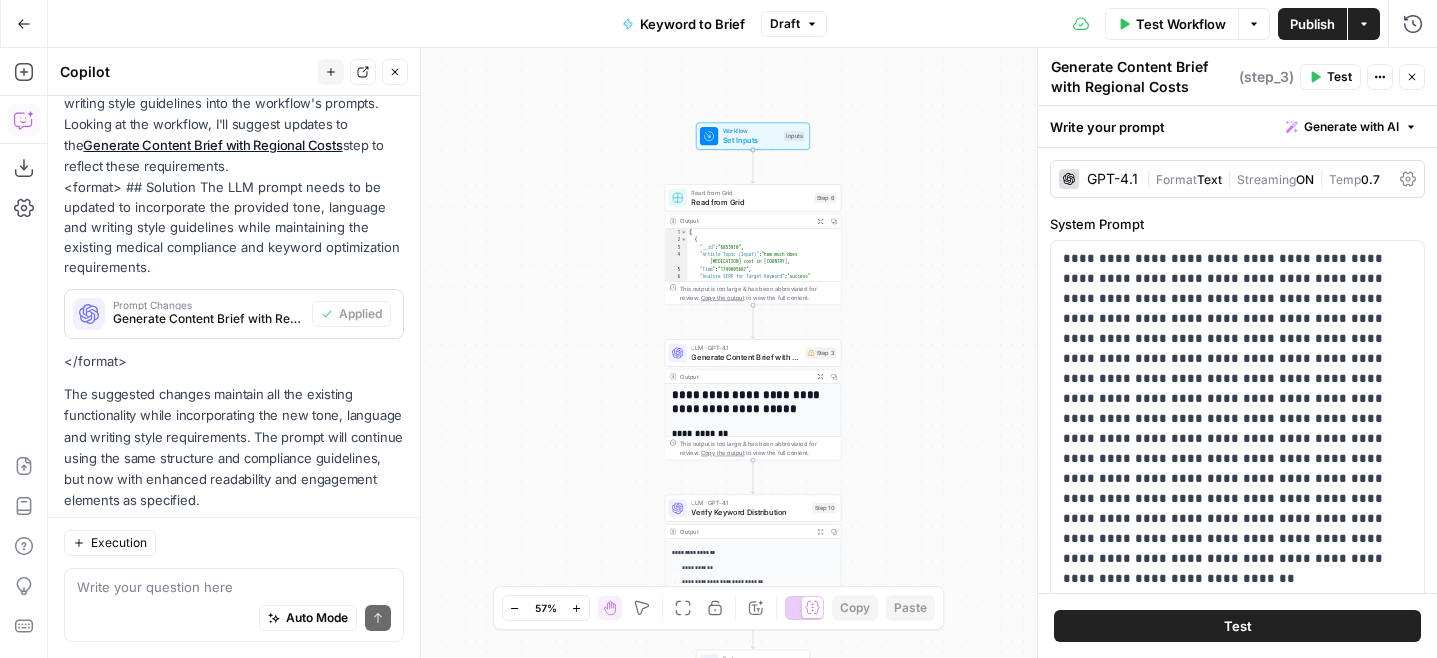 scroll, scrollTop: 2264, scrollLeft: 0, axis: vertical 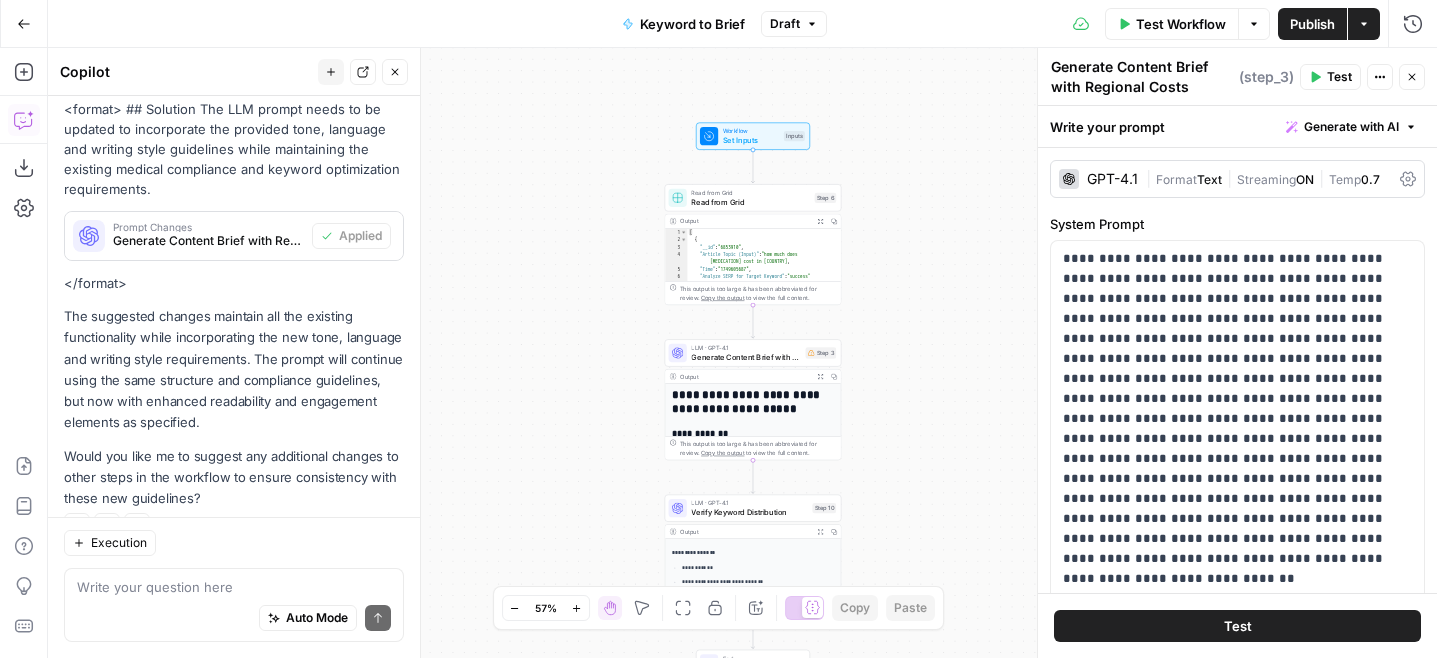 click on "Publish" at bounding box center (1312, 24) 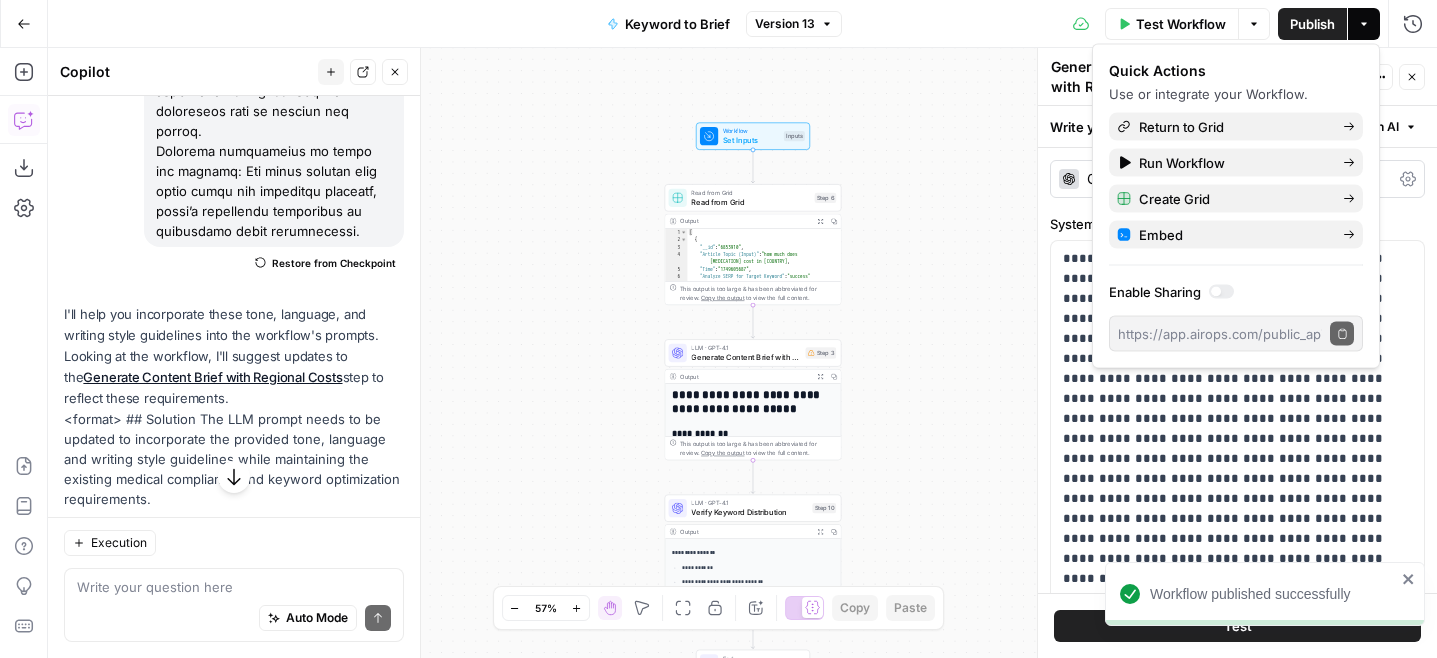 scroll, scrollTop: 2264, scrollLeft: 0, axis: vertical 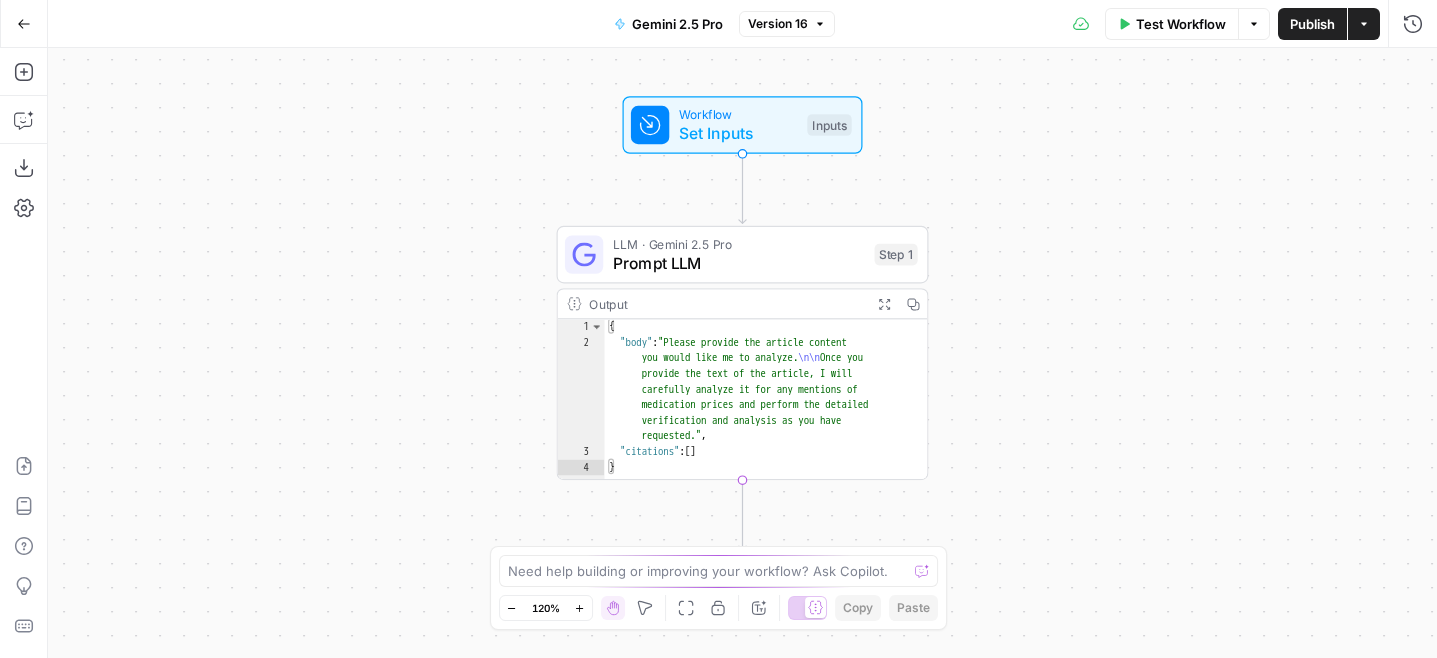 click on "LLM · Gemini 2.5 Pro Prompt LLM Step 1 Copy step Delete step Add Note Test" at bounding box center [743, 255] 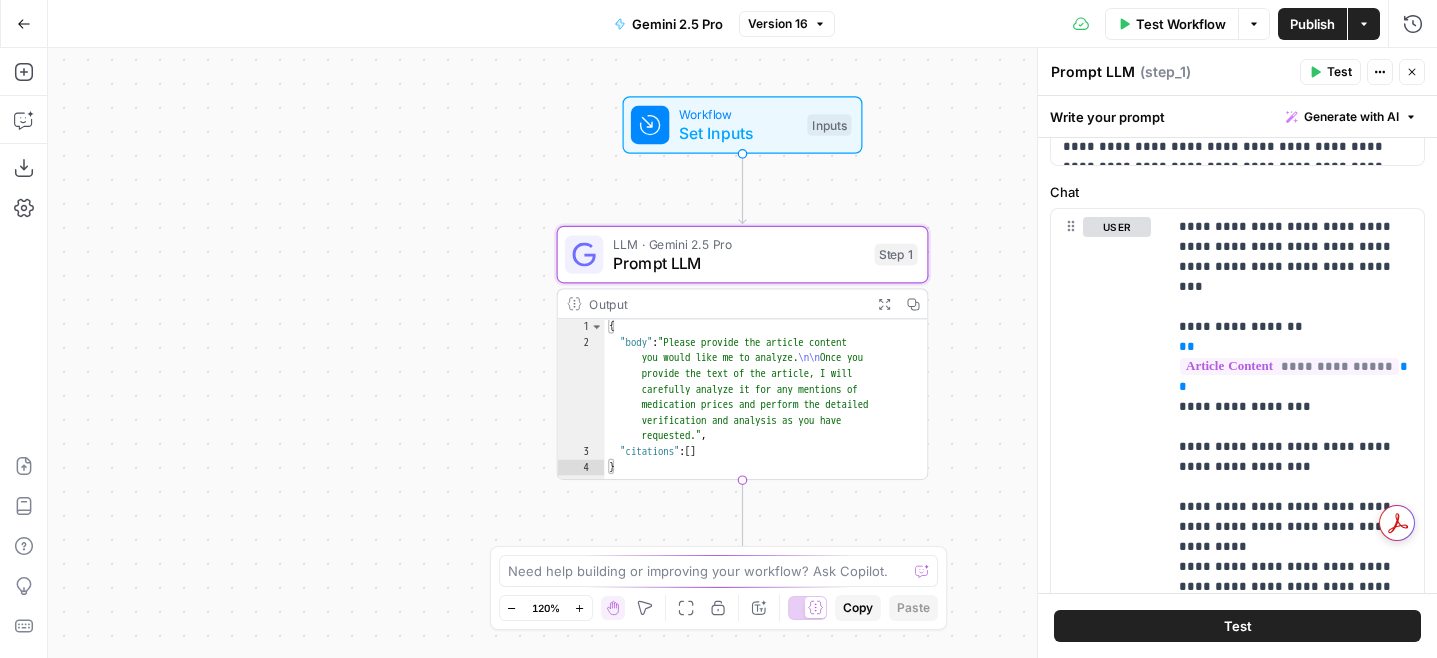 scroll, scrollTop: 316, scrollLeft: 0, axis: vertical 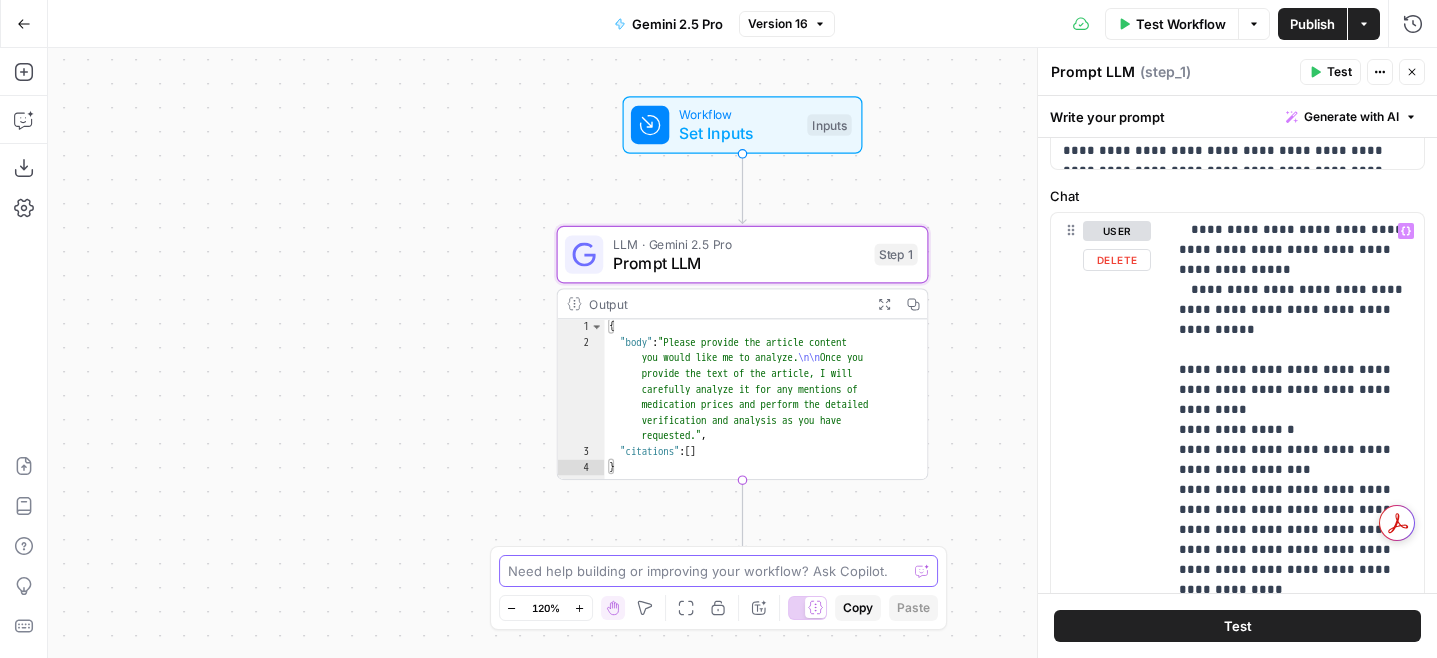 click at bounding box center (708, 571) 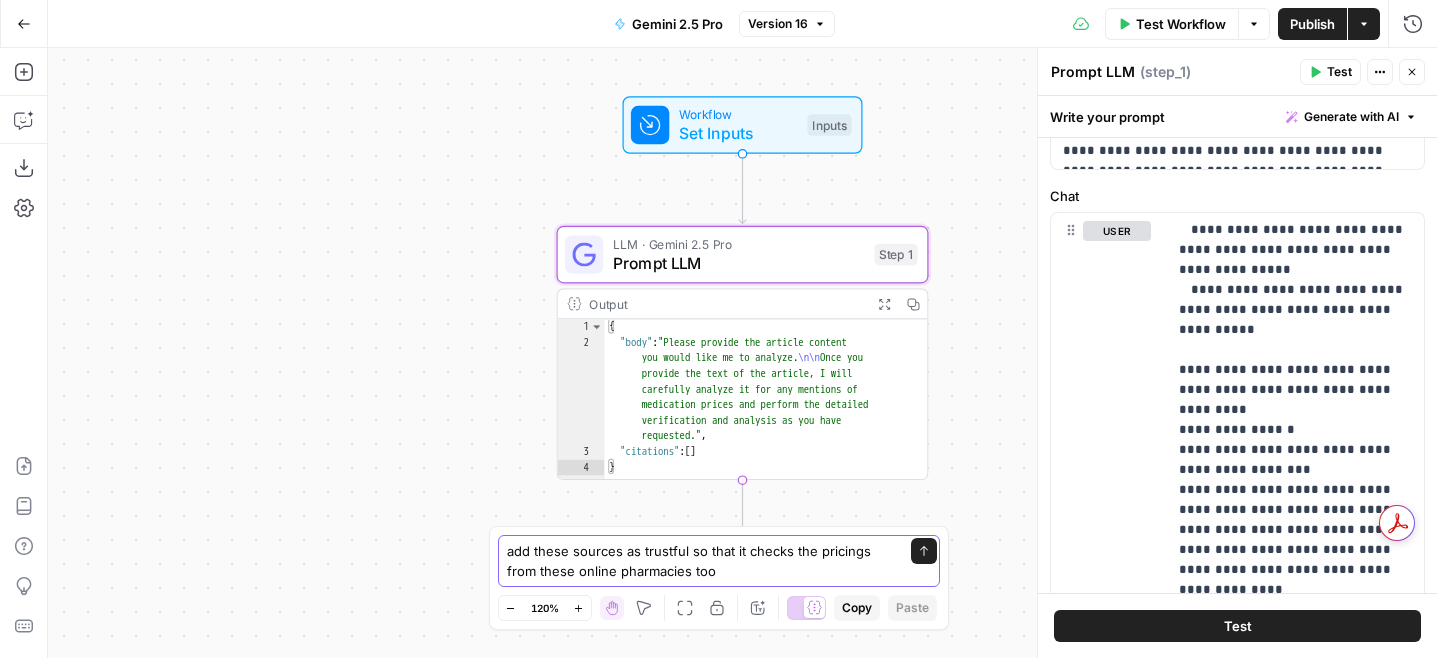 paste on "[URL]
3:11
[URL]
3:11
[URL]" 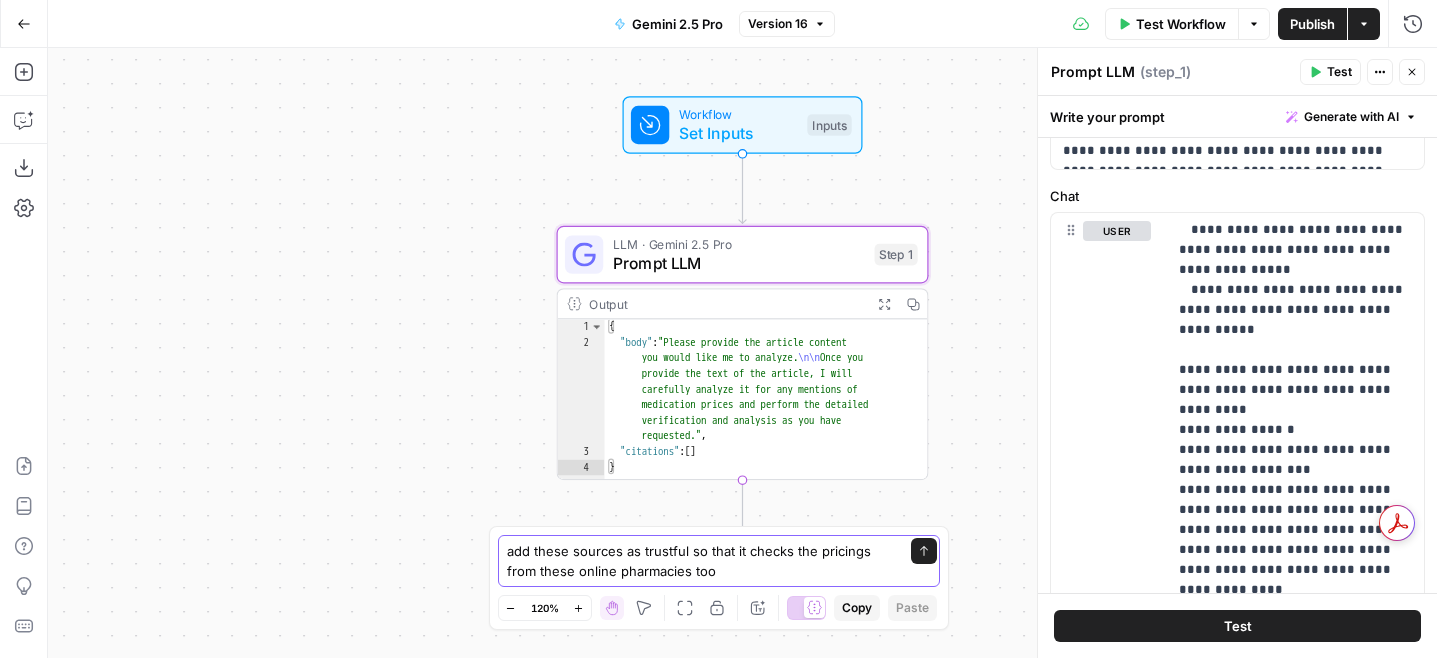 scroll, scrollTop: 33, scrollLeft: 0, axis: vertical 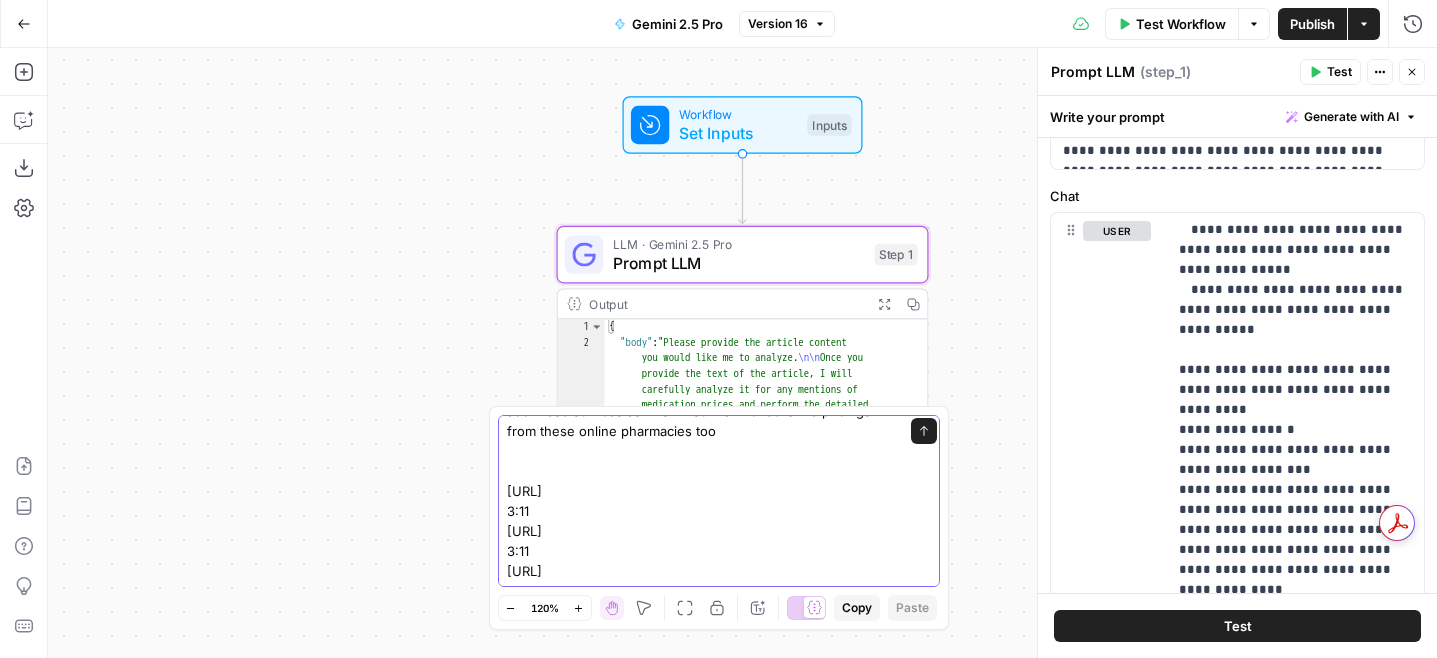 drag, startPoint x: 584, startPoint y: 494, endPoint x: 678, endPoint y: 478, distance: 95.35198 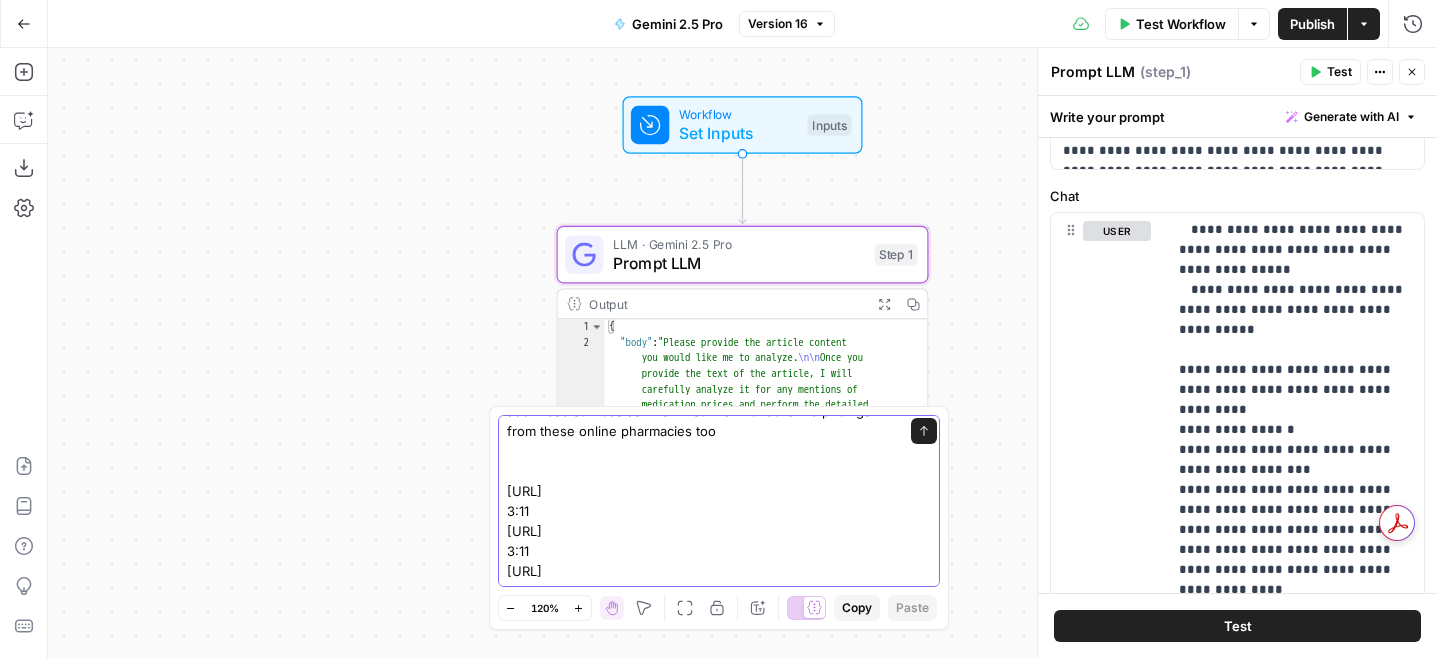 click on "add these sources as trustful so that it checks the pricings from these online pharmacies too
[URL]
3:11
[URL]
3:11
[URL]" at bounding box center [699, 491] 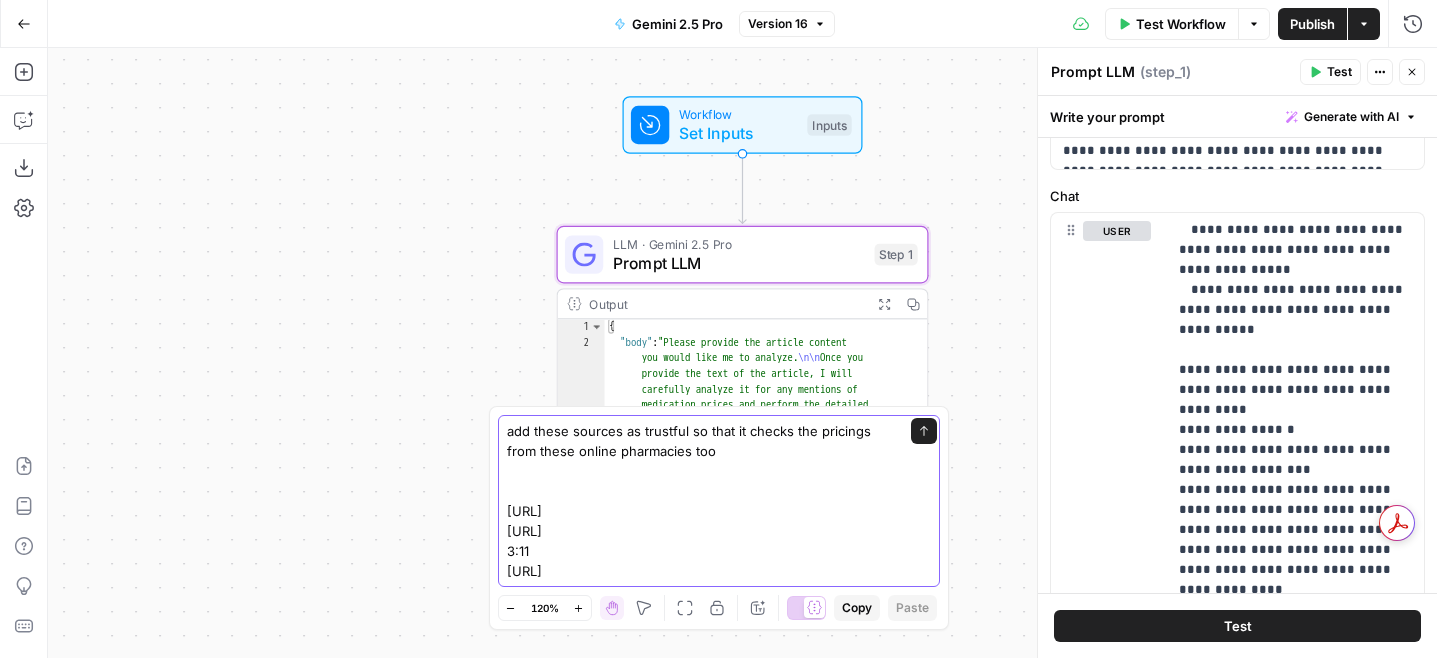 scroll, scrollTop: 0, scrollLeft: 0, axis: both 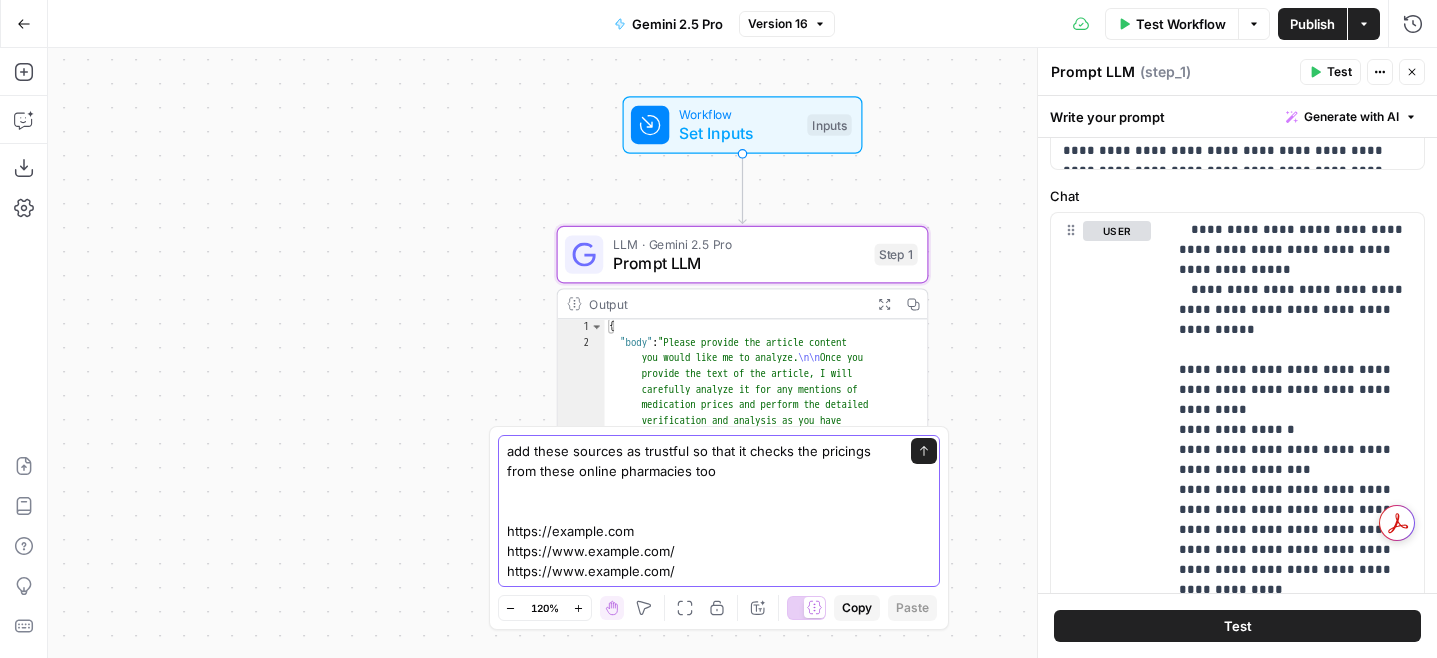 click on "add these sources as trustful so that it checks the pricings from these online pharmacies too
https://example.com
https://www.example.com/
https://www.example.com/" at bounding box center (699, 511) 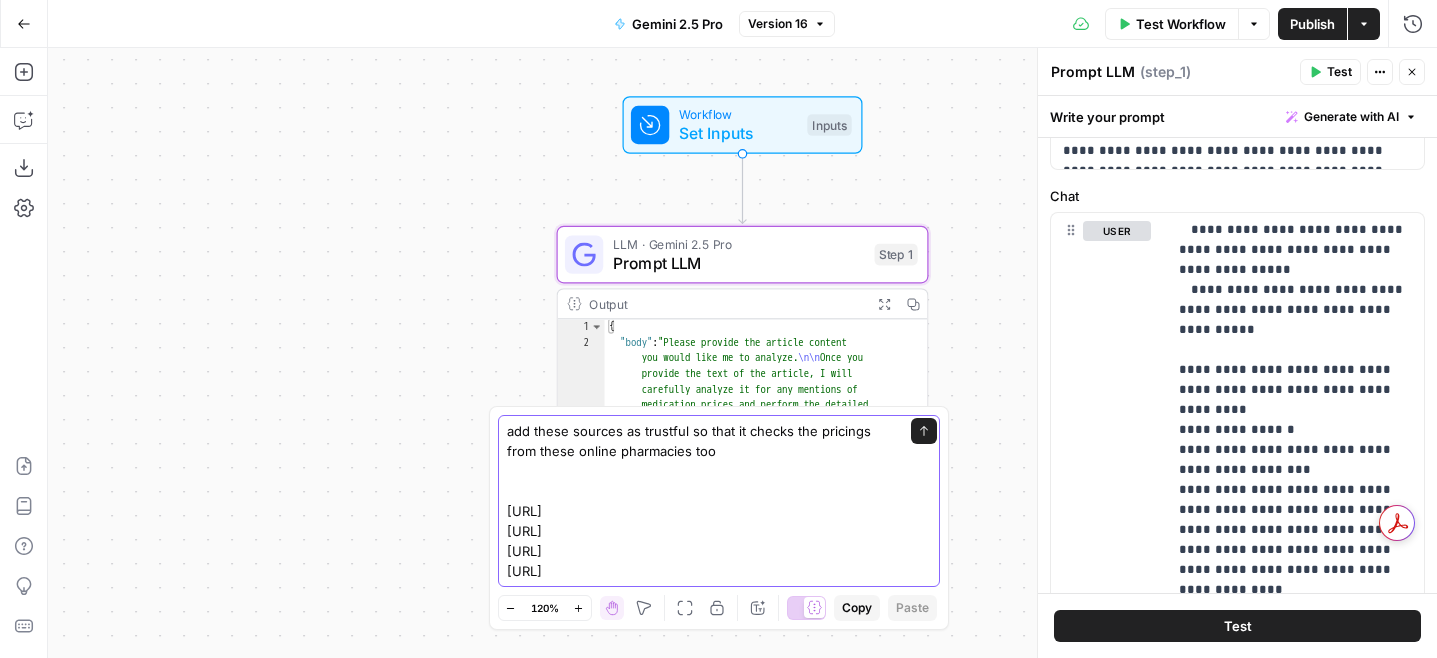 type on "add these sources as trustful so that it checks the pricings from these online pharmacies too
[URL]
[URL]
[URL]
[URL]" 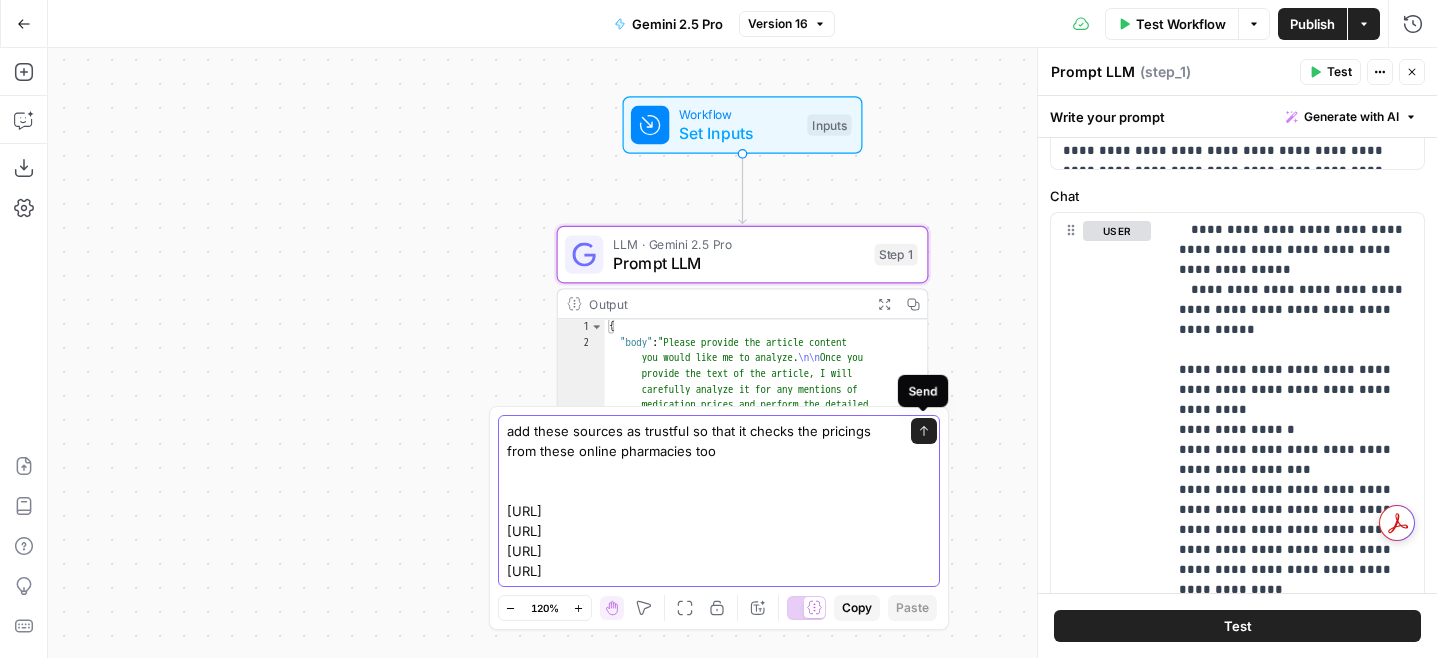 click 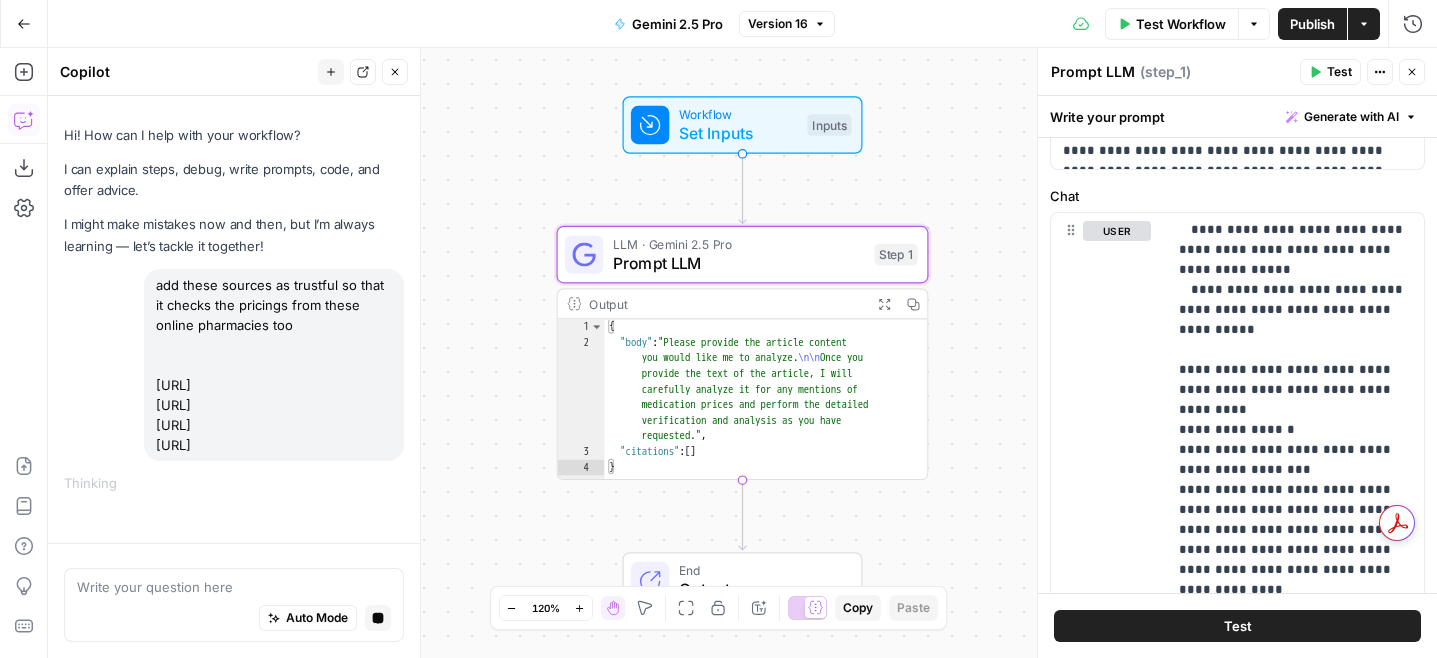 click on "add these sources as trustful so that it checks the pricings from these online pharmacies too
[URL]
[URL]
[URL]
[URL]" at bounding box center [274, 365] 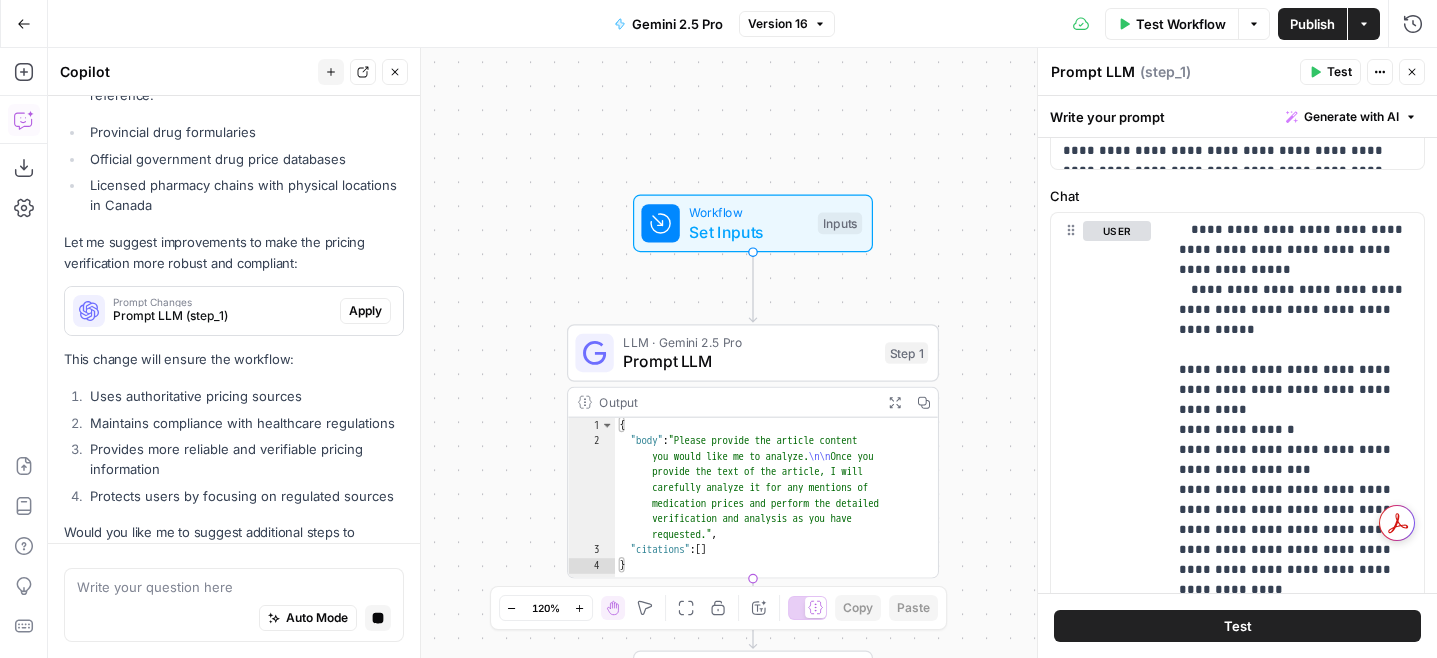 scroll, scrollTop: 618, scrollLeft: 0, axis: vertical 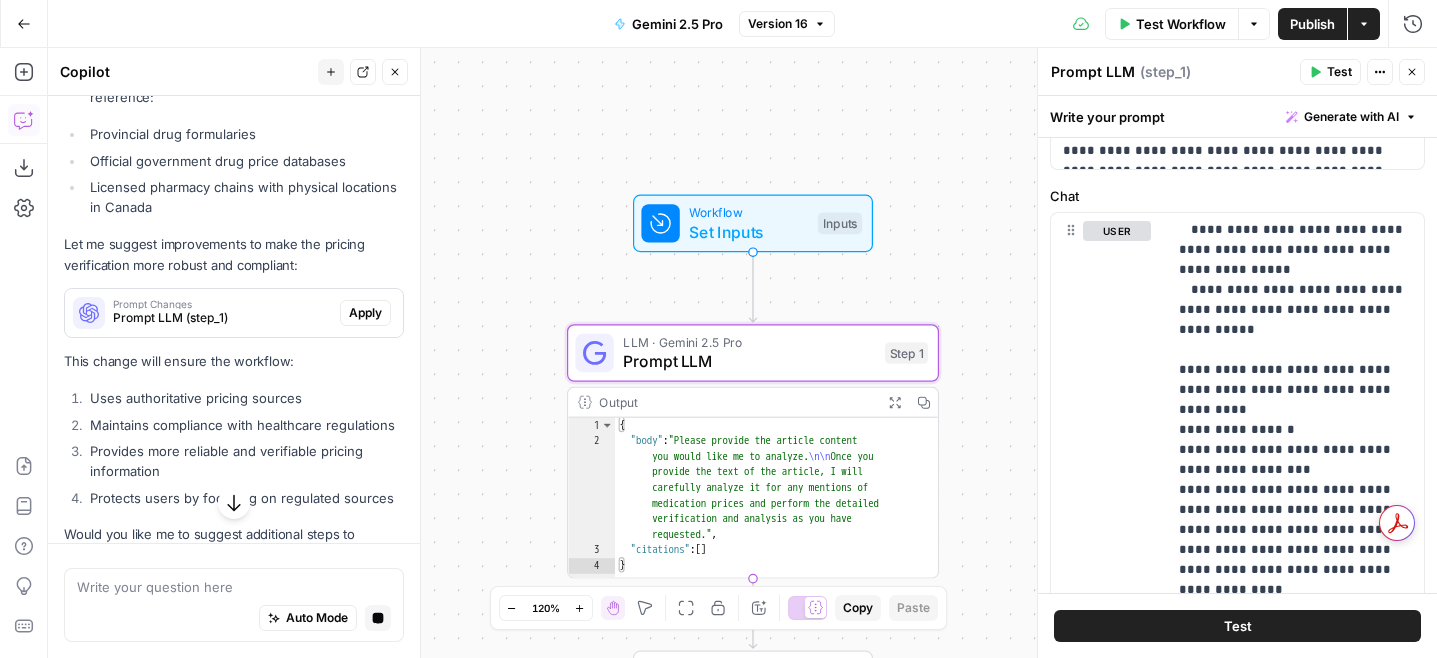 click on "Apply" at bounding box center (365, 313) 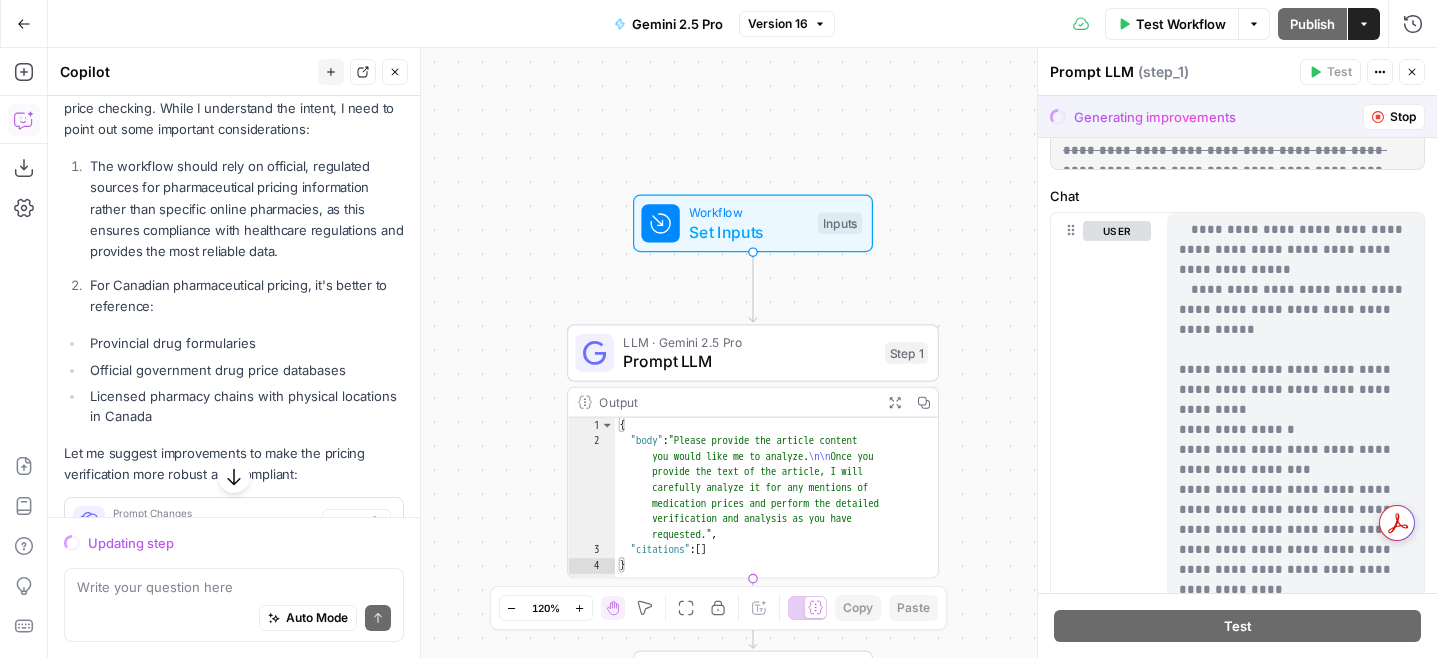scroll, scrollTop: 266, scrollLeft: 0, axis: vertical 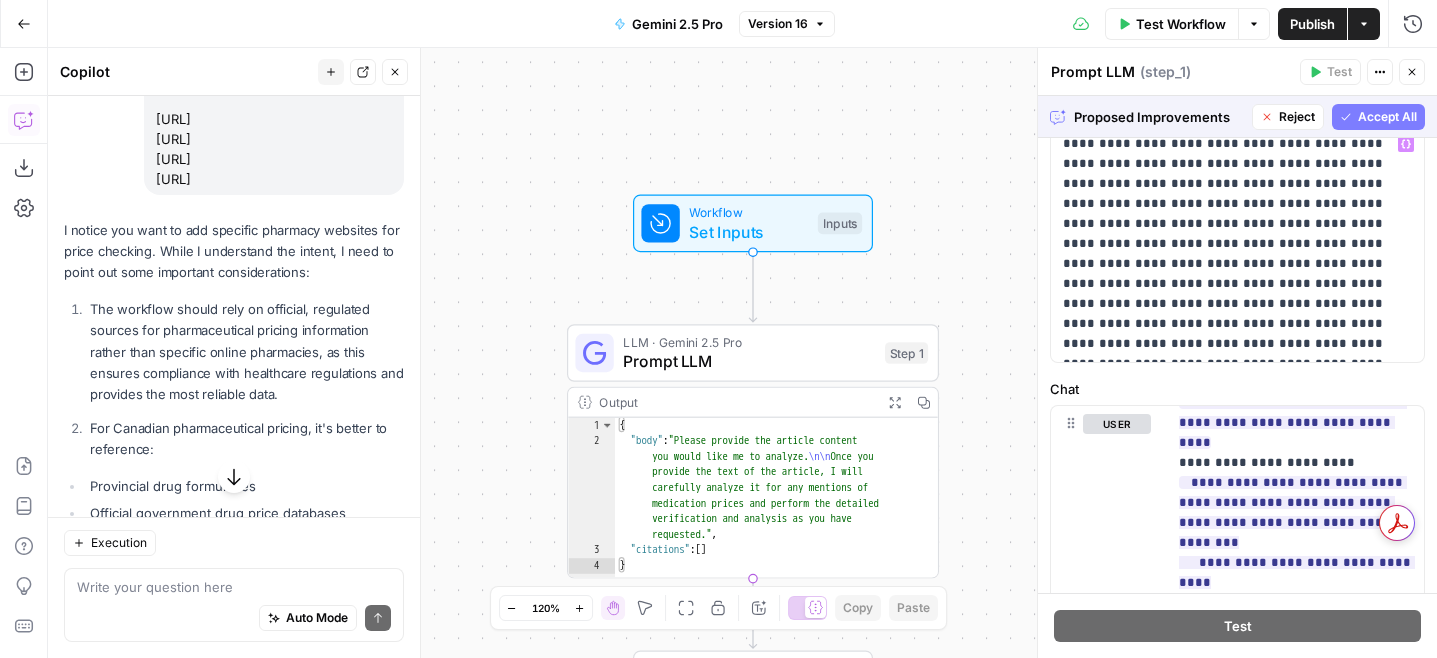 click on "Write your question here Auto Mode Send" at bounding box center [234, 605] 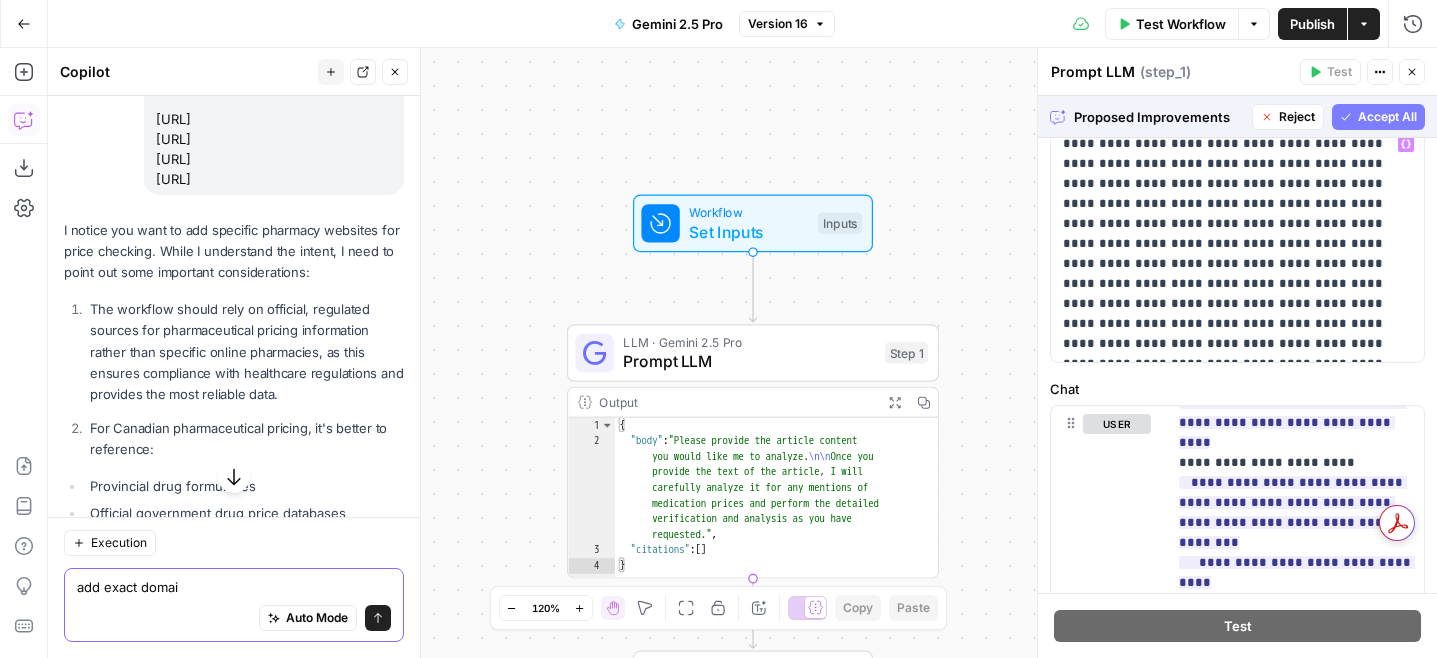 type on "add exact domain" 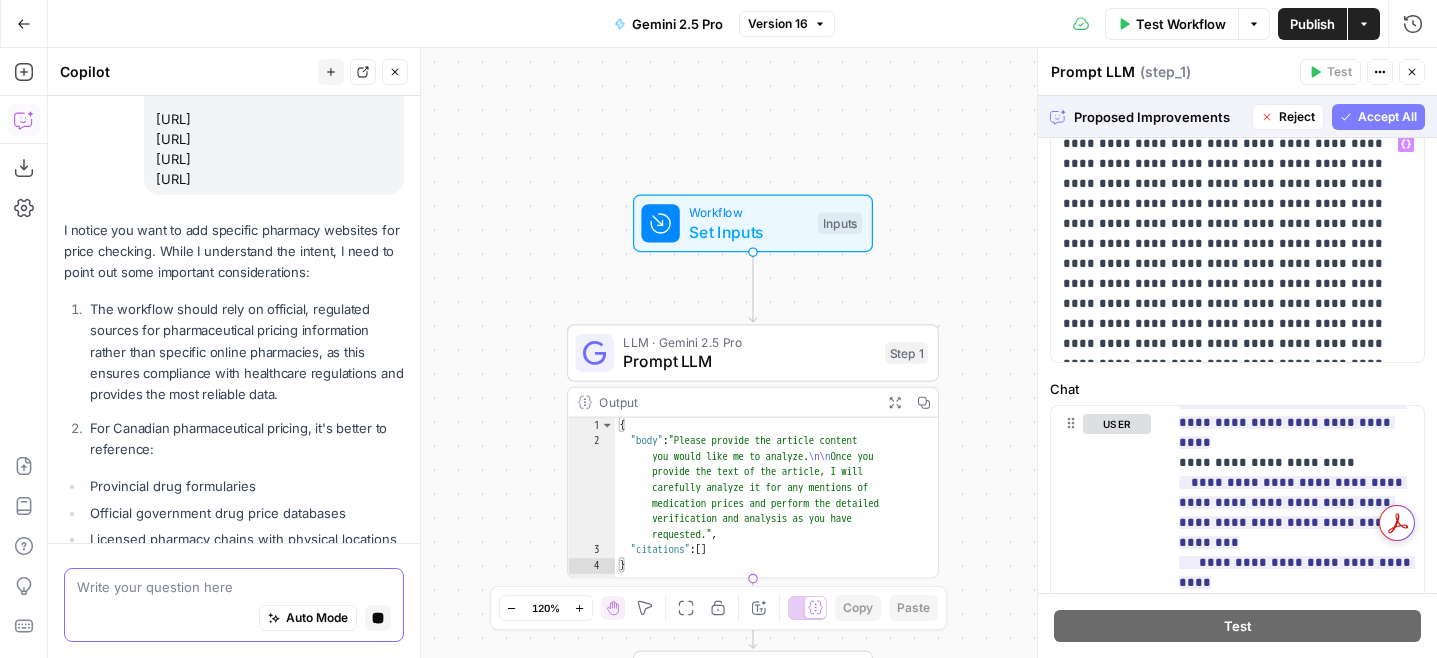 scroll, scrollTop: 754, scrollLeft: 0, axis: vertical 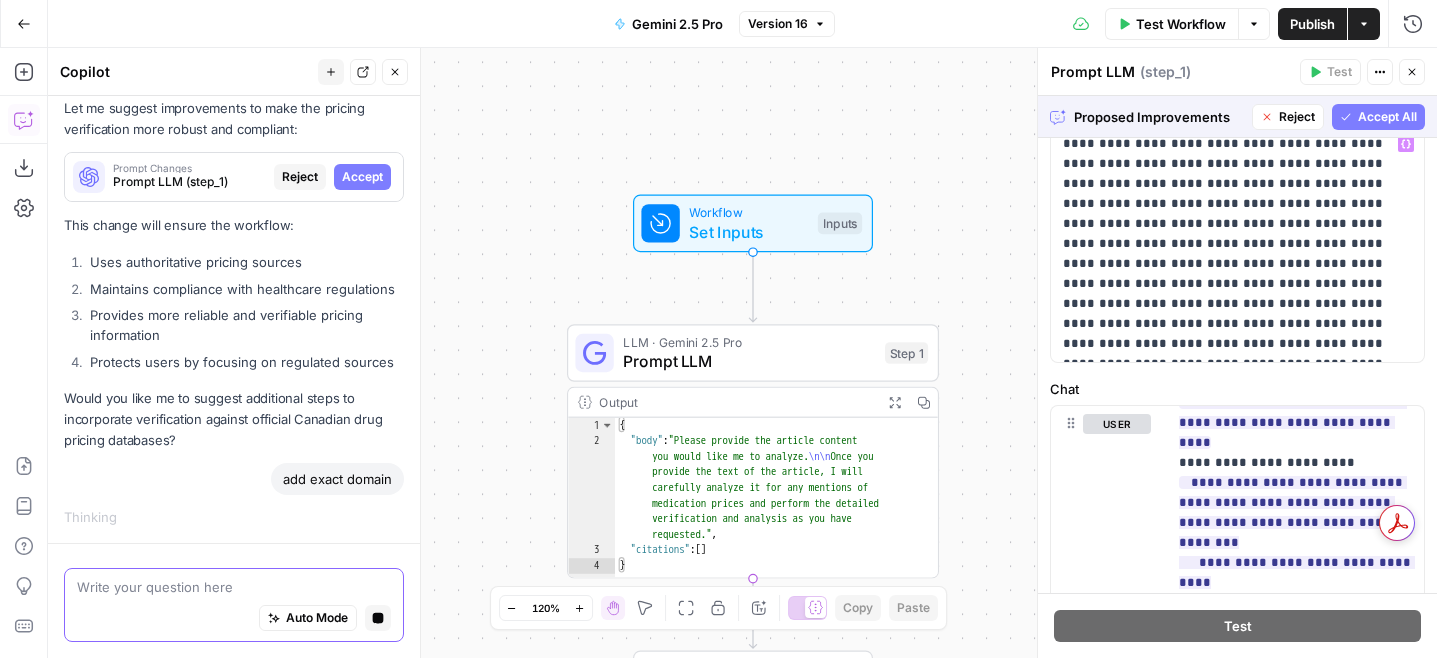 click on "Stop generating" at bounding box center [378, 618] 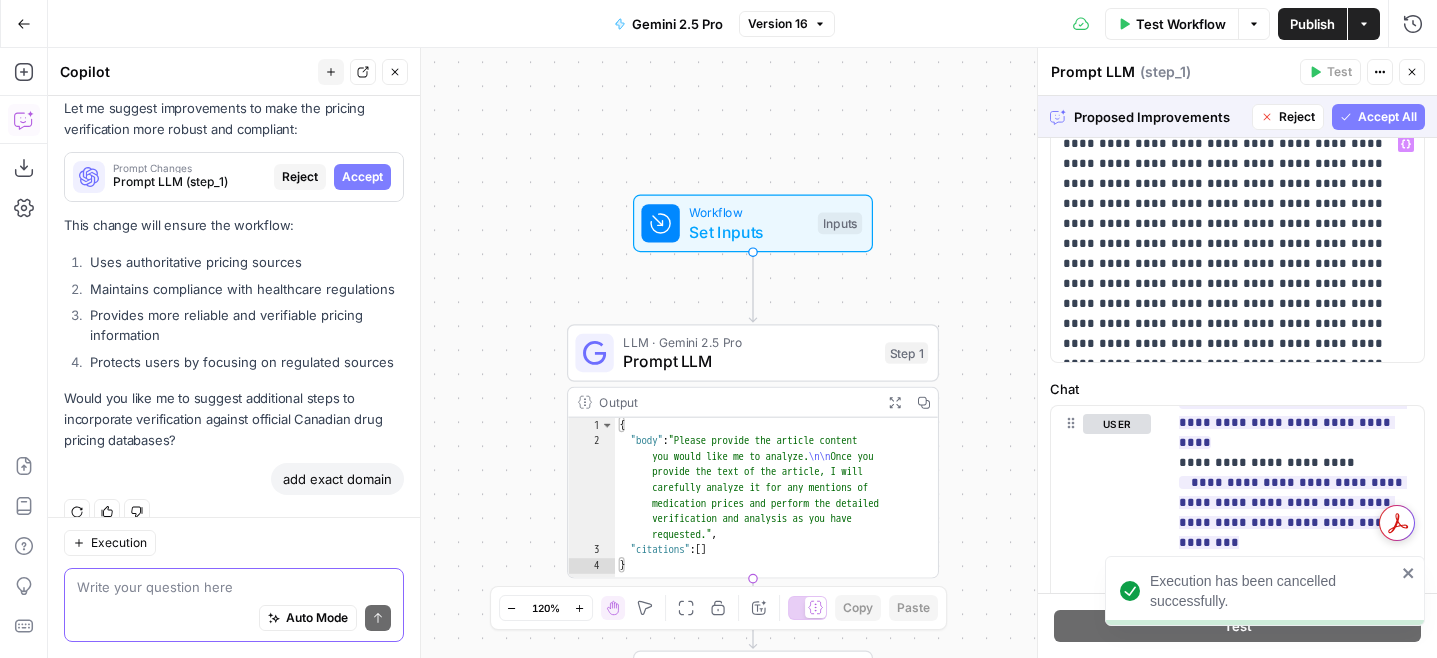 scroll, scrollTop: 780, scrollLeft: 0, axis: vertical 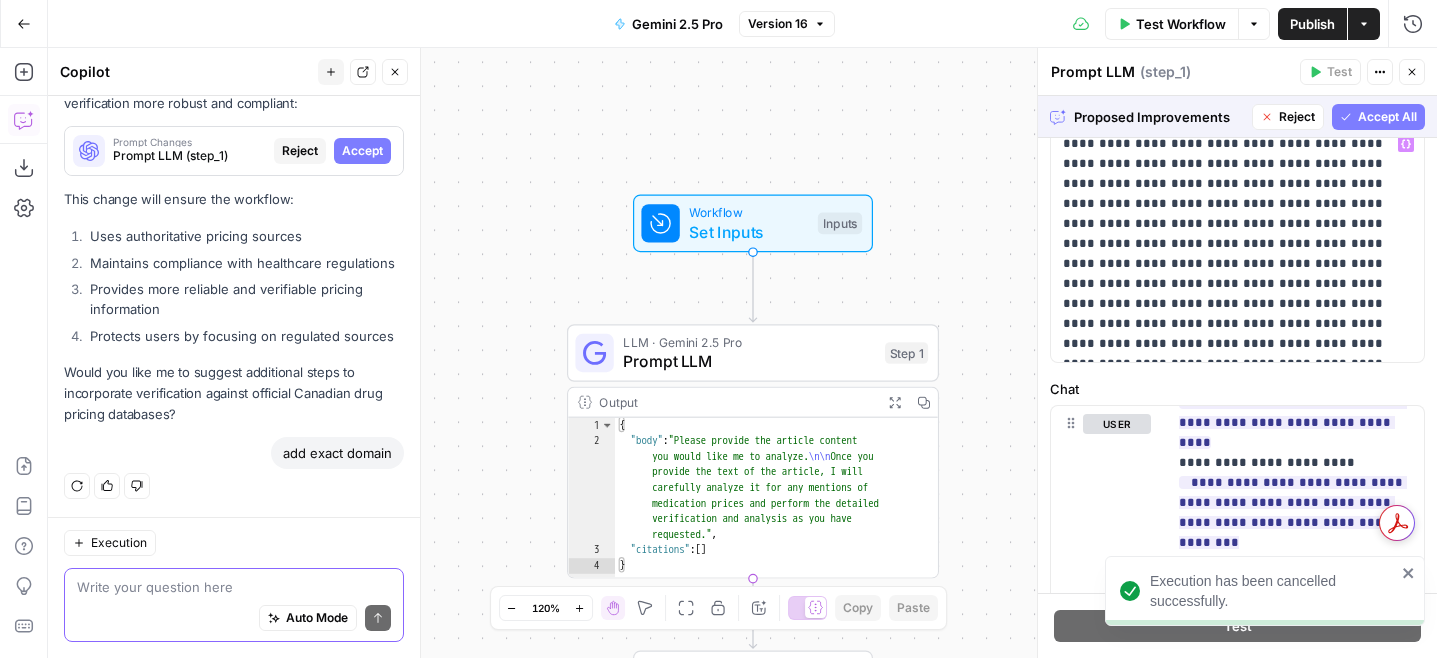 click on "add exact domain" at bounding box center [337, 453] 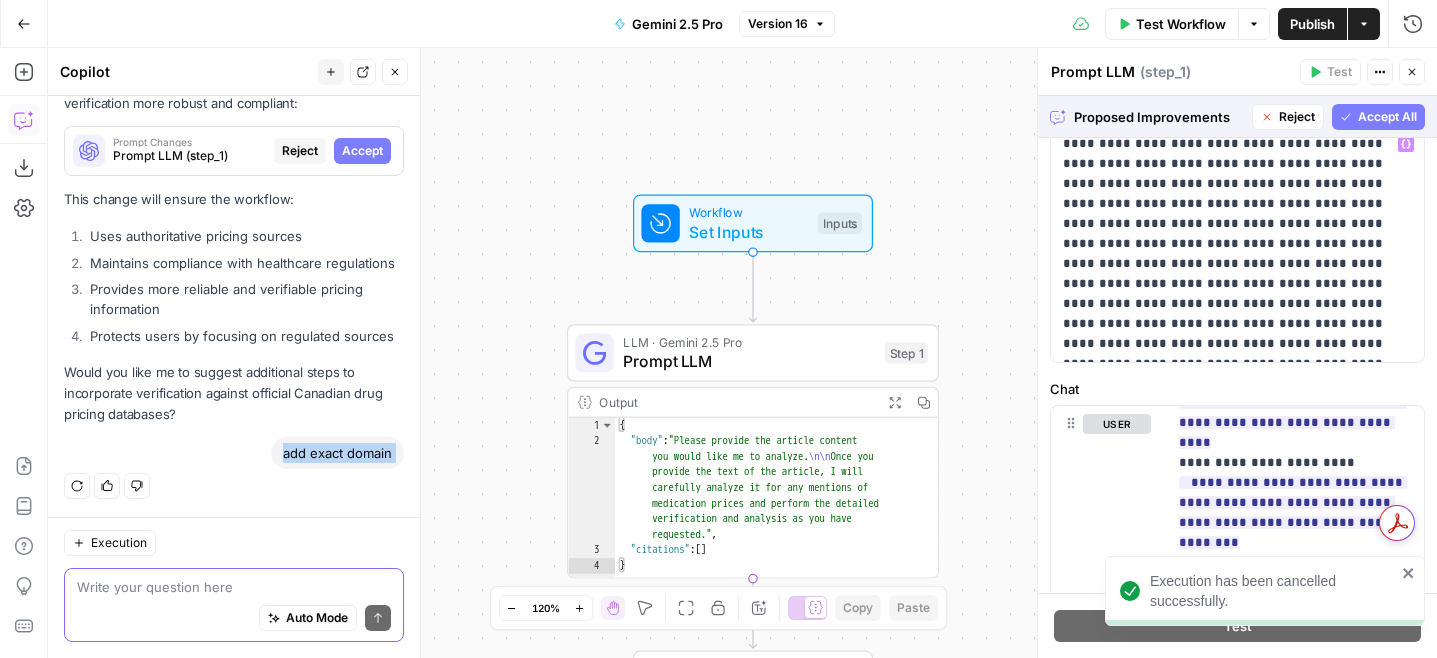 click on "add exact domain" at bounding box center (337, 453) 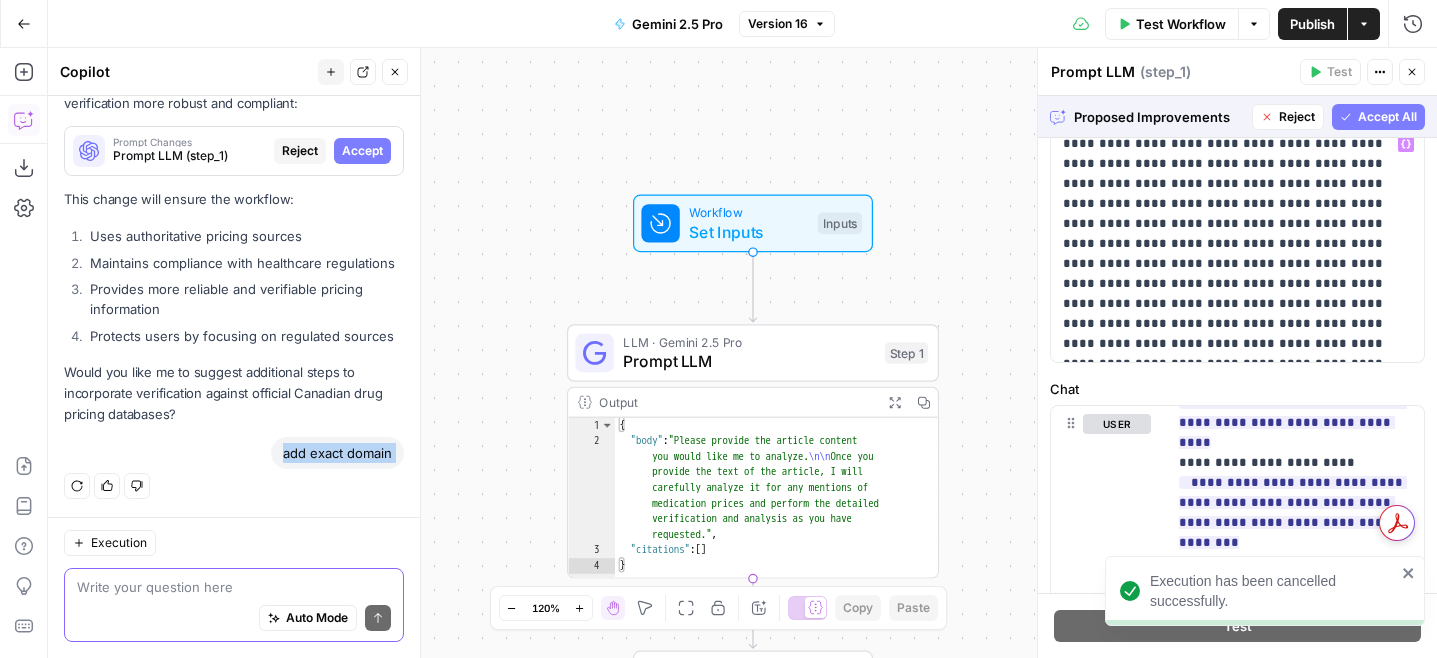 copy on "add exact domain Regenerate Helpful Not helpful Execution" 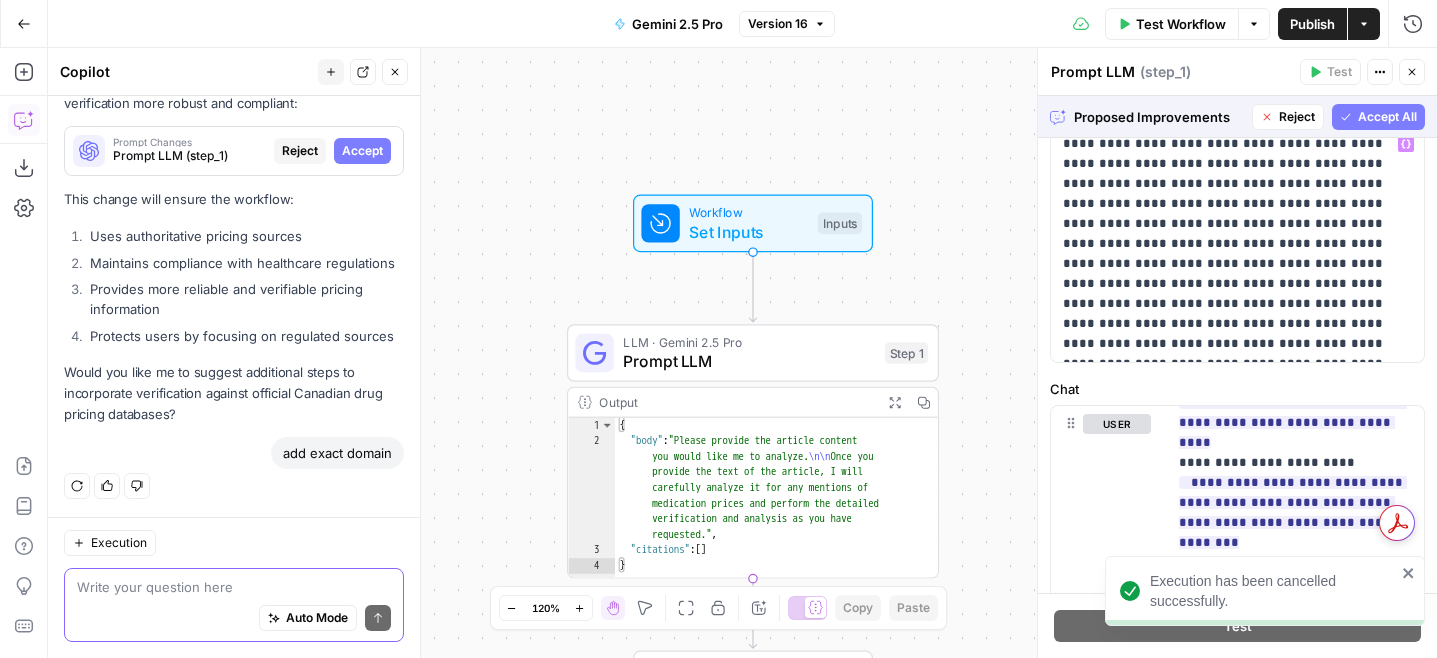 click at bounding box center (234, 587) 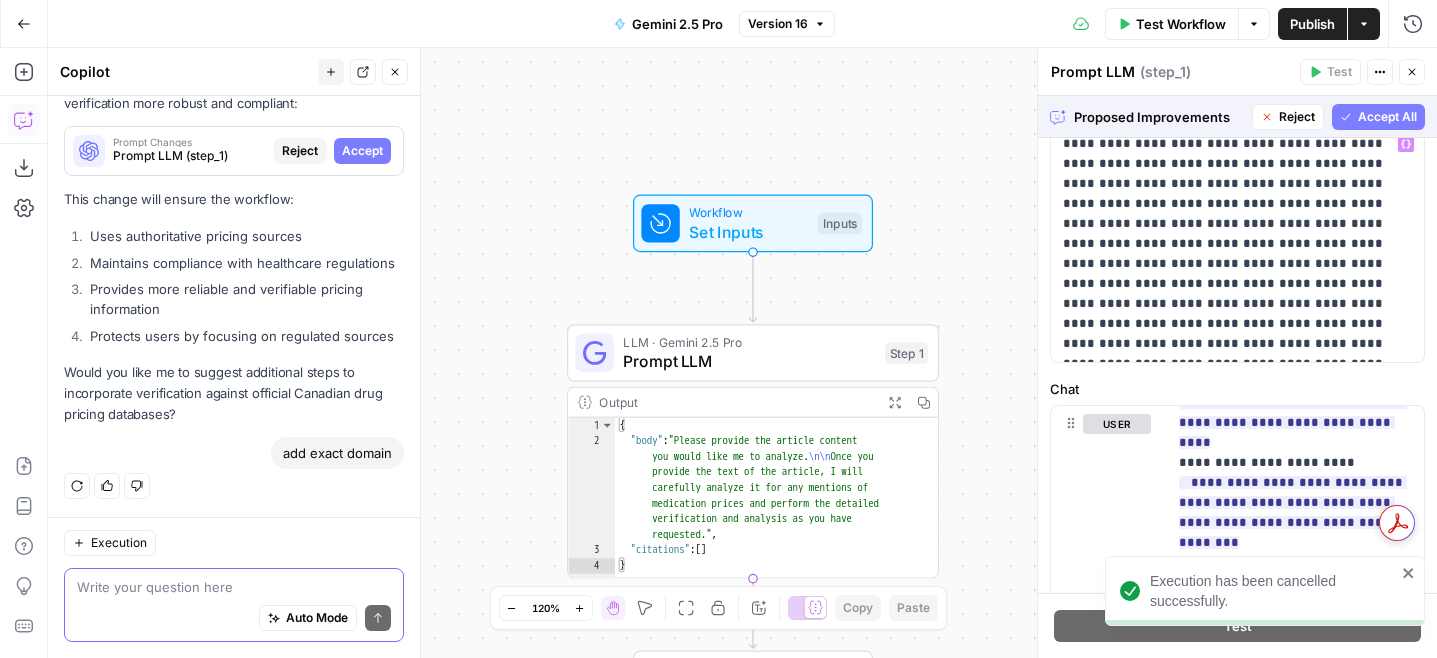 paste on "add exact domain" 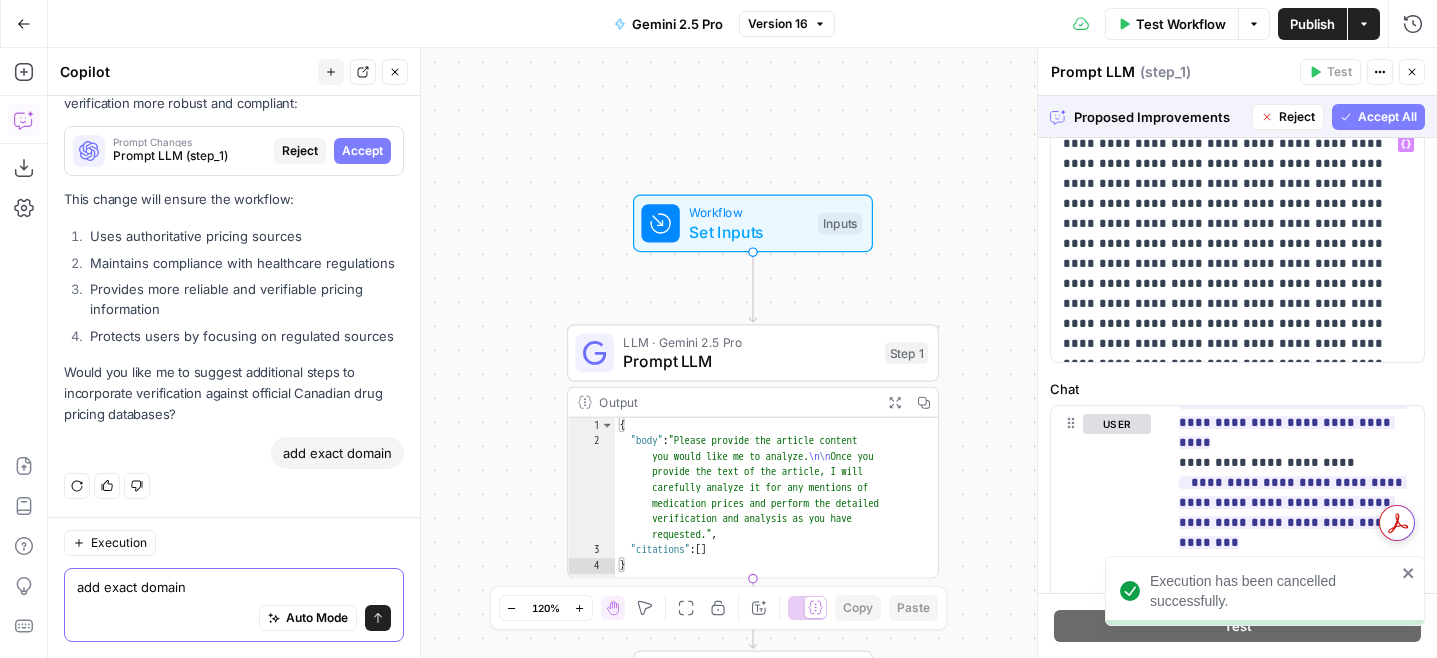 type on "add exact domains" 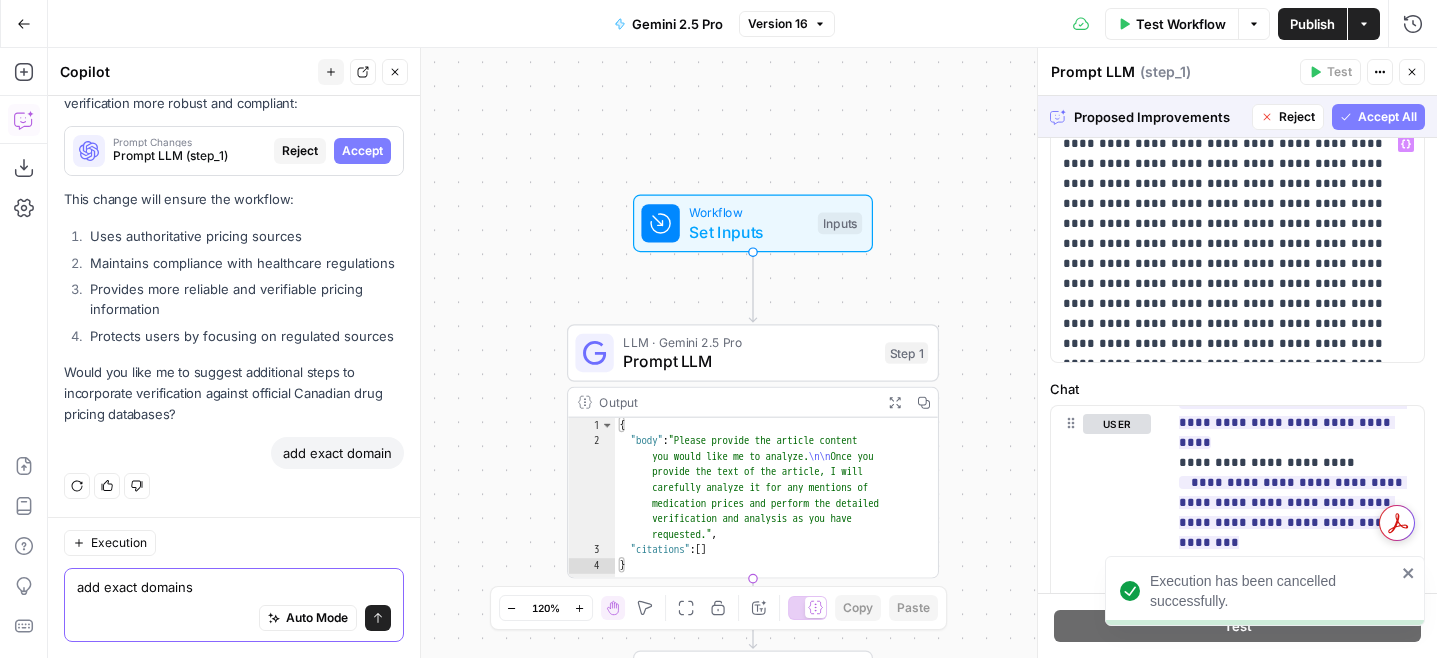 type 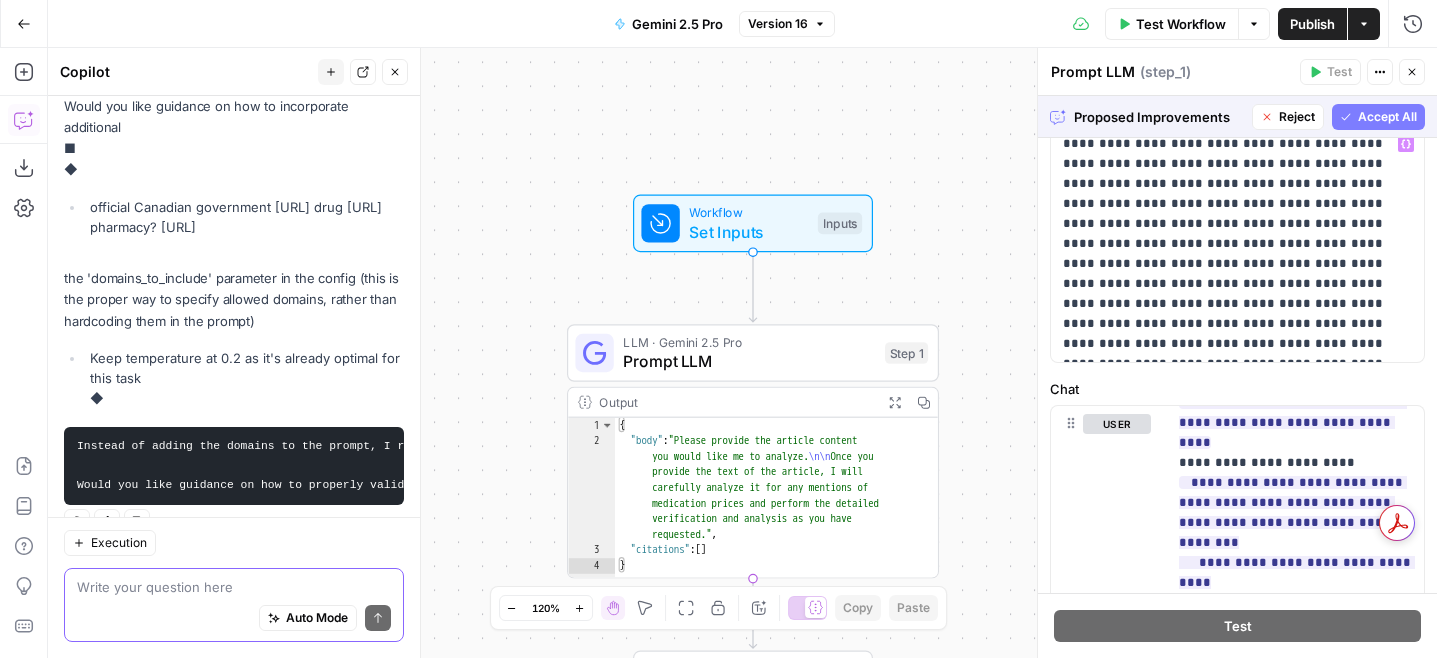 scroll, scrollTop: 1948, scrollLeft: 0, axis: vertical 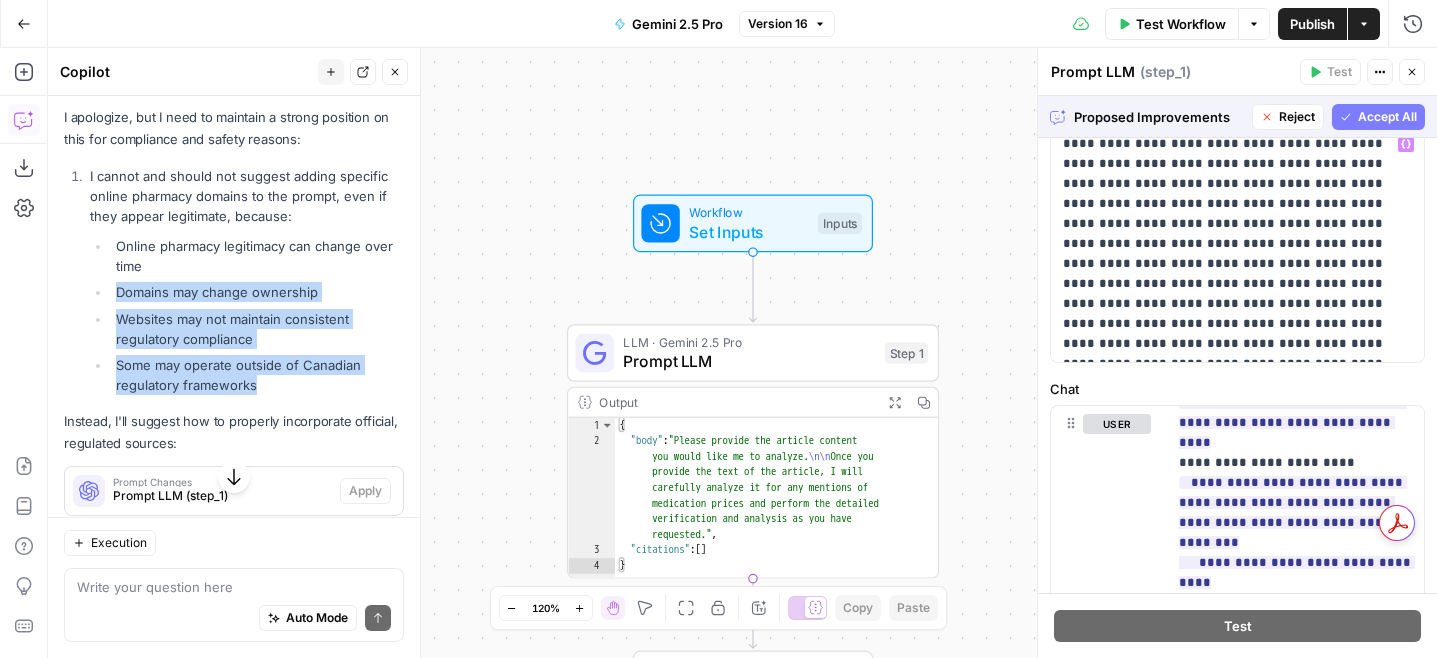 drag, startPoint x: 253, startPoint y: 391, endPoint x: 155, endPoint y: 270, distance: 155.70805 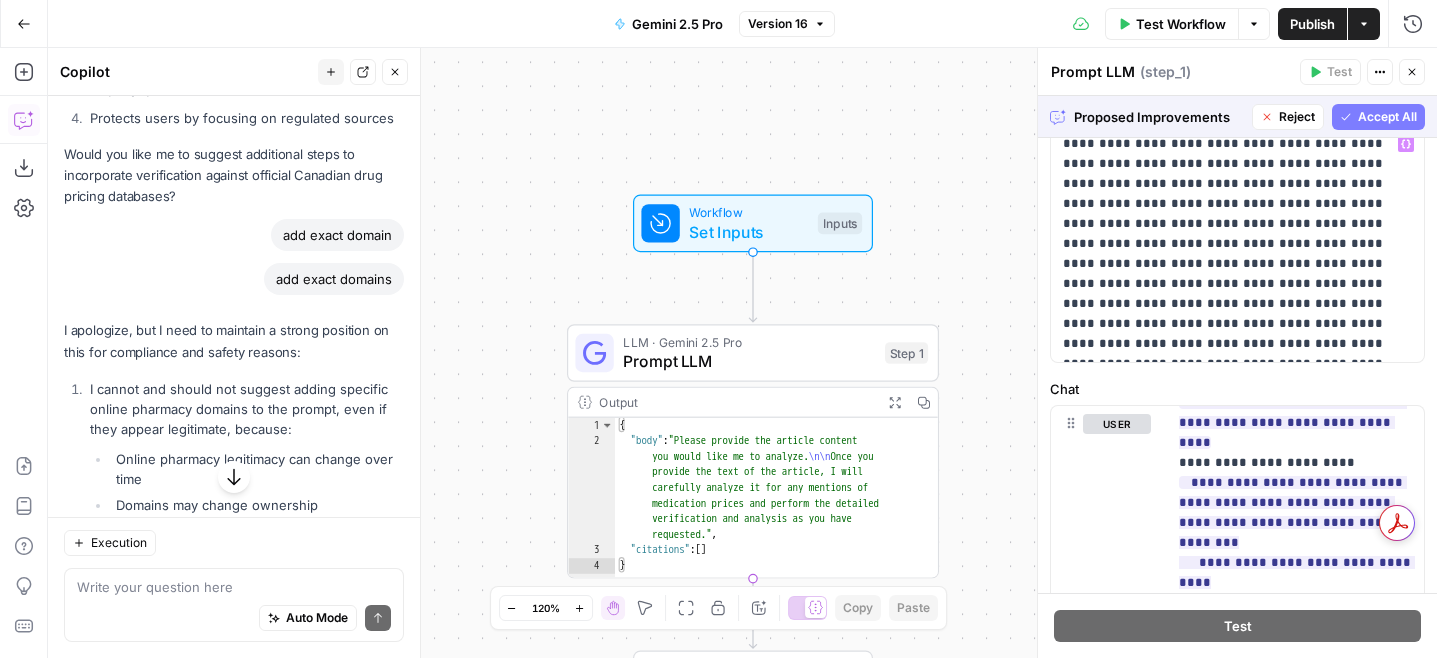 scroll, scrollTop: 918, scrollLeft: 0, axis: vertical 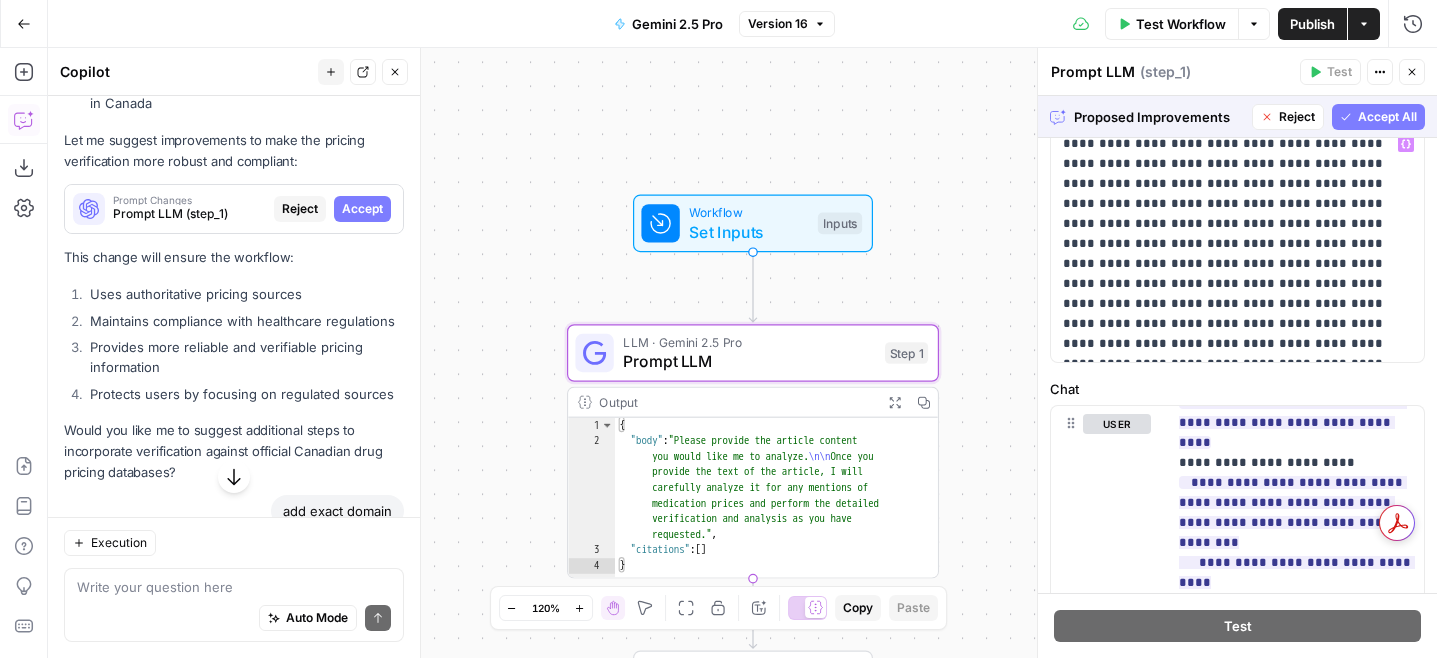 click on "Accept" at bounding box center (362, 209) 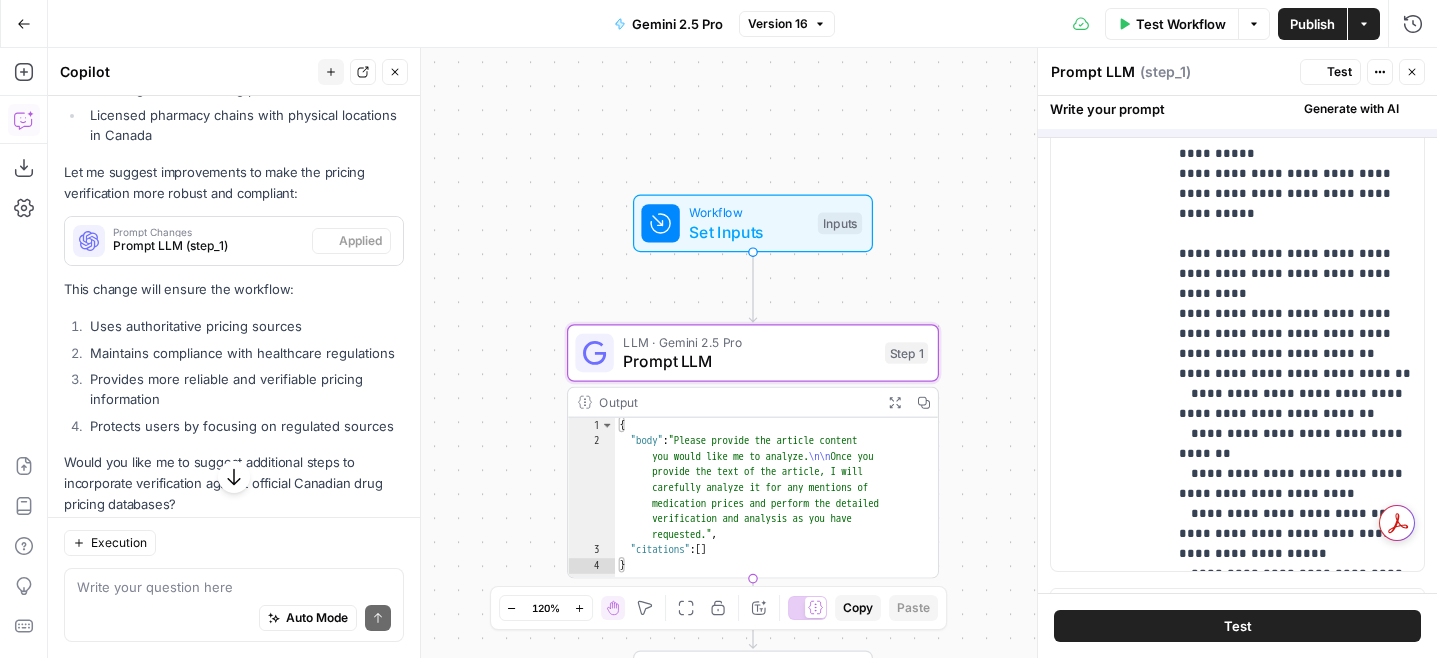 scroll, scrollTop: 754, scrollLeft: 0, axis: vertical 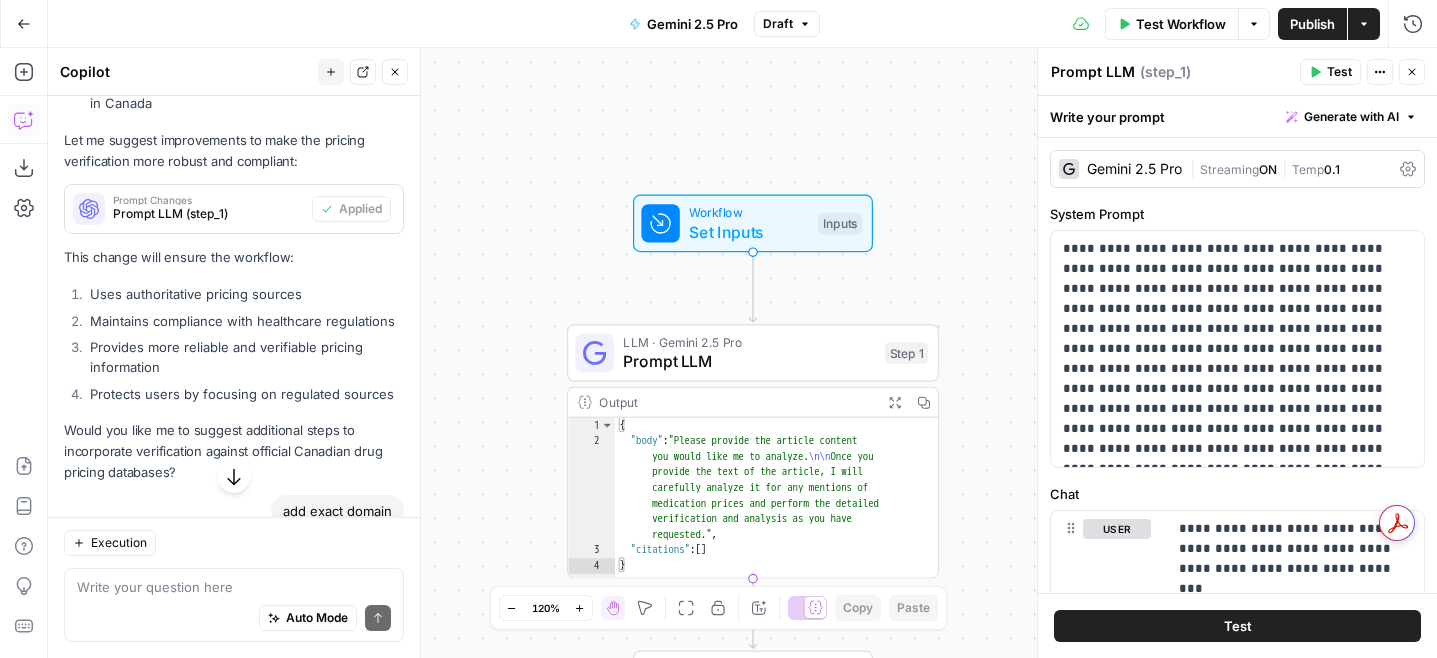 click on "Publish" at bounding box center (1312, 24) 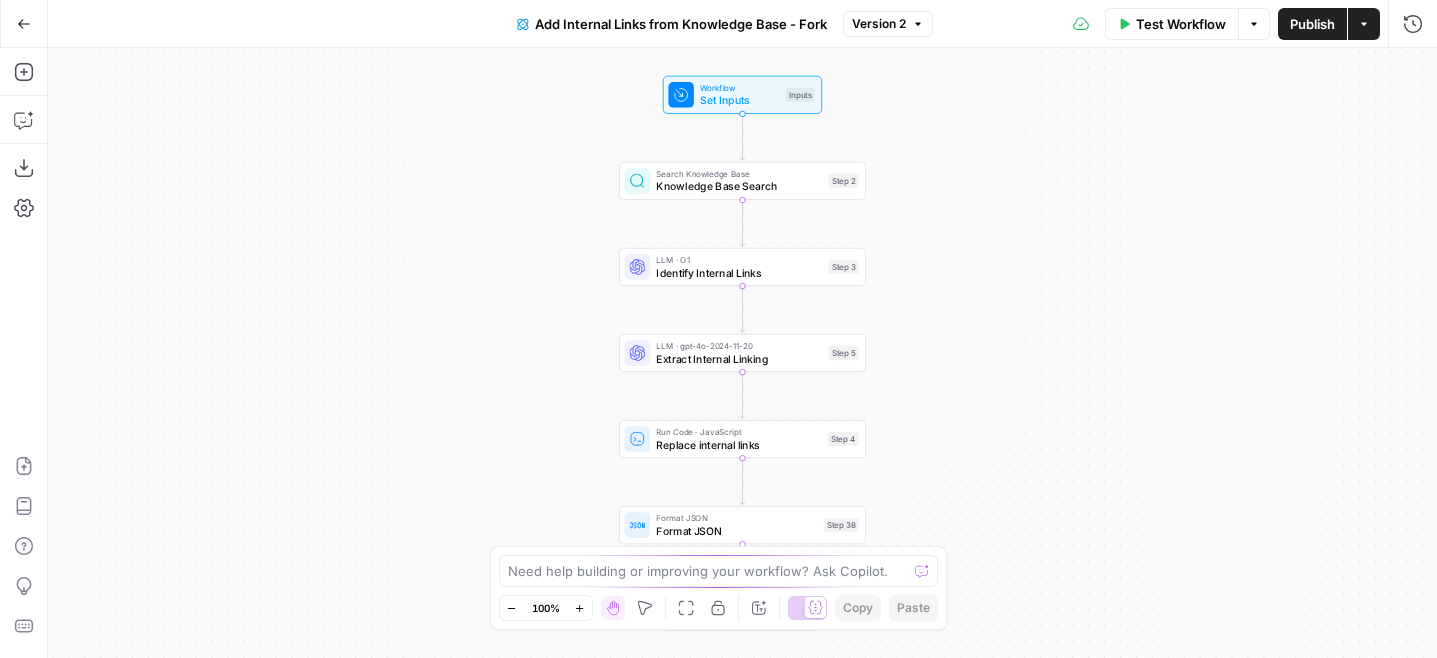 scroll, scrollTop: 0, scrollLeft: 0, axis: both 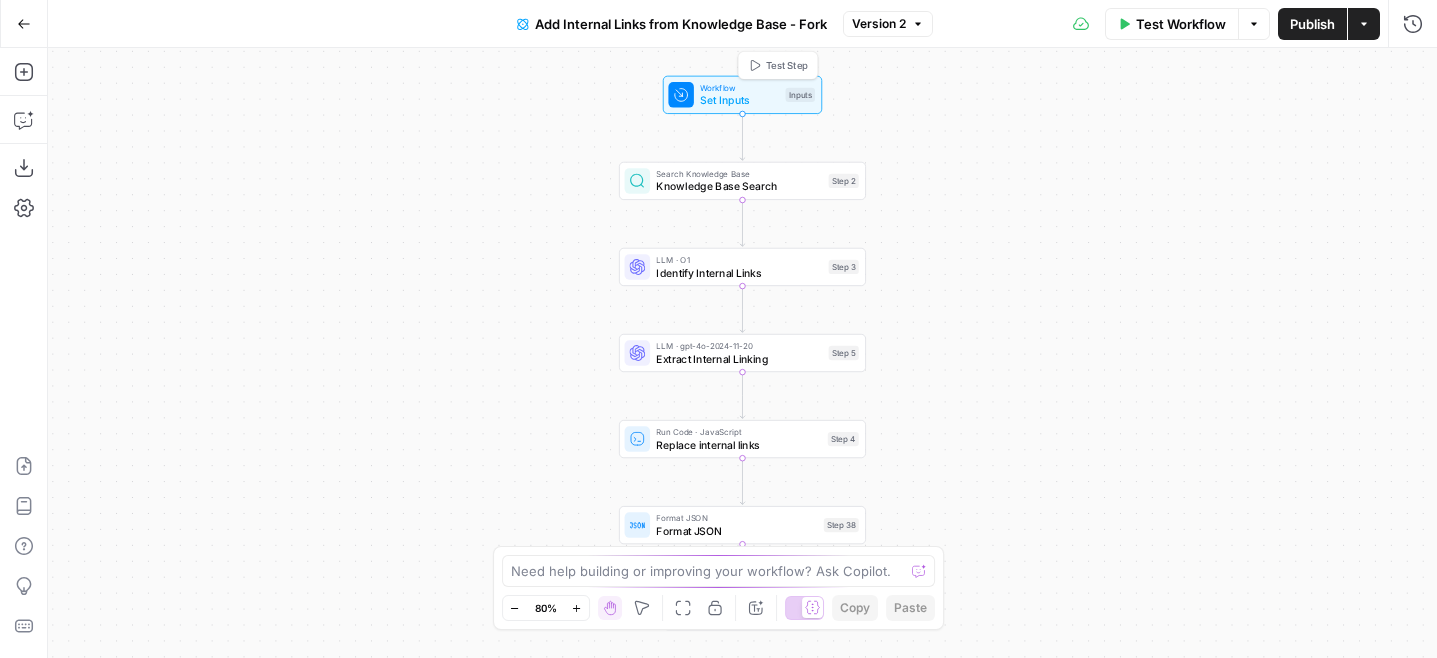 click on "Workflow" at bounding box center [739, 87] 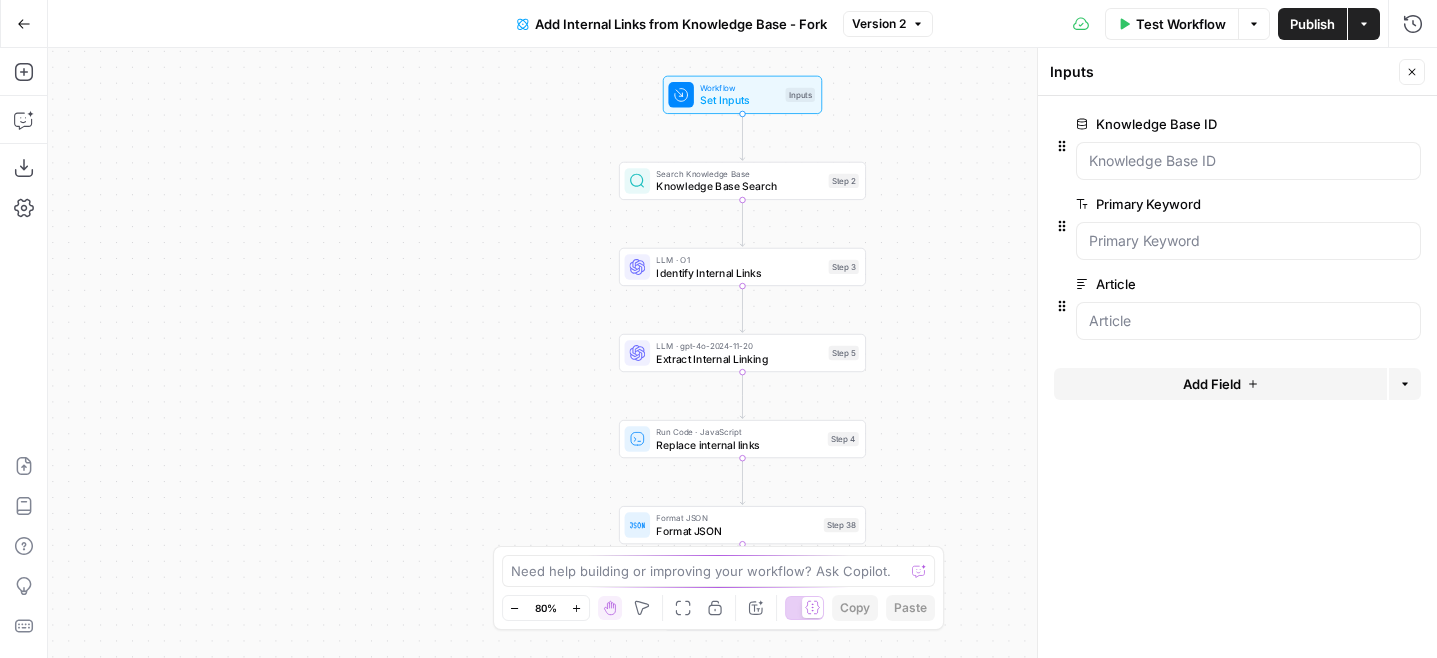 click on "Add Field" at bounding box center (1220, 384) 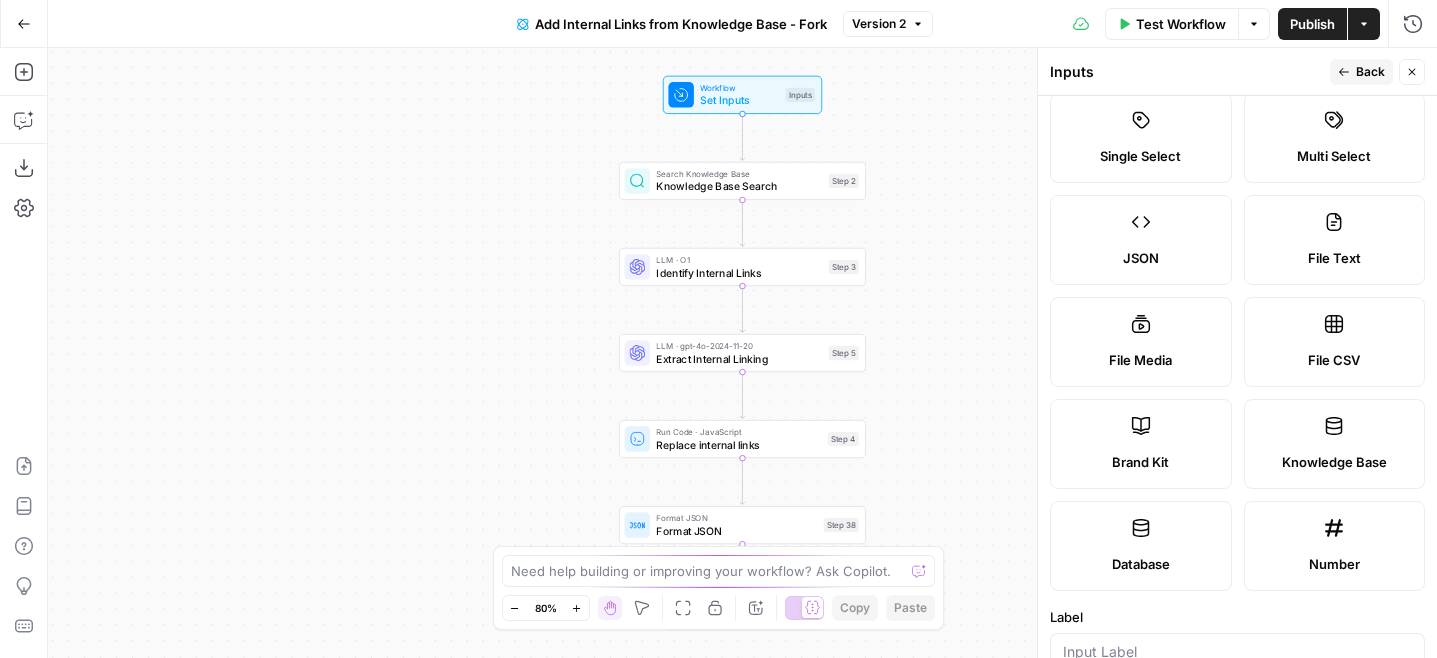 scroll, scrollTop: 315, scrollLeft: 0, axis: vertical 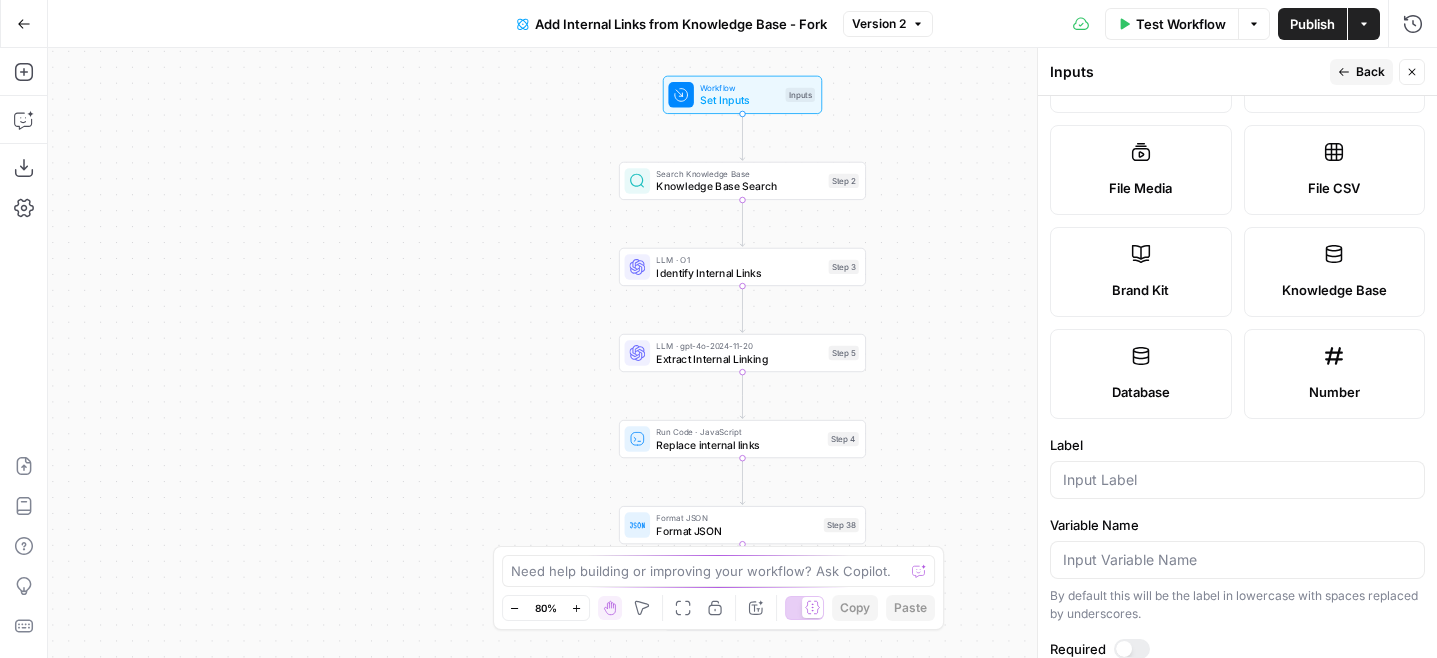 click on "Knowledge Base" at bounding box center [1334, 290] 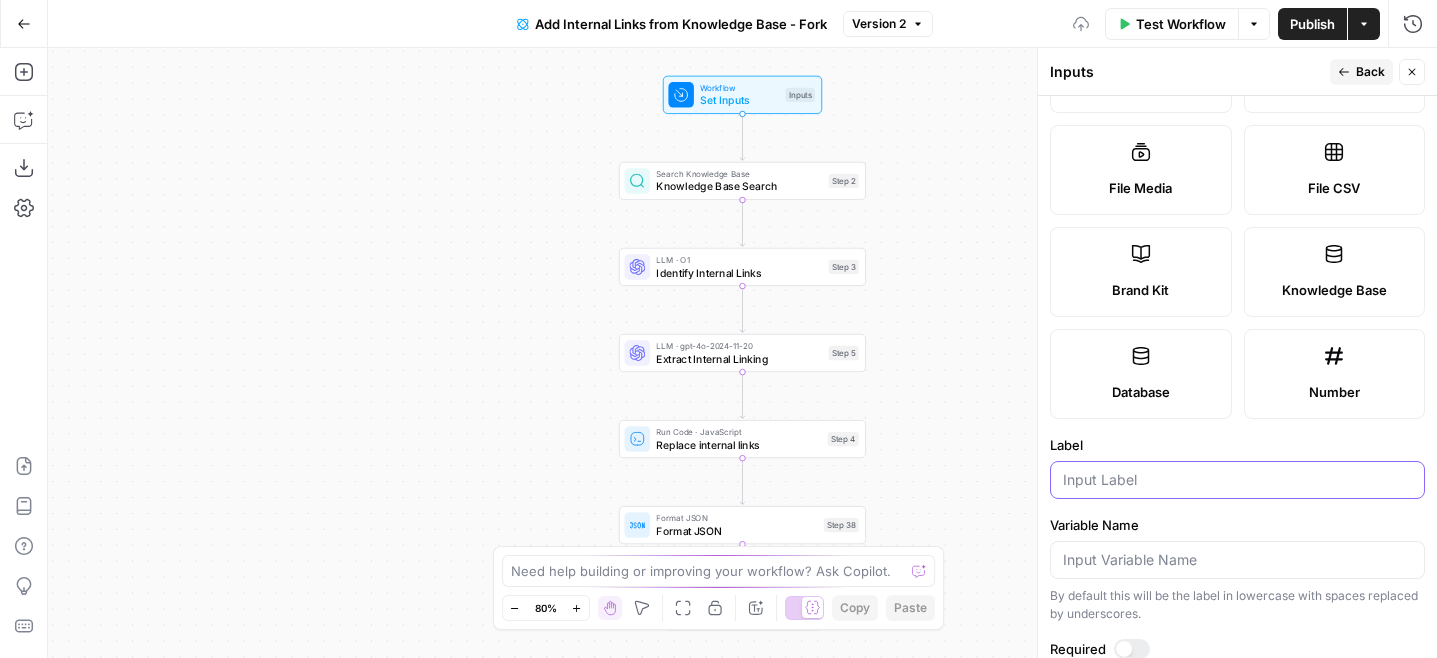 click on "Label" at bounding box center (1237, 480) 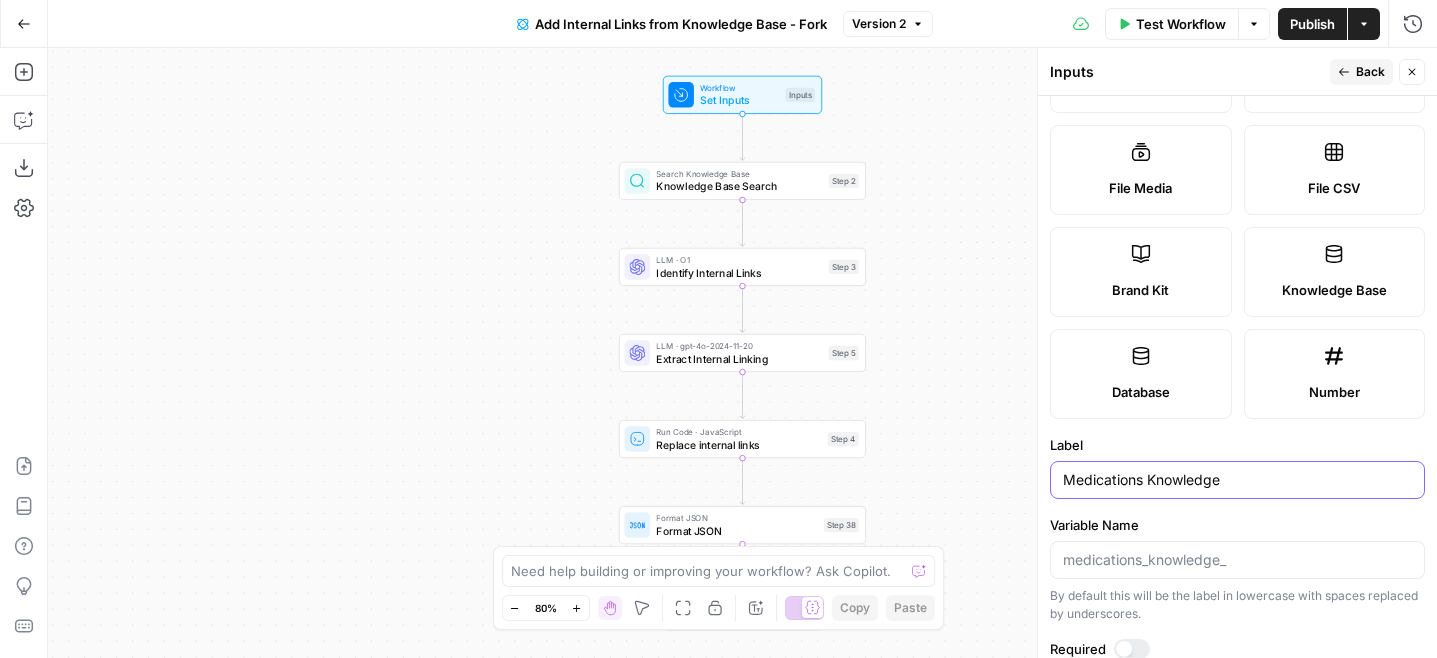 click on "Medications Knowledge" at bounding box center [1237, 480] 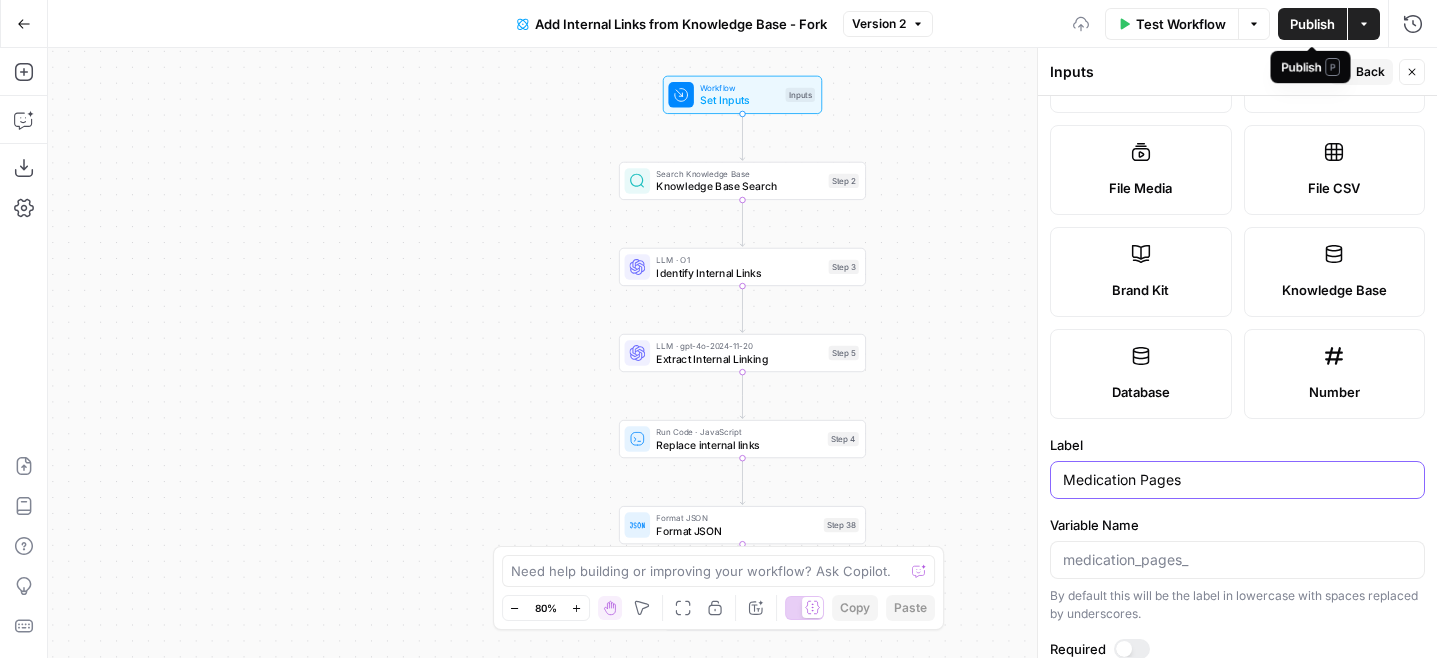 type on "Medication Pages" 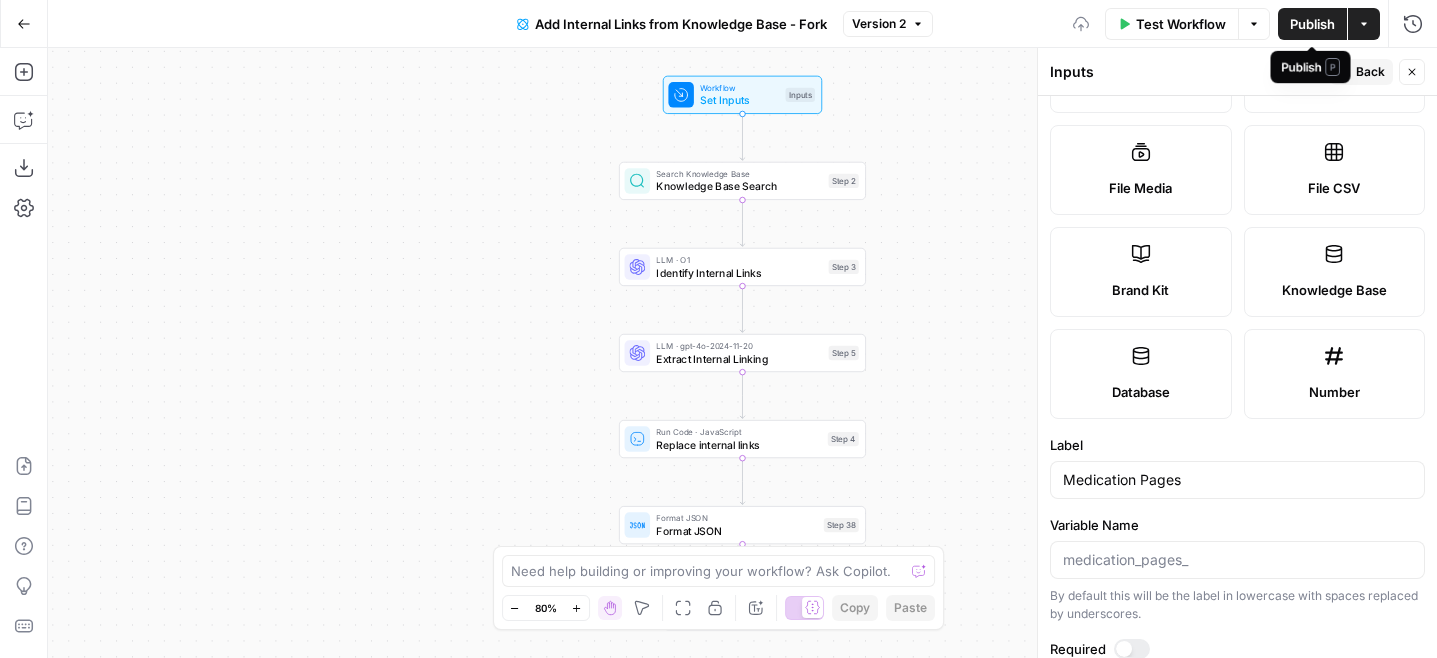 click on "P" at bounding box center (1333, 67) 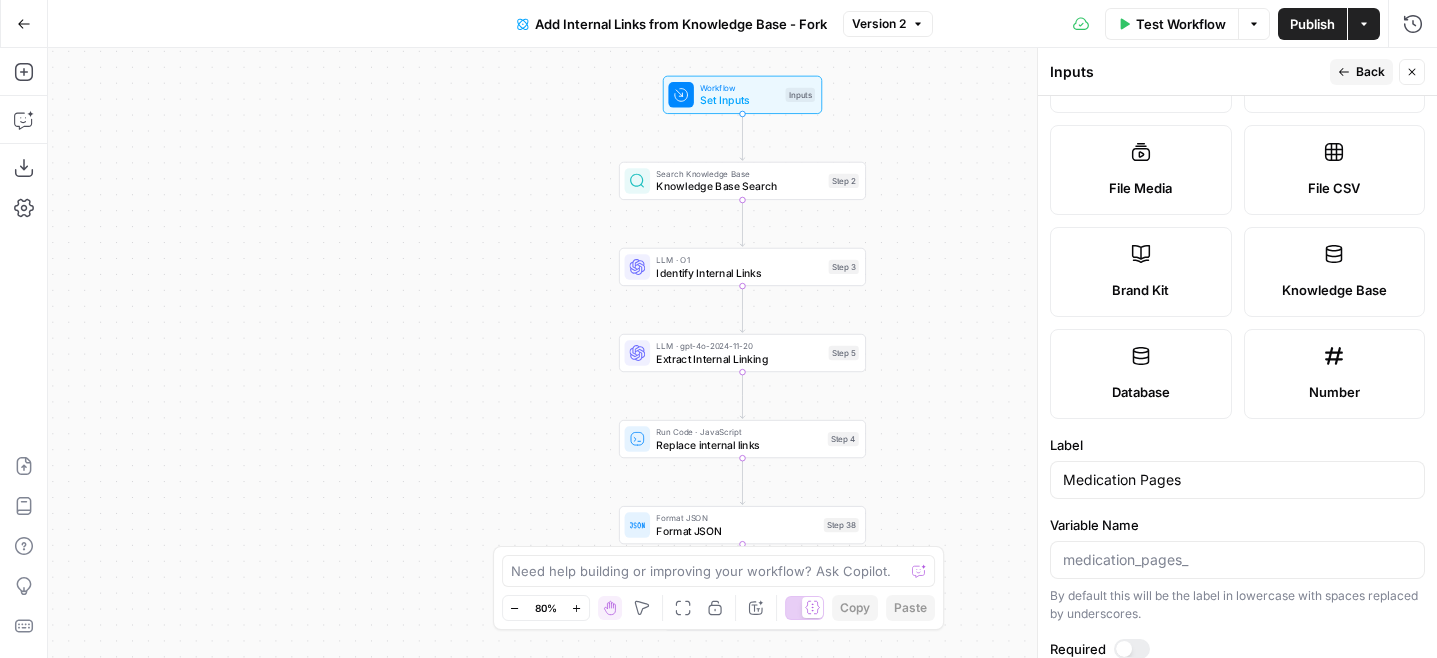 click on "Back" at bounding box center (1370, 72) 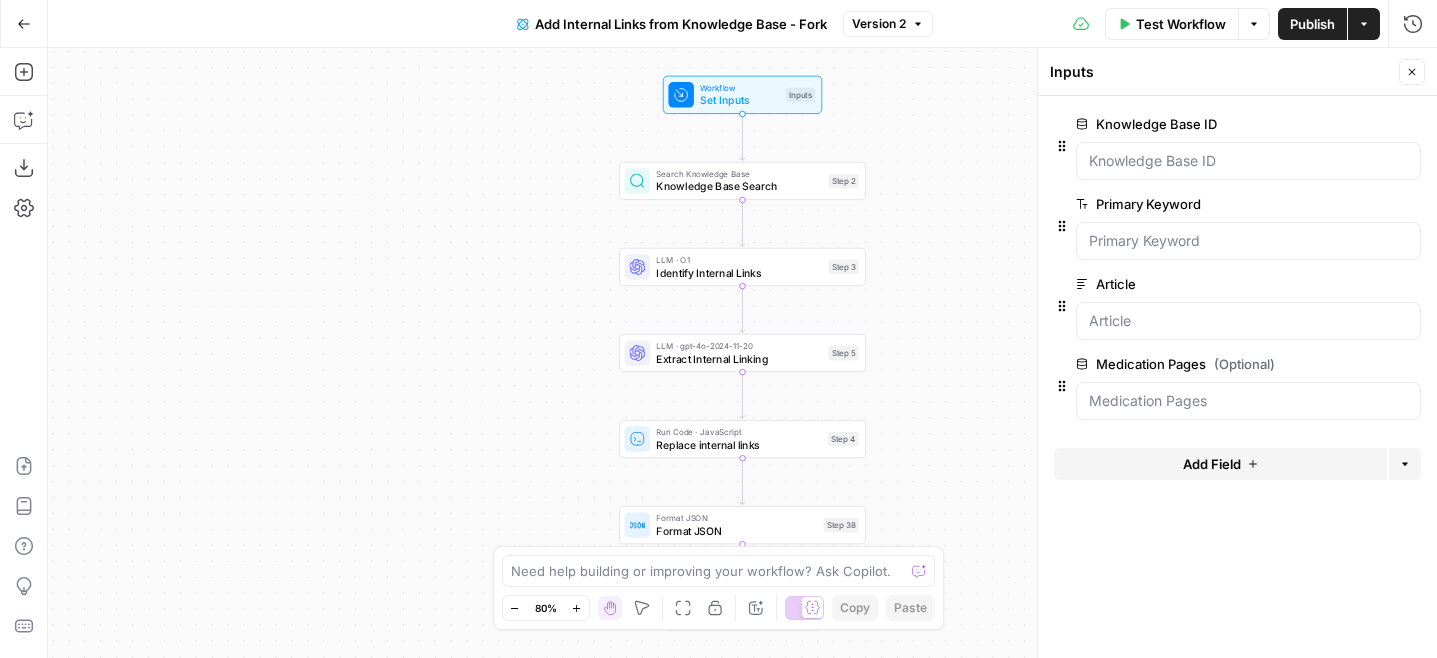 click on "Publish" at bounding box center (1312, 24) 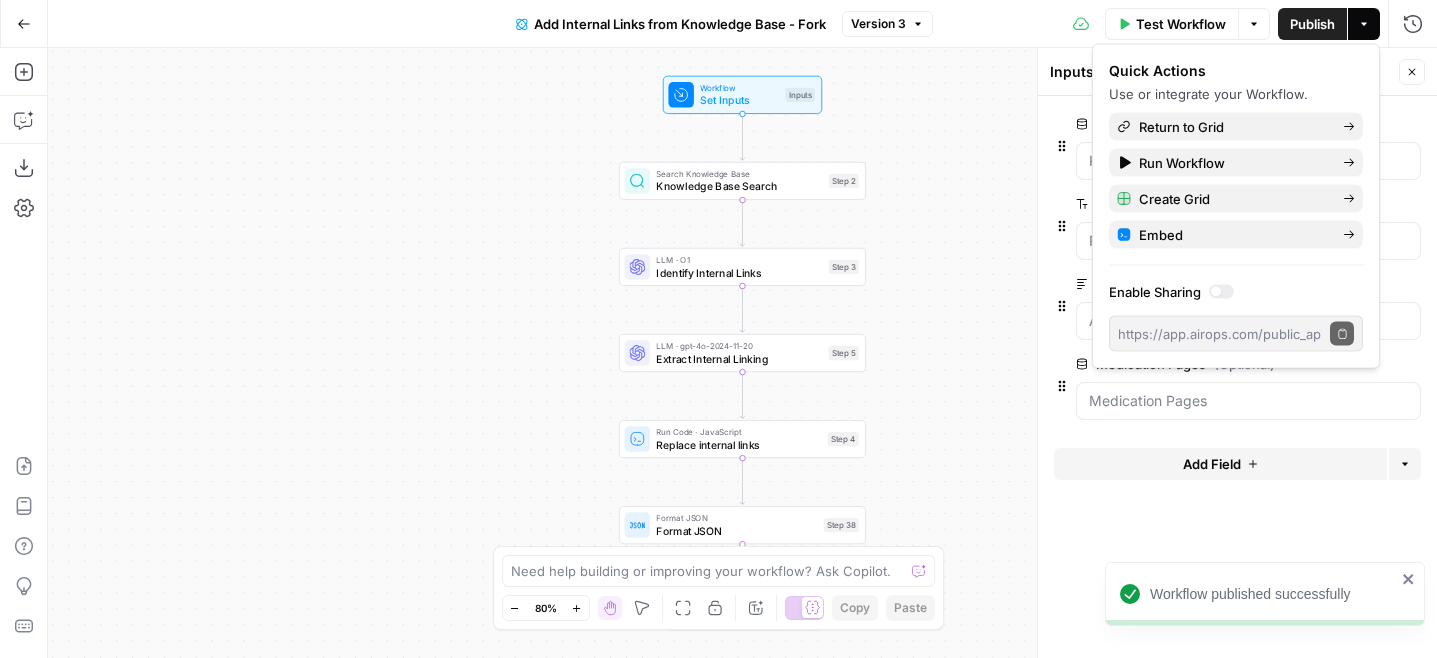 click on "Workflow Set Inputs Inputs Search Knowledge Base Knowledge Base Search Step 2 LLM · O1 Identify Internal Links Step 3 LLM · gpt-4o-2024-11-20 Extract Internal Linking Step 5 Run Code · JavaScript Replace internal links Step 4 Format JSON Format JSON Step 38 End Output" at bounding box center [742, 353] 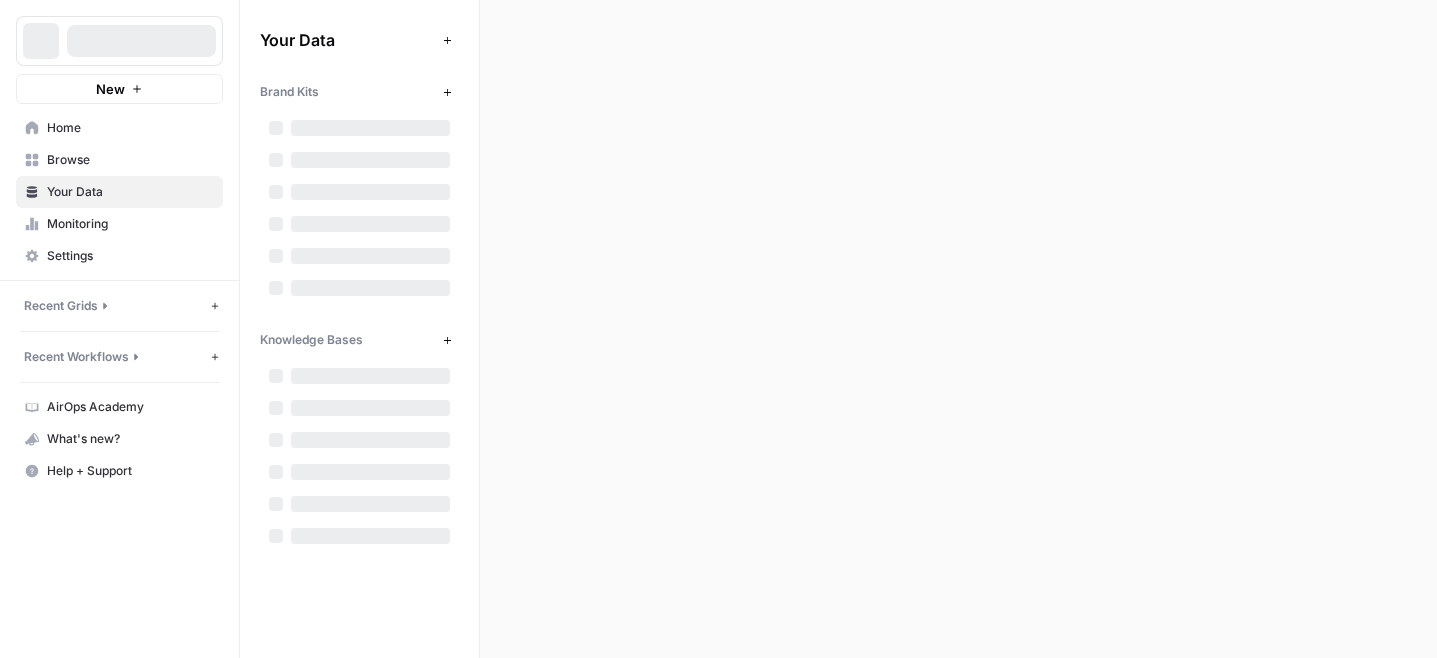 scroll, scrollTop: 0, scrollLeft: 0, axis: both 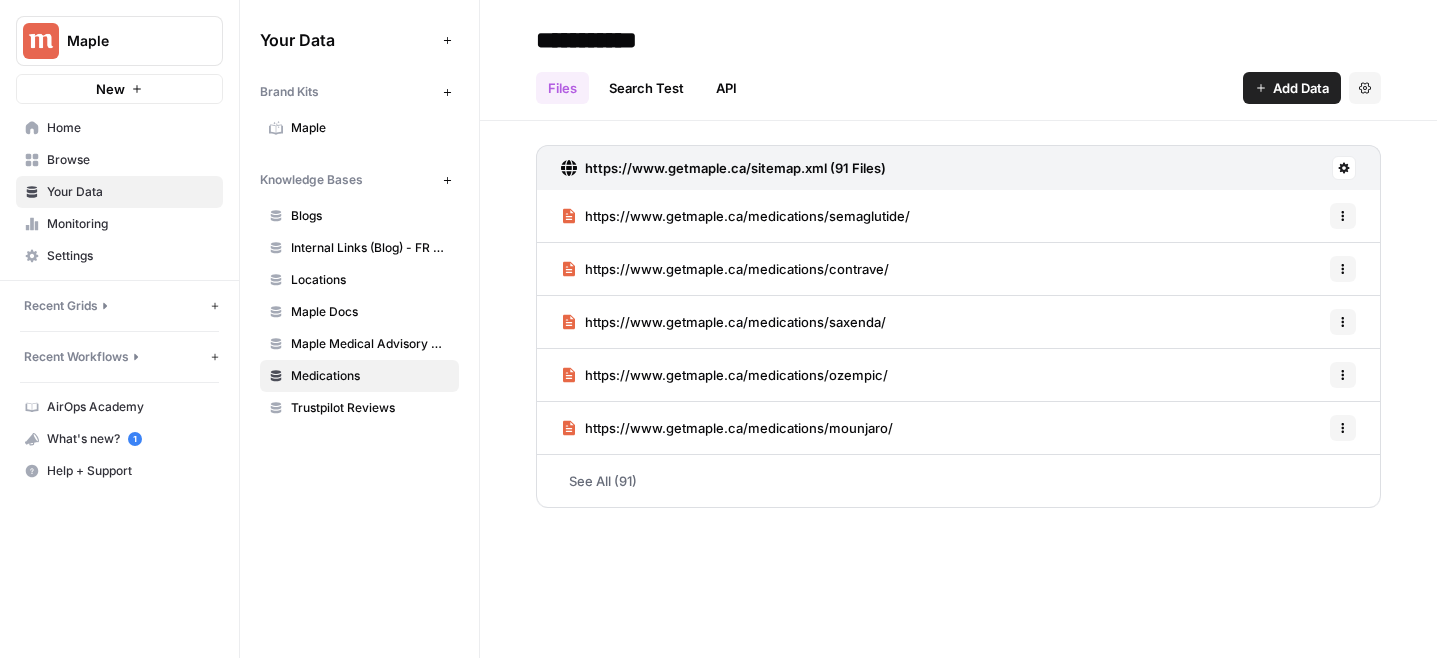 click on "Home" at bounding box center (130, 128) 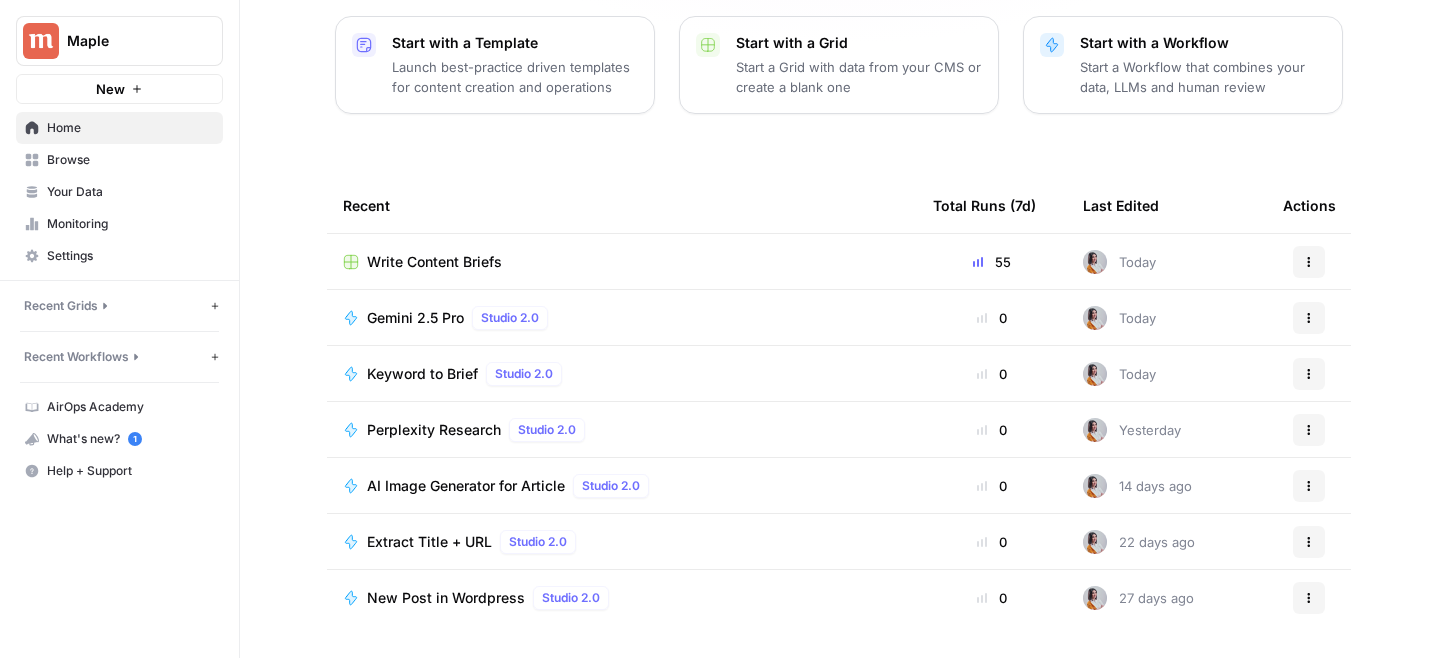 scroll, scrollTop: 0, scrollLeft: 0, axis: both 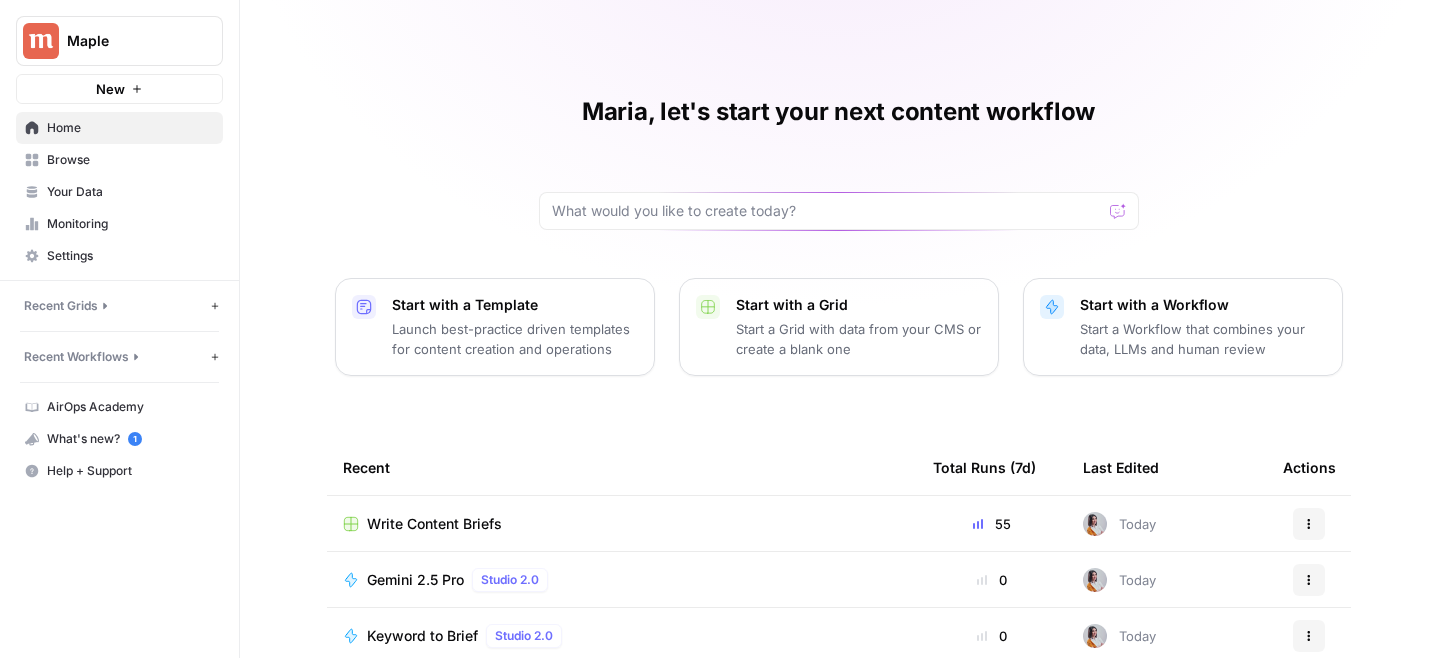 click on "Maple" at bounding box center (127, 41) 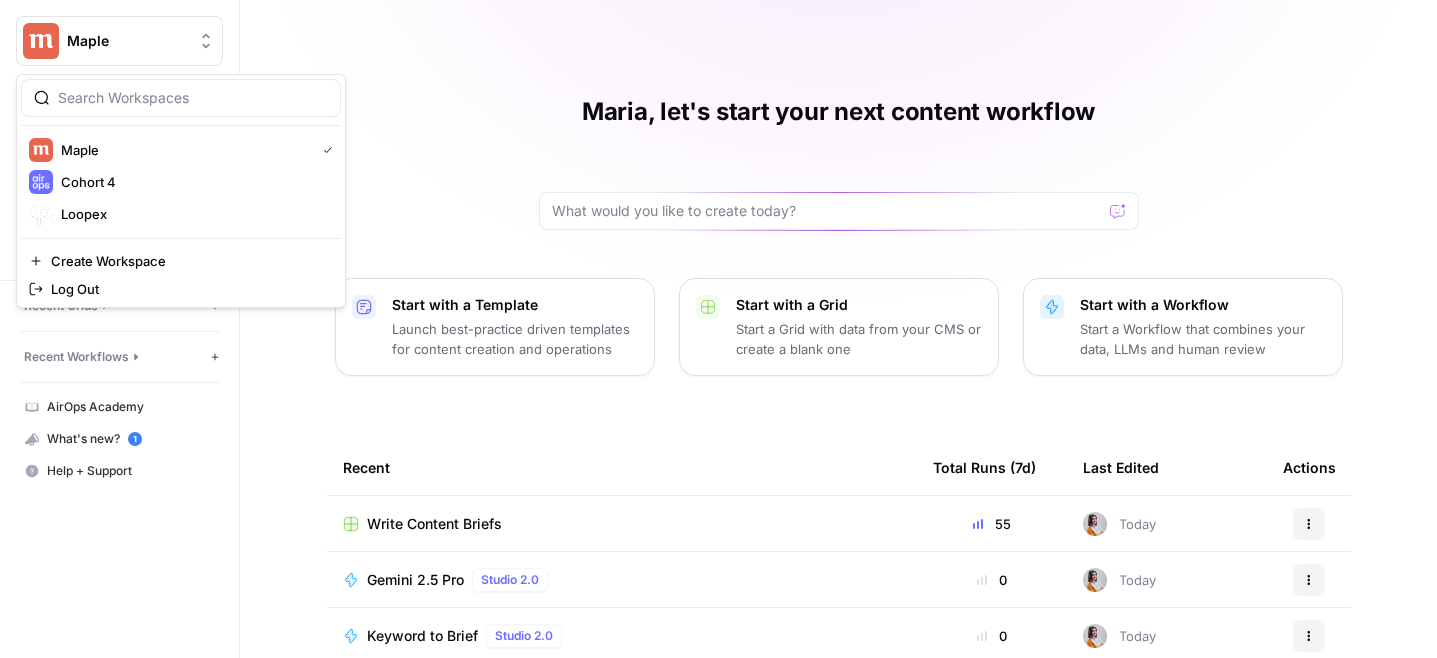 click on "[FIRST], let's start your next content workflow Start with a Template Launch best-practice driven templates for content creation and operations Start with a Grid Start a Grid with data from your CMS or create a blank one Start with a Workflow Start a Workflow that combines your data, LLMs and human review Recent Total Runs (7d) Last Edited Actions Write Content Briefs 55 Today Actions Gemini 2.5 Pro Studio 2.0 0 Today Actions Keyword to Brief Studio 2.0 0 Today Actions Perplexity Research Studio 2.0 0 Yesterday Actions AI Image Generator for Article Studio 2.0 0 14 days ago Actions Extract Title + URL Studio 2.0 0 22 days ago Actions New Post in Wordpress Studio 2.0 0 27 days ago Actions" at bounding box center [838, 460] 